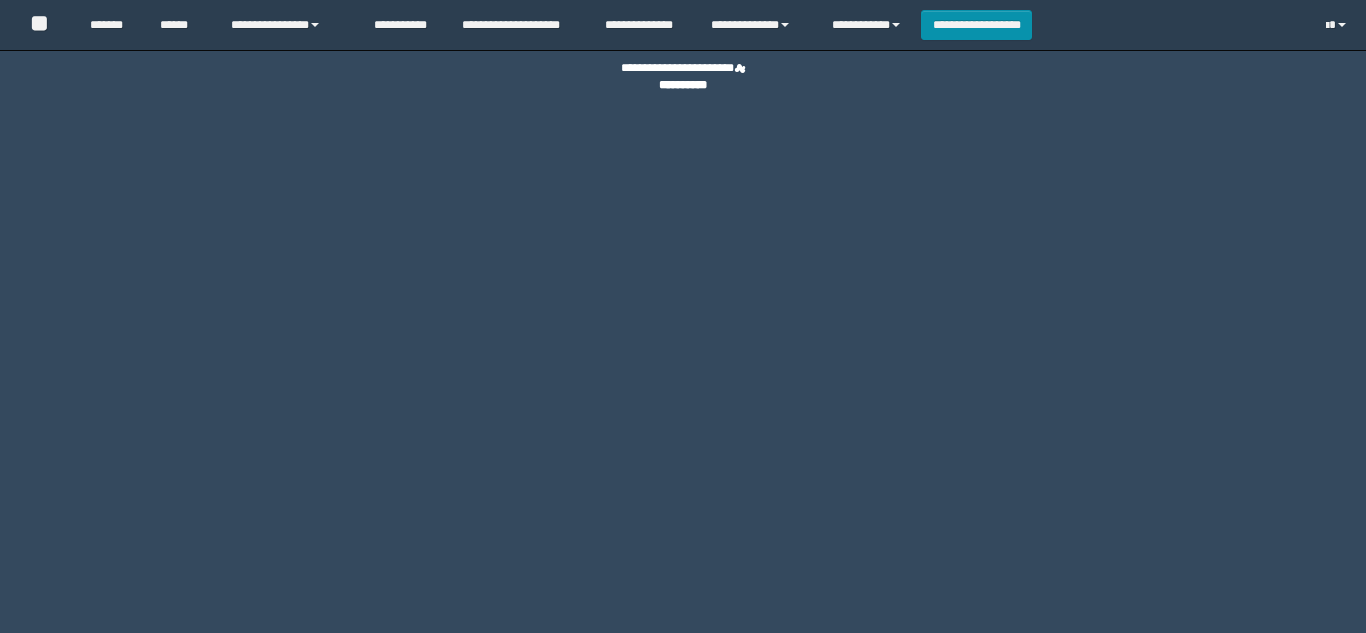 scroll, scrollTop: 0, scrollLeft: 0, axis: both 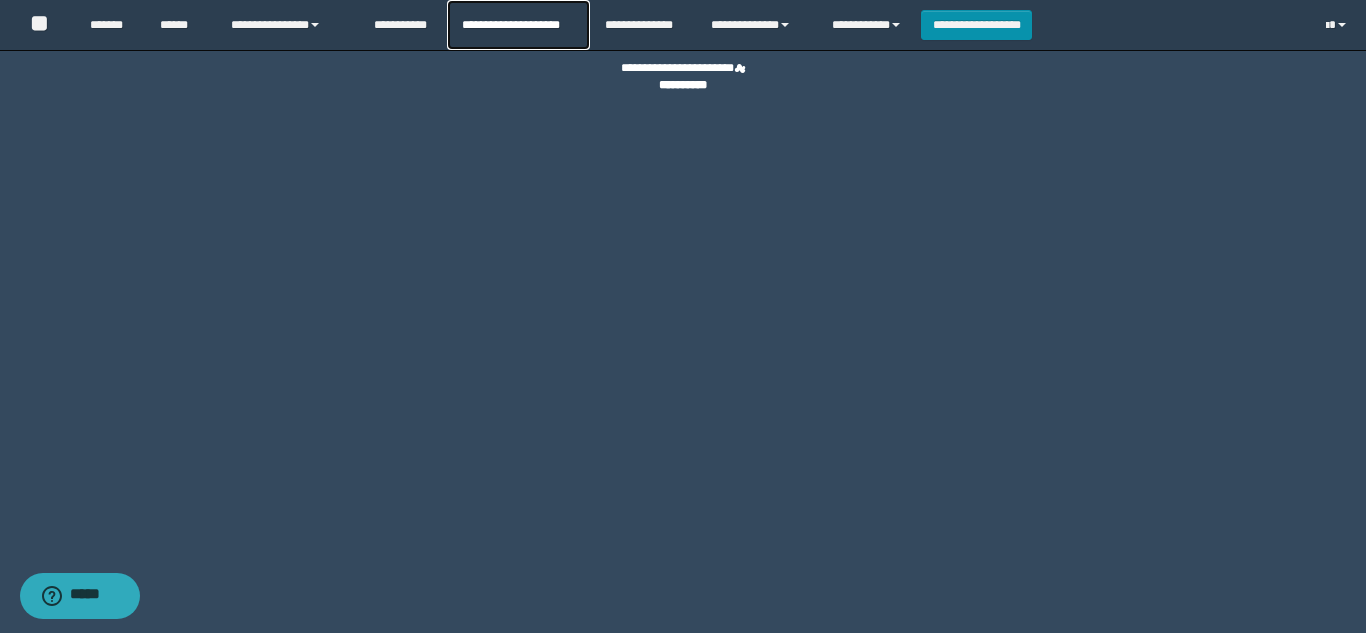 click on "**********" at bounding box center [518, 25] 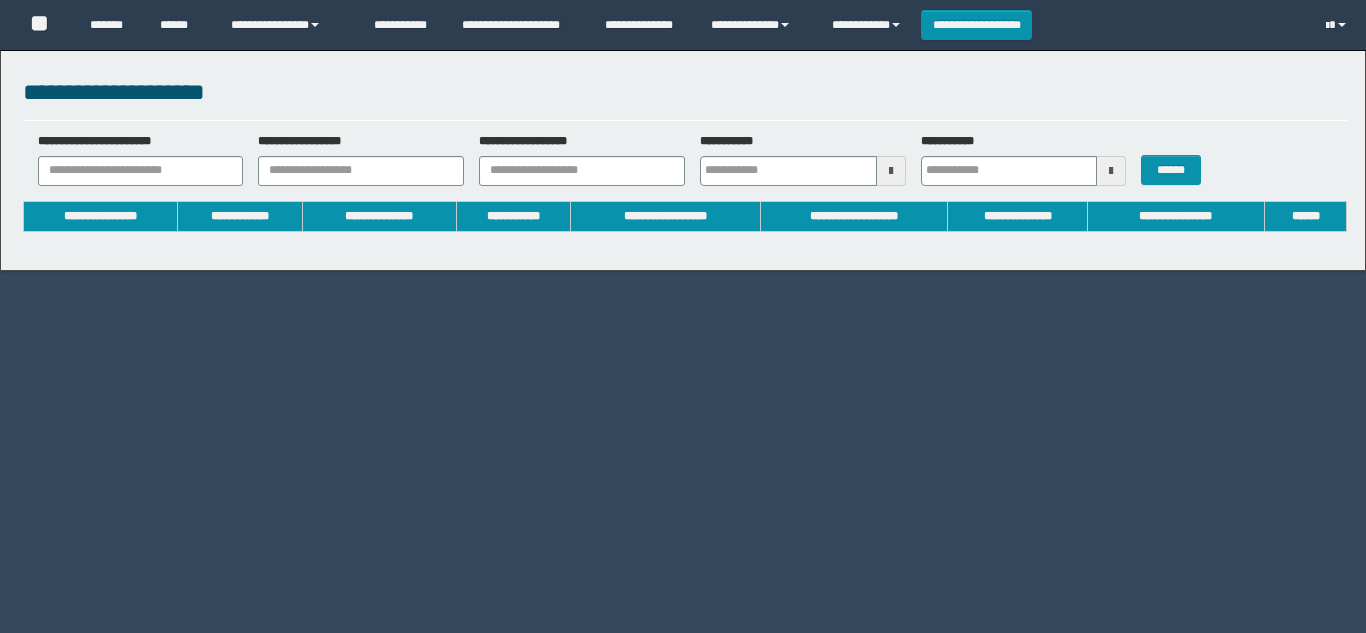 scroll, scrollTop: 0, scrollLeft: 0, axis: both 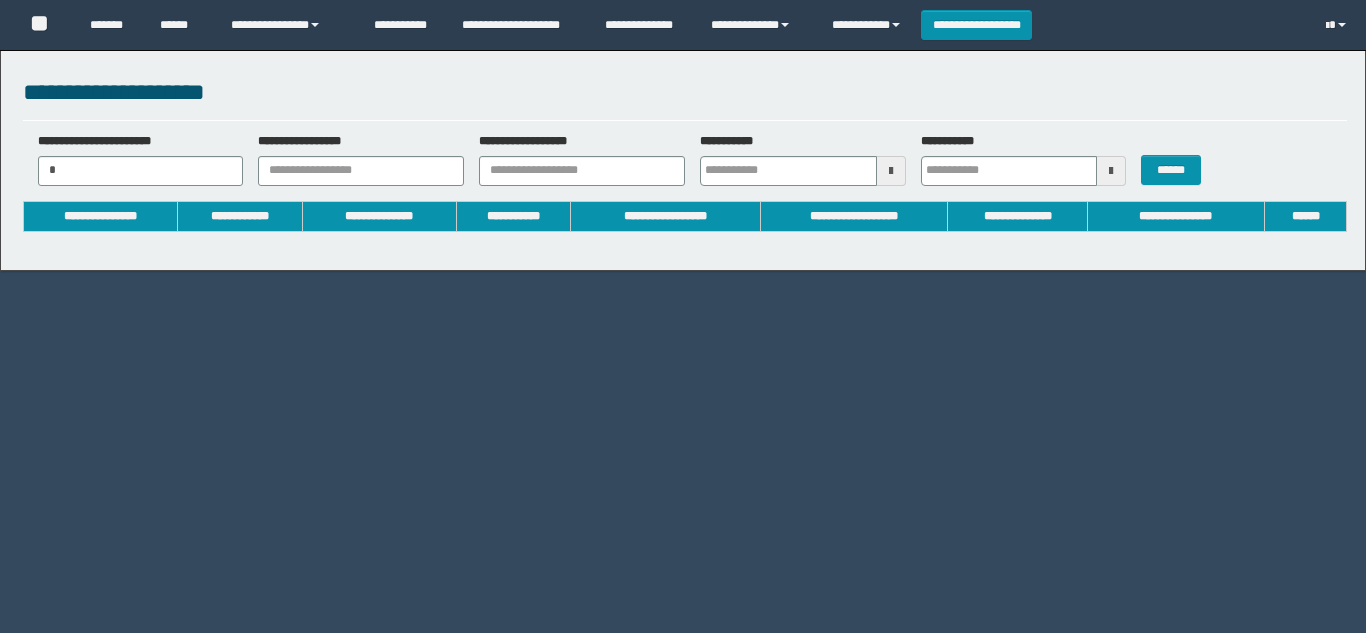 type 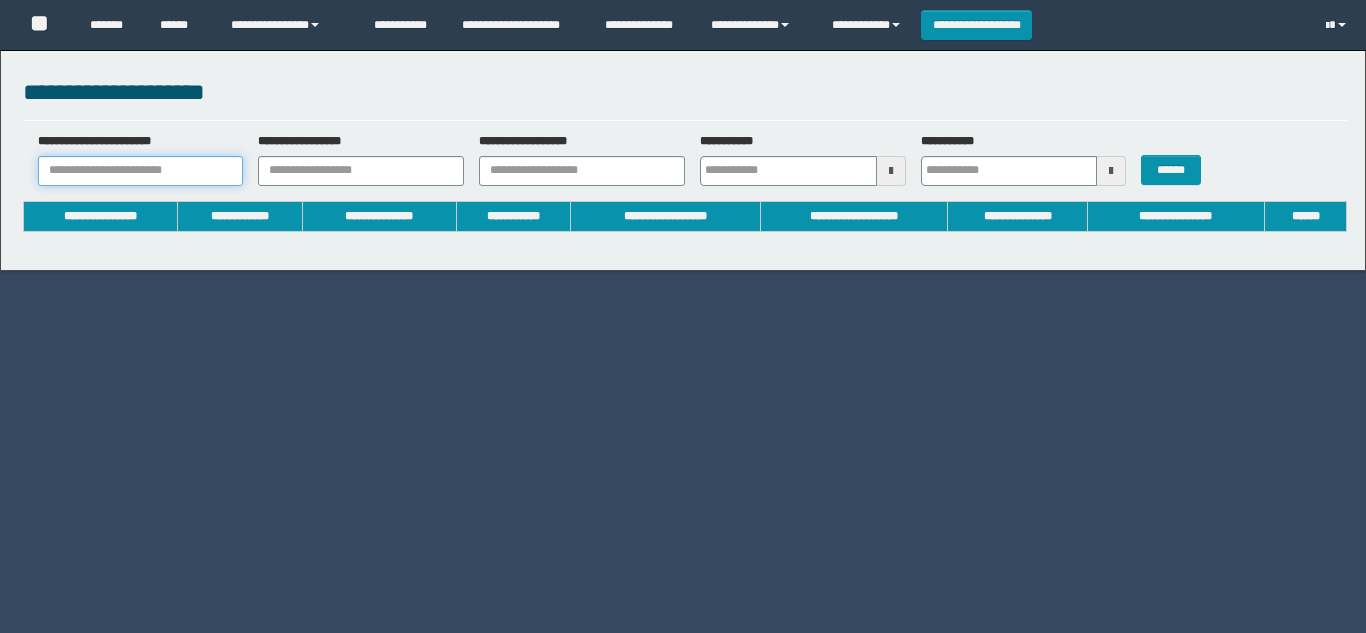 type on "**********" 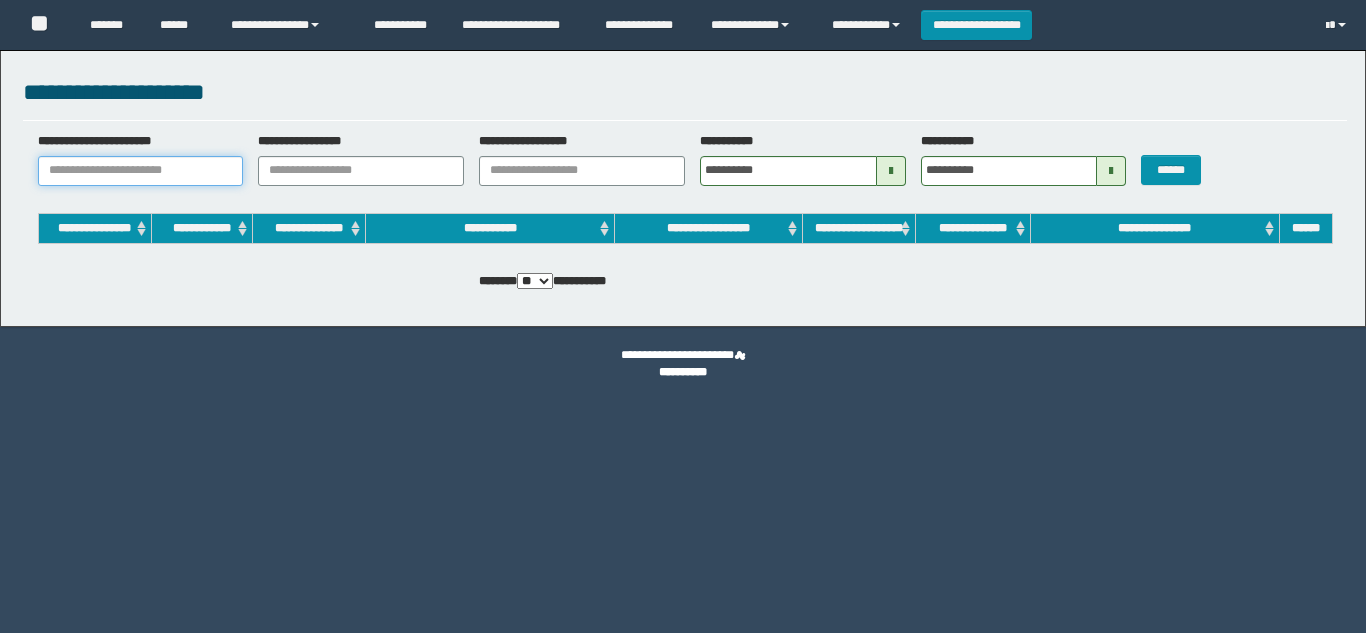 scroll, scrollTop: 0, scrollLeft: 0, axis: both 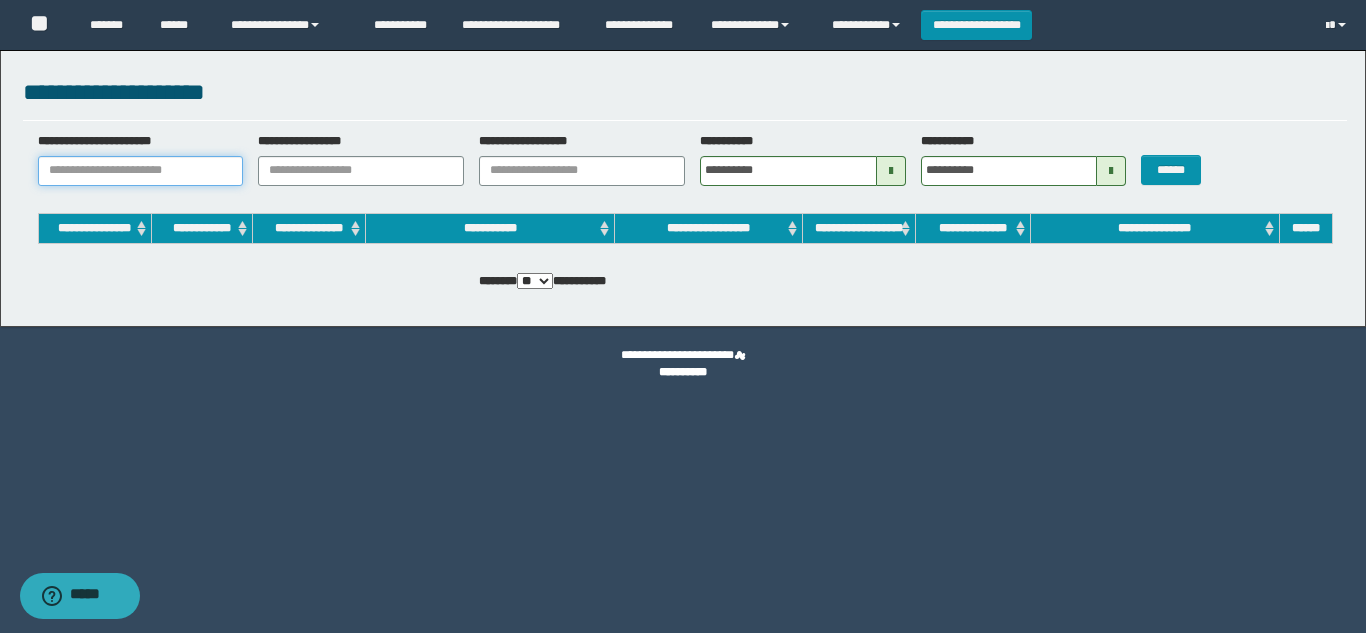 click on "**********" at bounding box center [141, 171] 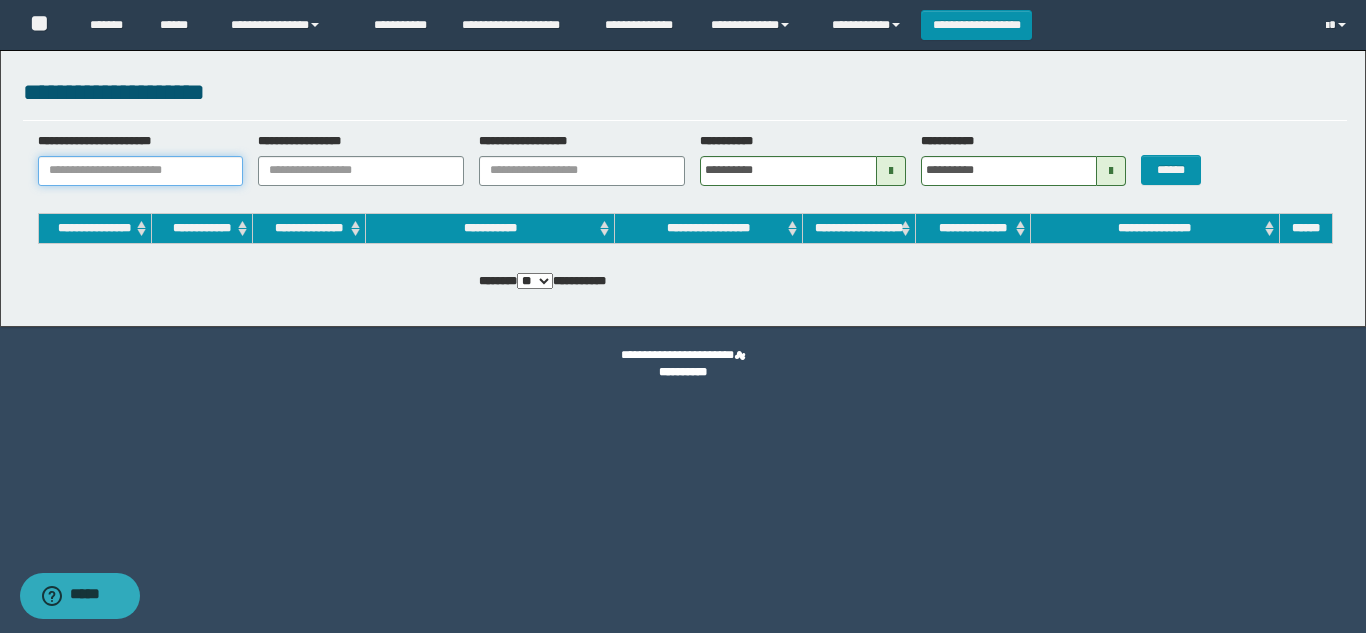 paste on "**********" 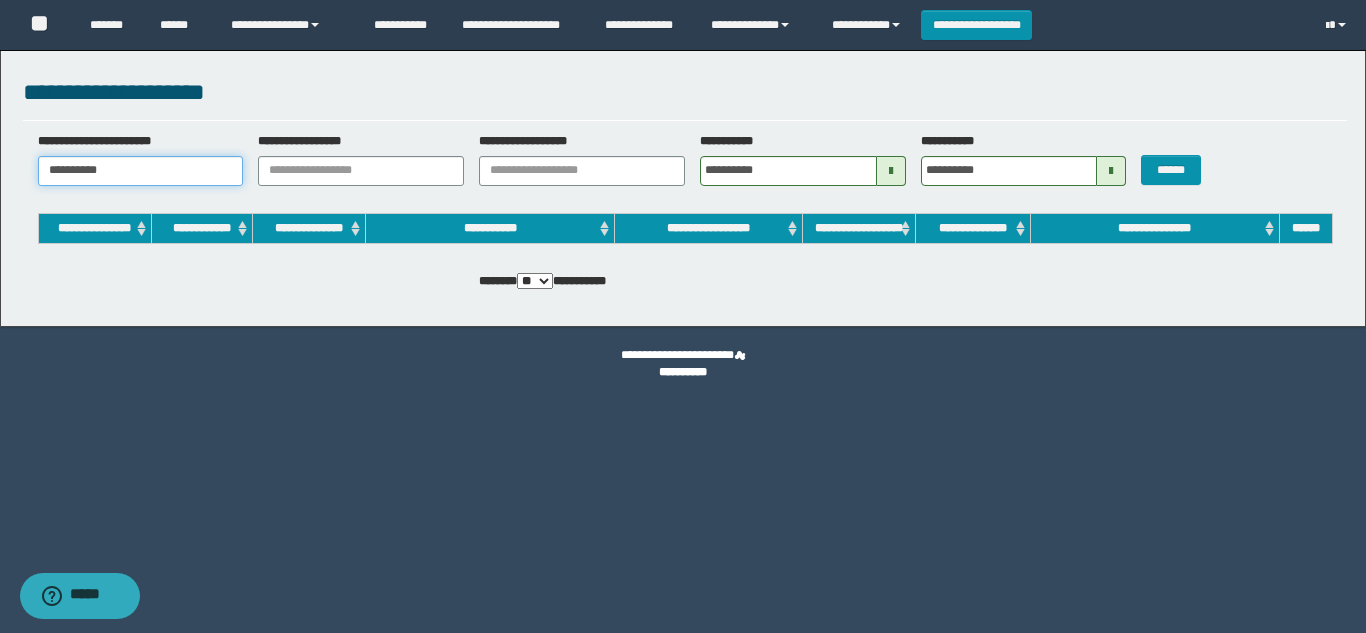 type 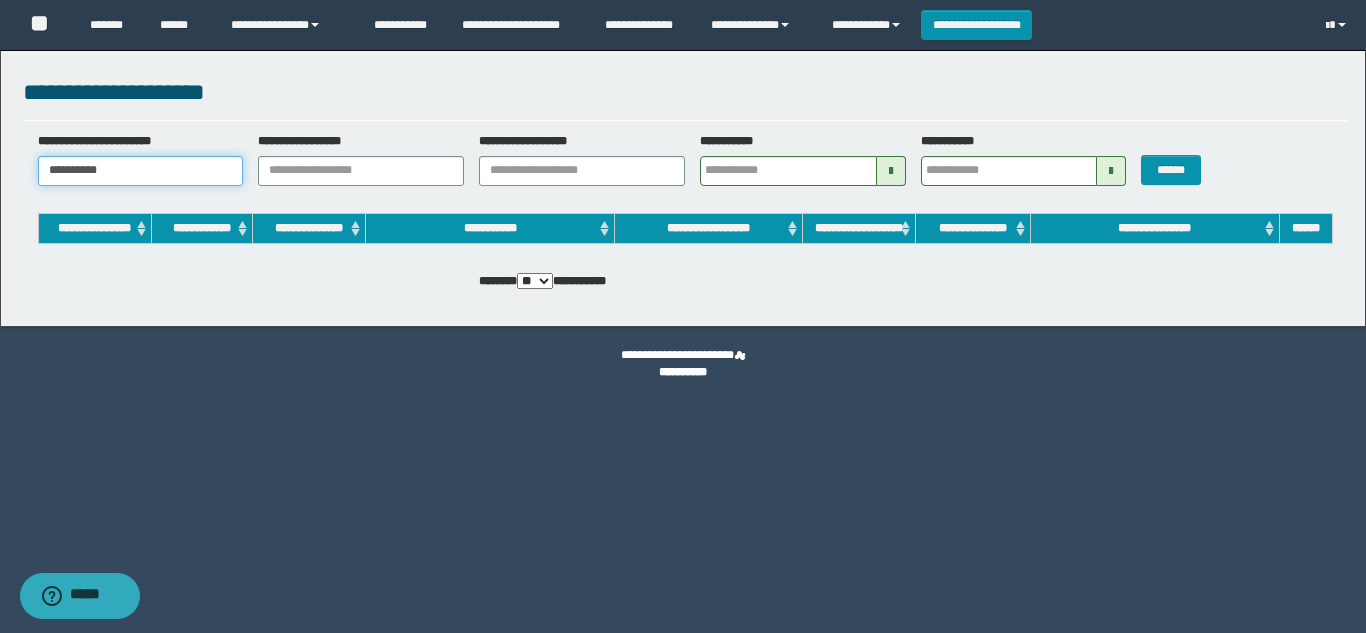 type 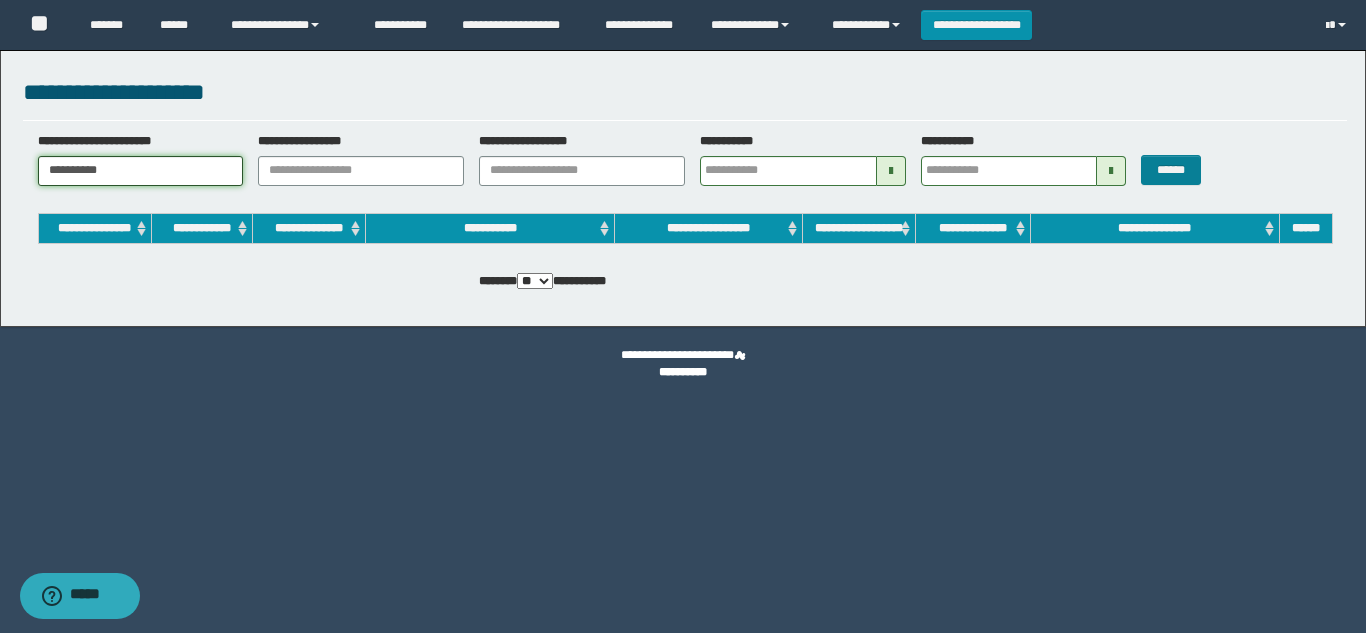 type on "**********" 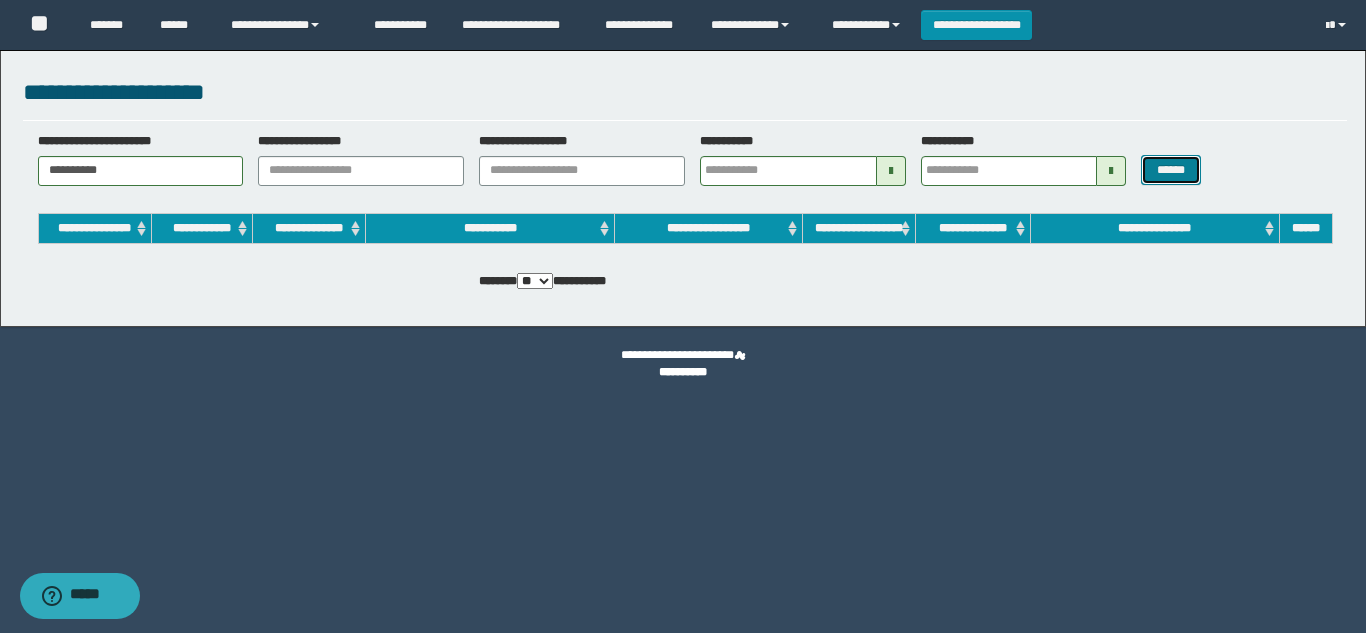 click on "******" at bounding box center [1170, 170] 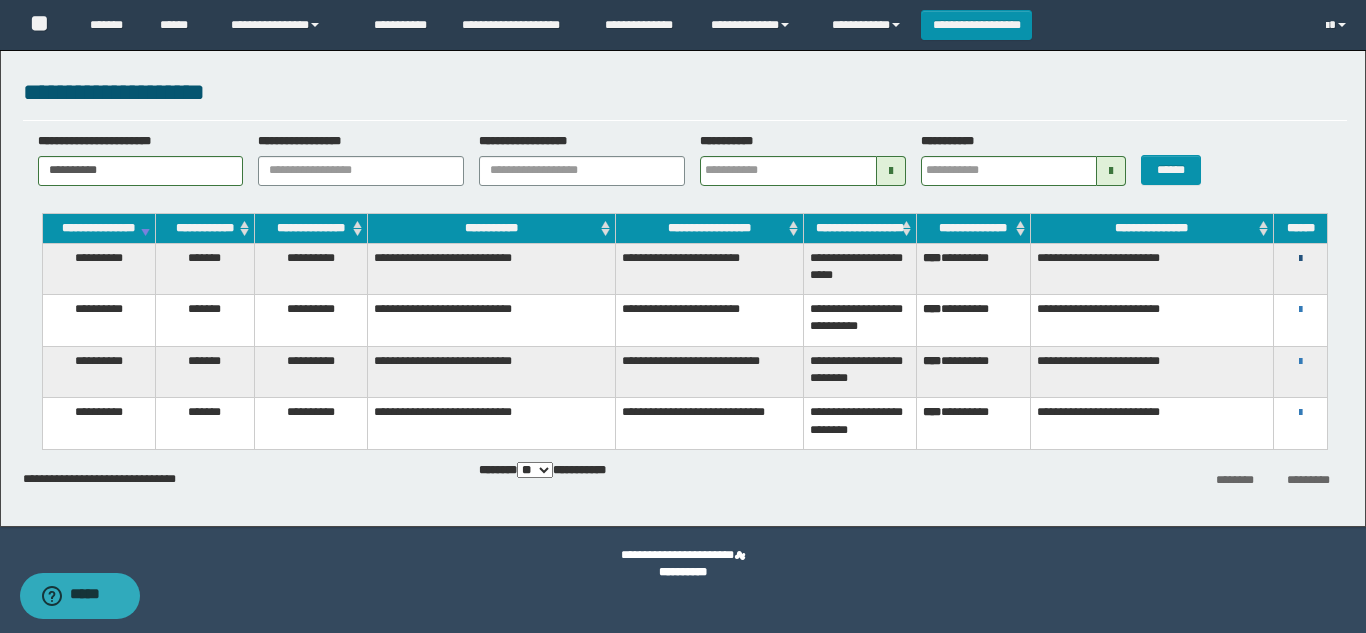 click at bounding box center (1300, 259) 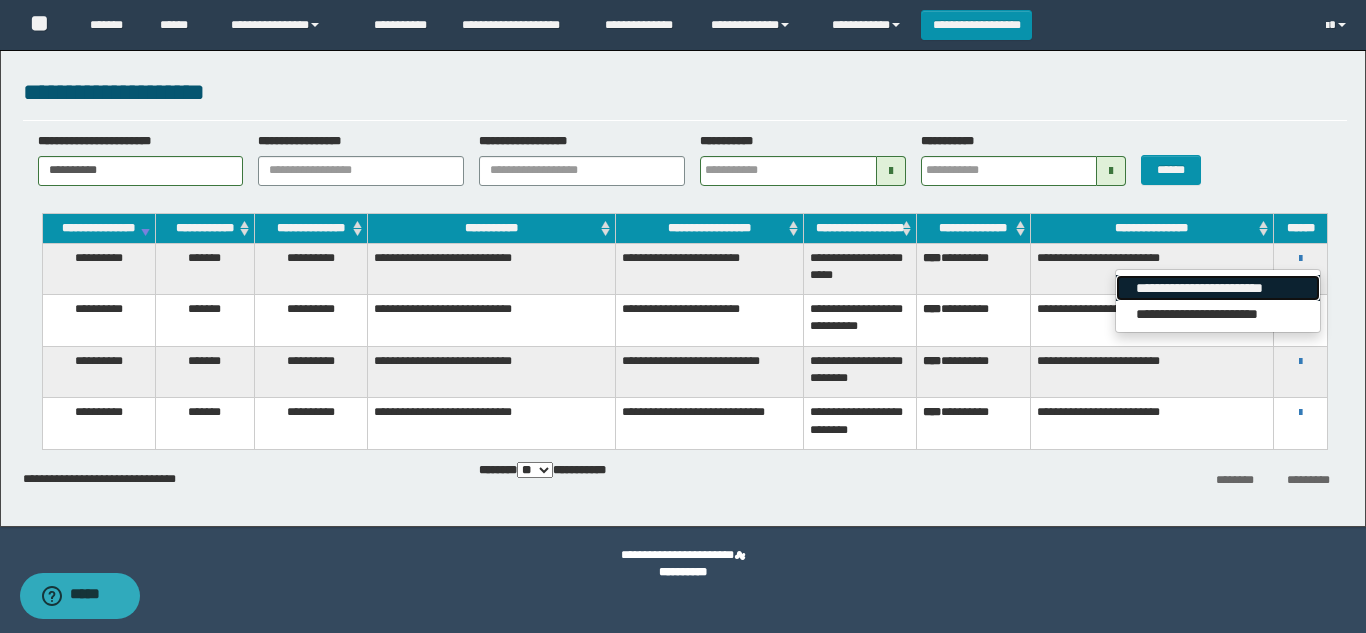 click on "**********" at bounding box center (1217, 288) 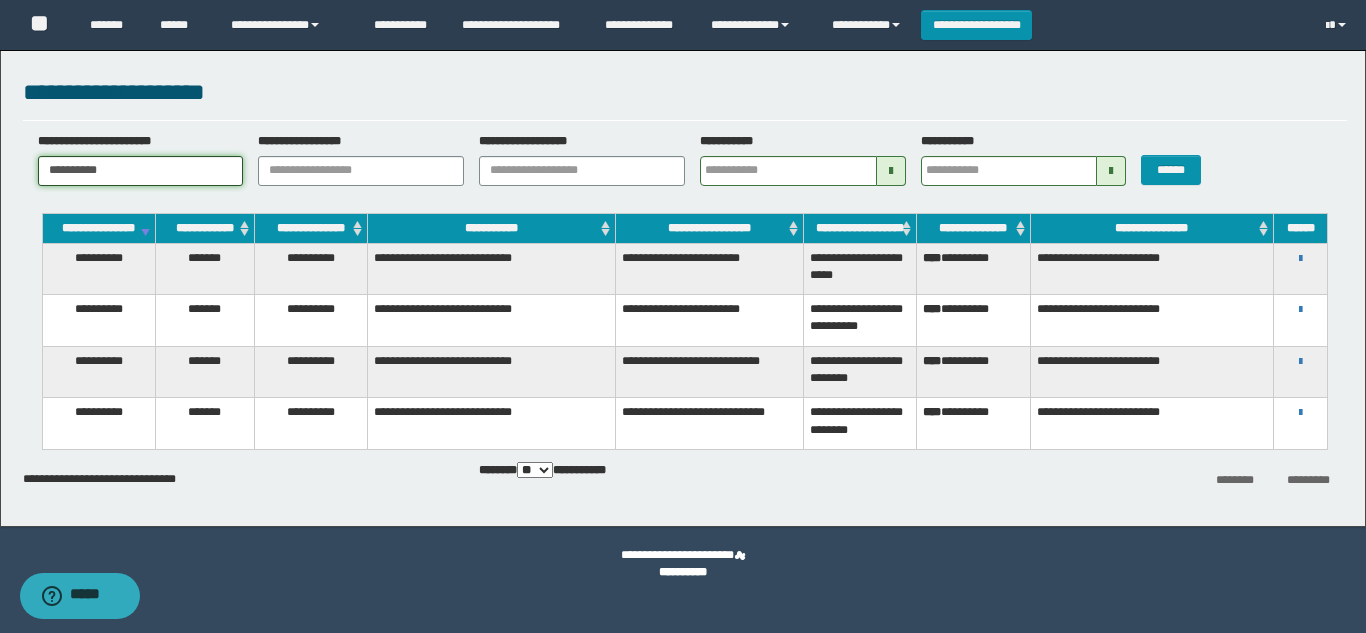 click on "**********" at bounding box center [141, 171] 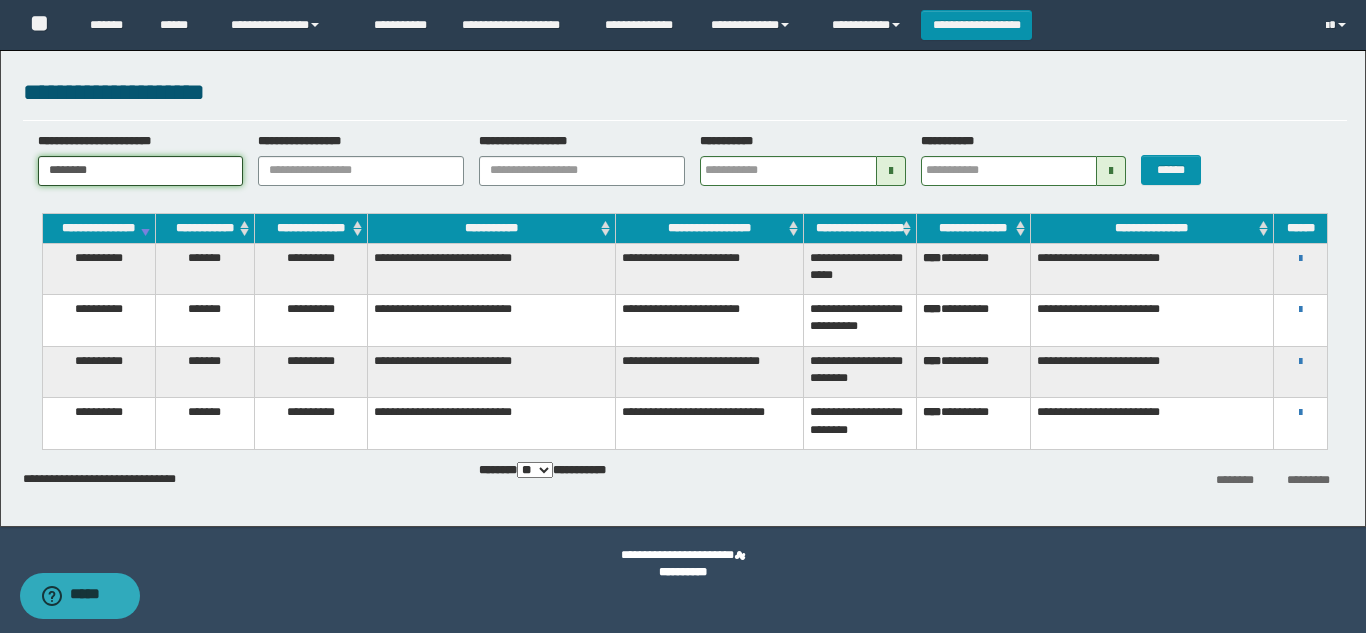 type 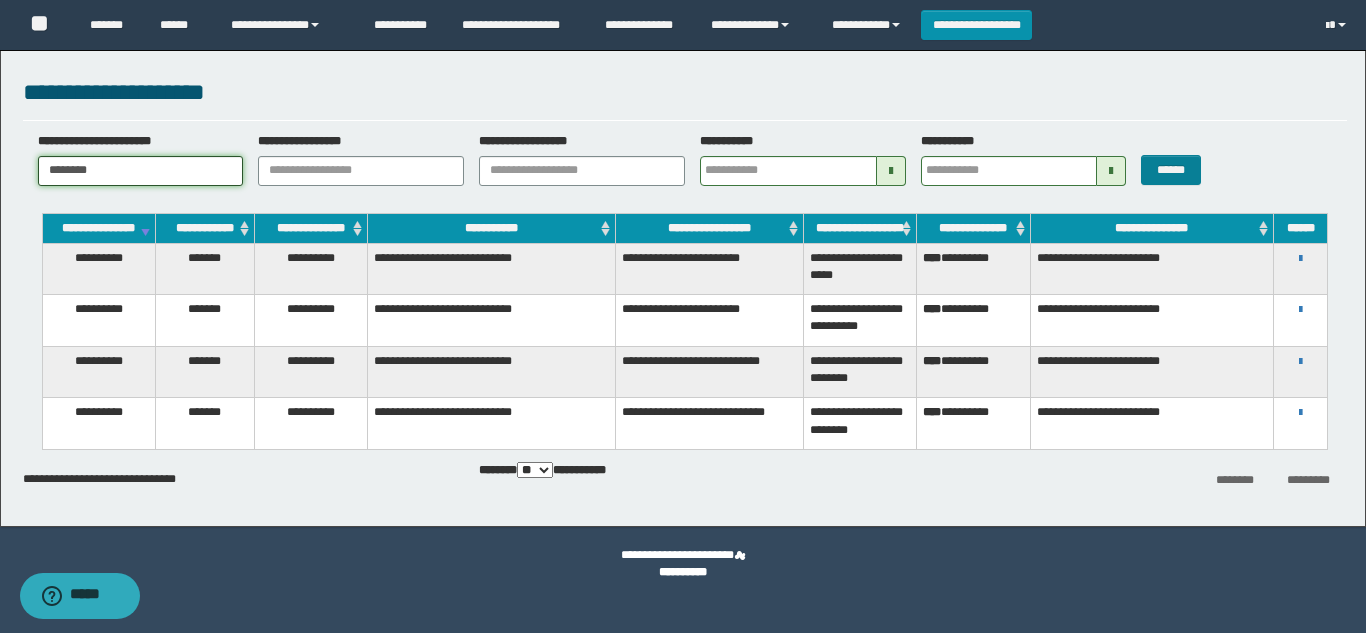 type on "********" 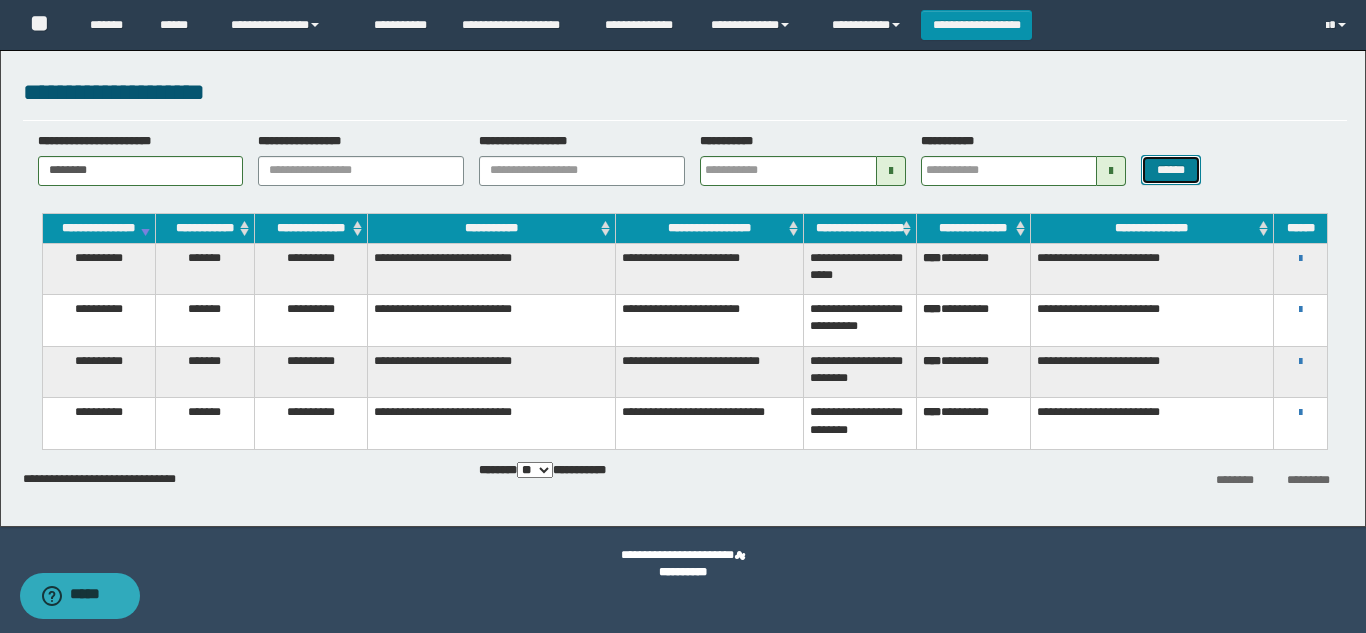 click on "******" at bounding box center (1170, 170) 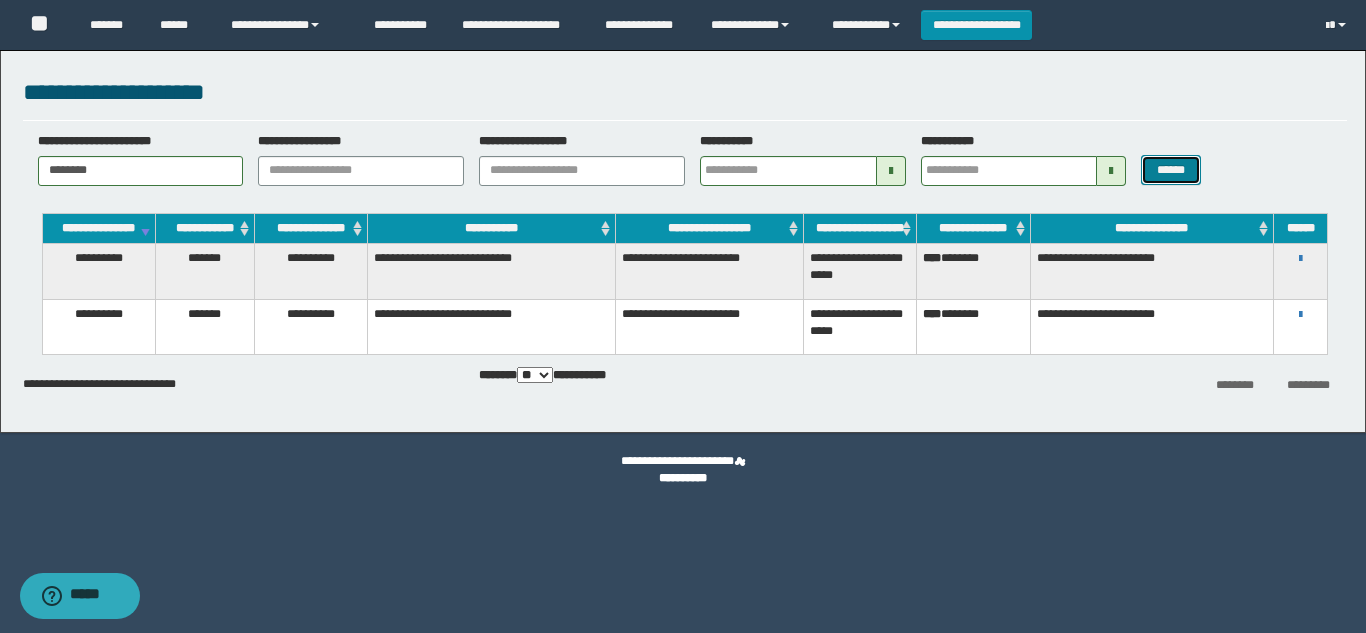 type 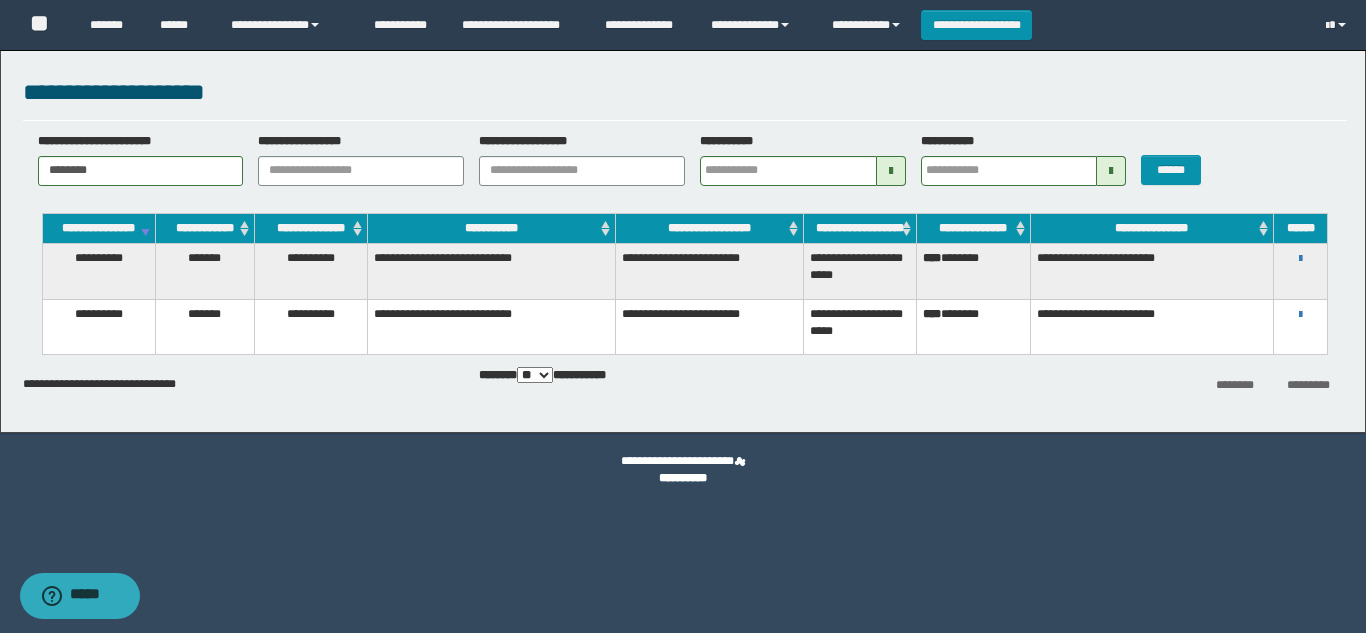click on "**********" at bounding box center (683, 316) 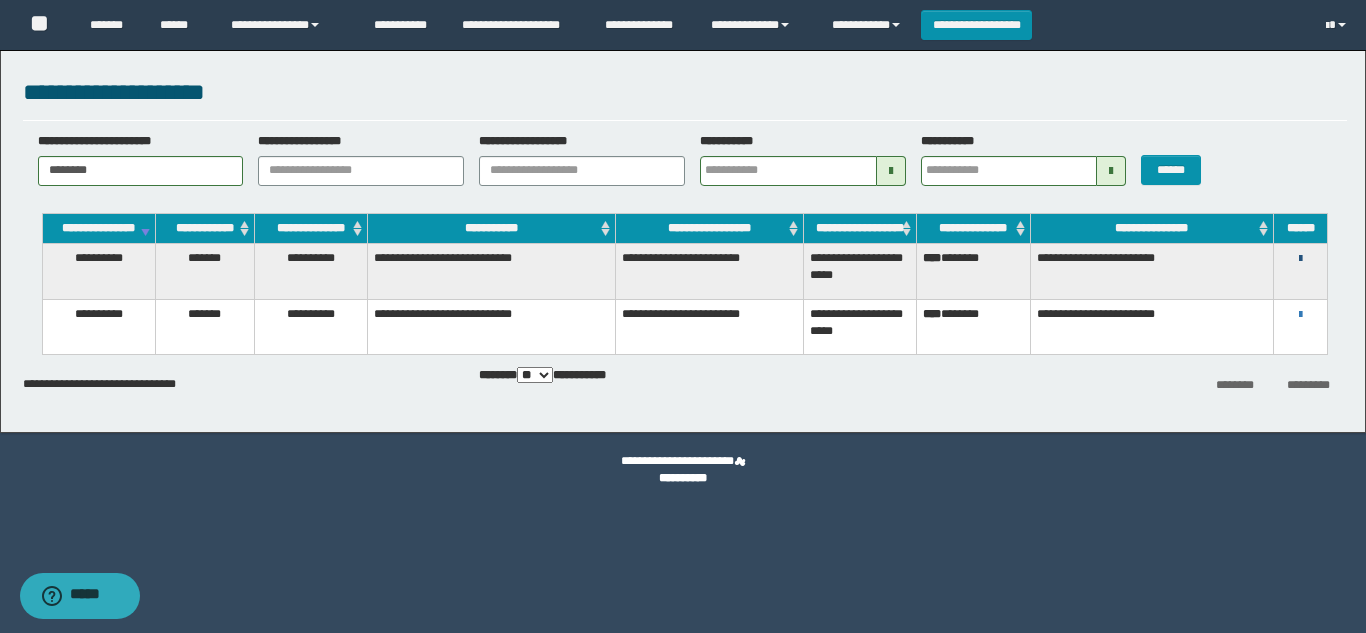 click at bounding box center [1300, 259] 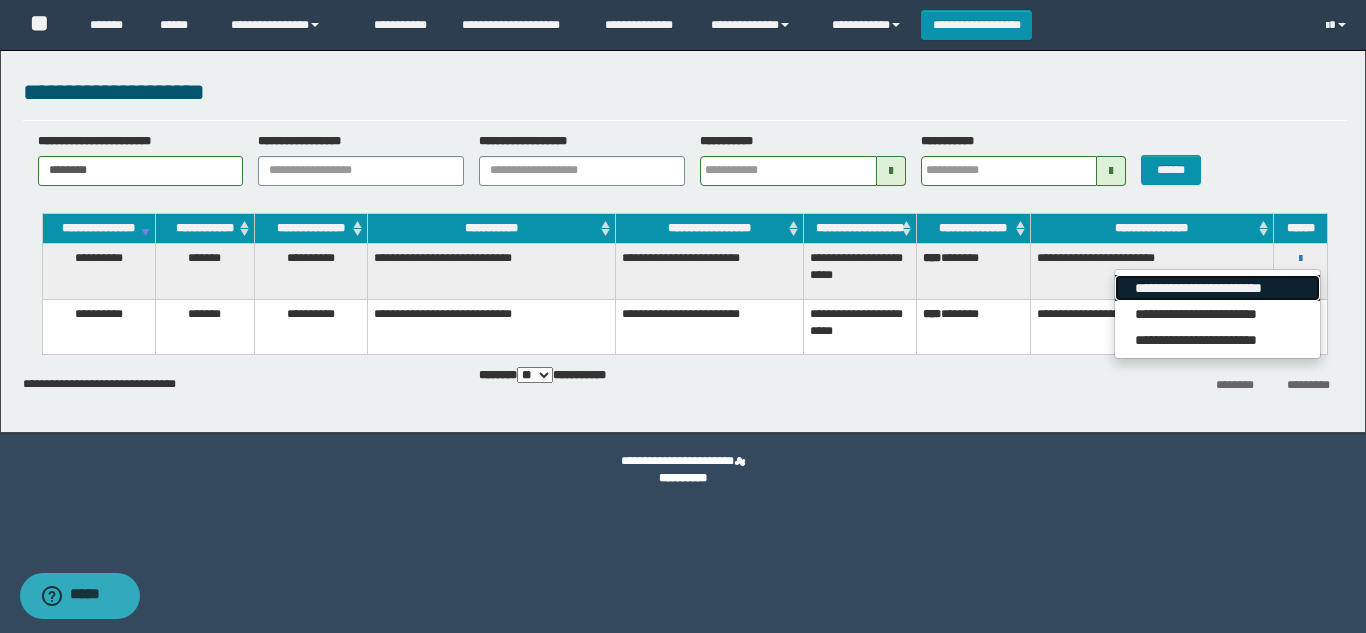click on "**********" at bounding box center (1217, 288) 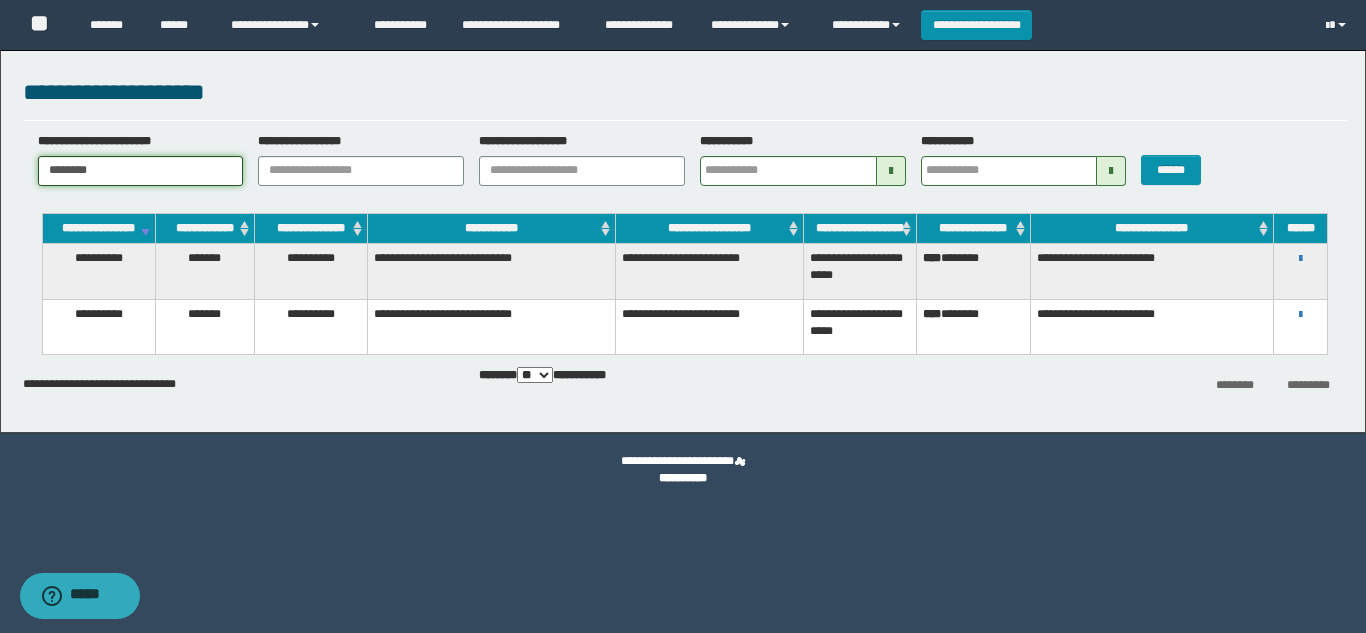 click on "********" at bounding box center [141, 171] 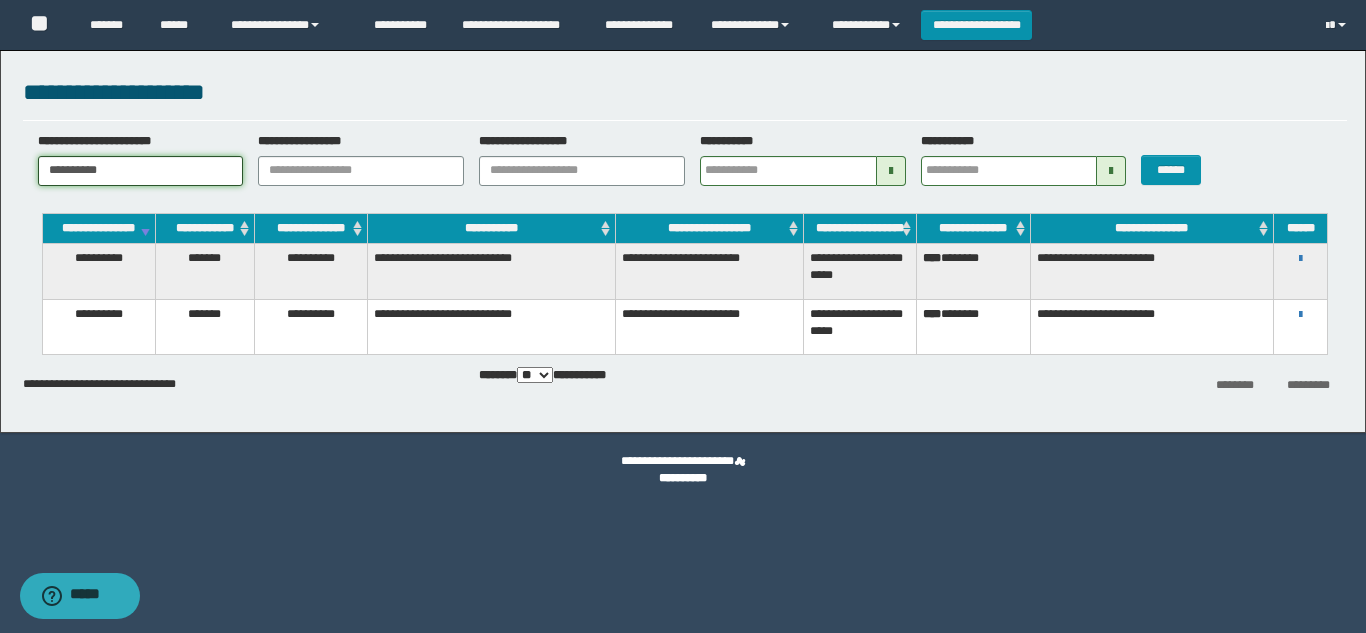 type 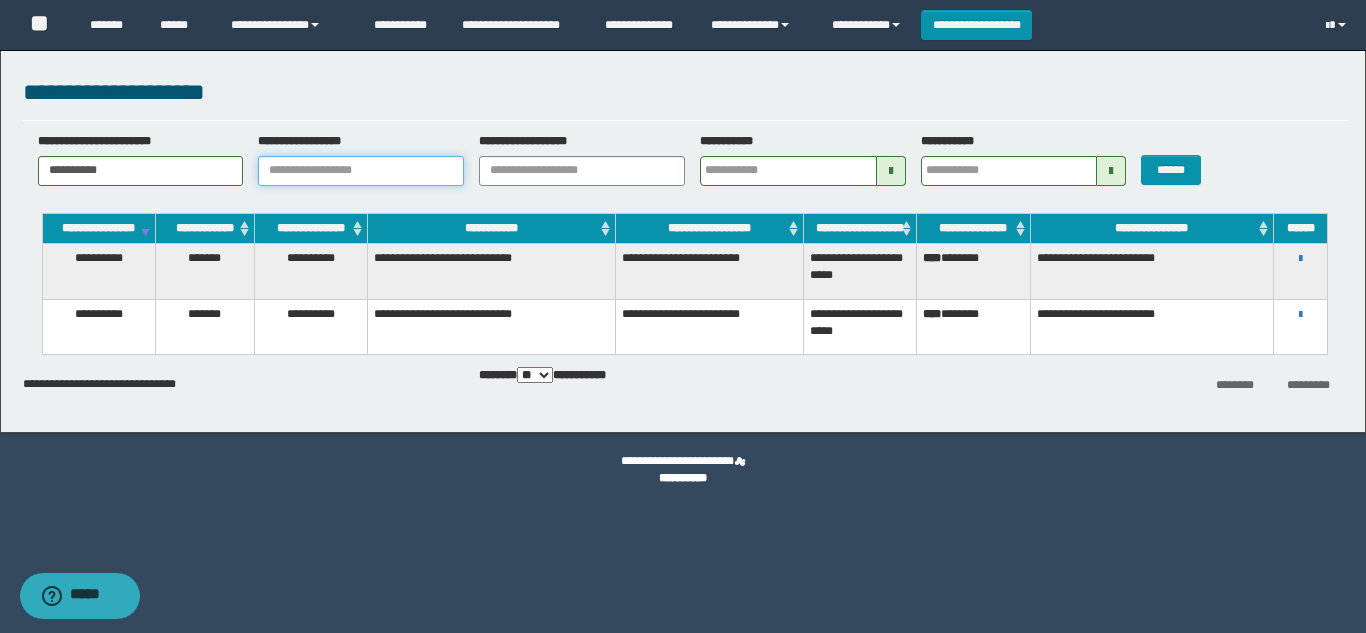 type 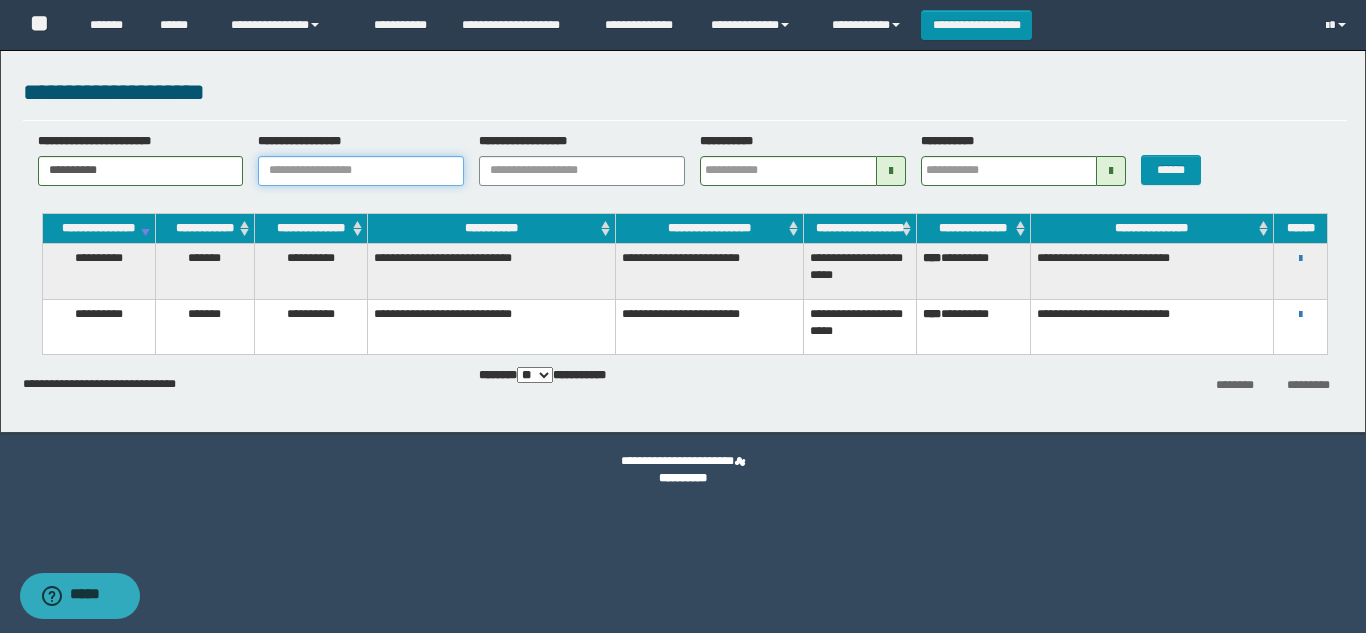 type 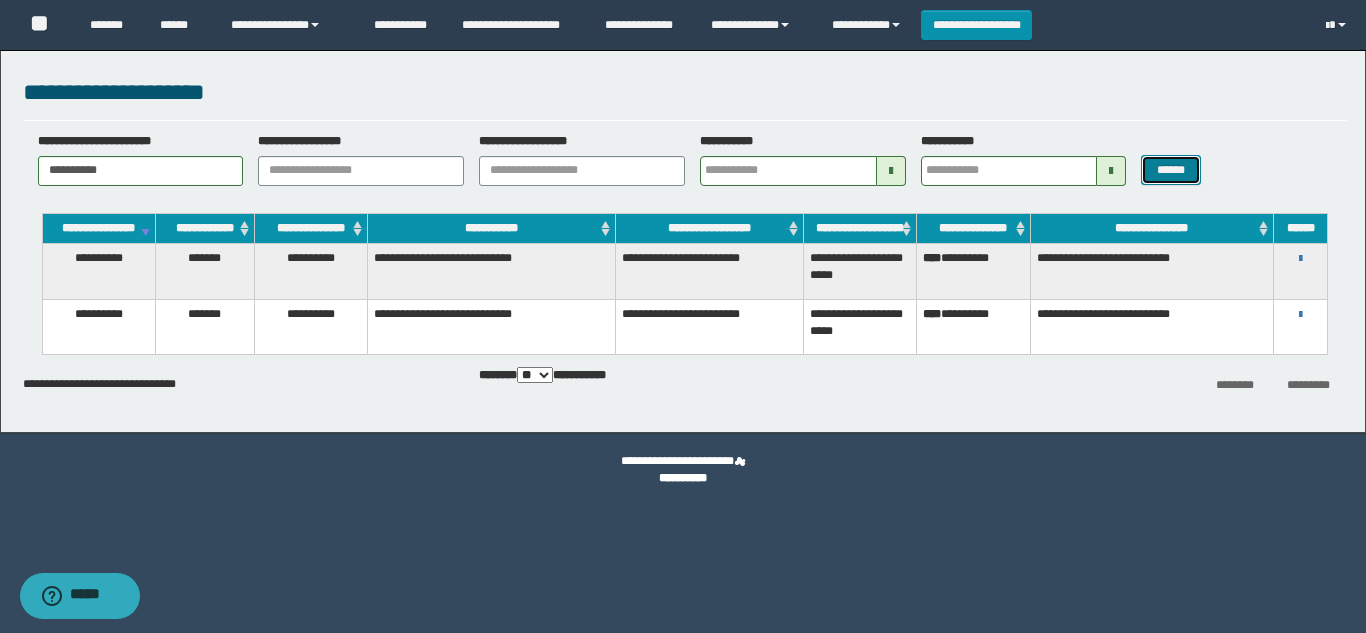 click on "******" at bounding box center (1170, 170) 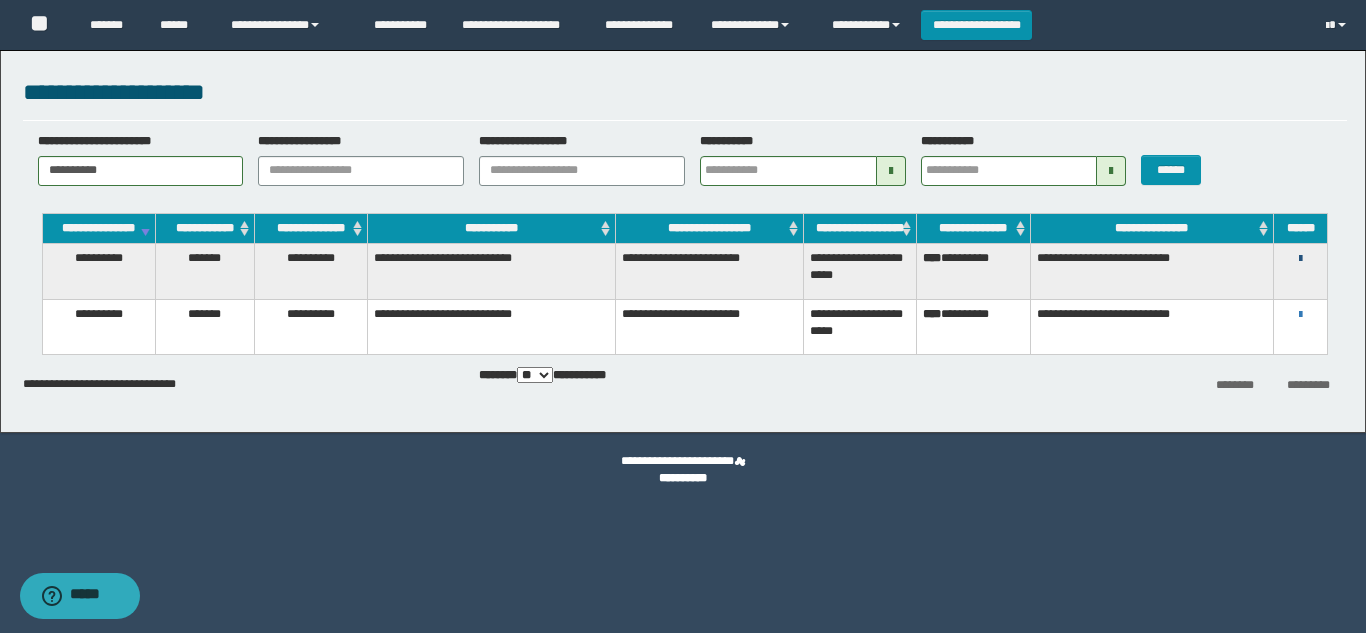 click at bounding box center (1300, 259) 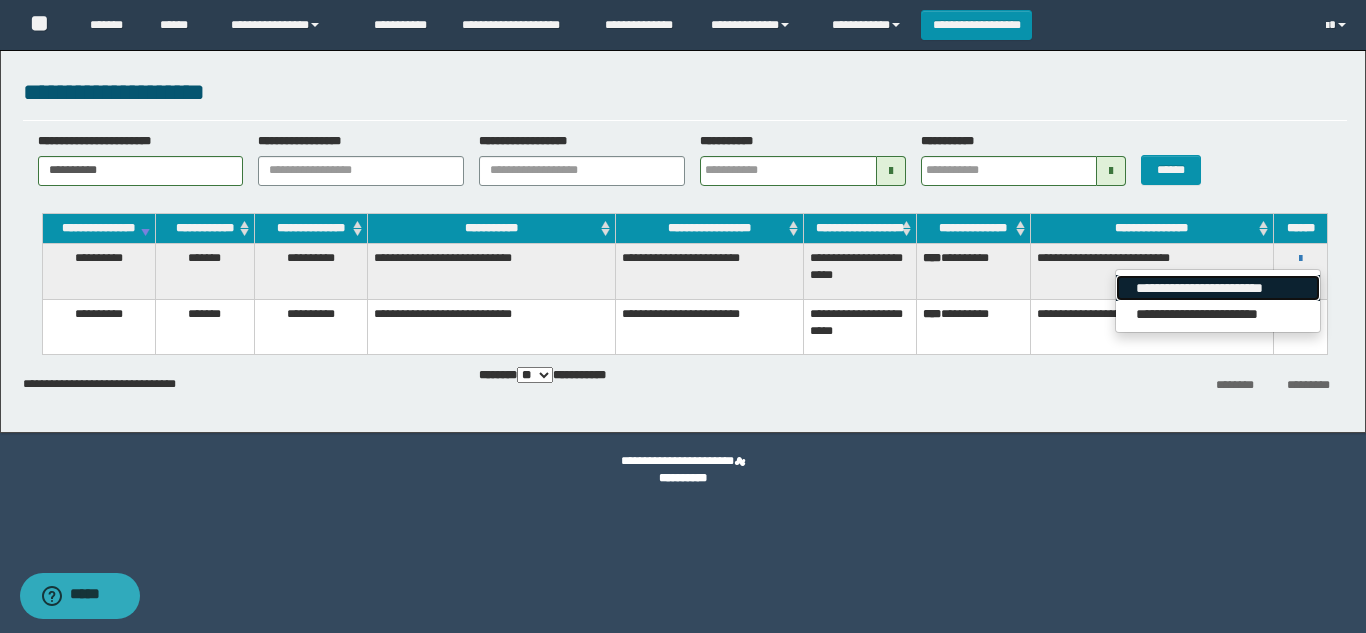 click on "**********" at bounding box center [1217, 288] 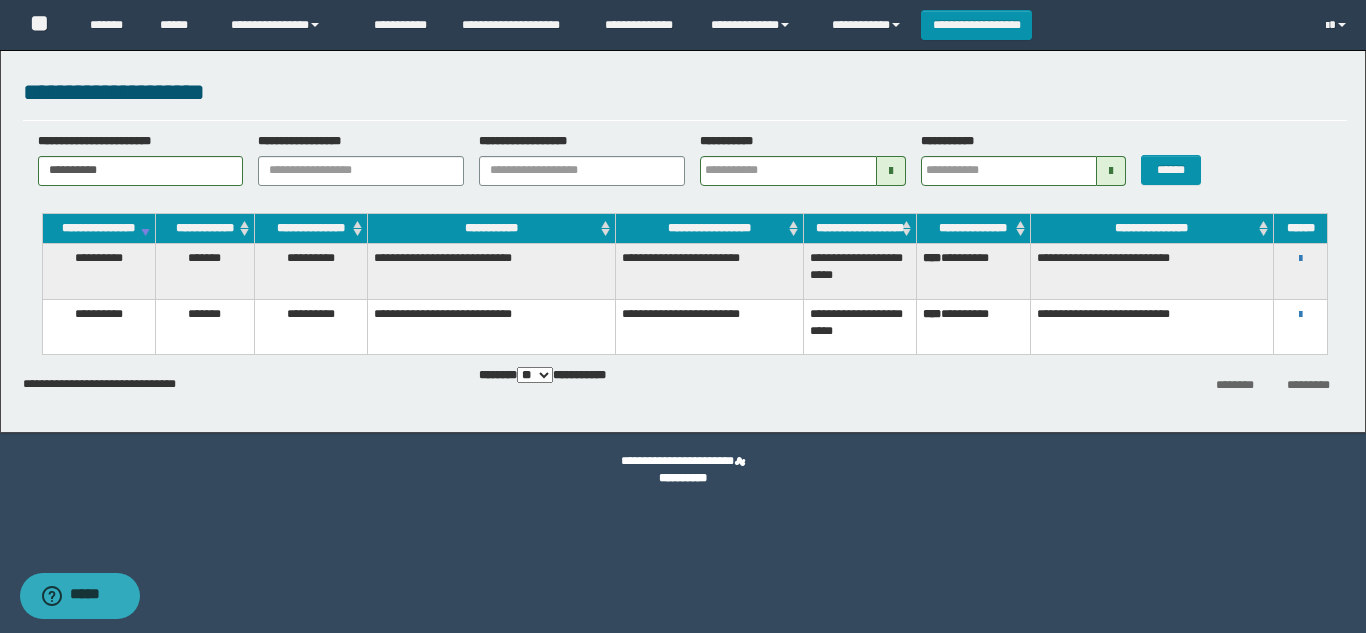 type 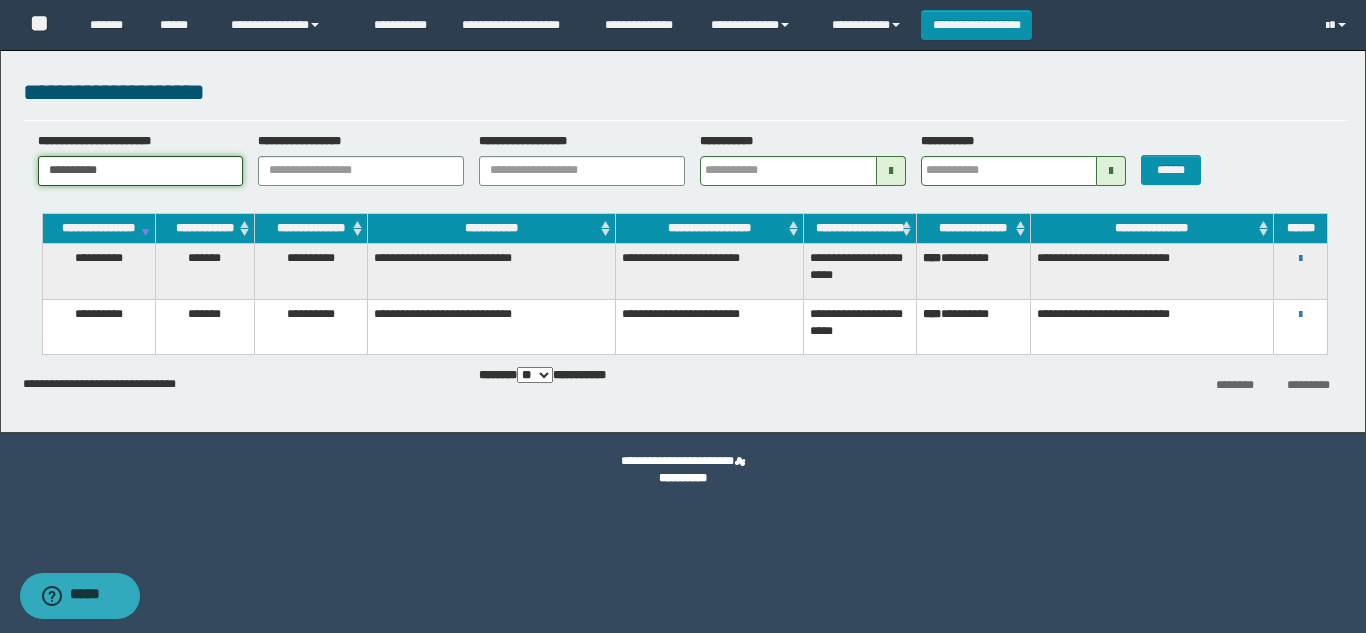 click on "**********" at bounding box center (141, 171) 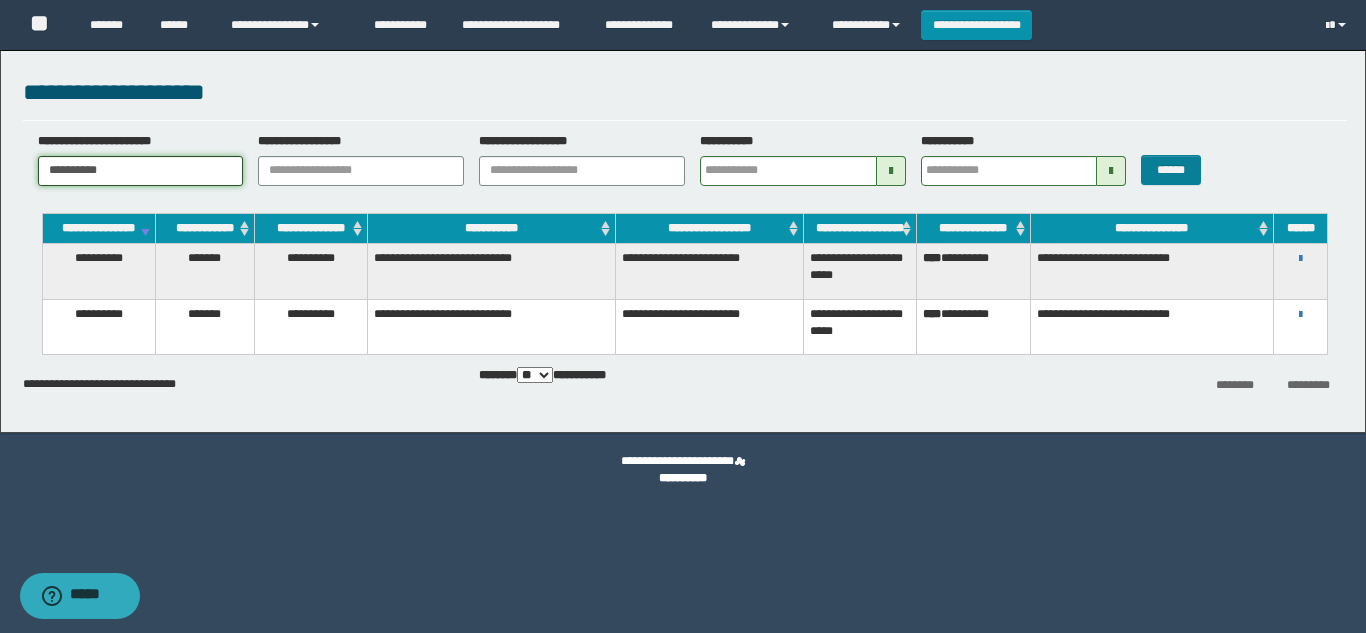 type on "**********" 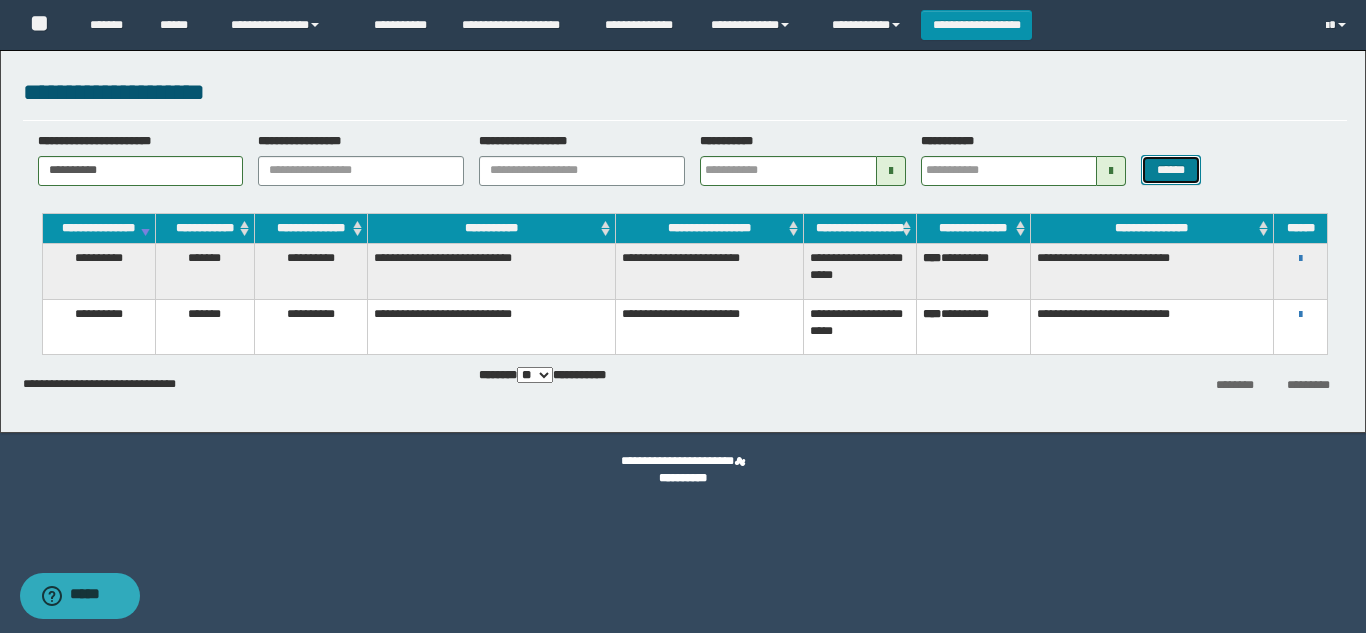 click on "******" at bounding box center [1170, 170] 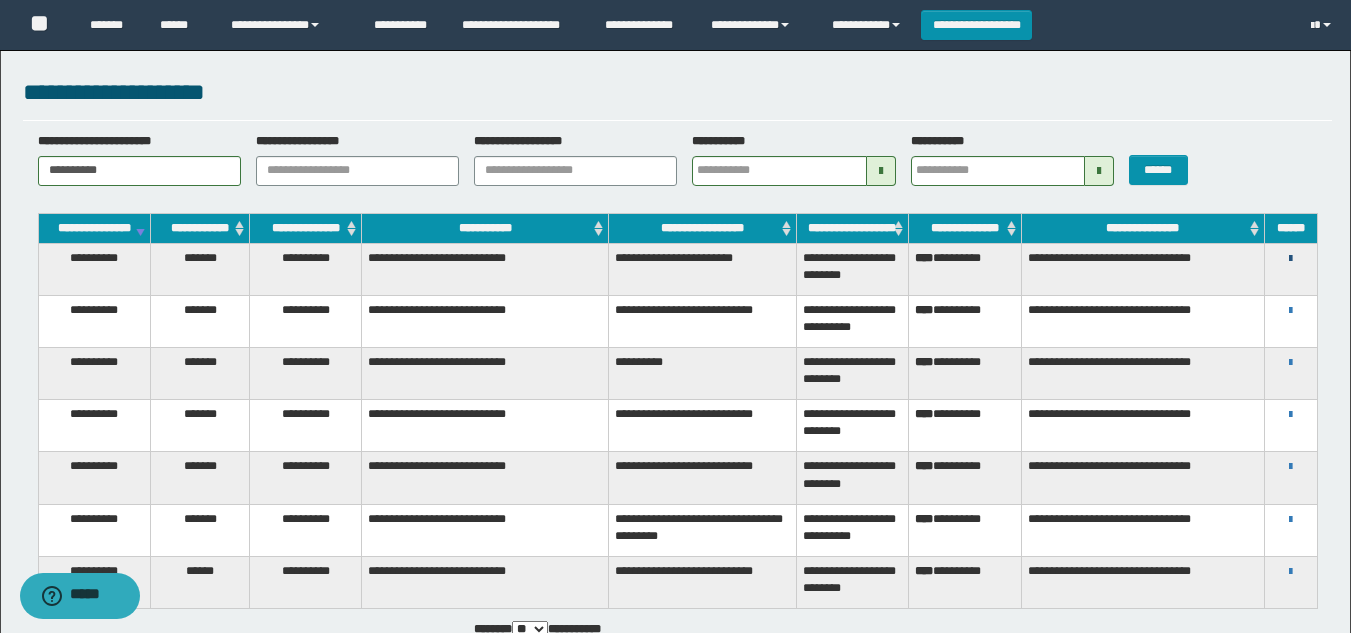 click at bounding box center [1290, 259] 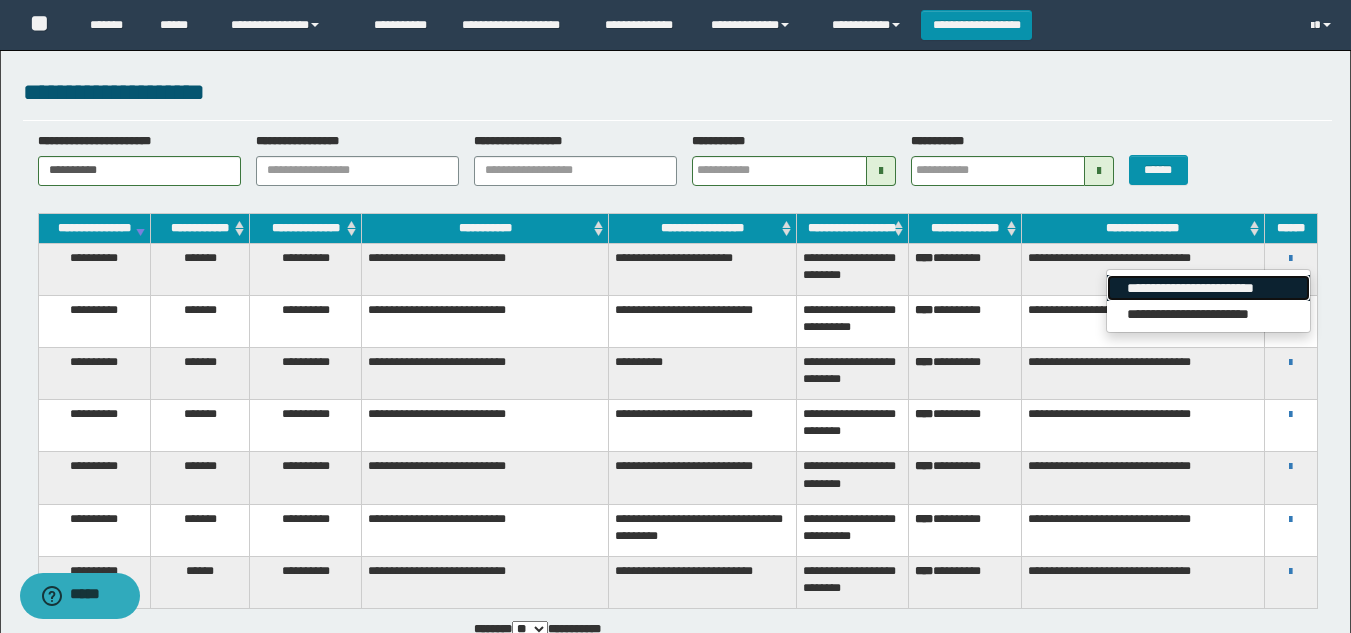 click on "**********" at bounding box center (1208, 288) 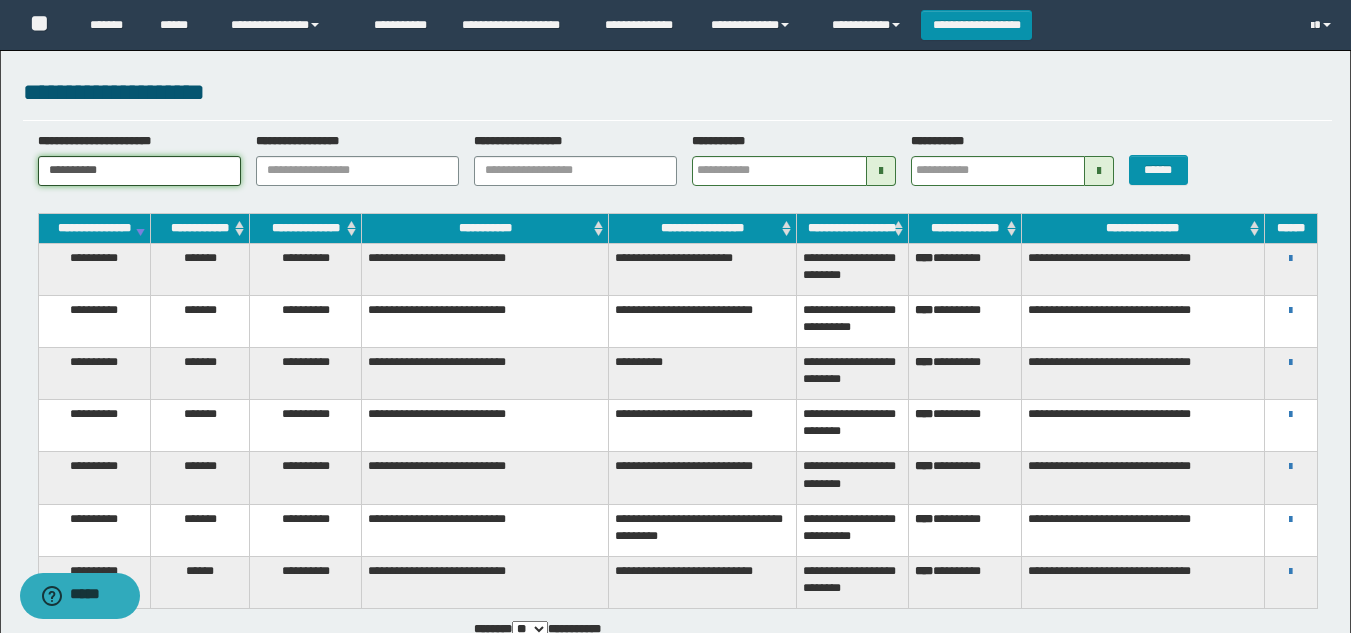 click on "**********" at bounding box center (139, 171) 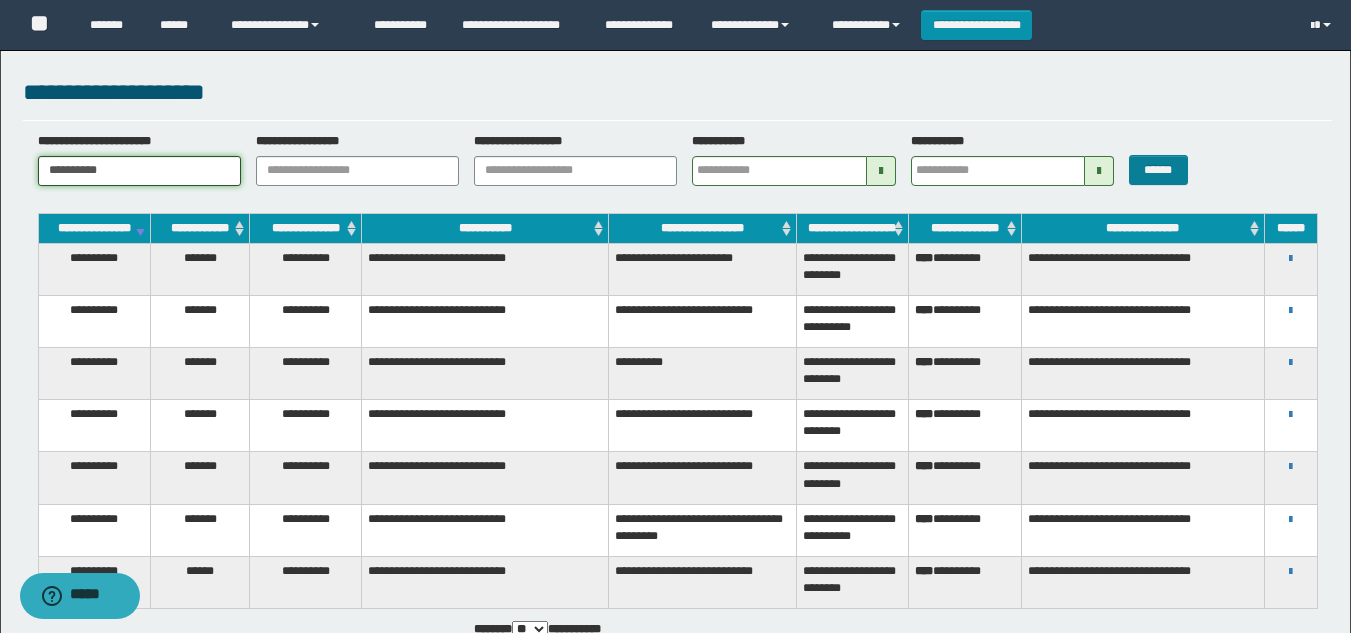 type on "**********" 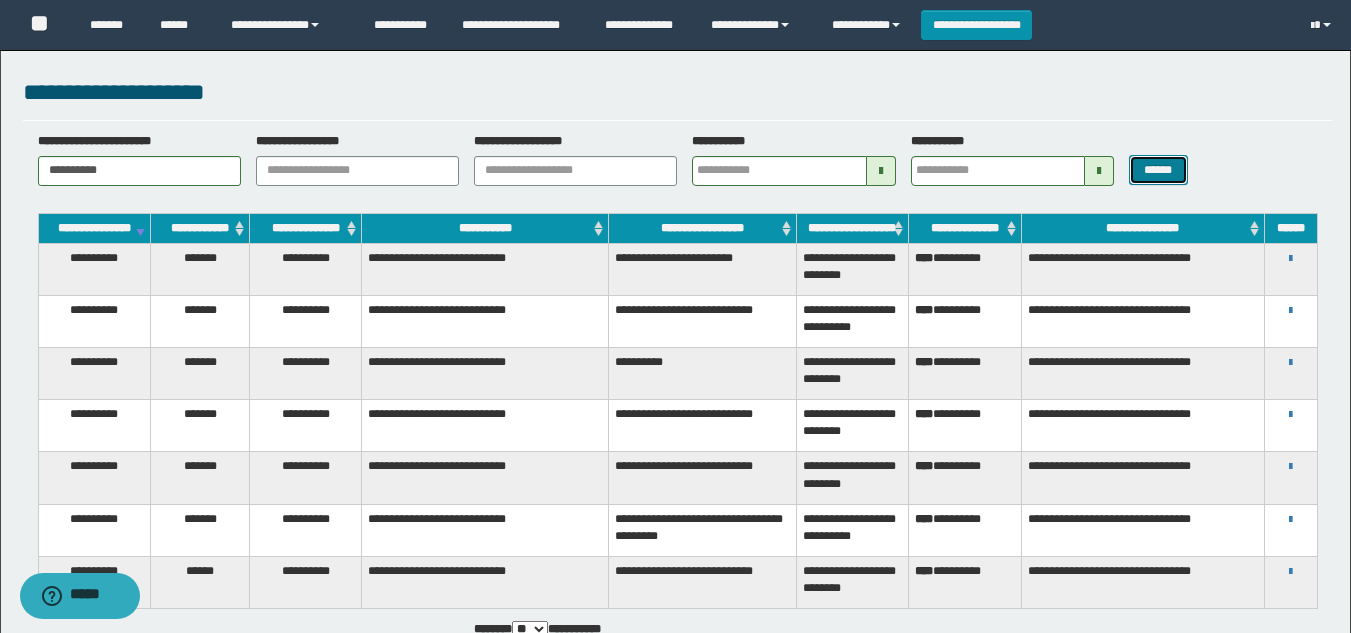 click on "******" at bounding box center (1158, 170) 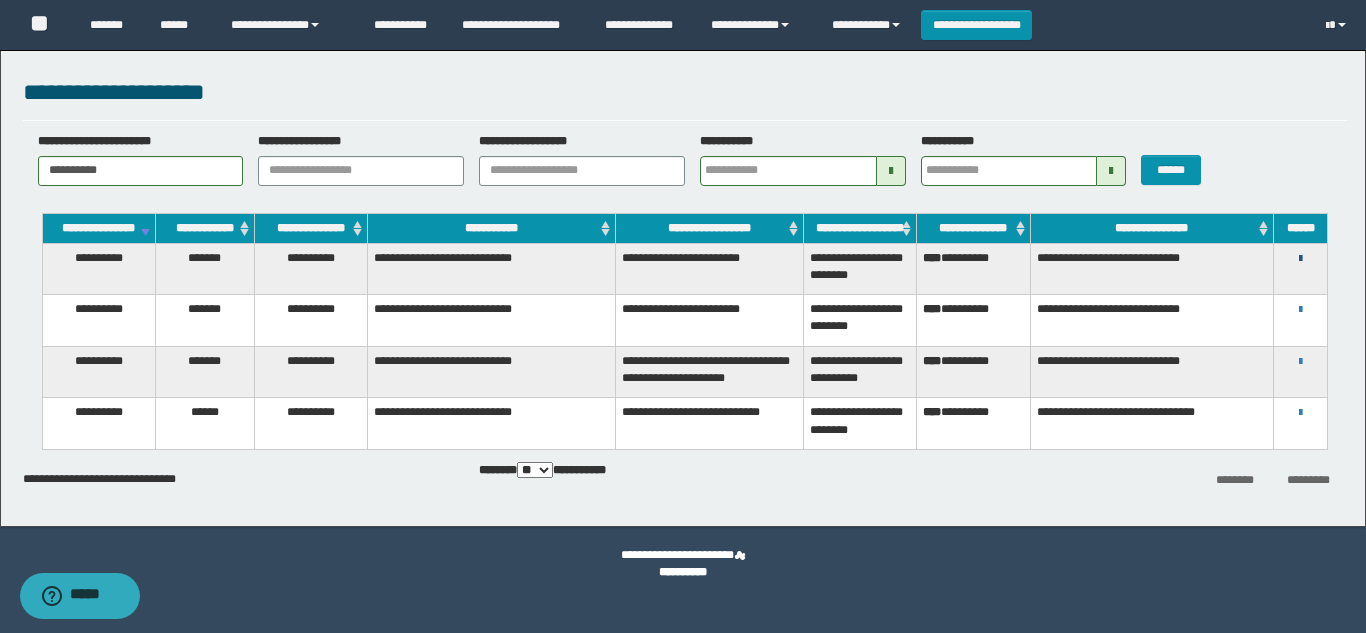 click at bounding box center [1300, 259] 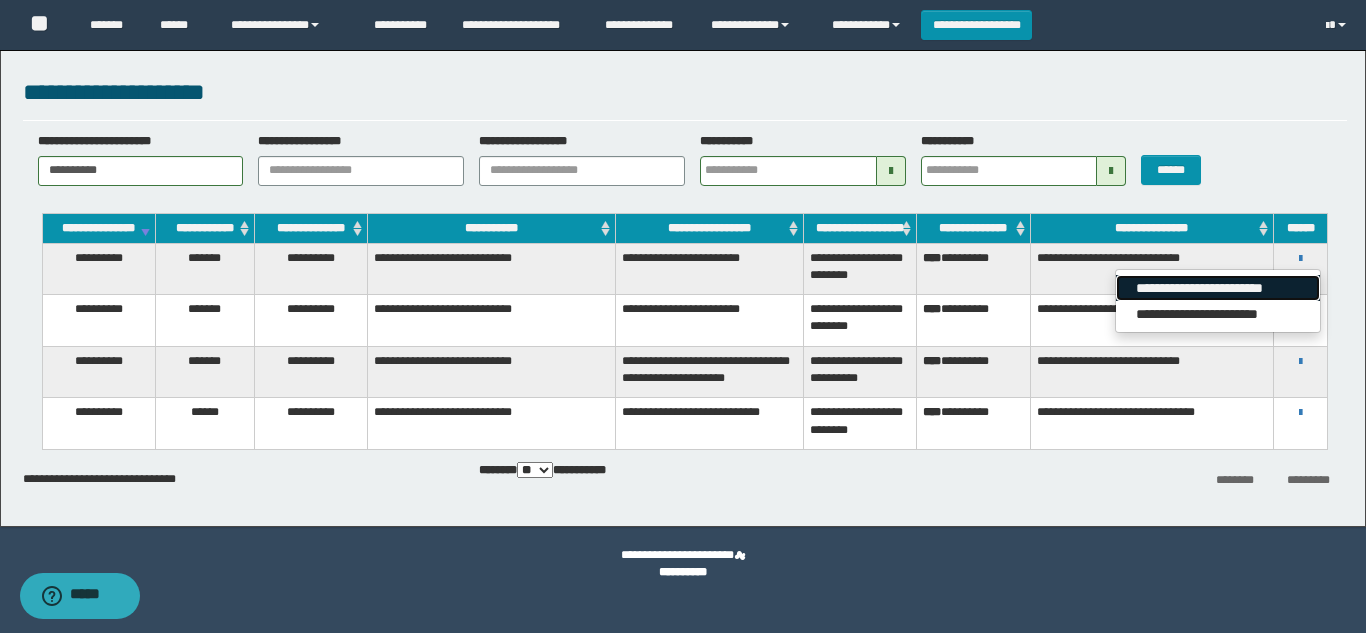 click on "**********" at bounding box center (1217, 288) 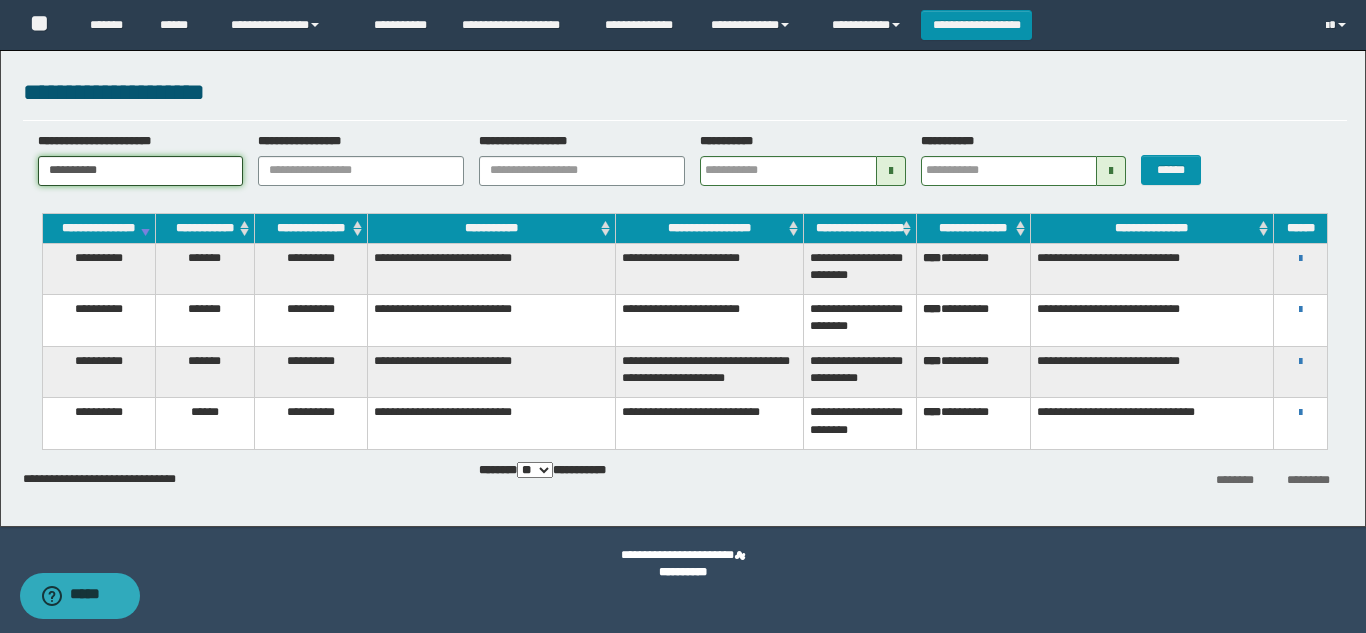 click on "**********" at bounding box center [141, 171] 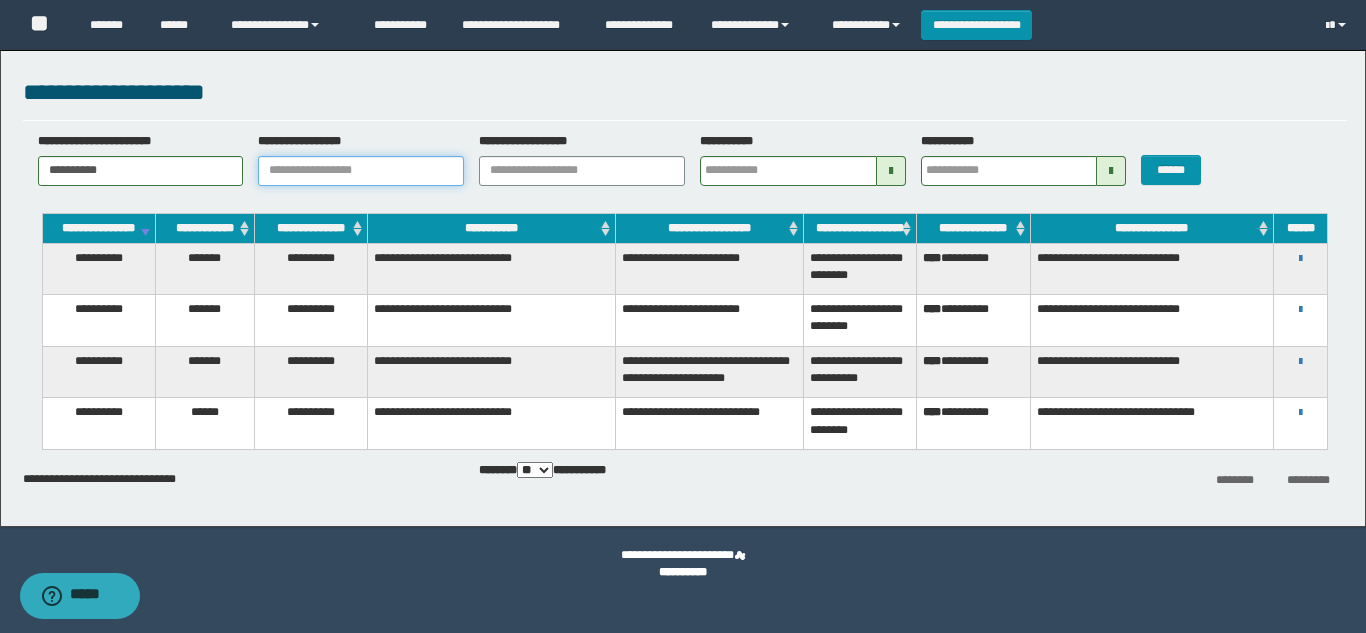 type 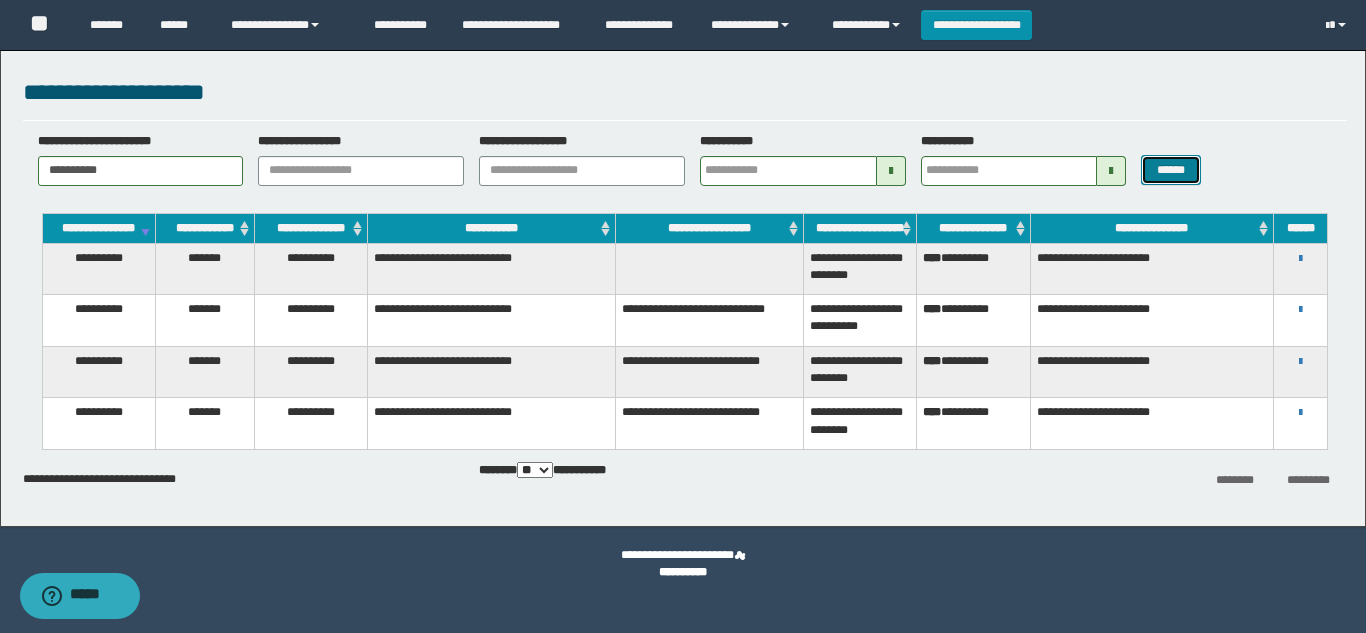 click on "******" at bounding box center [1170, 170] 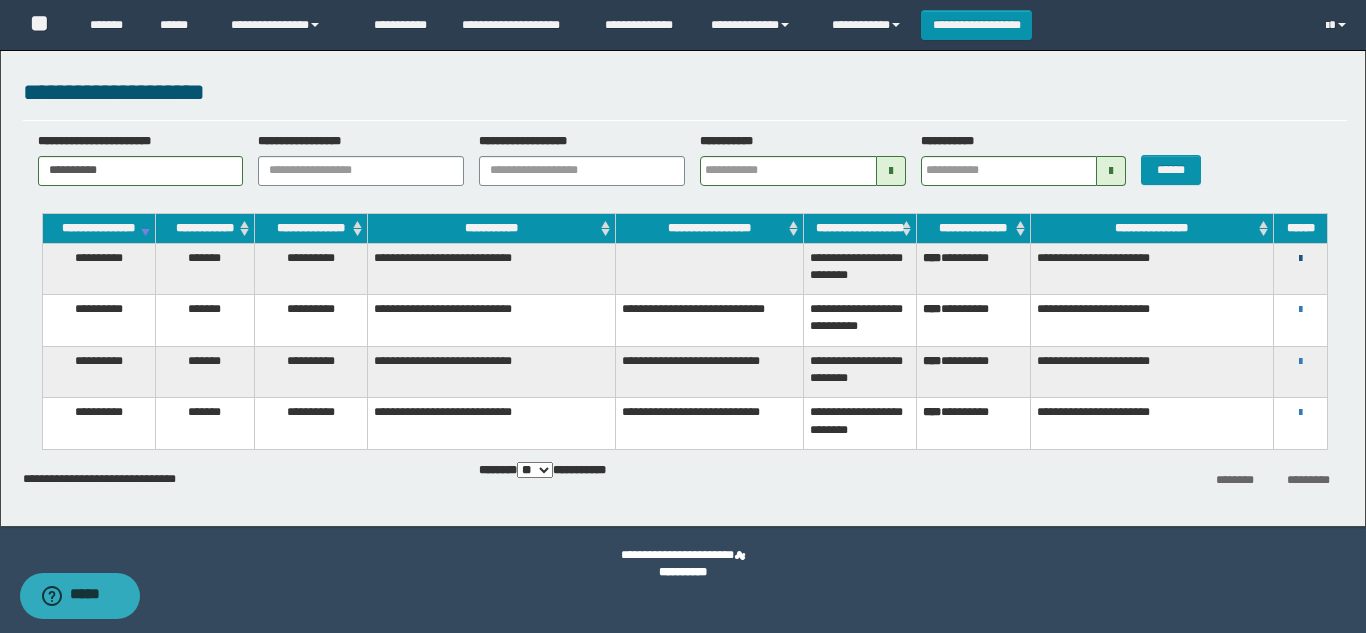 click at bounding box center [1300, 259] 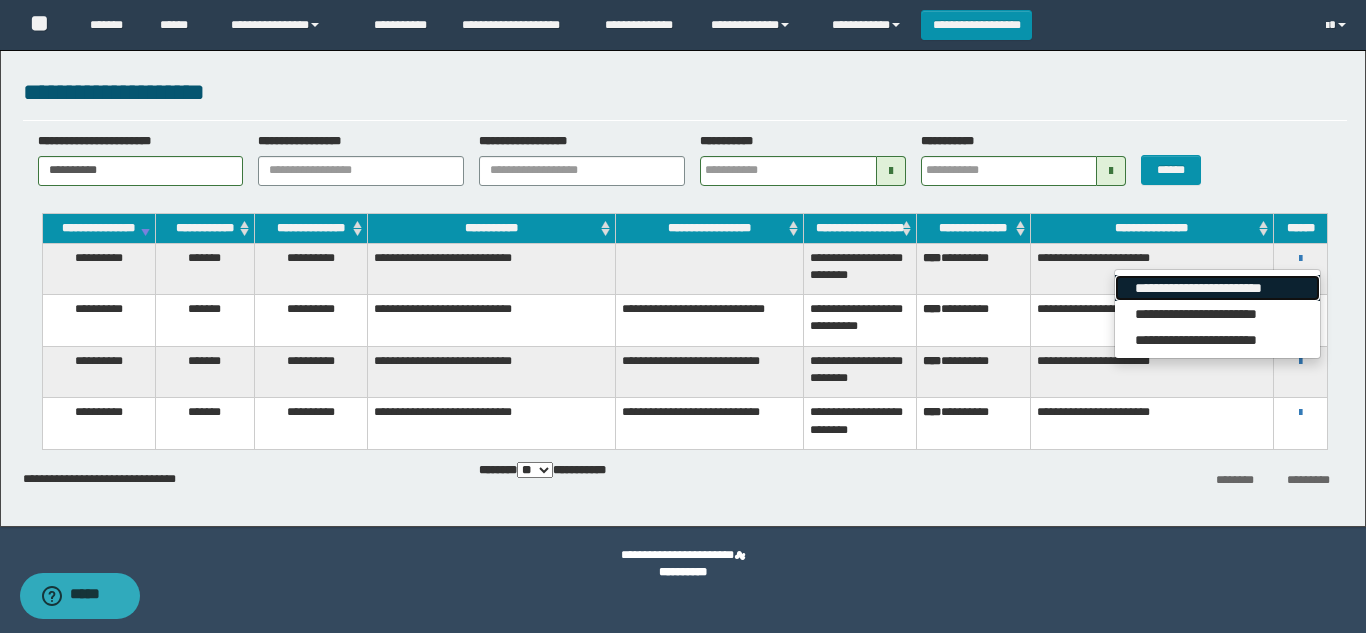 click on "**********" at bounding box center (1217, 288) 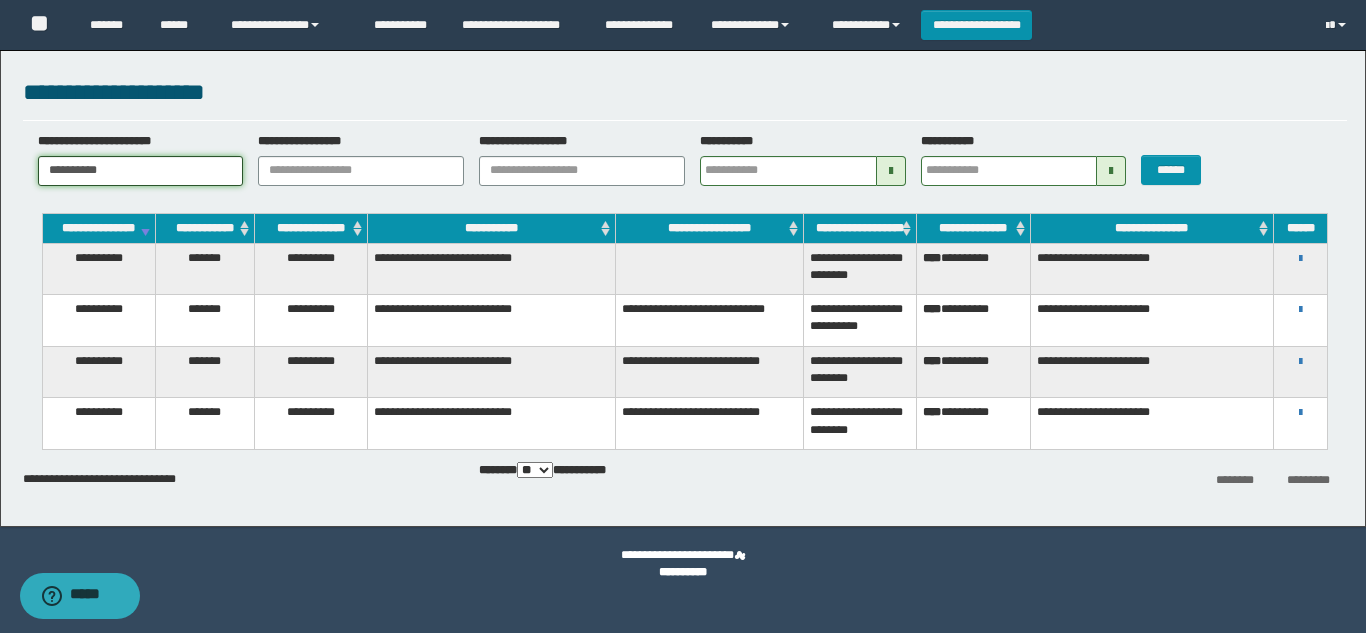 click on "**********" at bounding box center (141, 171) 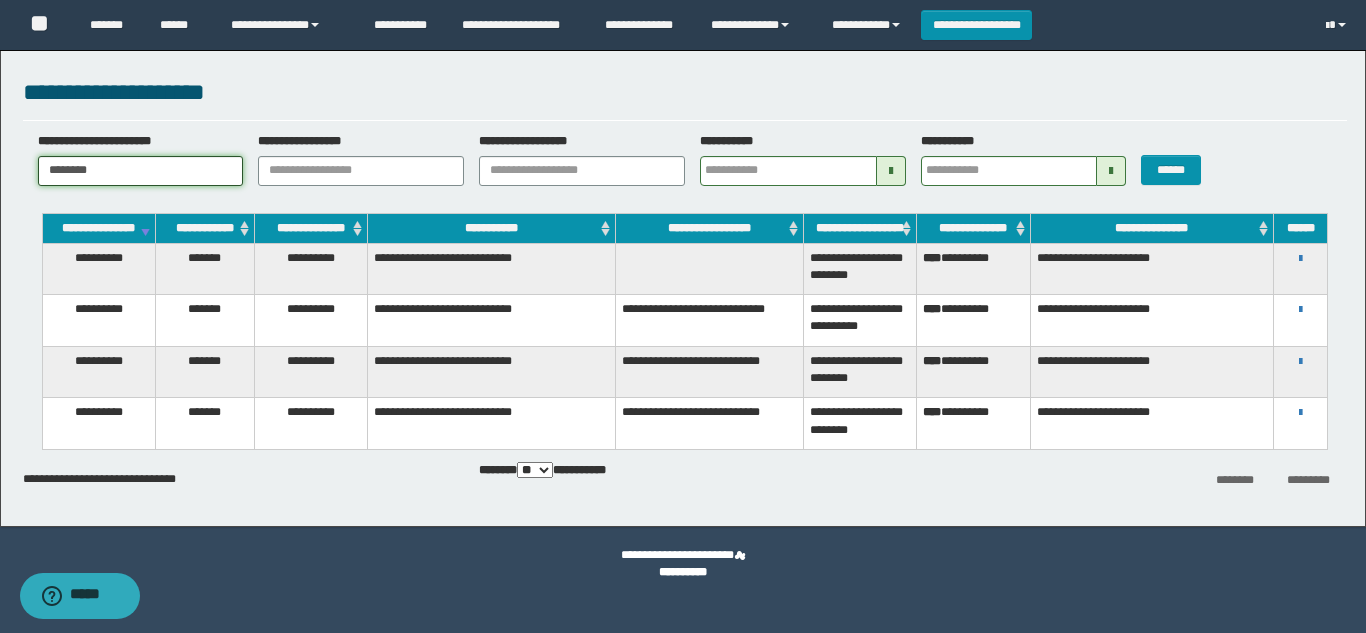 type 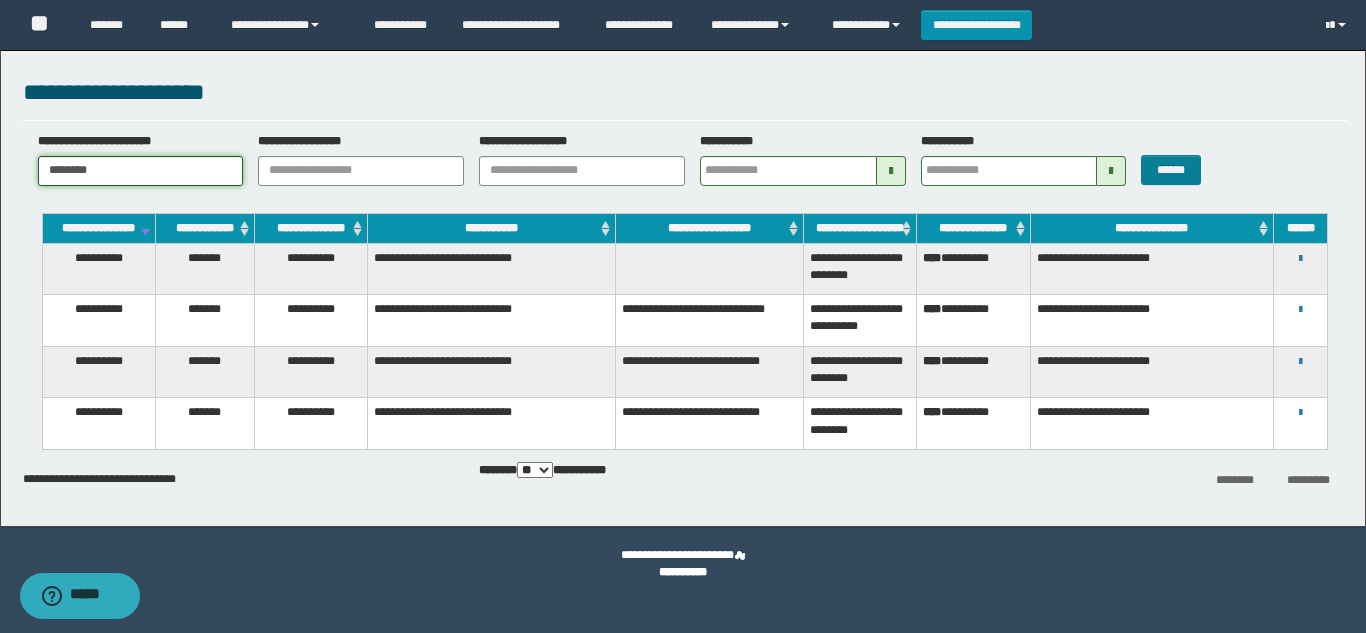 type on "********" 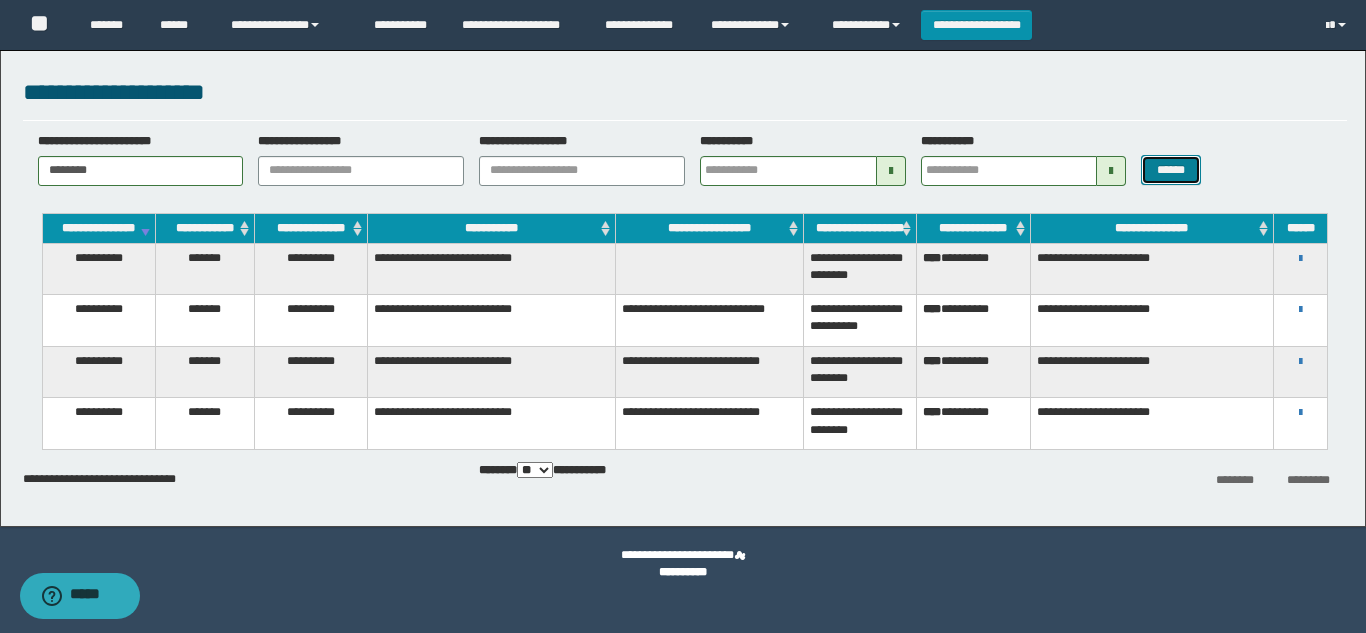 click on "******" at bounding box center (1170, 170) 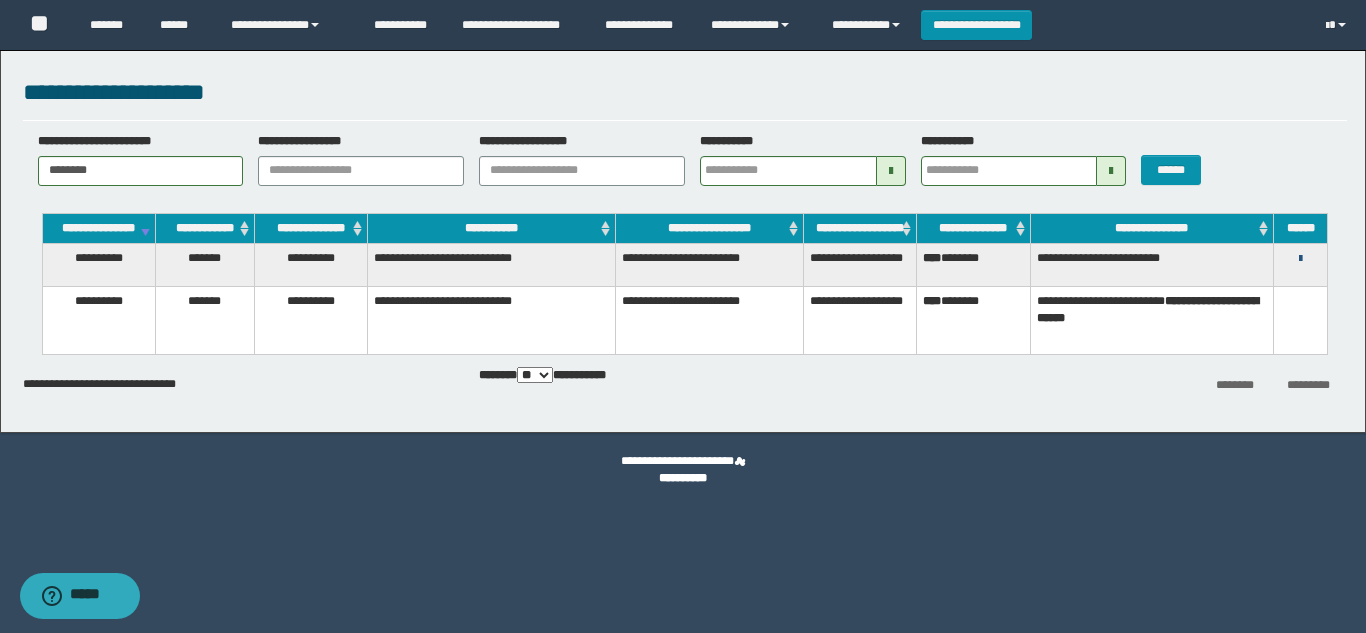 click at bounding box center (1300, 259) 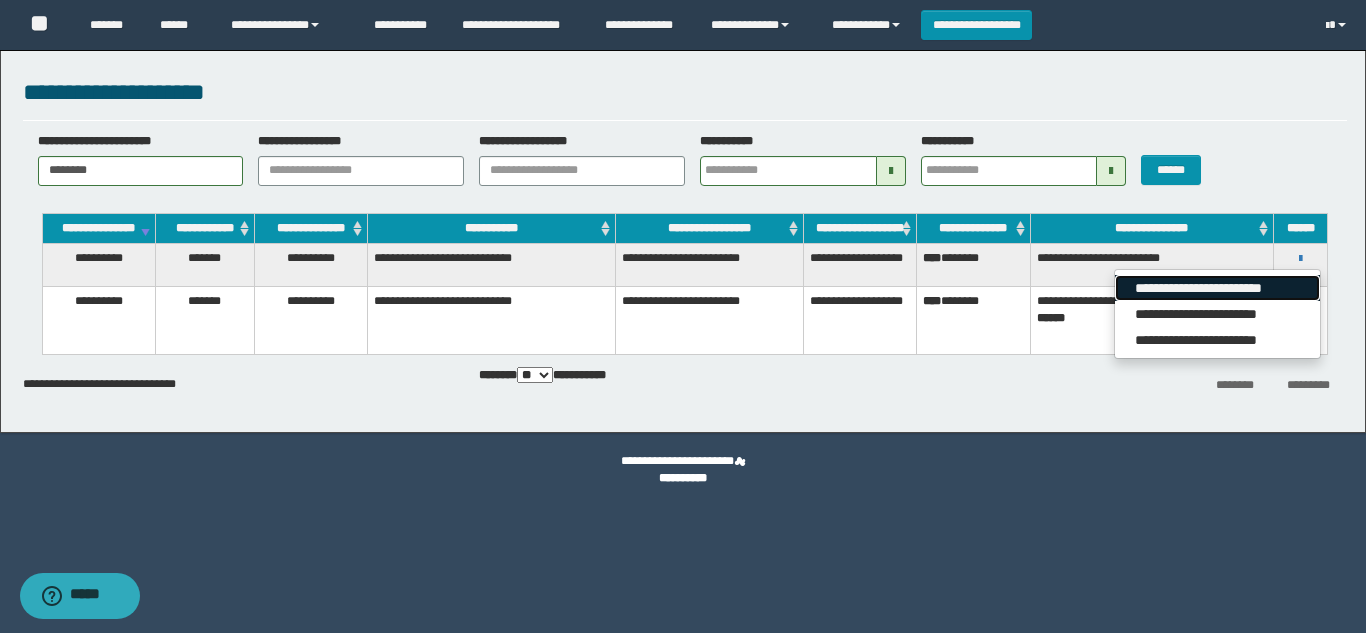 click on "**********" at bounding box center [1217, 288] 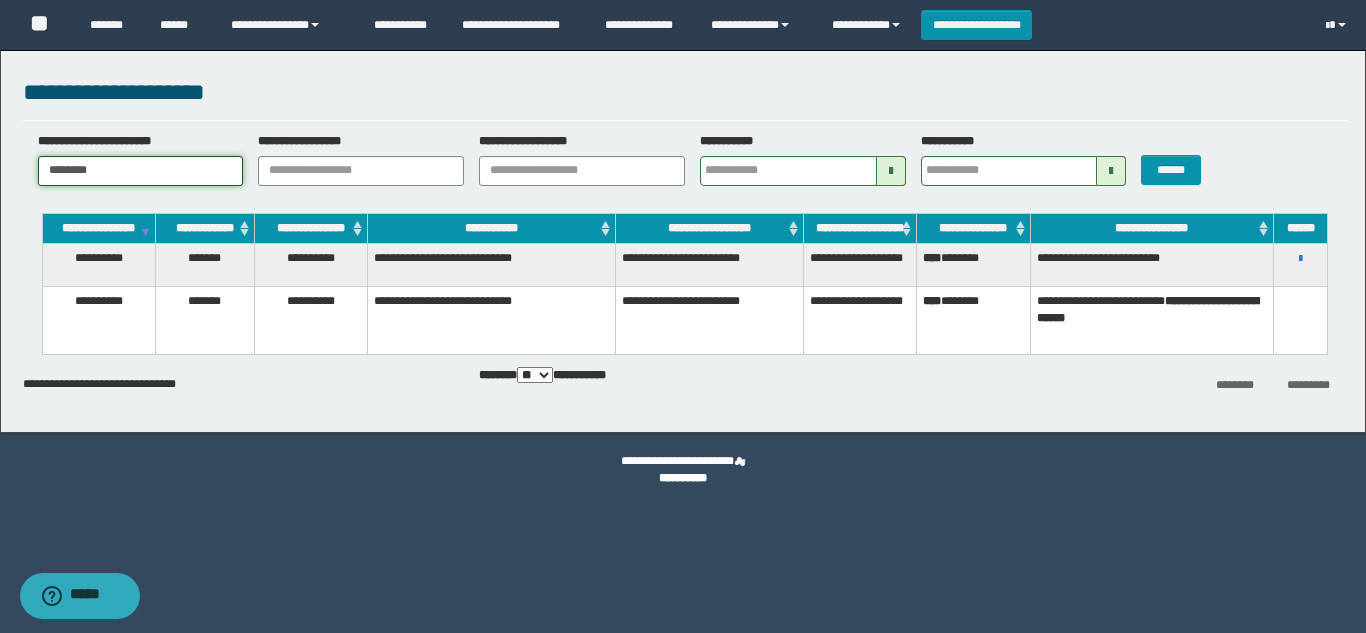 click on "********" at bounding box center [141, 171] 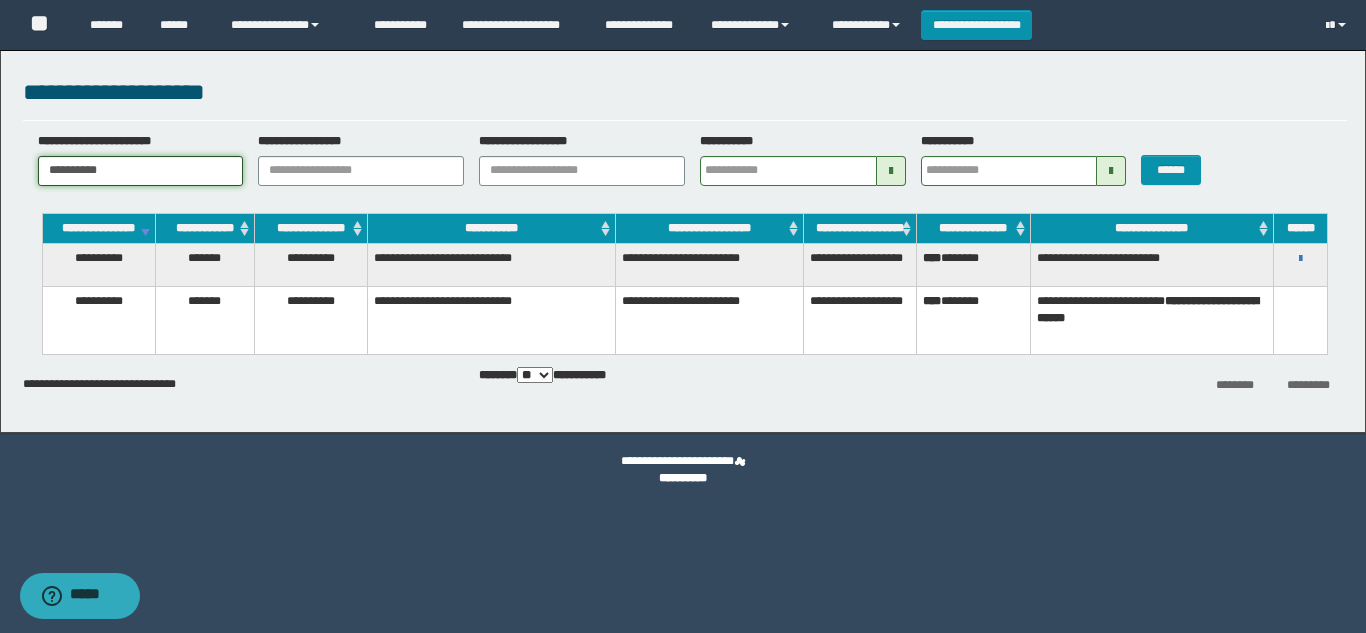 type 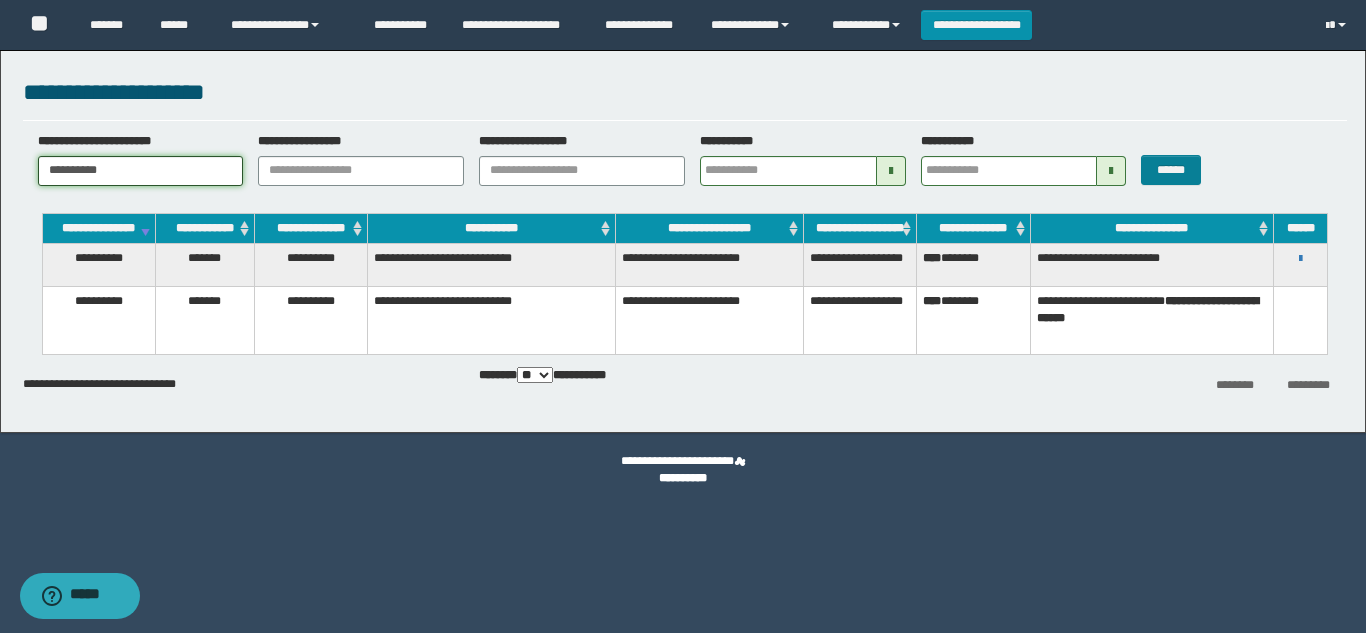 type on "**********" 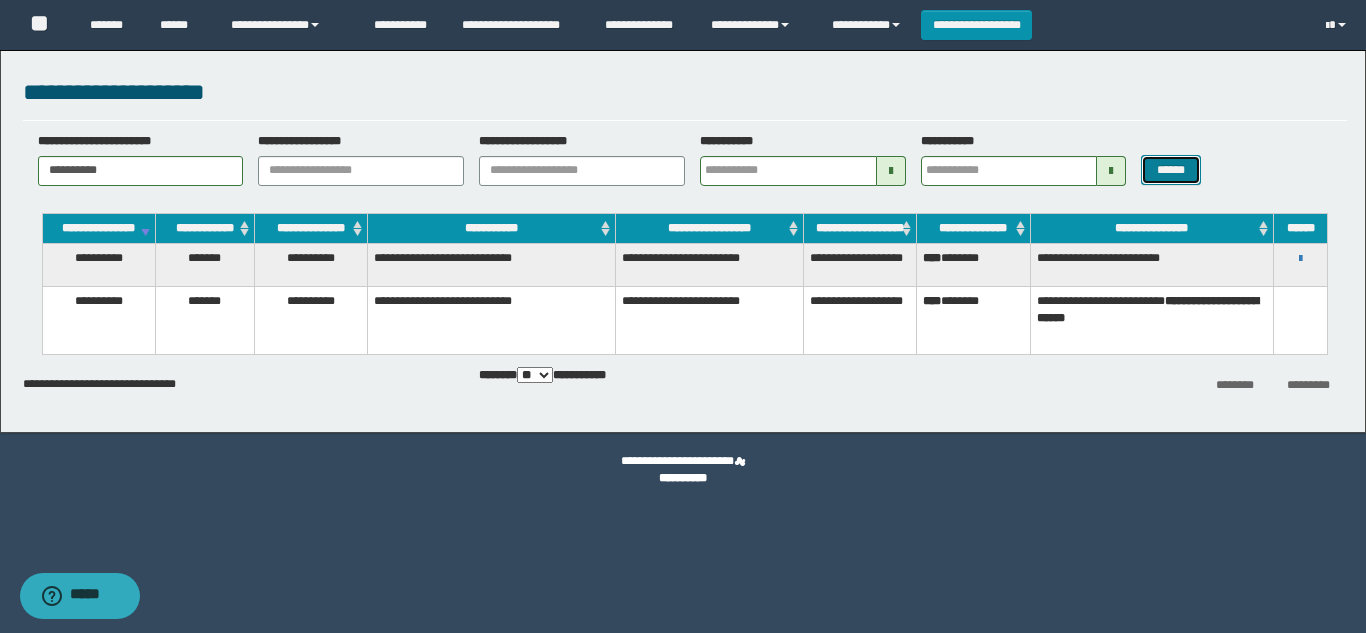 click on "******" at bounding box center (1170, 170) 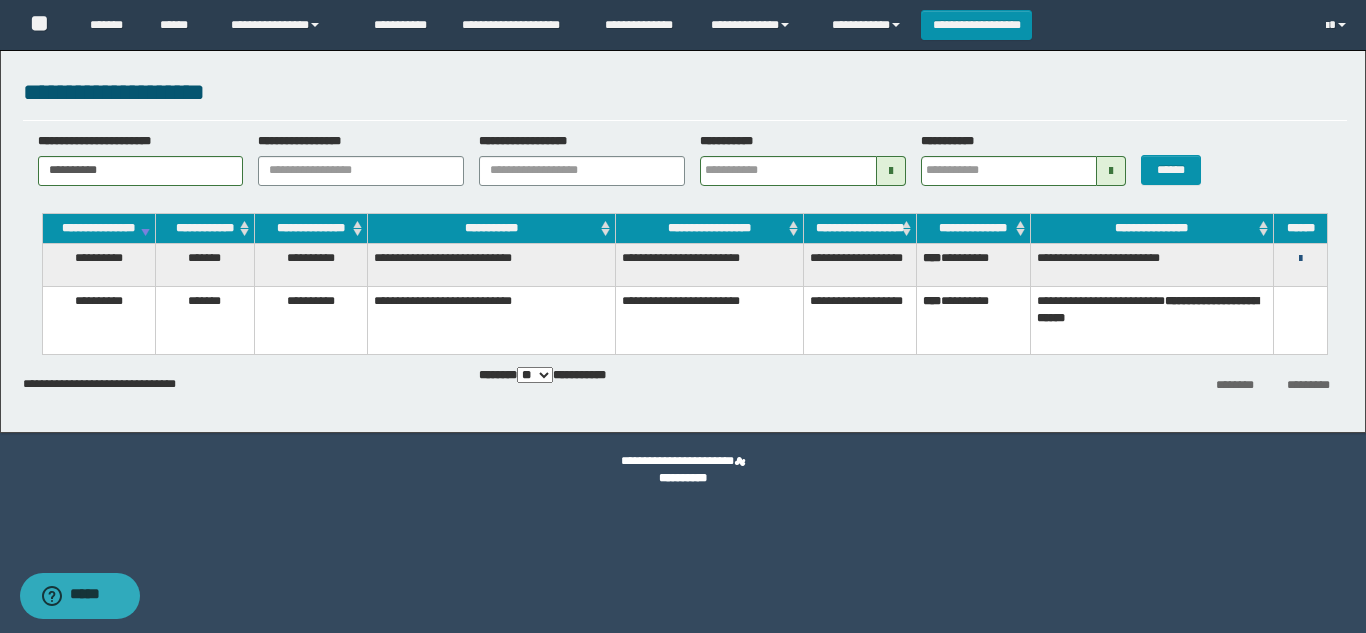 click at bounding box center [1300, 259] 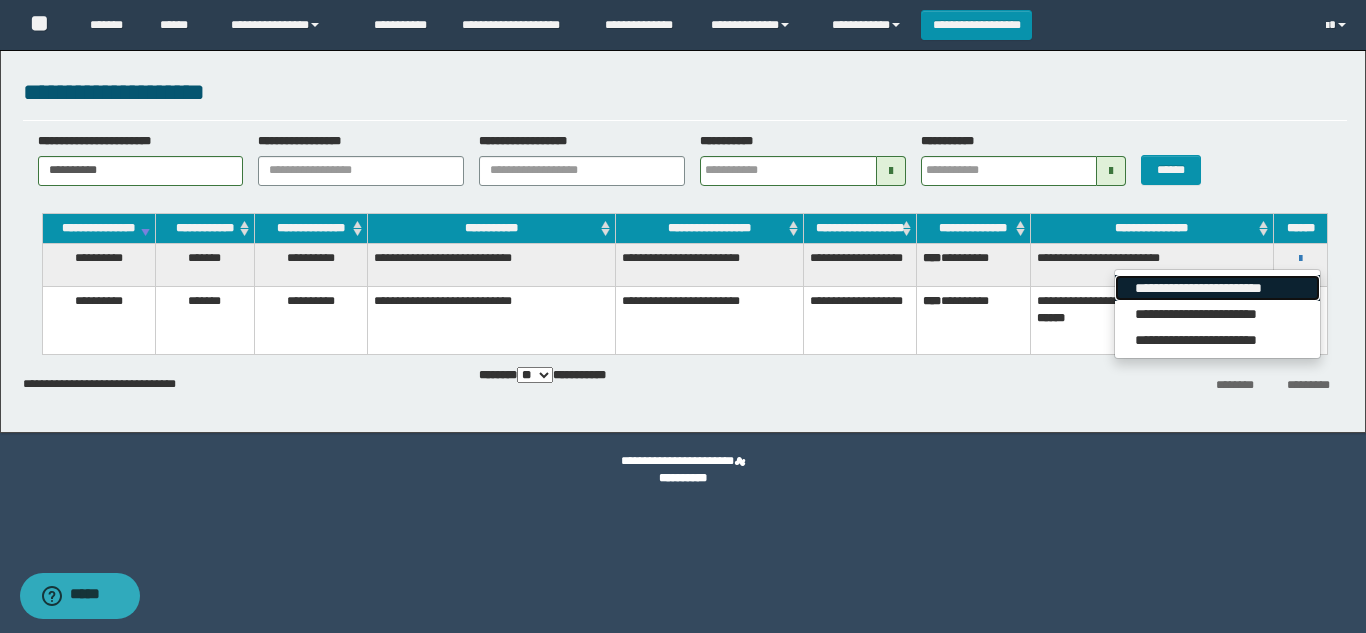 click on "**********" at bounding box center (1217, 288) 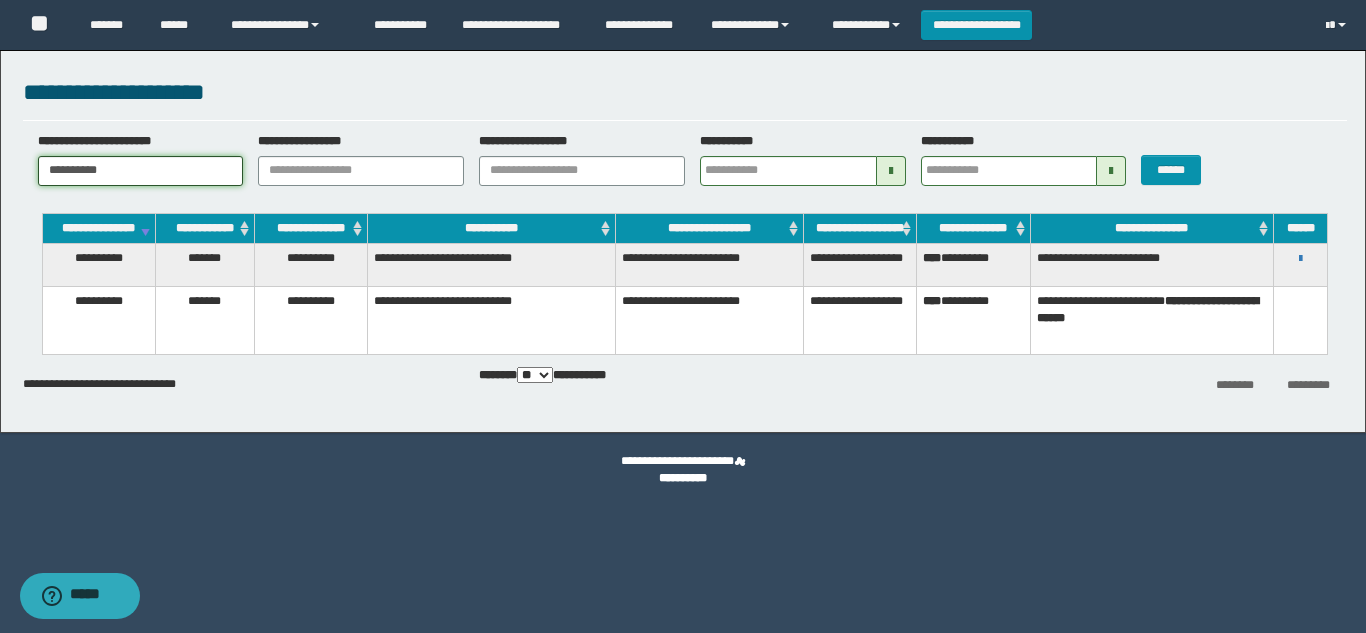 click on "**********" at bounding box center [141, 171] 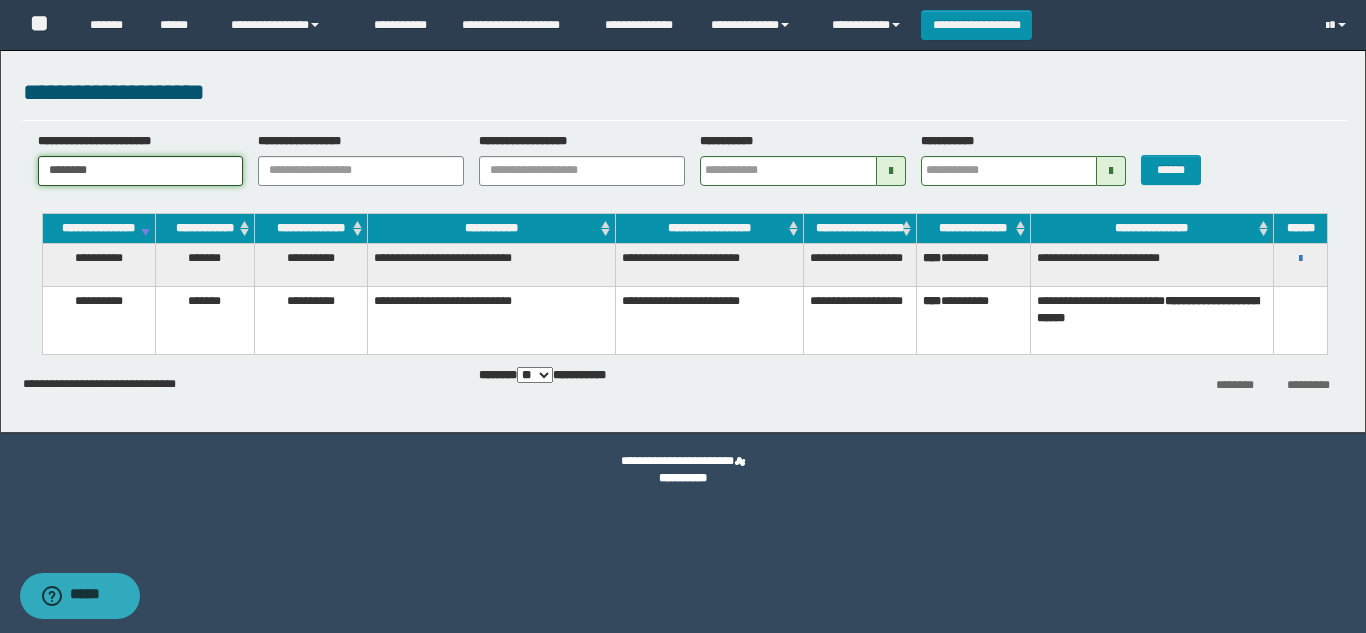 type 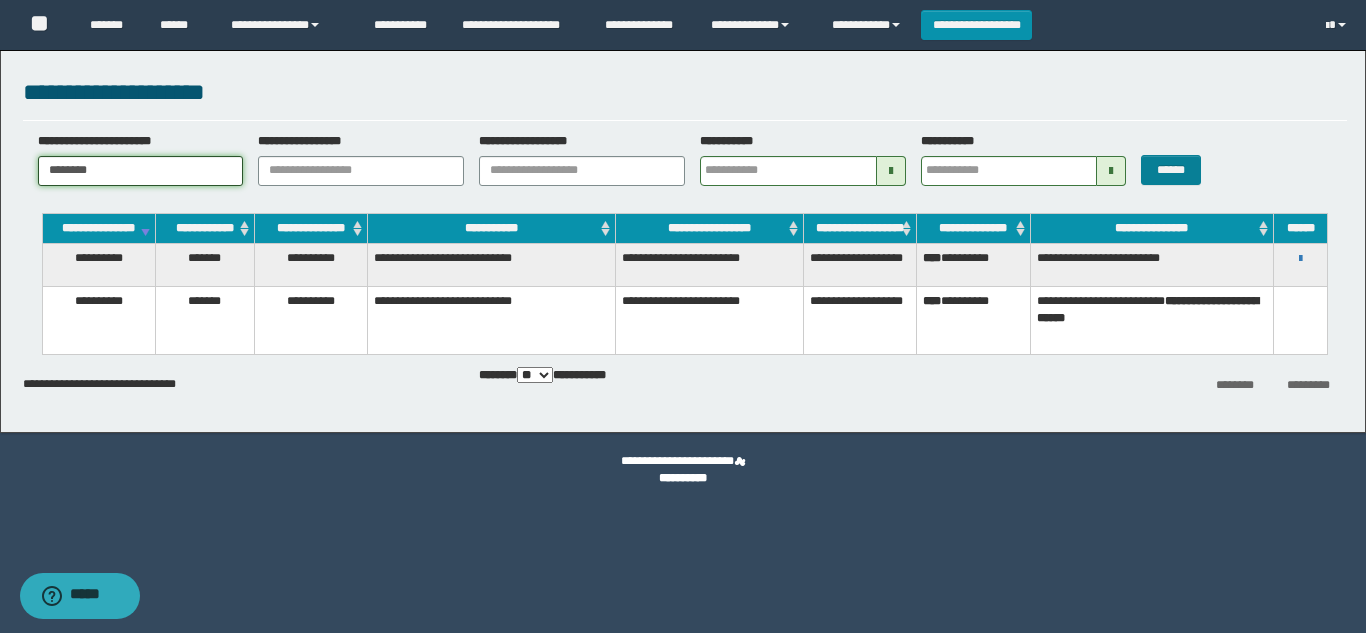type on "********" 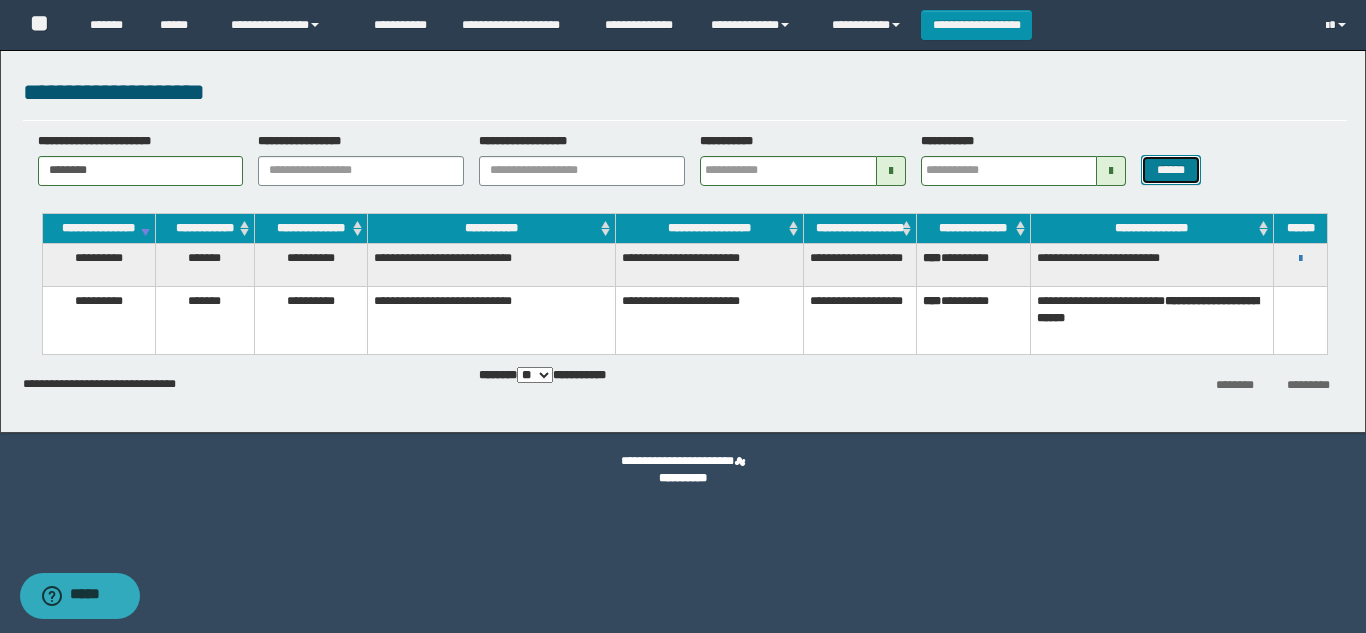click on "******" at bounding box center (1170, 170) 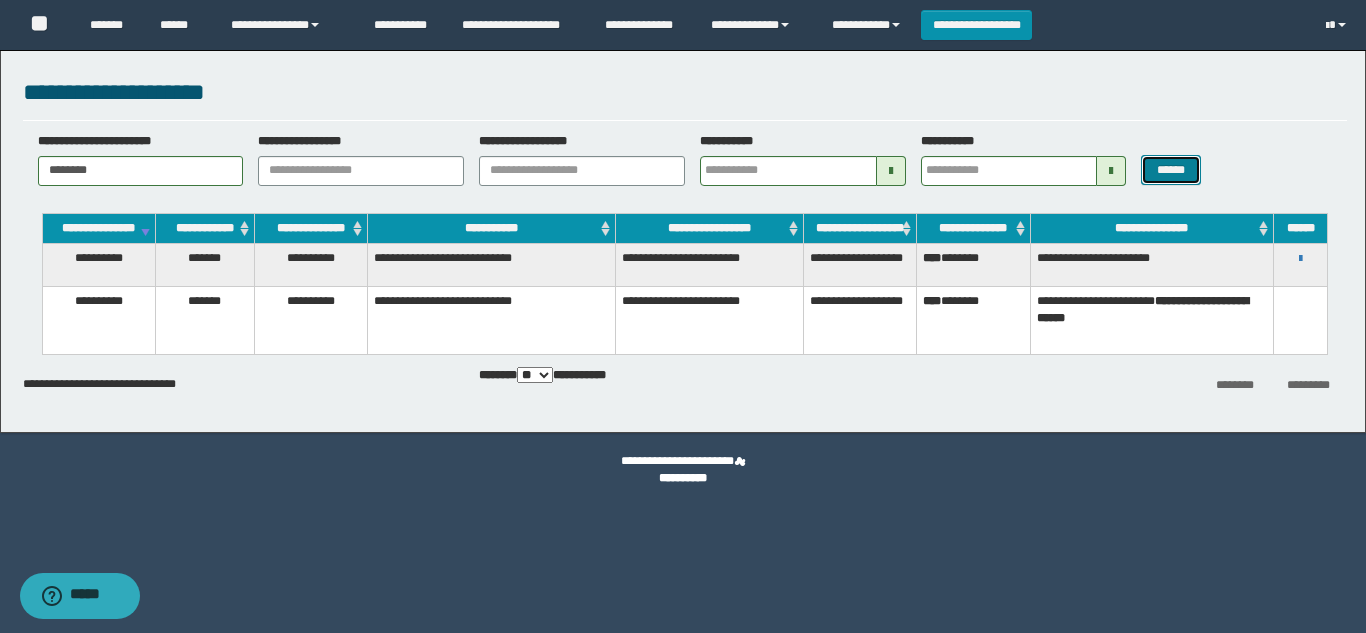 click on "******" at bounding box center (1170, 170) 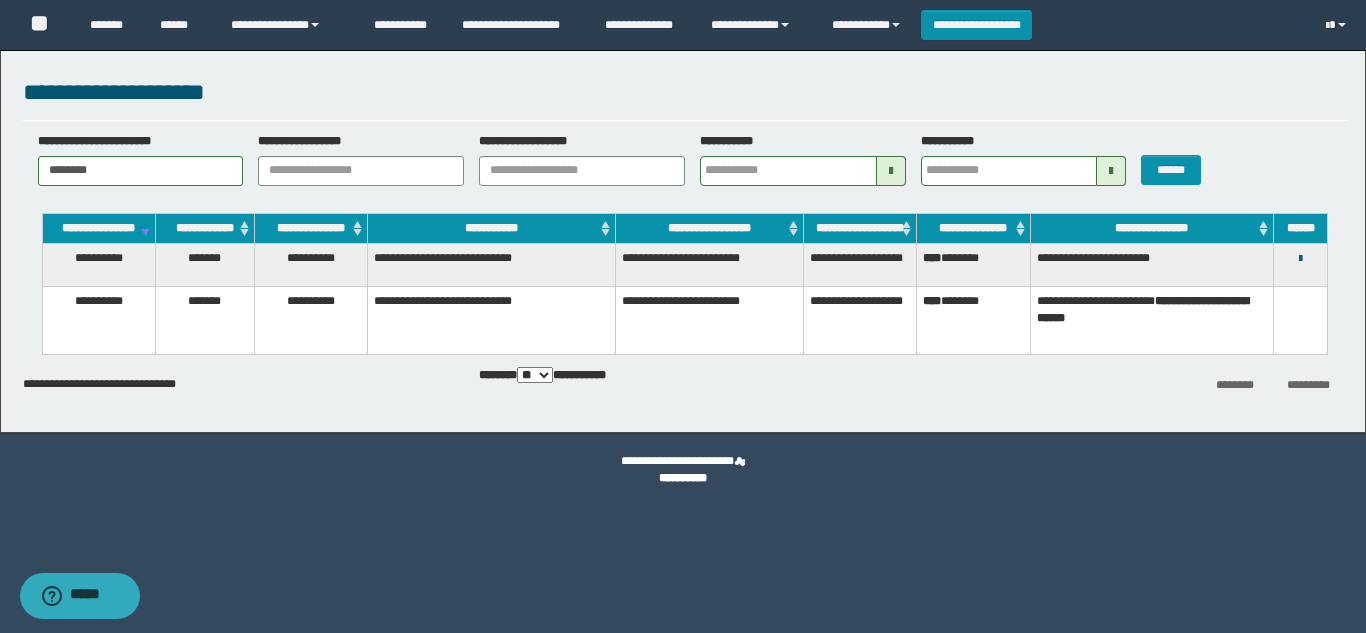 click at bounding box center [1300, 259] 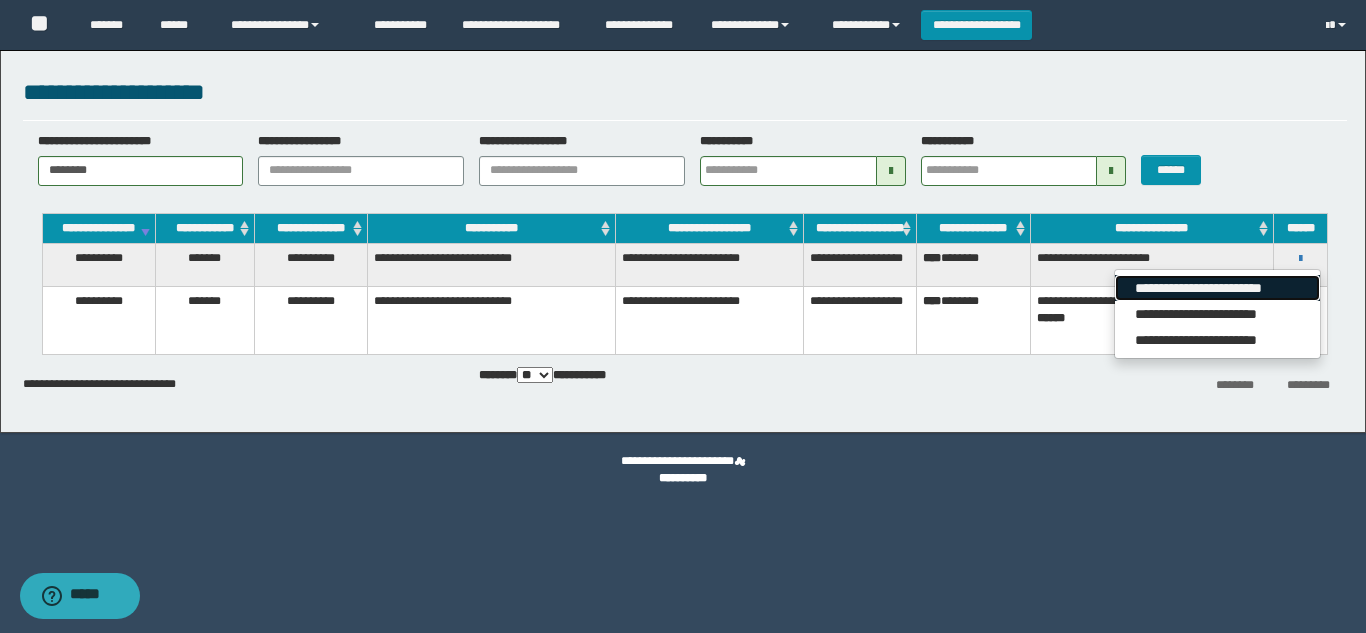 click on "**********" at bounding box center [1217, 288] 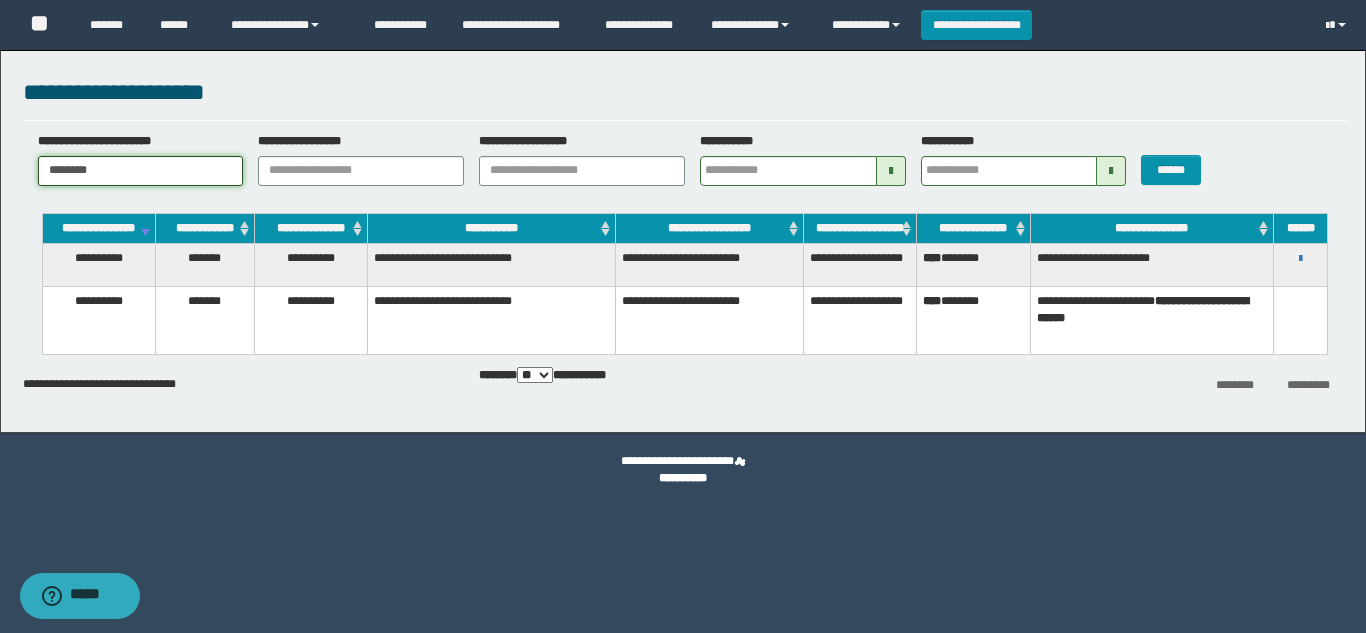 click on "********" at bounding box center (141, 171) 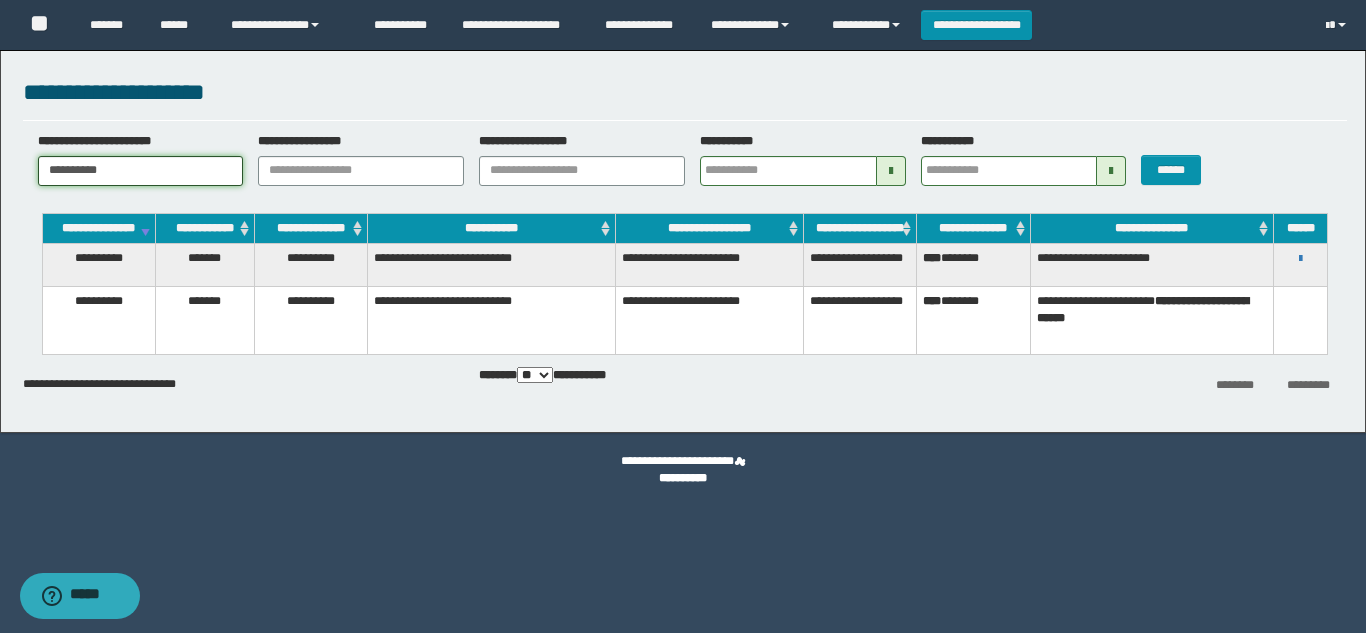type 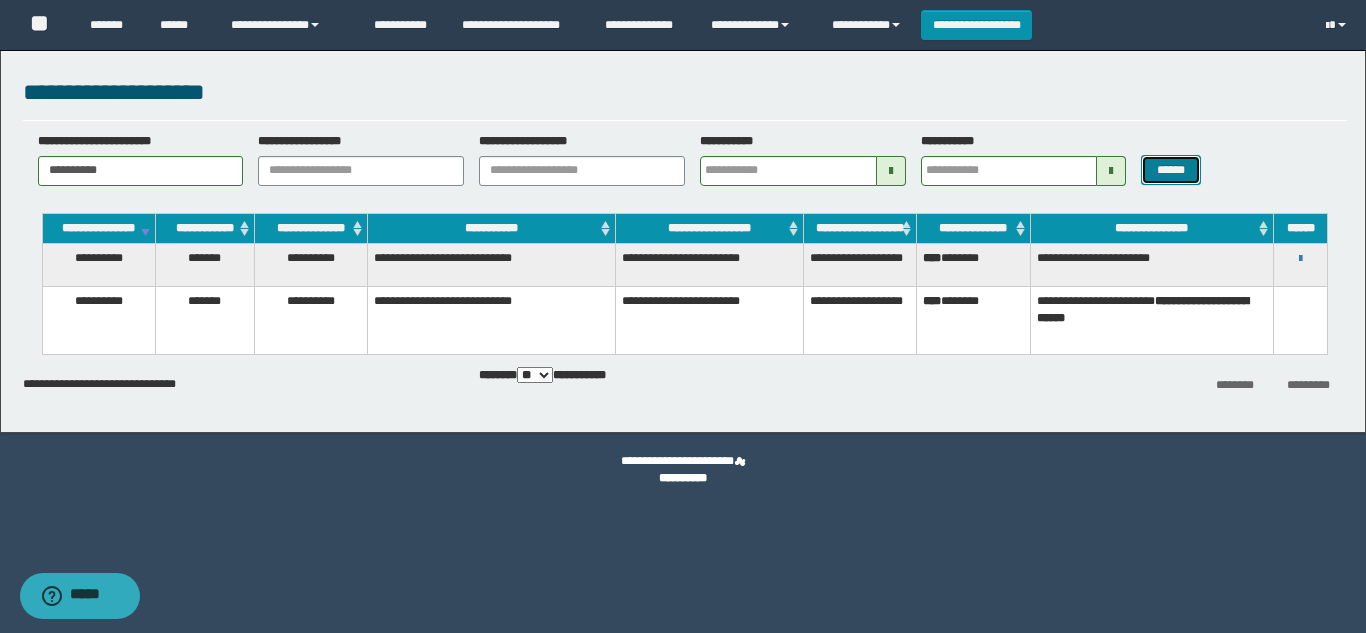 click on "******" at bounding box center (1170, 170) 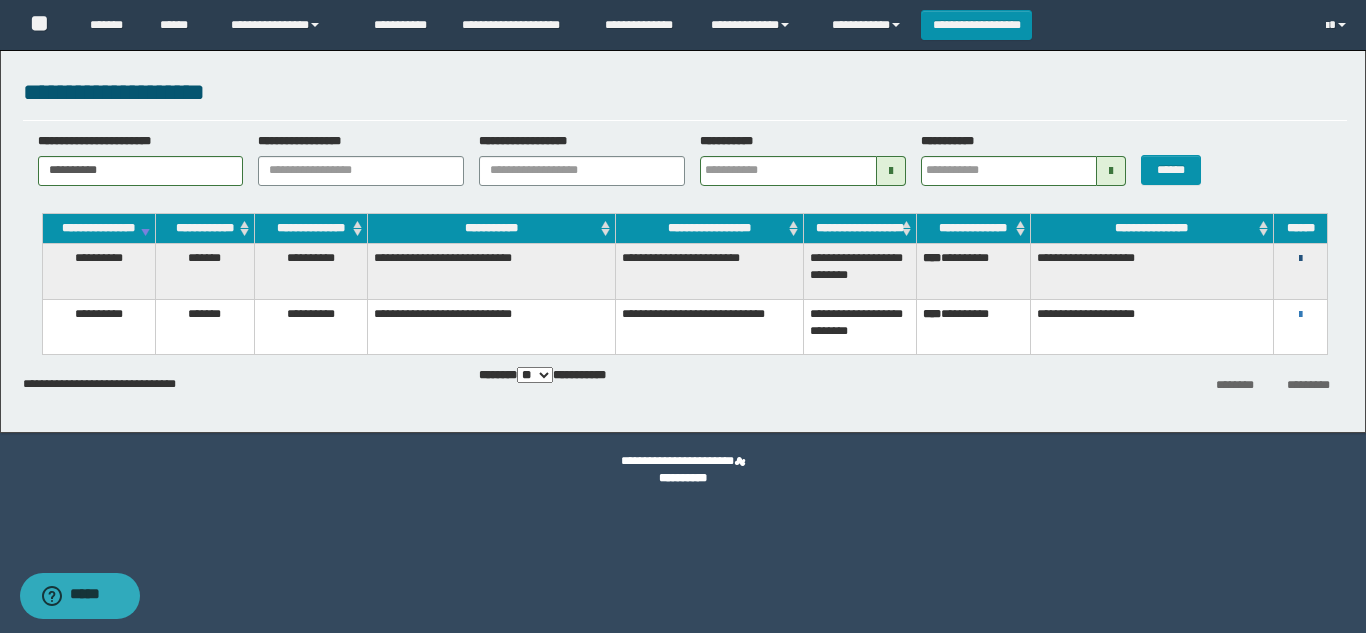 click at bounding box center (1300, 259) 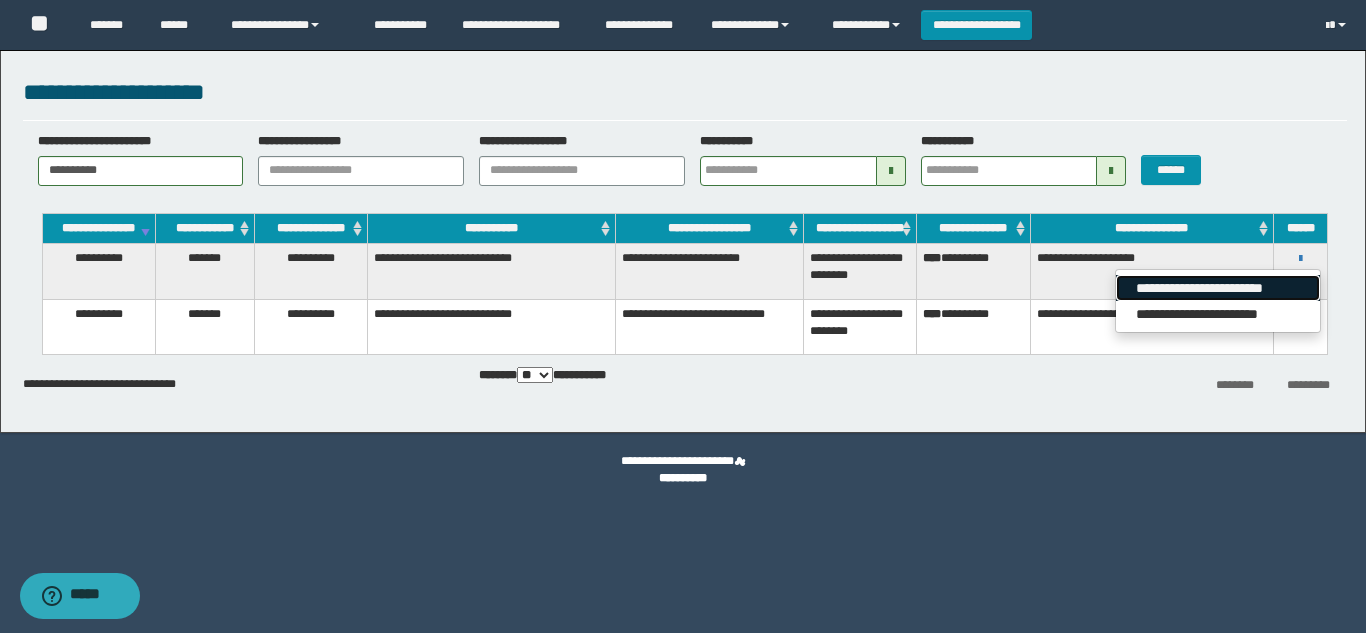click on "**********" at bounding box center (1217, 288) 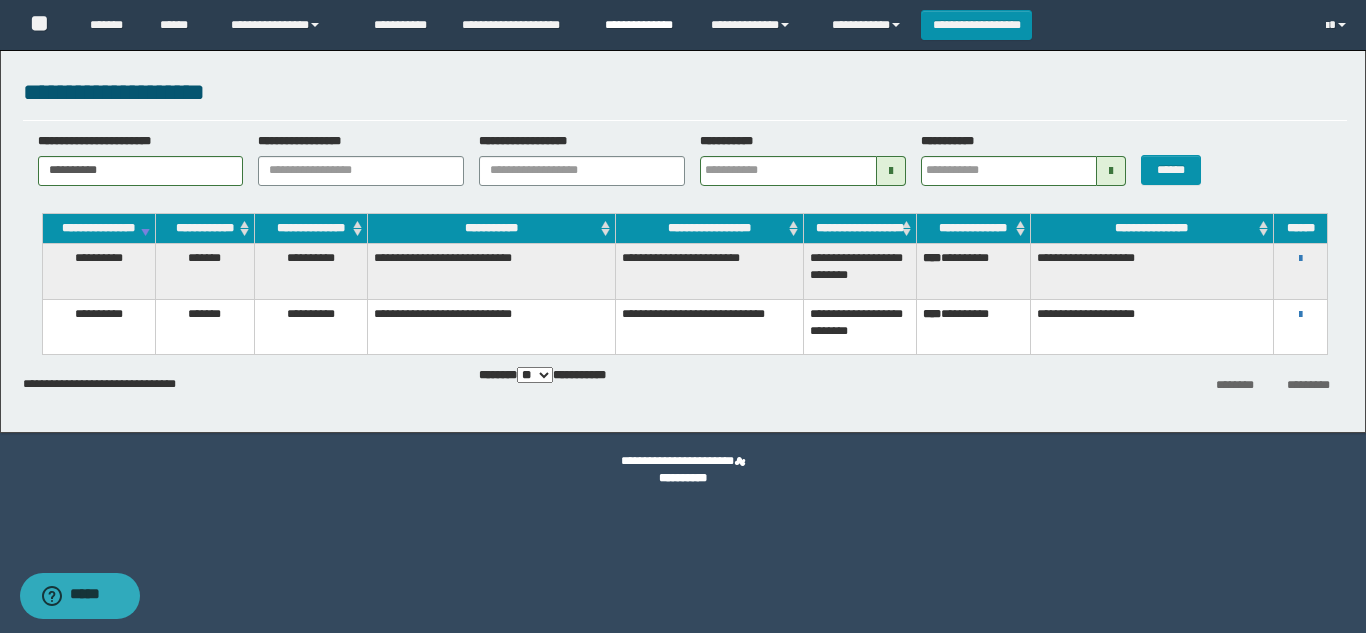 type 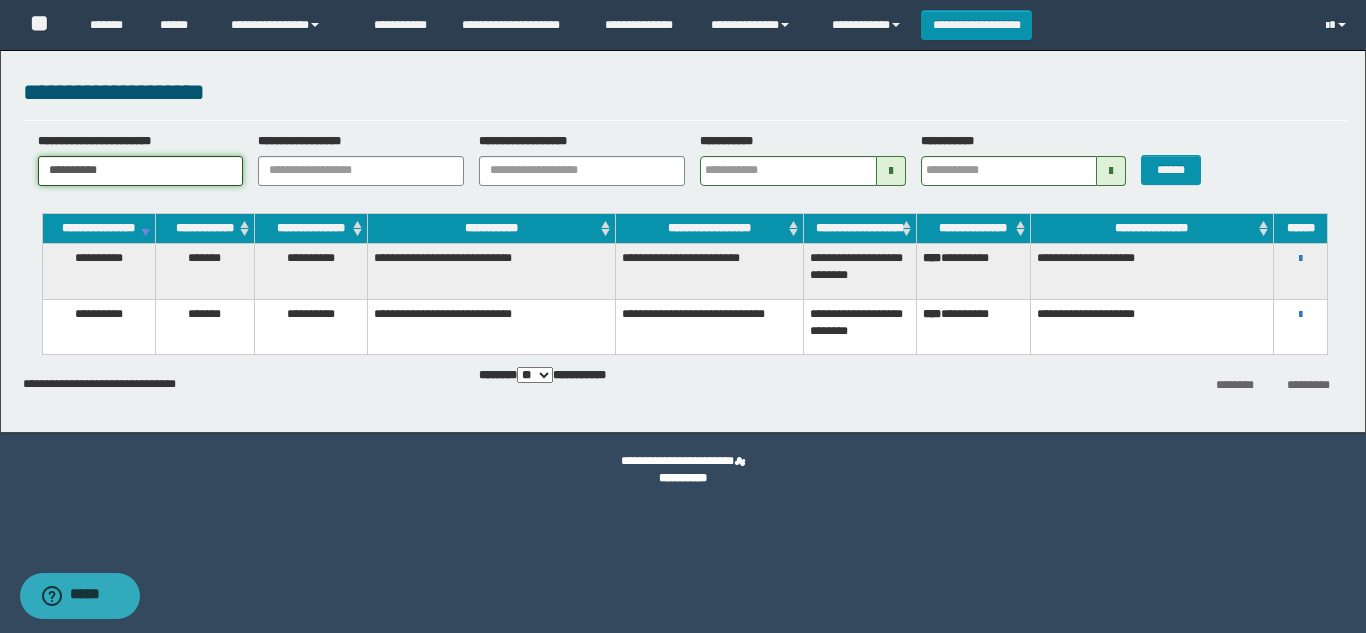 click on "**********" at bounding box center (141, 171) 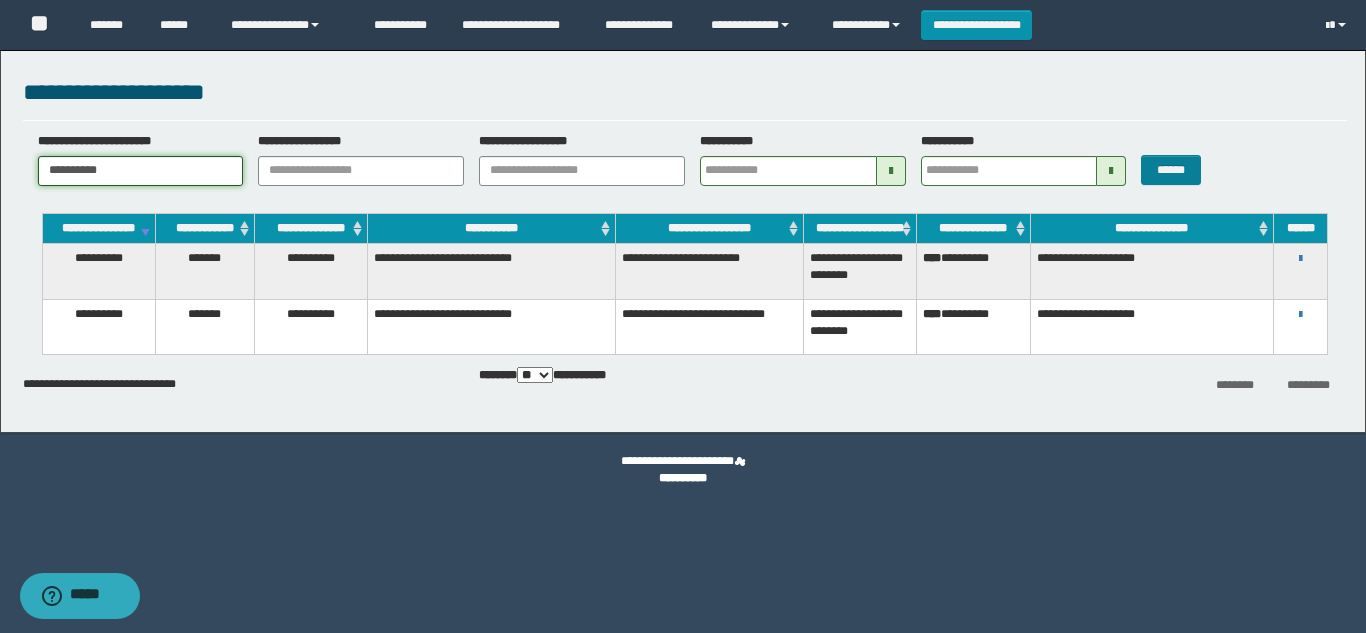 type on "**********" 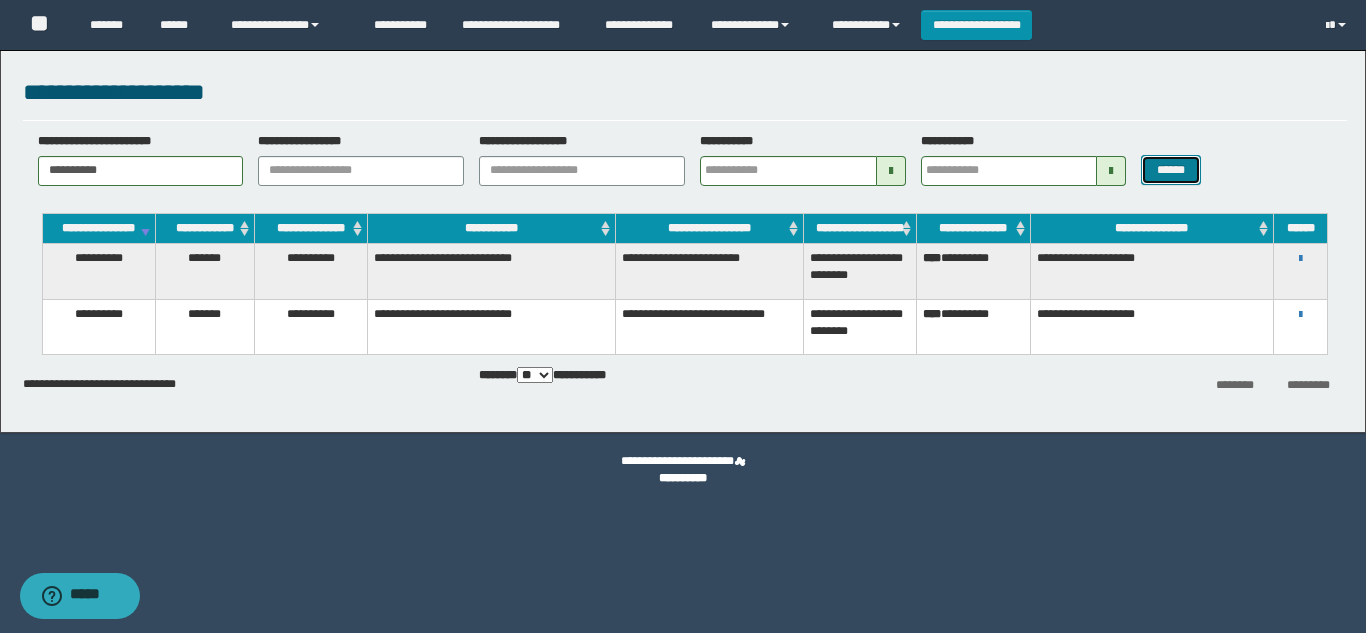 click on "******" at bounding box center [1170, 170] 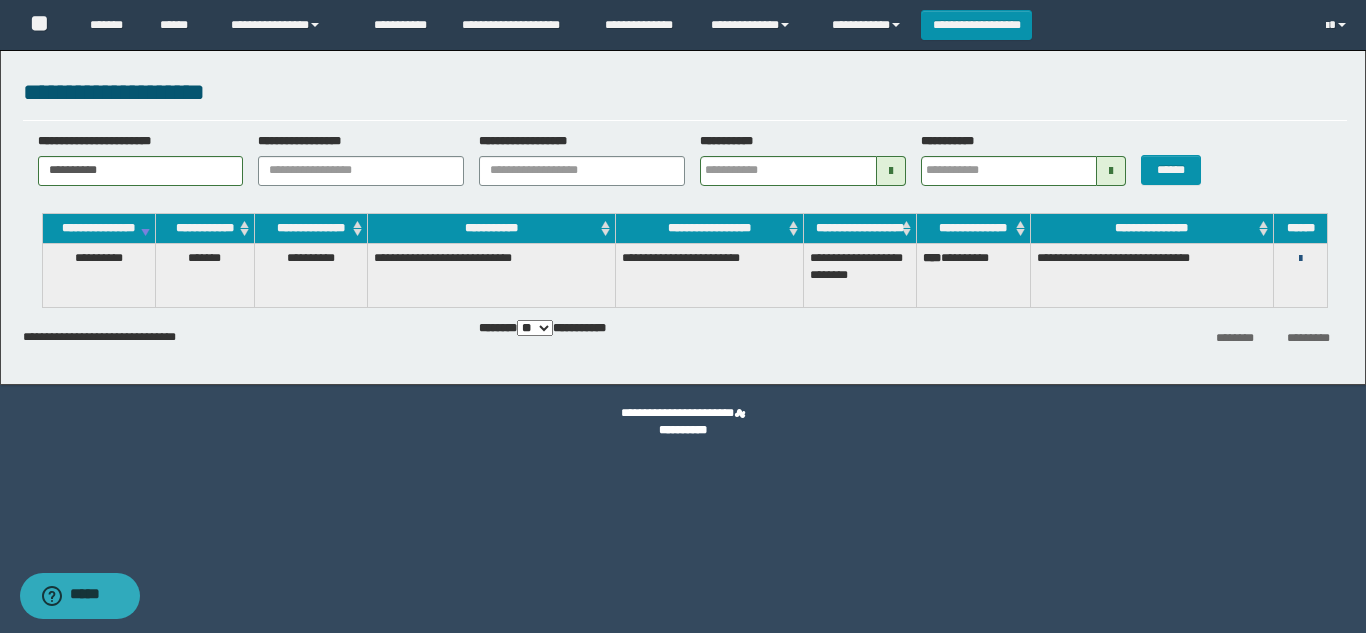 click at bounding box center (1300, 259) 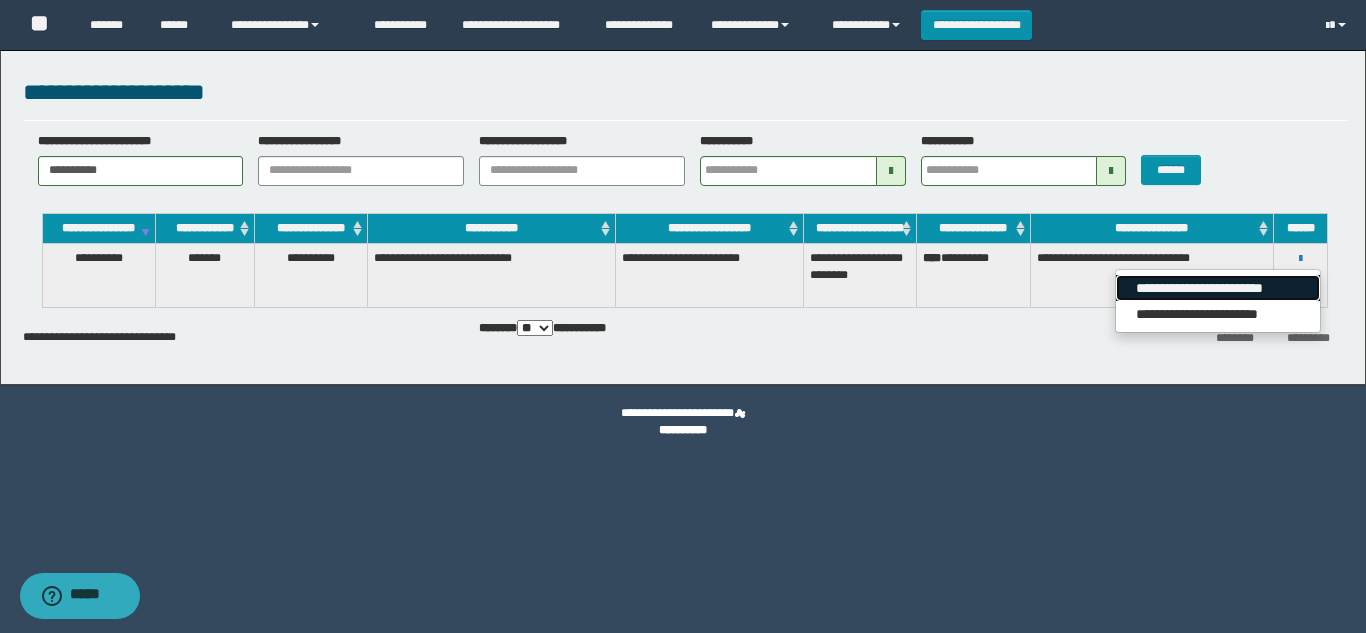 click on "**********" at bounding box center [1217, 288] 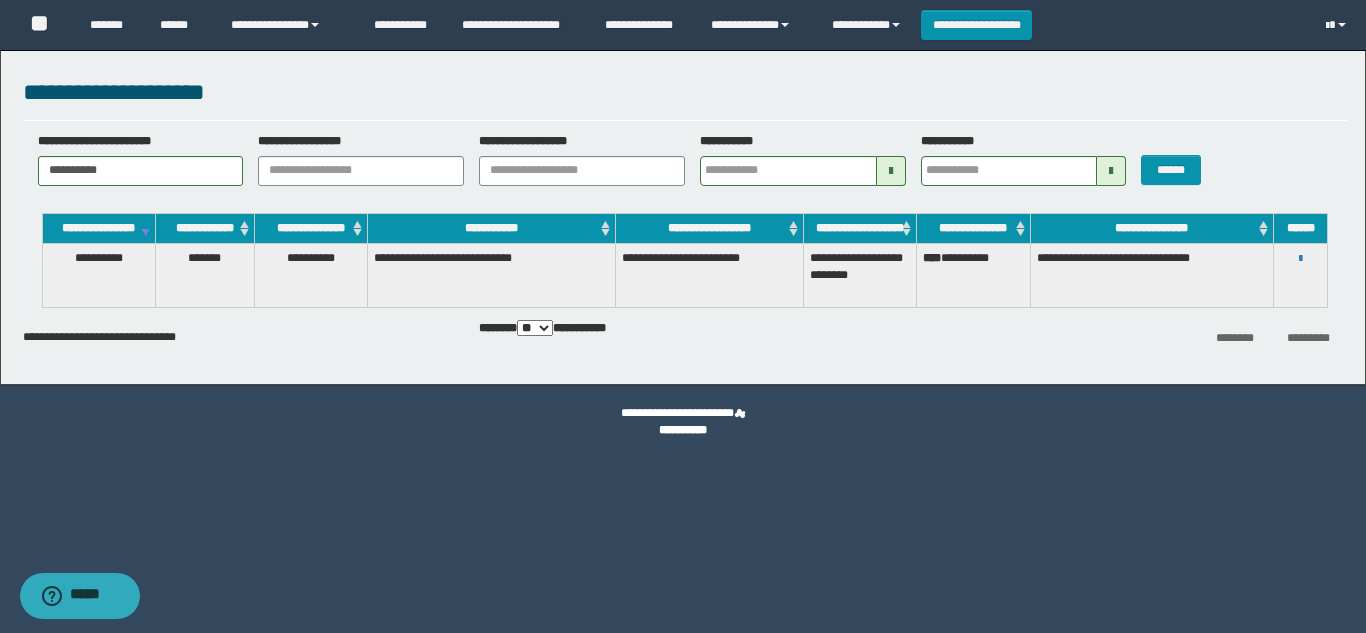 type 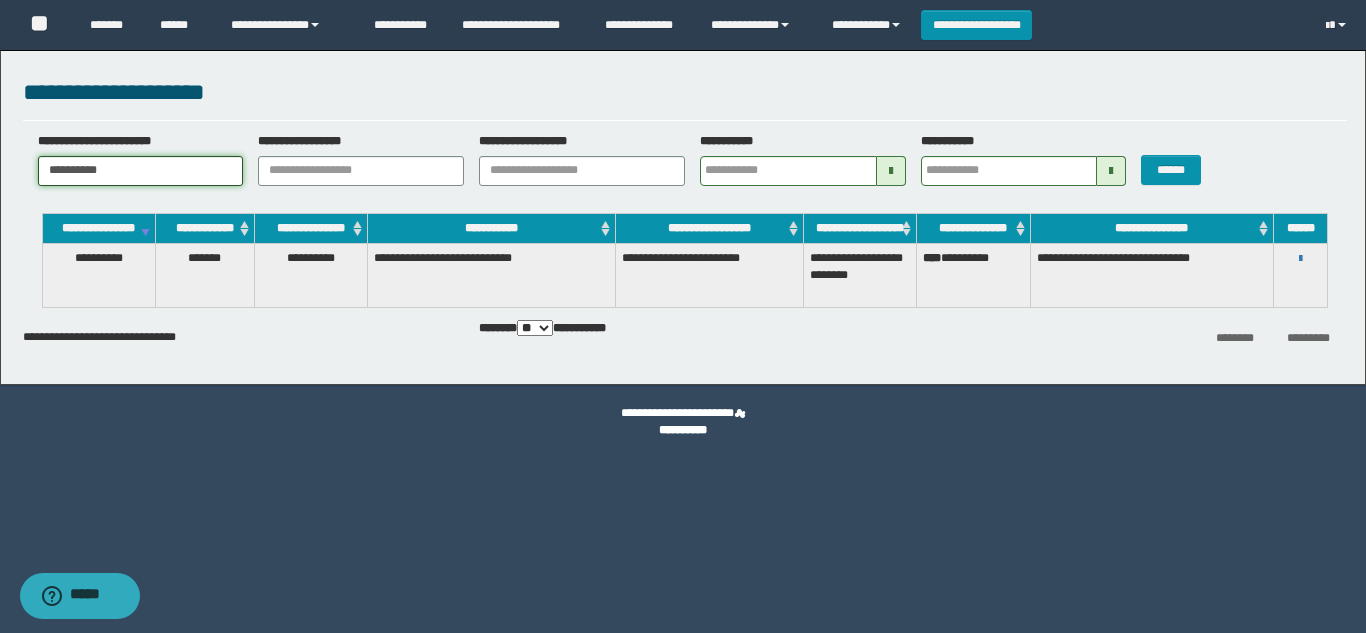 click on "**********" at bounding box center [141, 171] 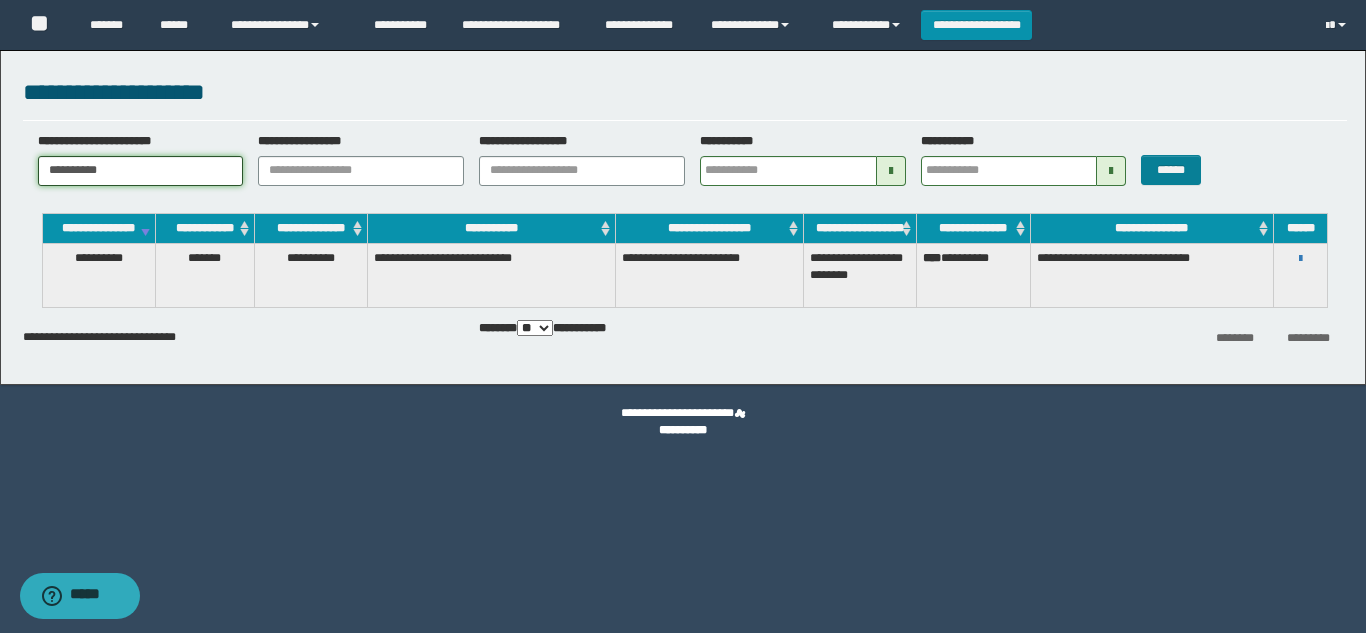 type on "**********" 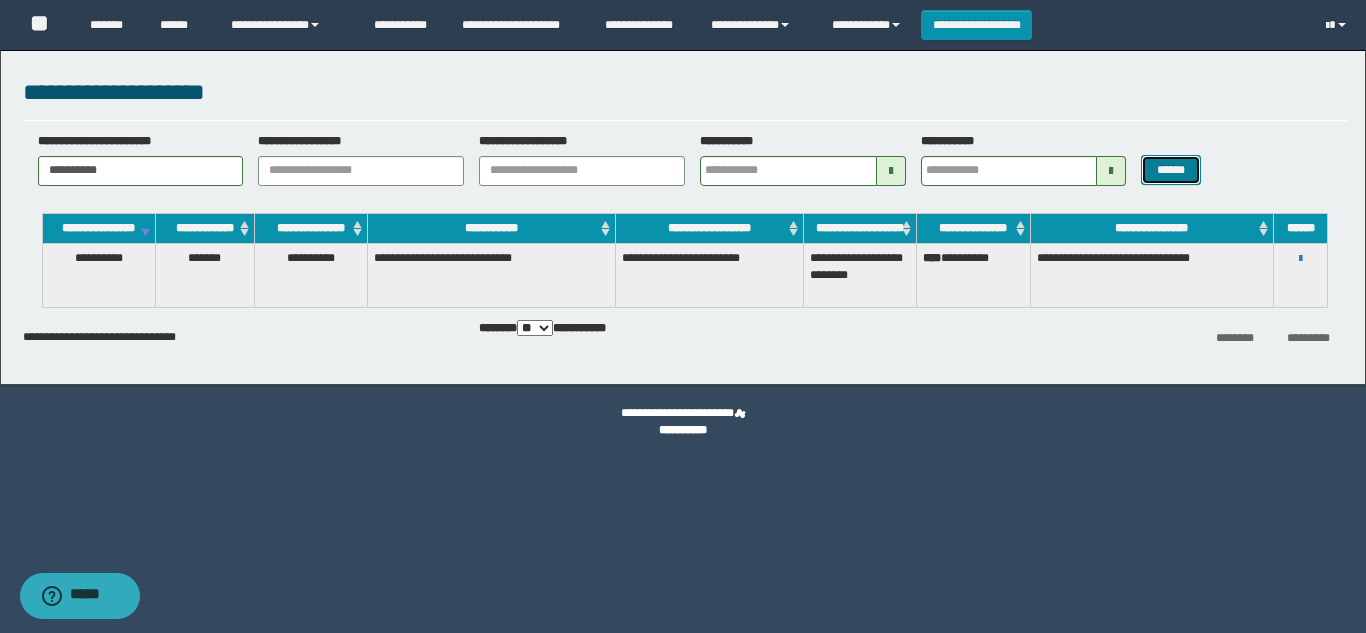 click on "******" at bounding box center (1170, 170) 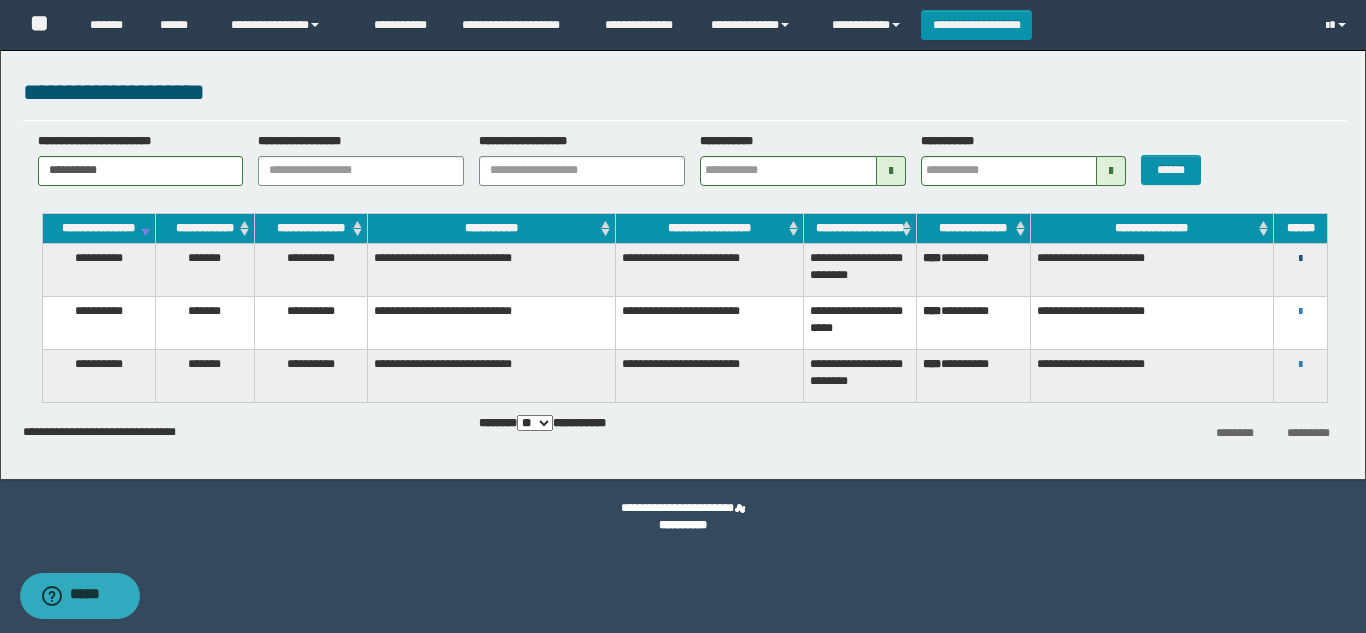 click at bounding box center [1300, 259] 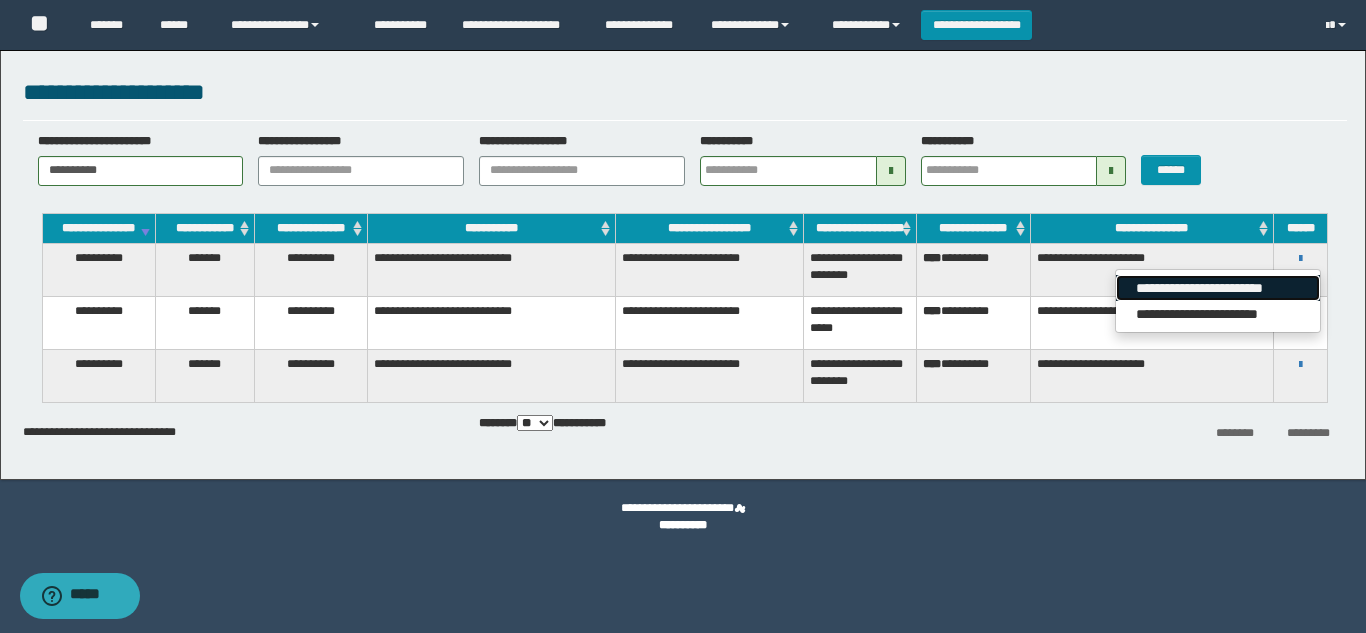 click on "**********" at bounding box center (1217, 288) 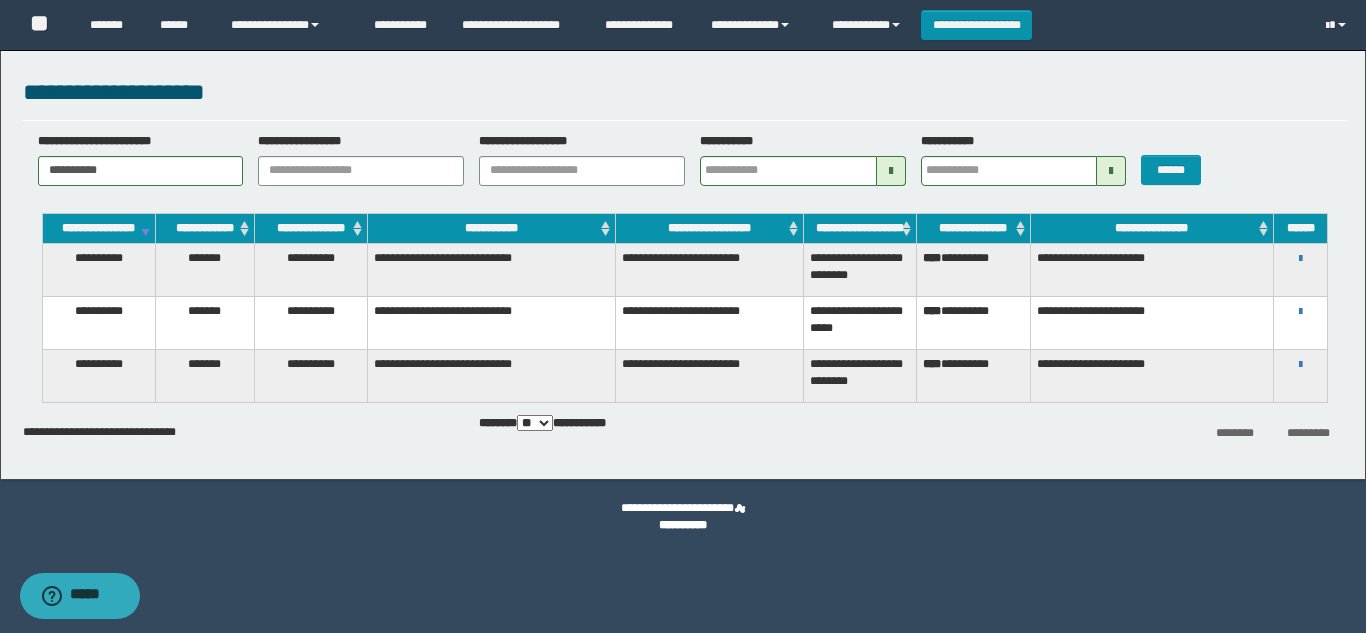 type 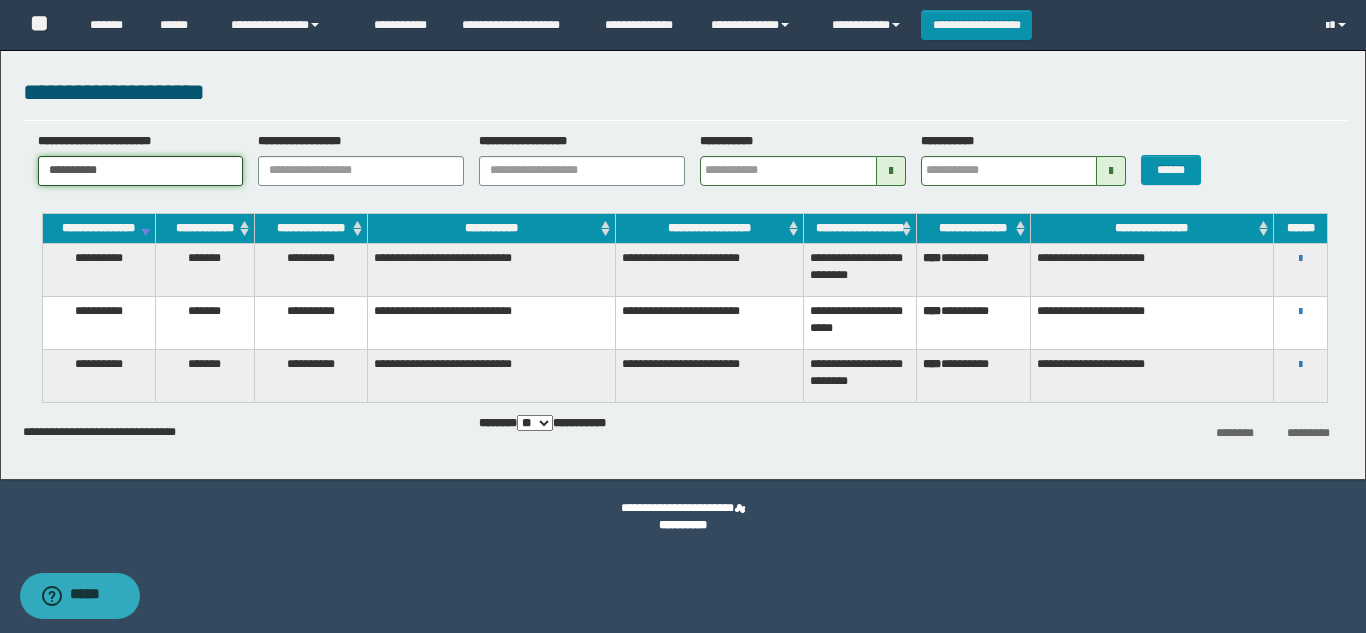 click on "**********" at bounding box center (141, 171) 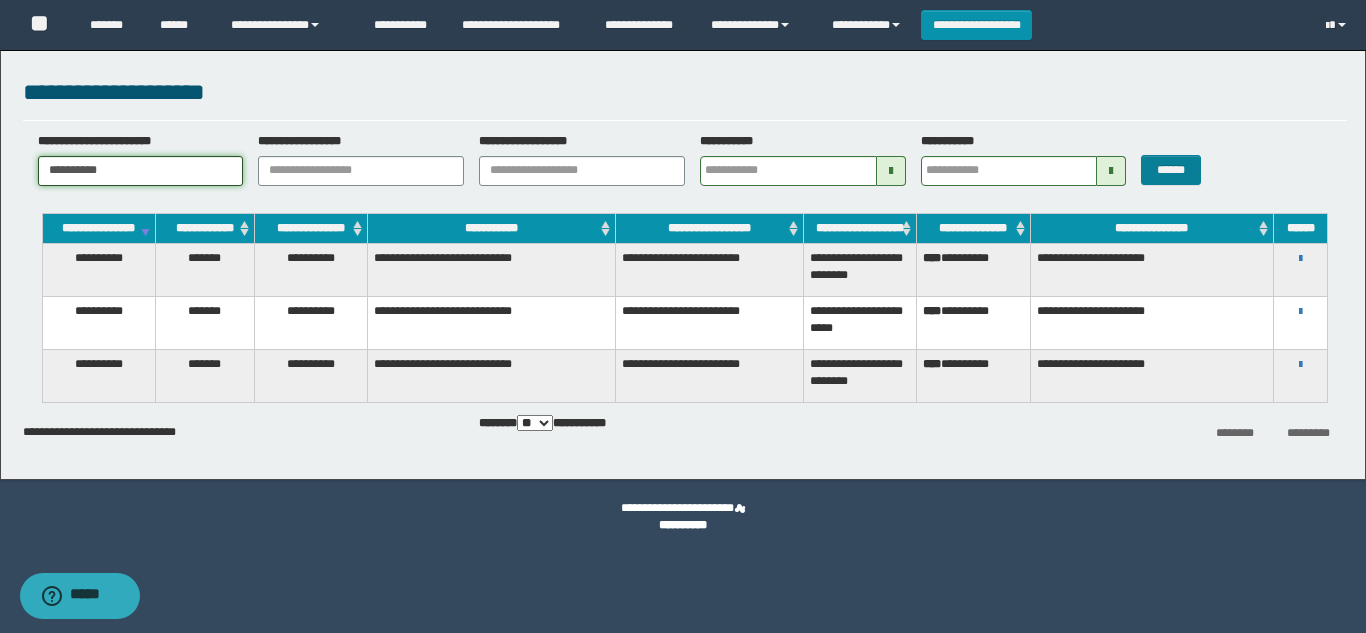 type on "**********" 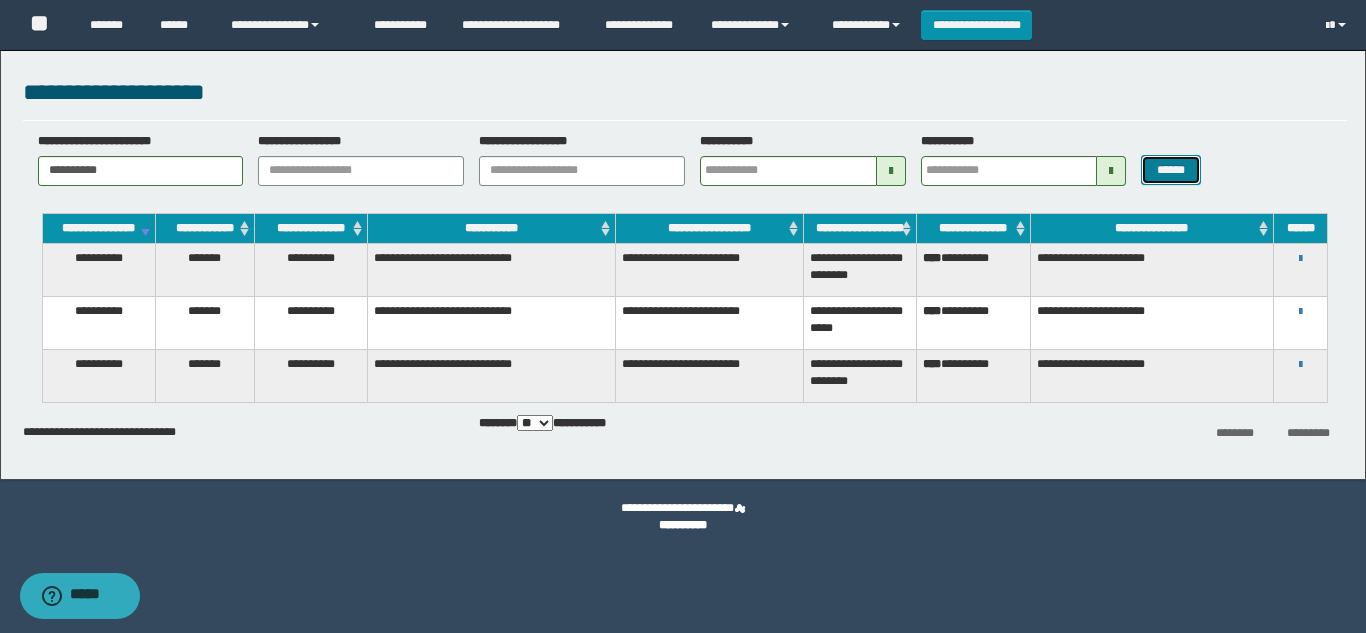 click on "******" at bounding box center [1170, 170] 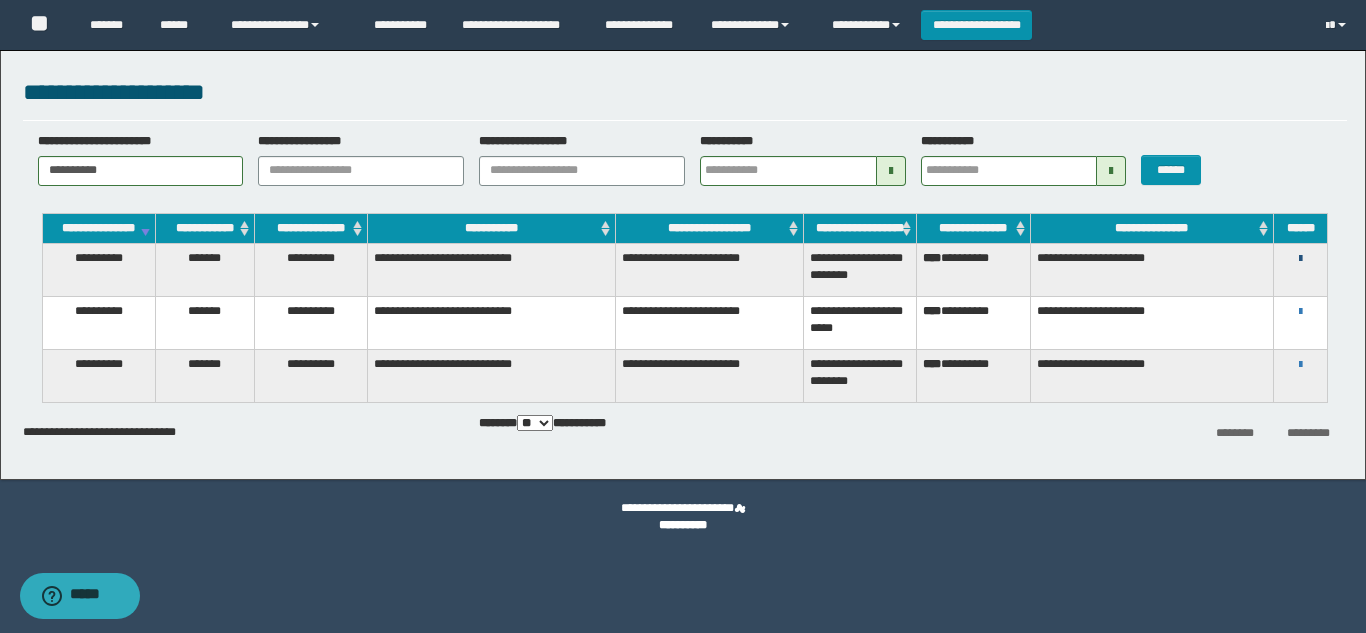 click at bounding box center [1300, 259] 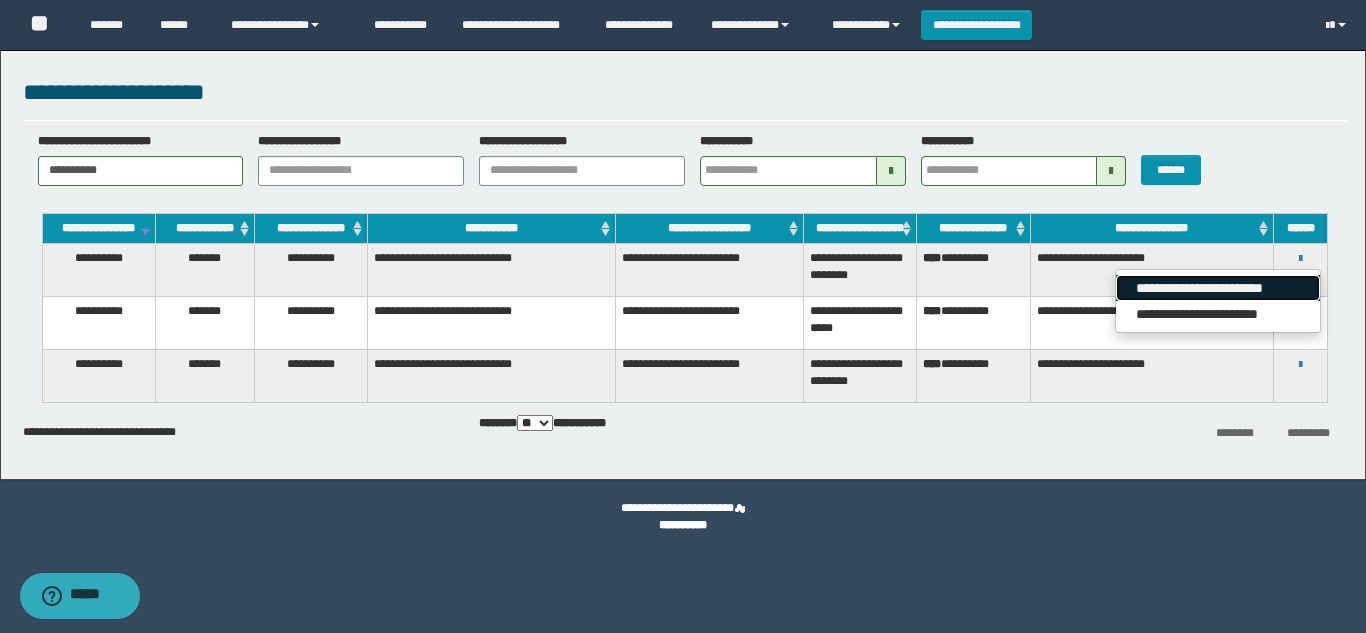 click on "**********" at bounding box center (1217, 288) 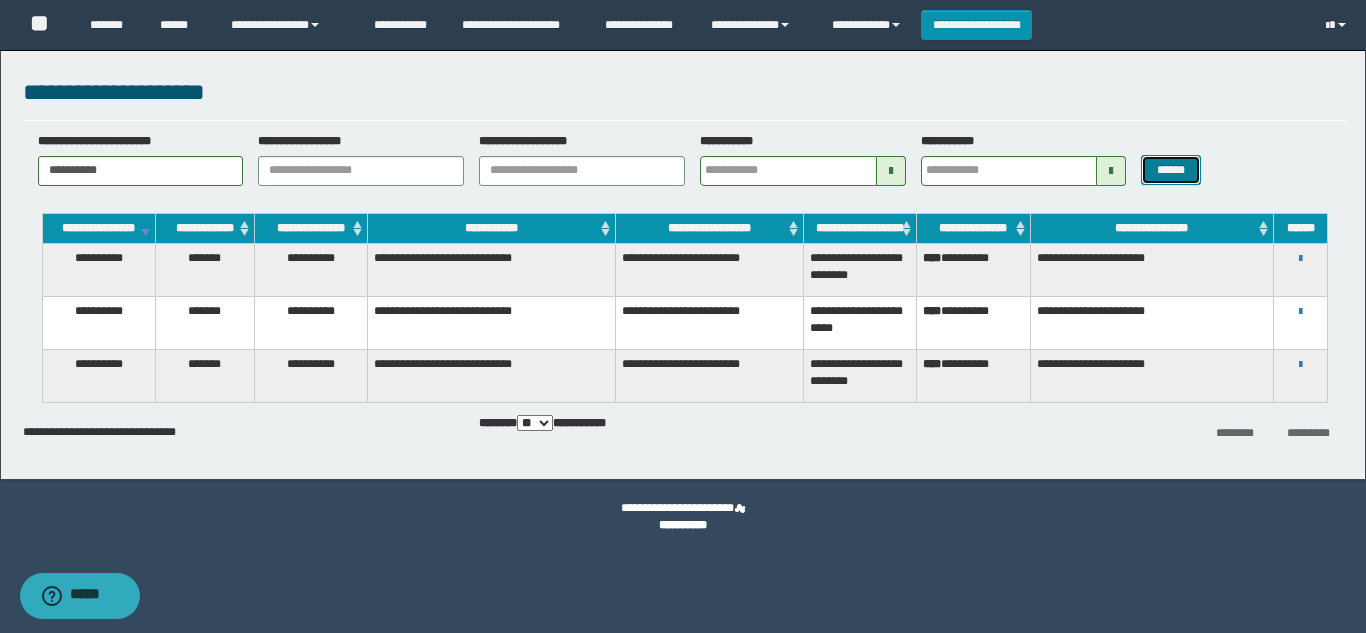 click on "******" at bounding box center [1170, 170] 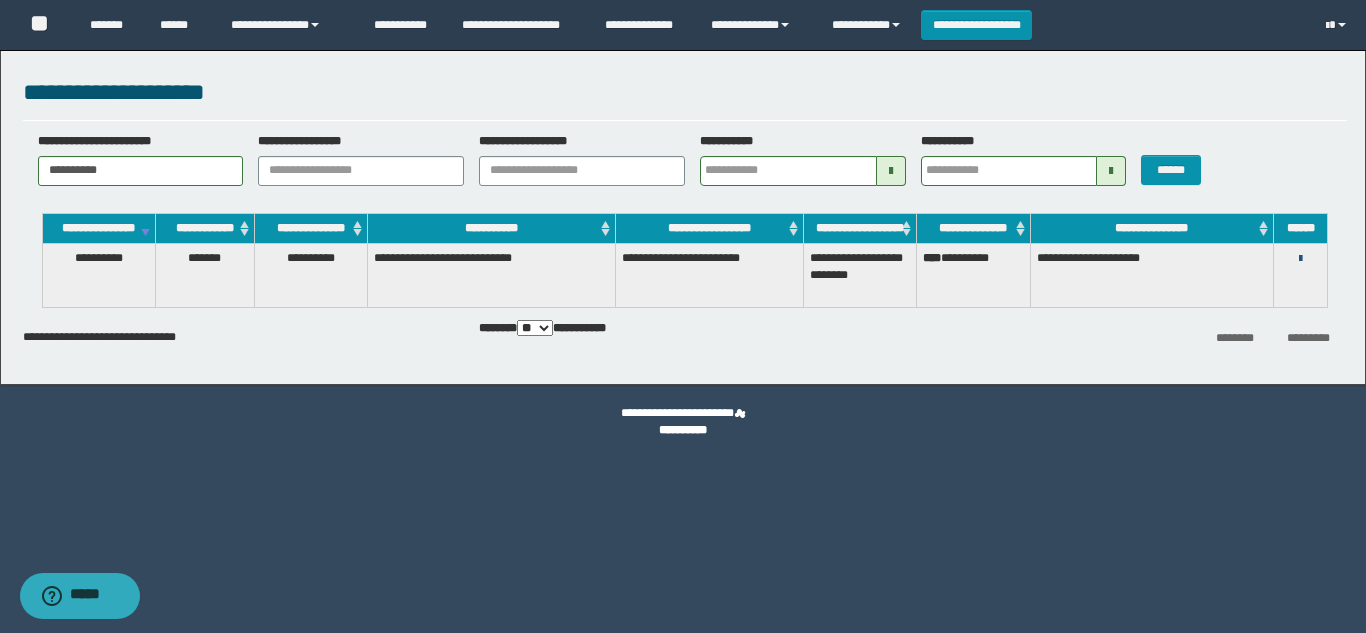 click at bounding box center (1300, 259) 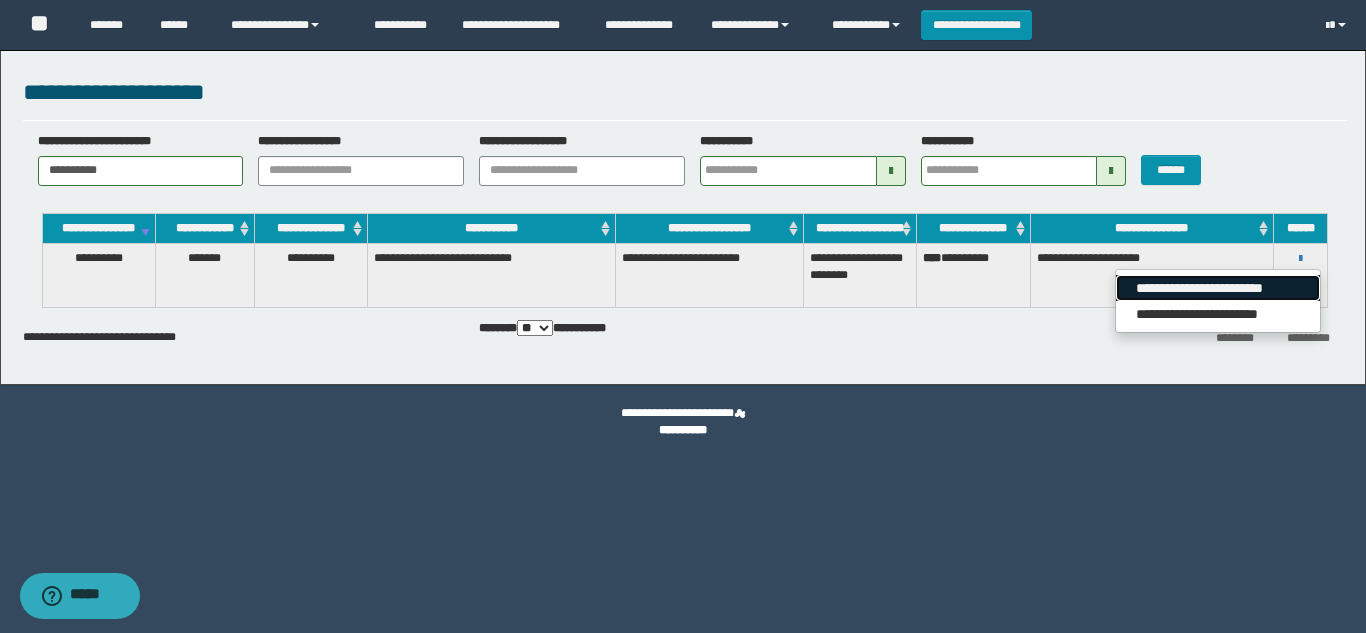 click on "**********" at bounding box center (1217, 288) 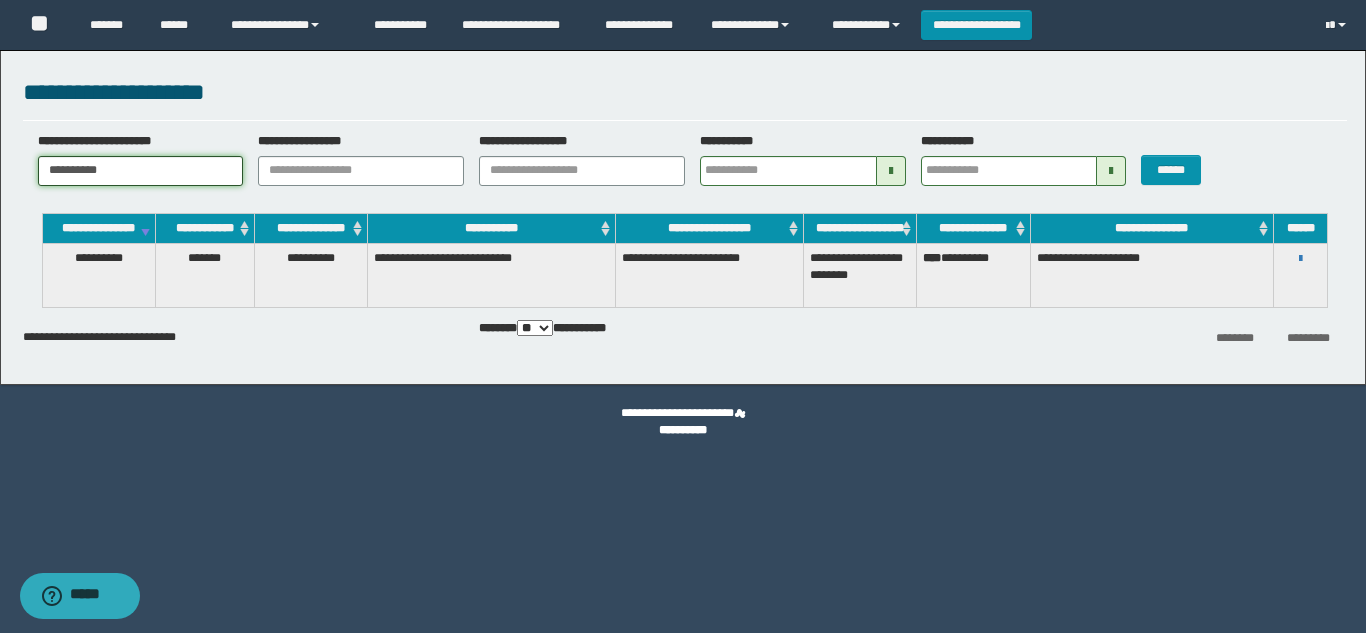 click on "**********" at bounding box center (141, 171) 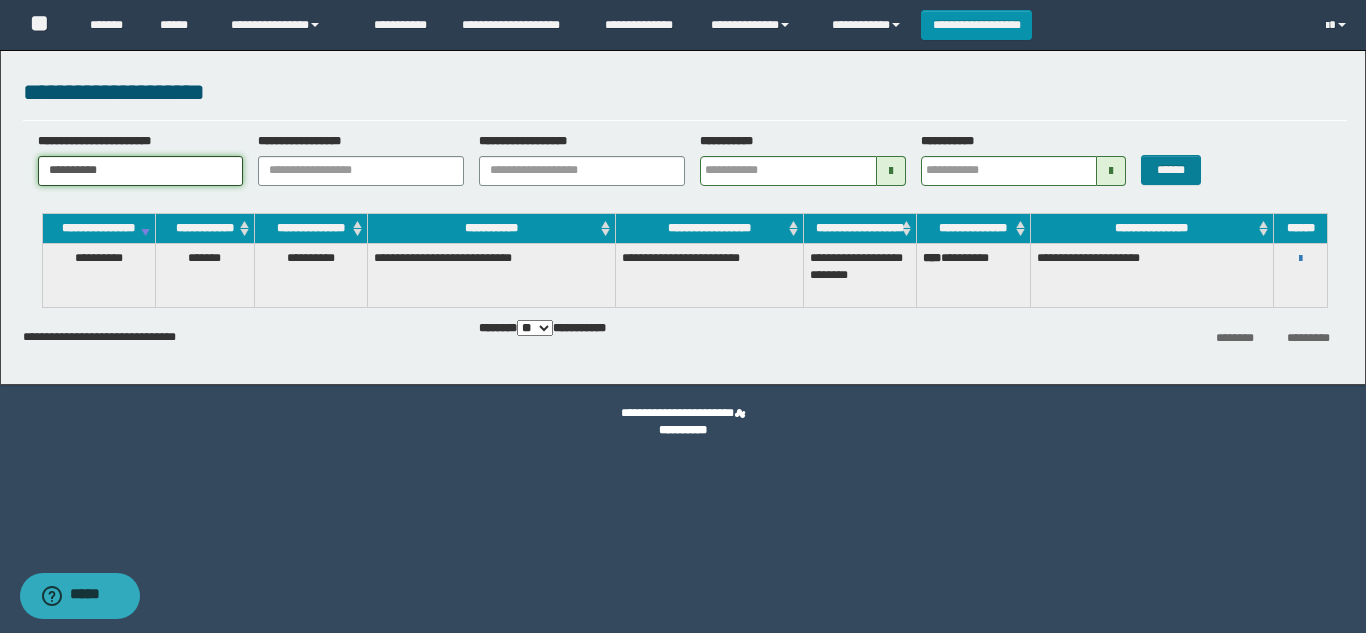 type on "**********" 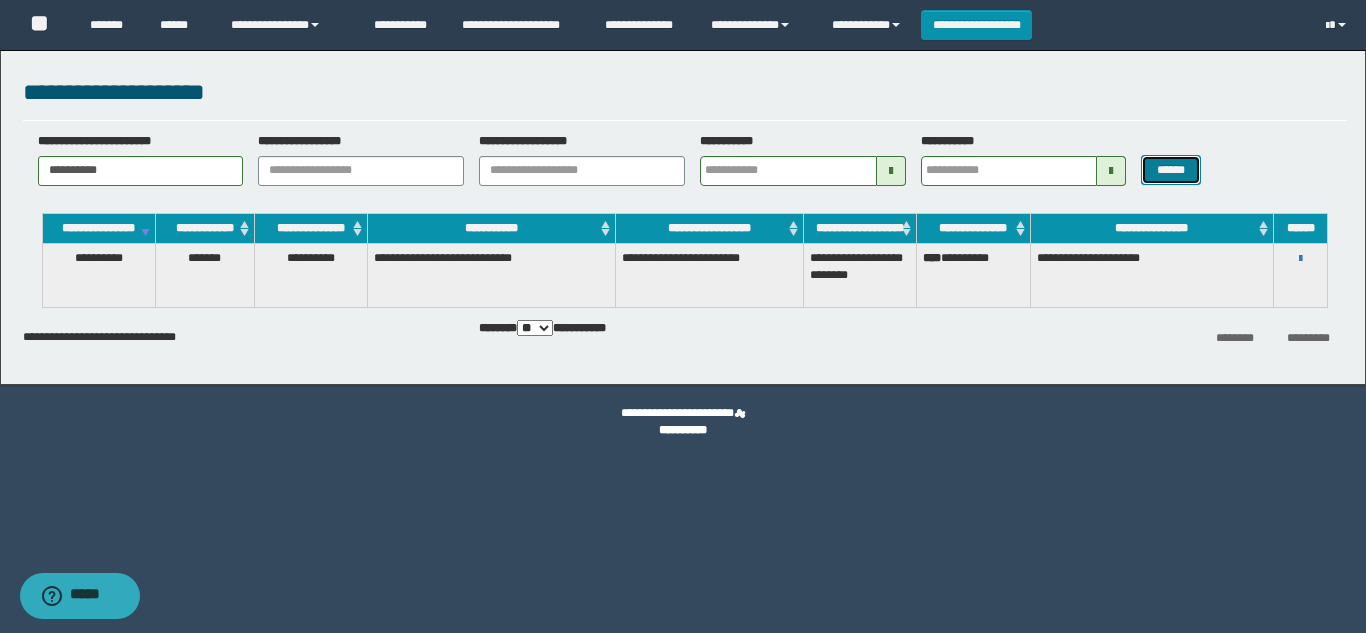 click on "******" at bounding box center [1170, 170] 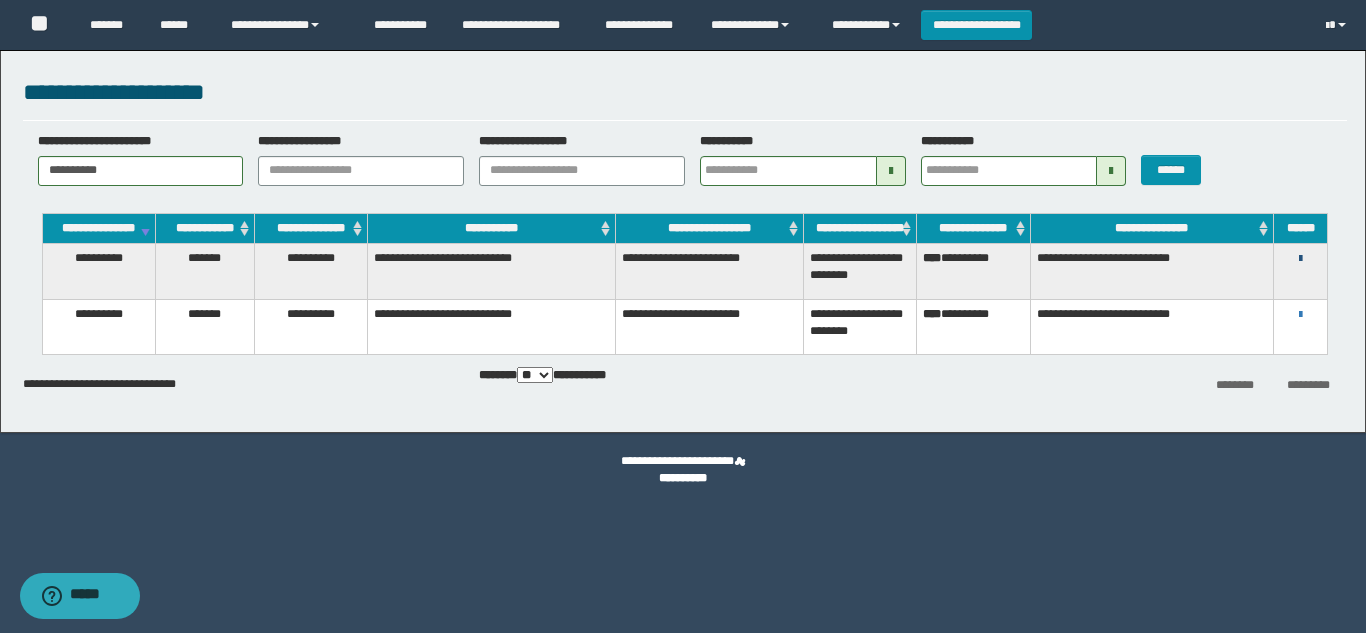 click at bounding box center [1300, 259] 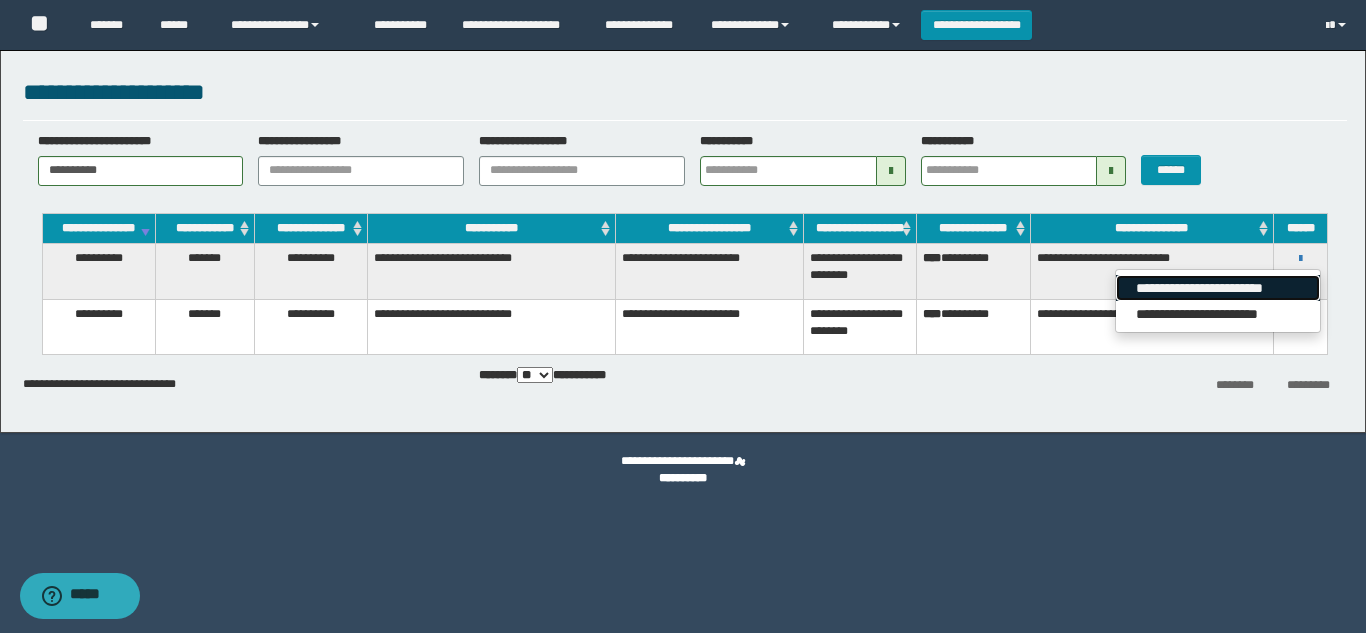 click on "**********" at bounding box center (1217, 288) 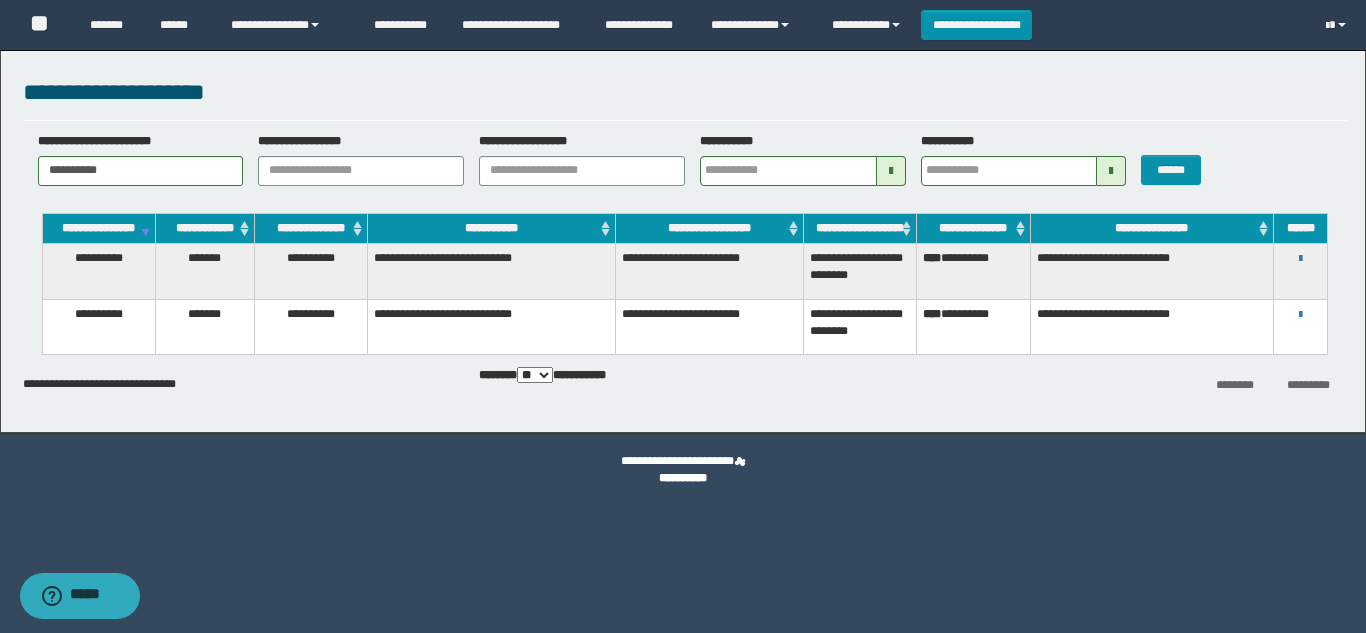 type 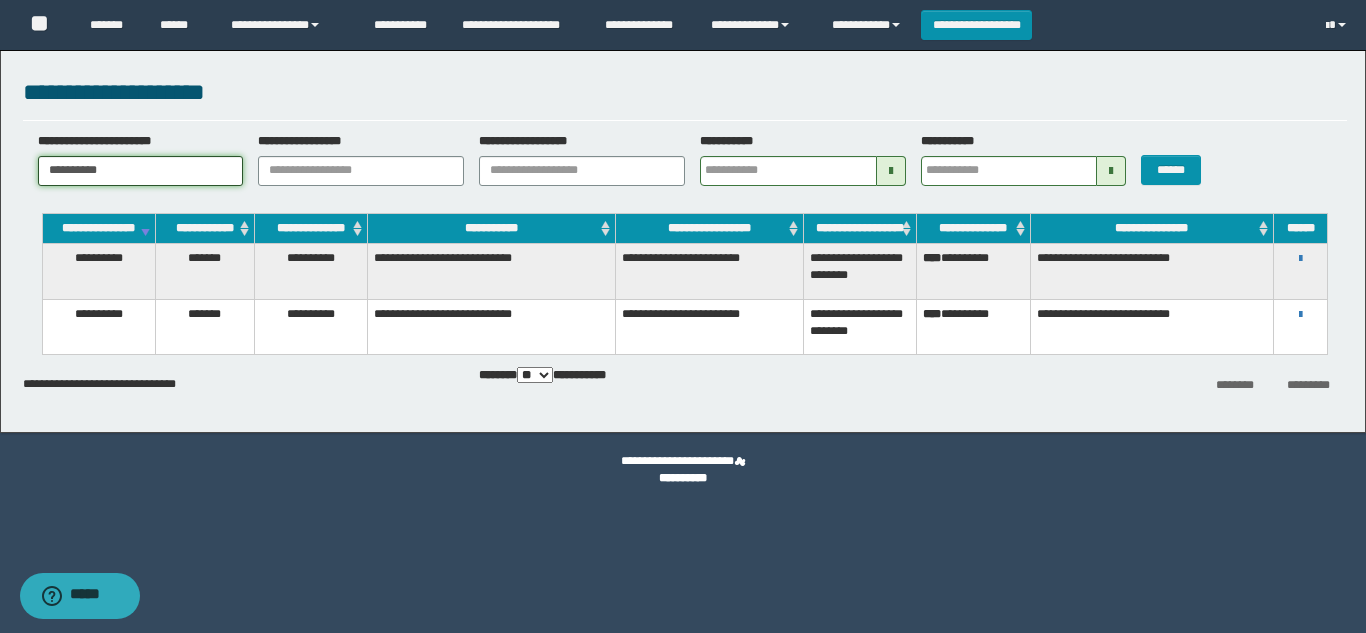 click on "**********" at bounding box center (141, 171) 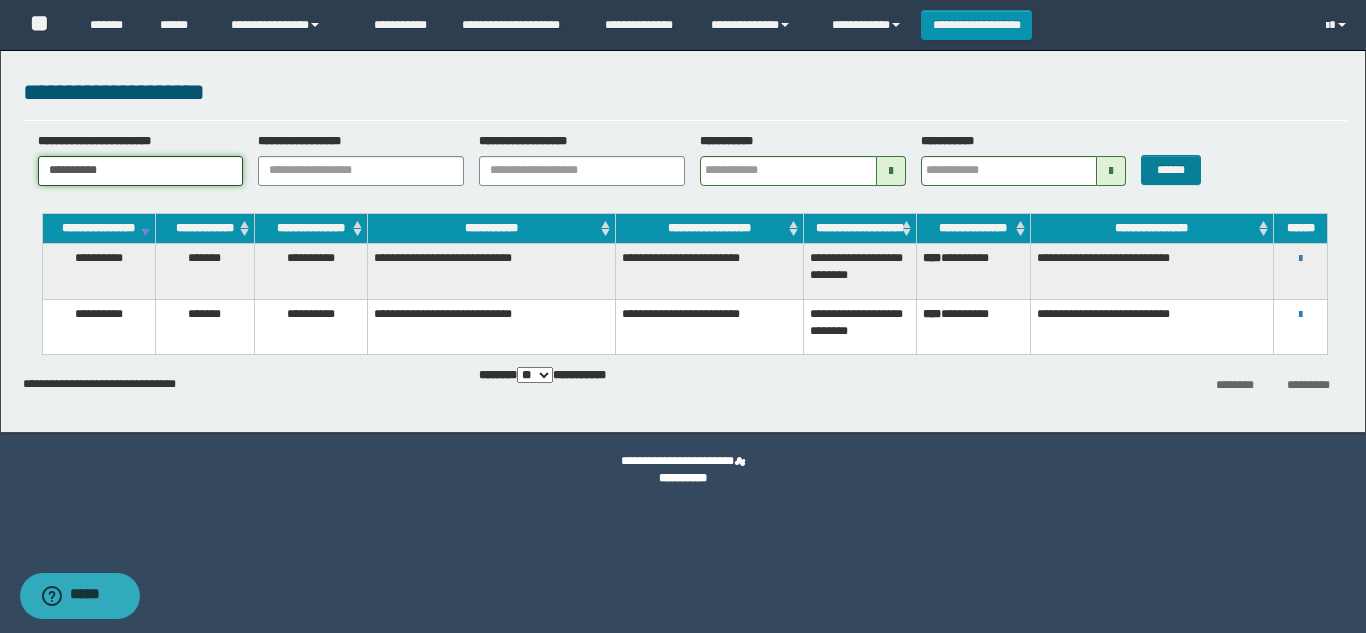 type on "**********" 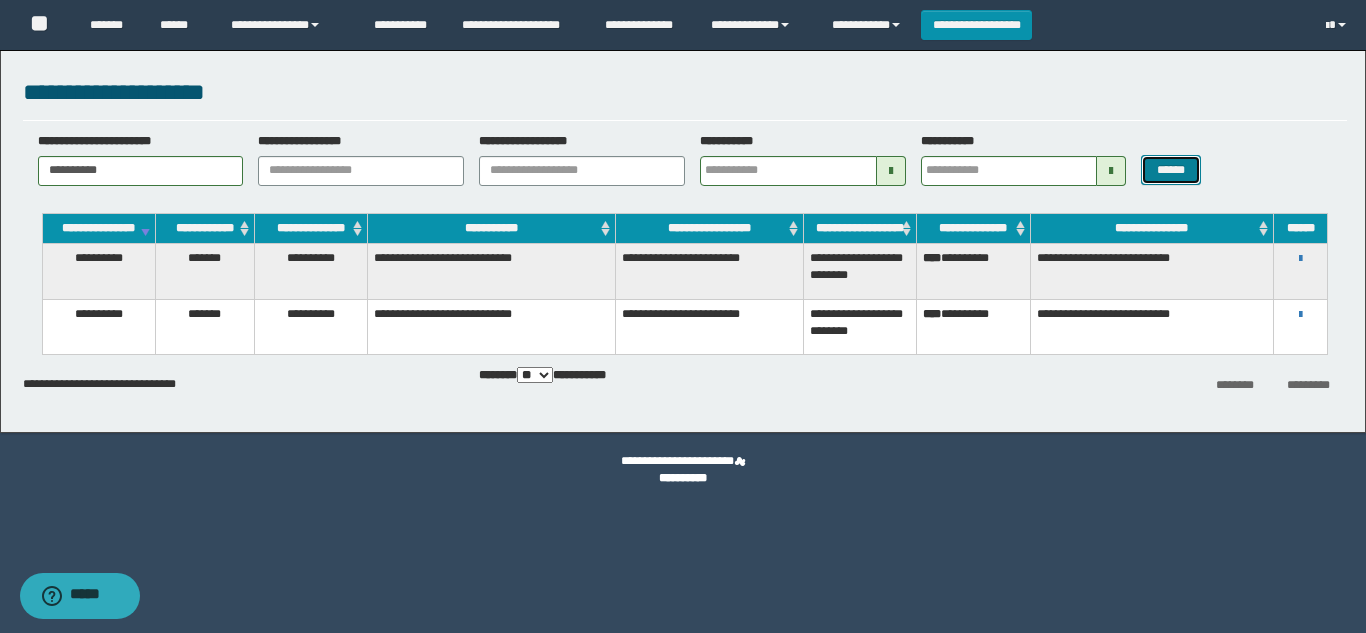 click on "******" at bounding box center (1170, 170) 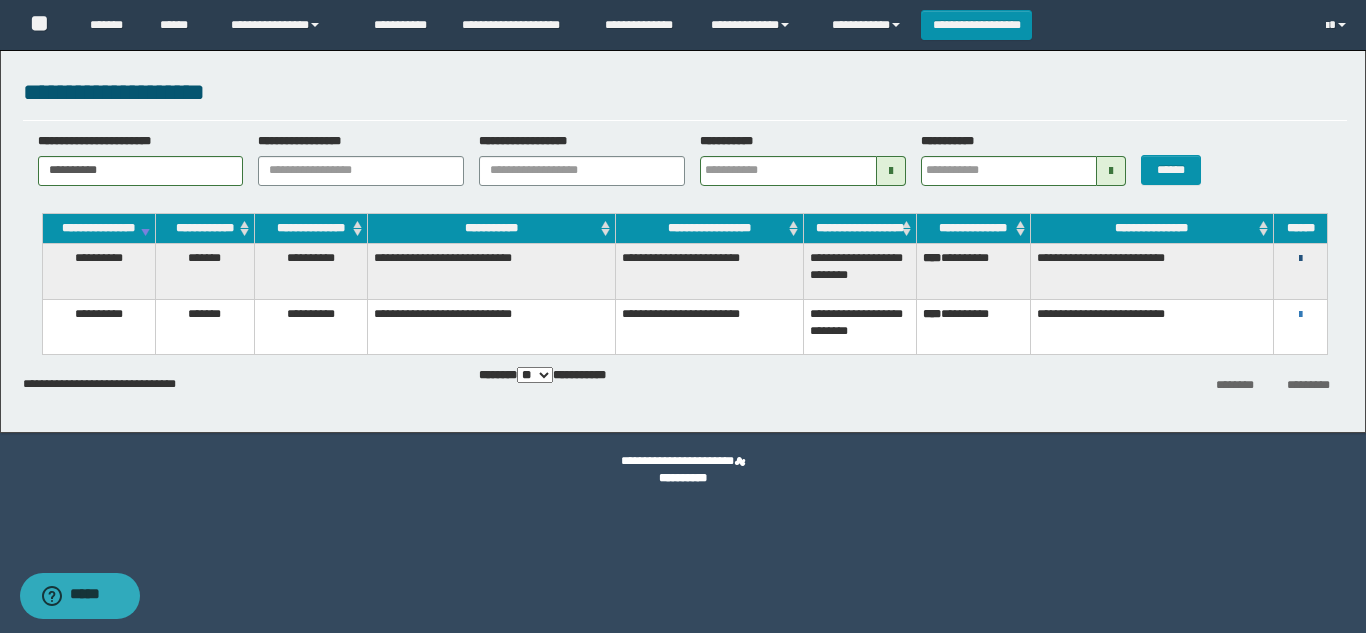 click at bounding box center (1300, 259) 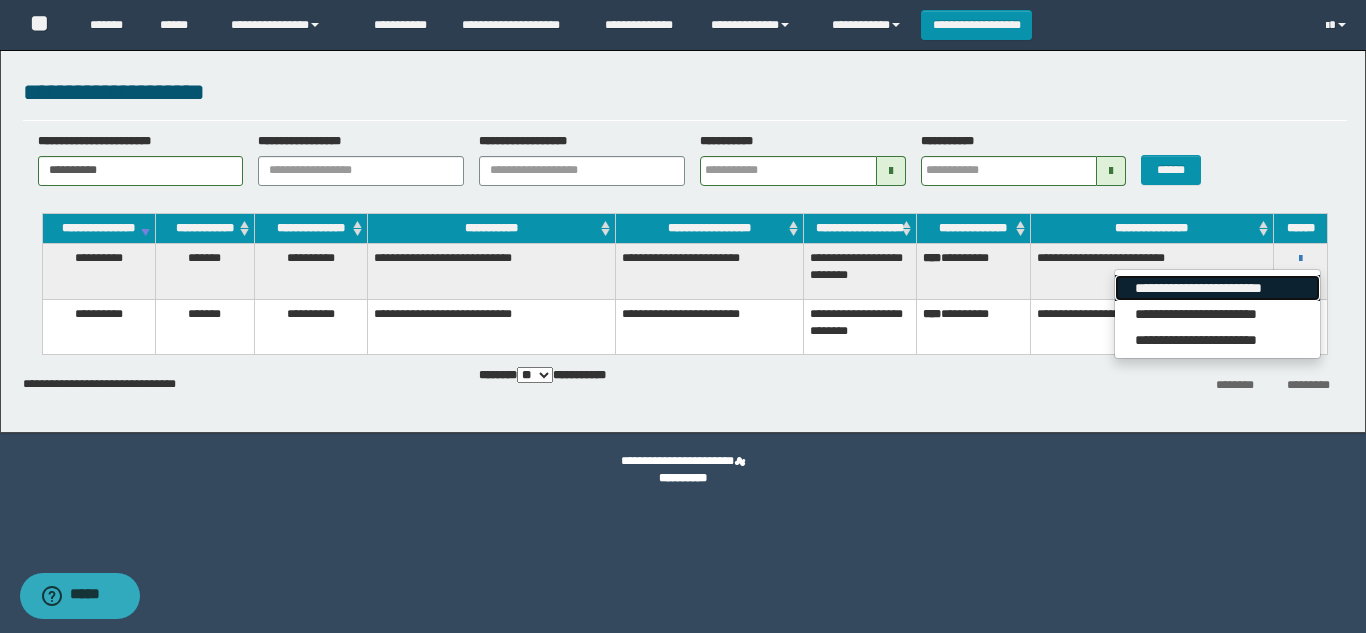 click on "**********" at bounding box center [1217, 288] 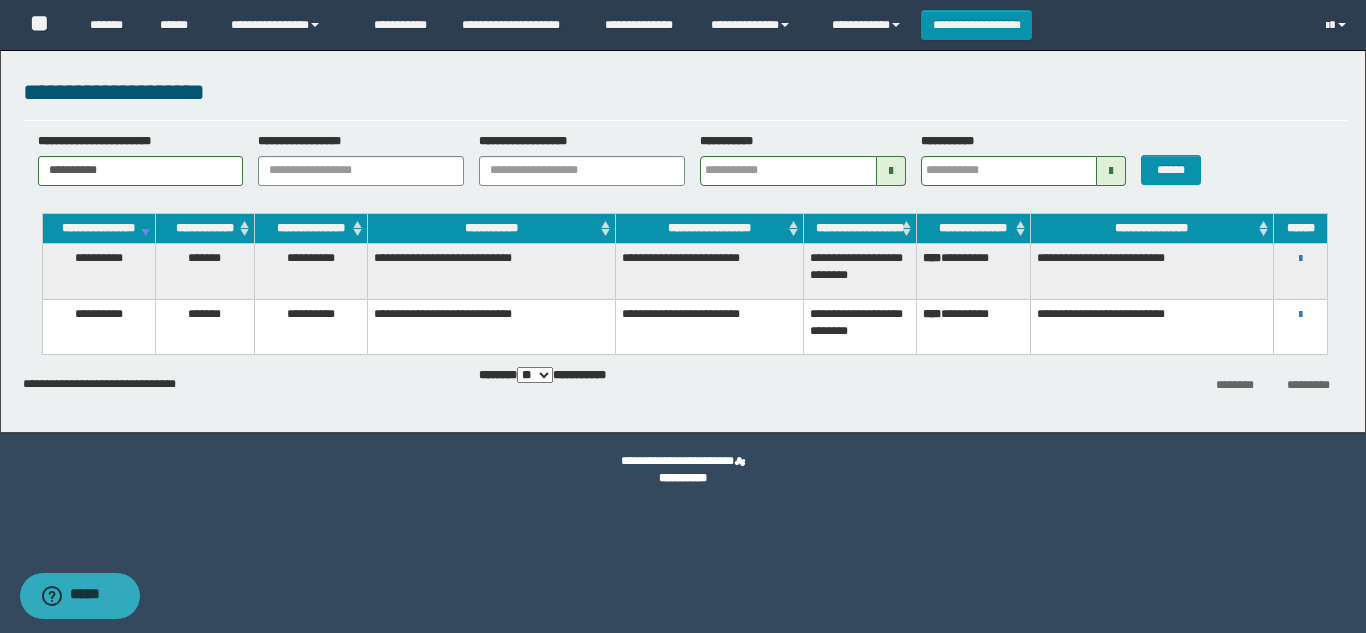 type 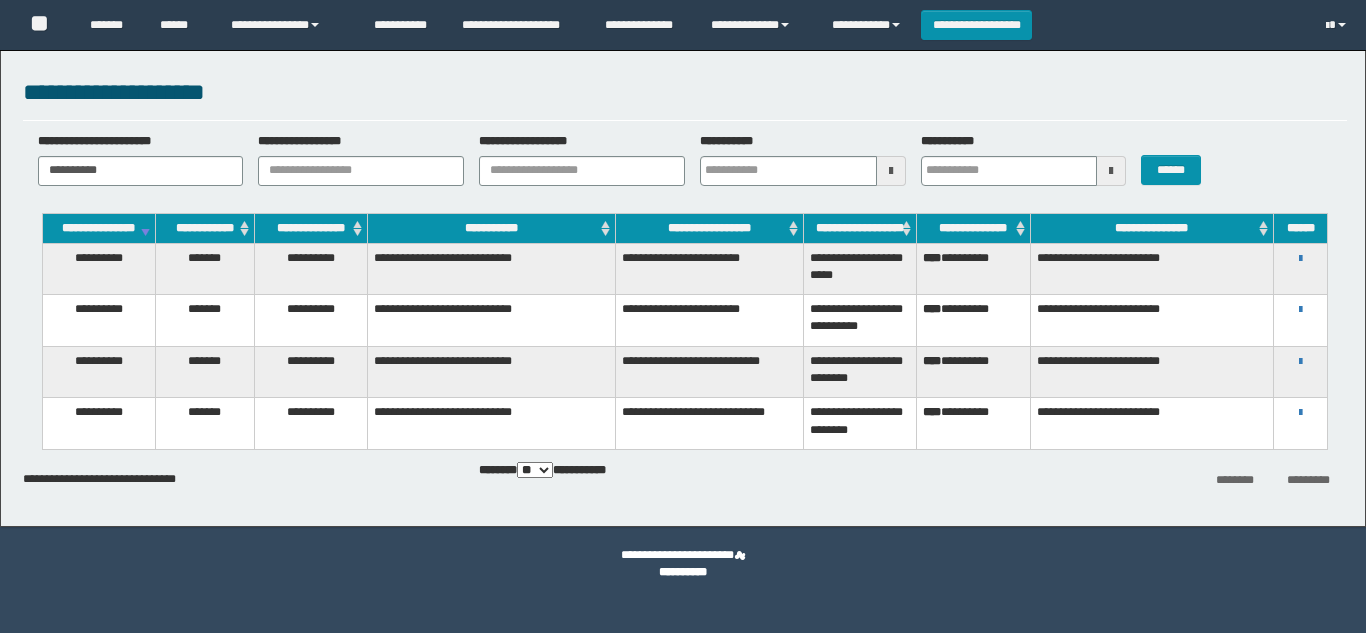 scroll, scrollTop: 0, scrollLeft: 0, axis: both 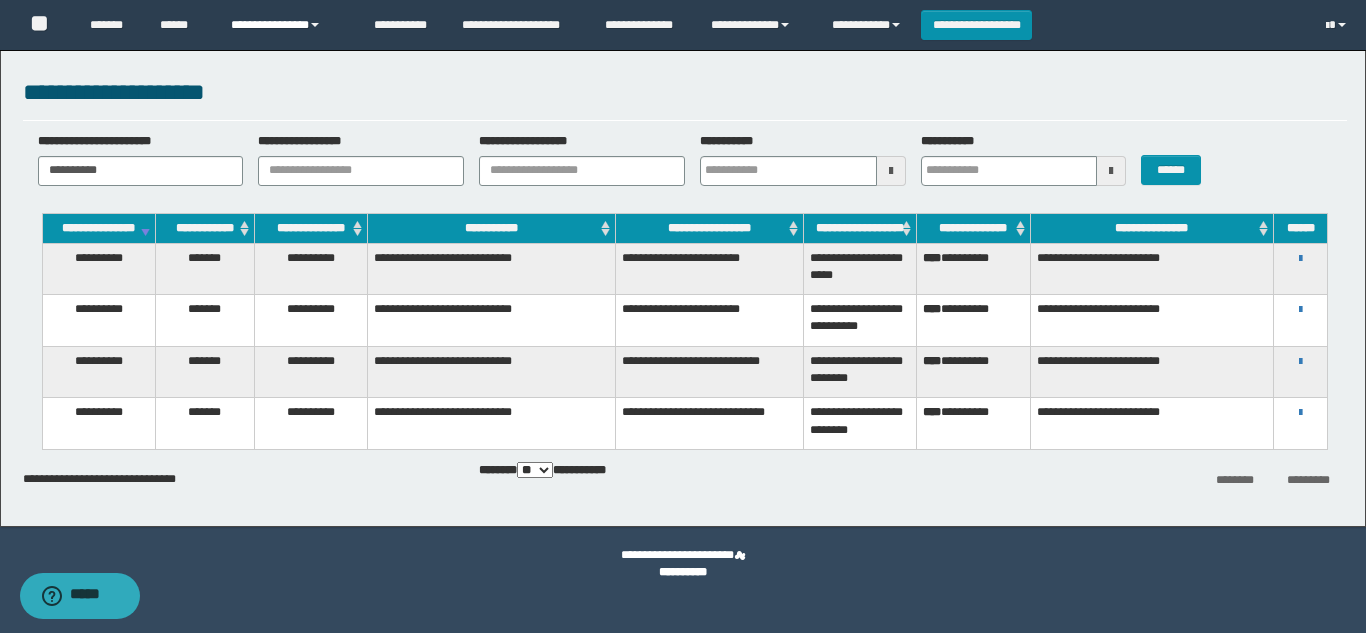 click on "**********" at bounding box center [287, 25] 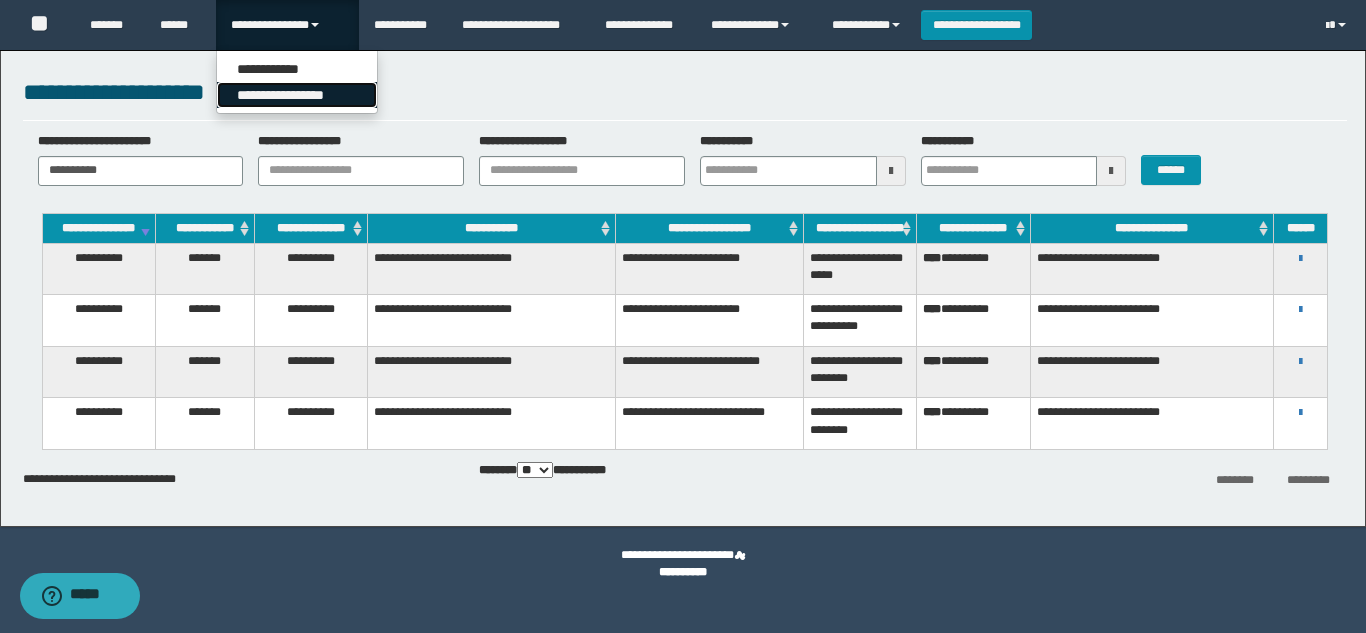 click on "**********" at bounding box center [297, 95] 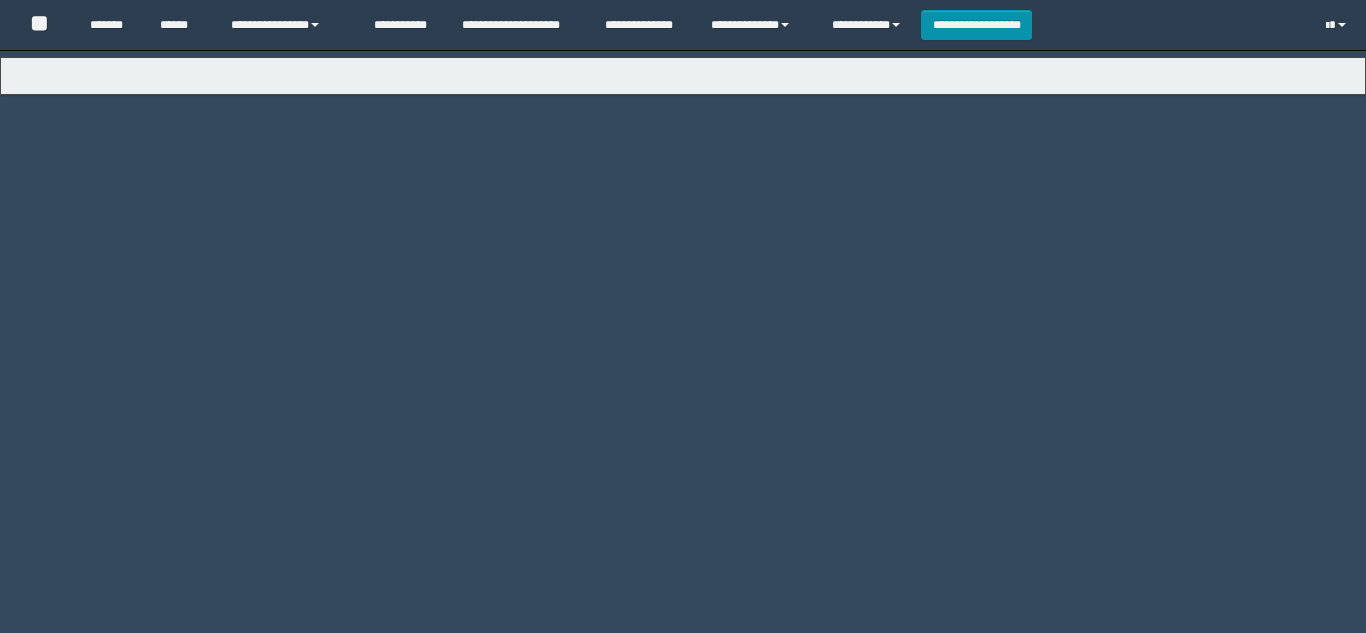 scroll, scrollTop: 0, scrollLeft: 0, axis: both 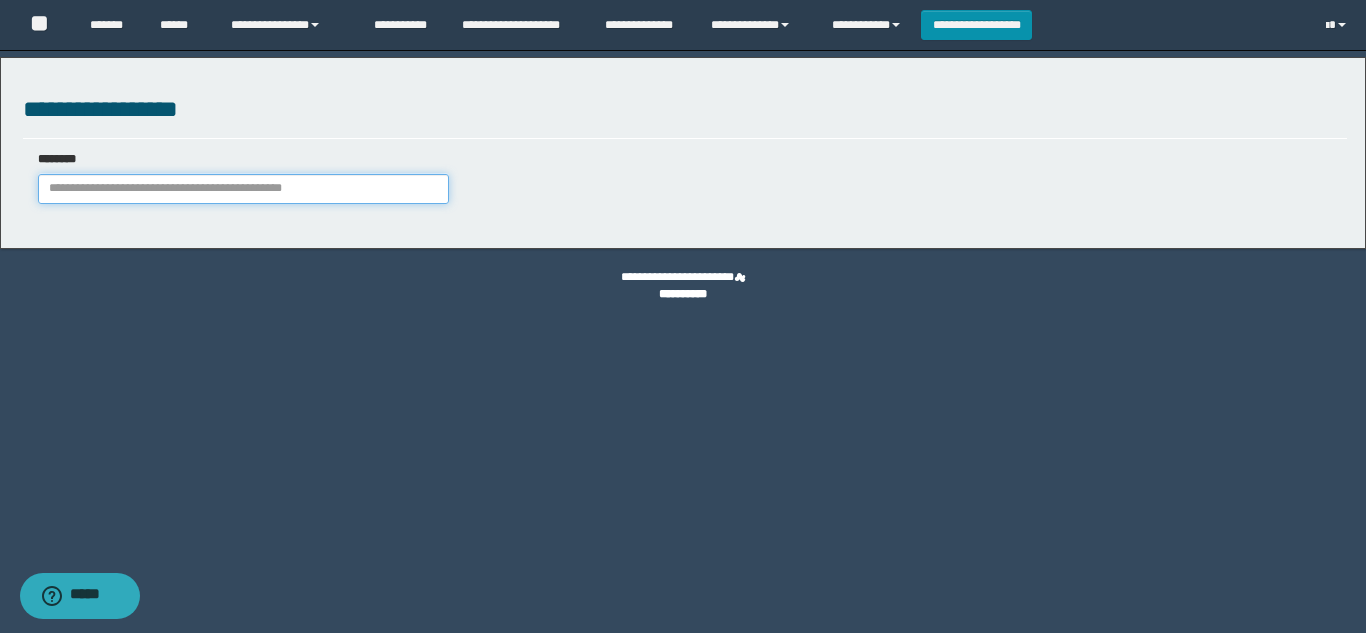 click at bounding box center (243, 189) 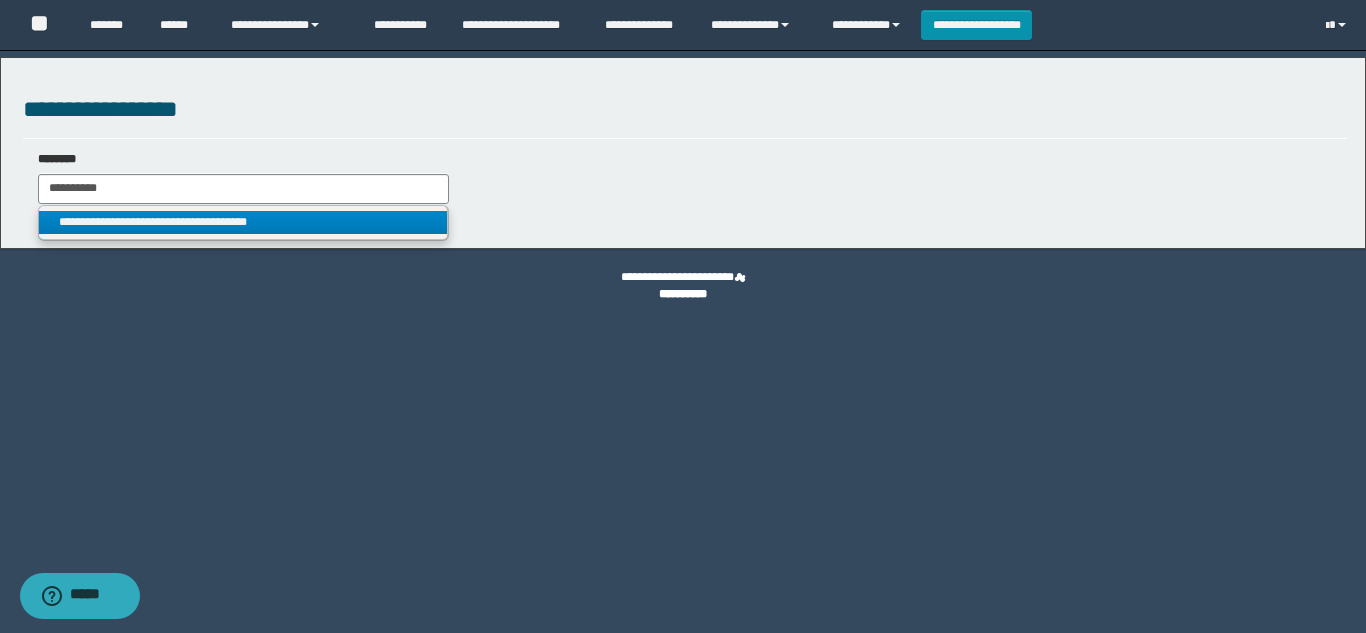 click on "**********" at bounding box center (243, 222) 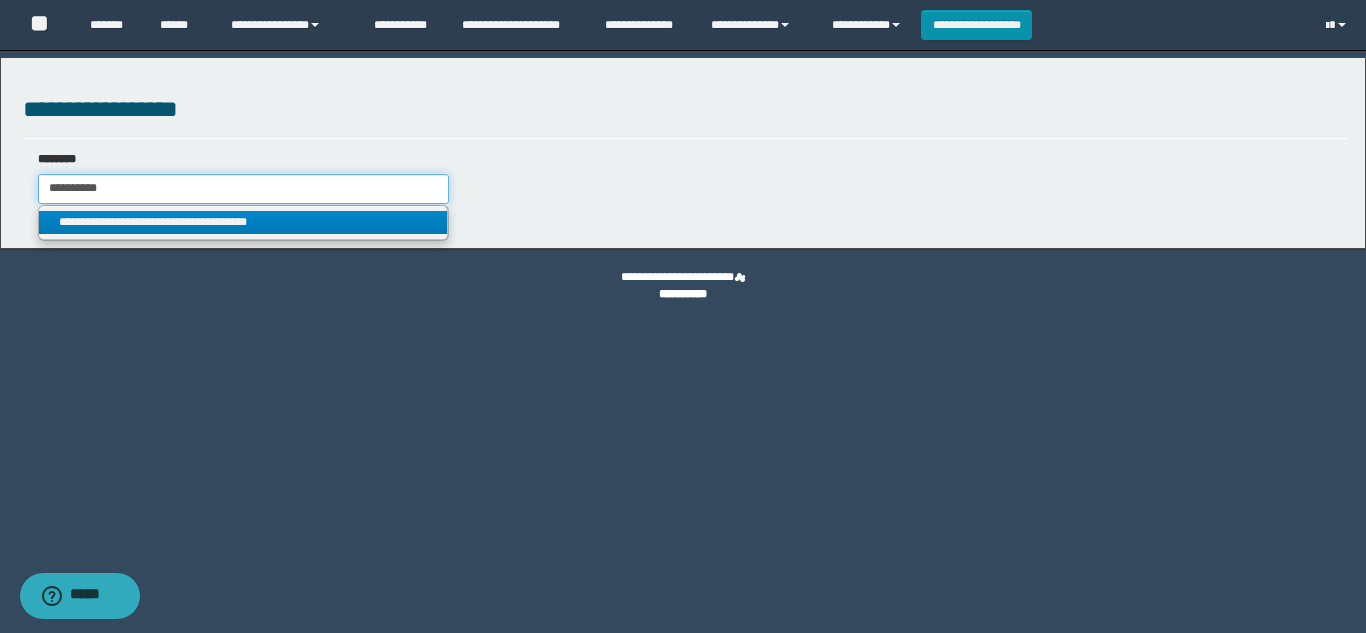 type on "**********" 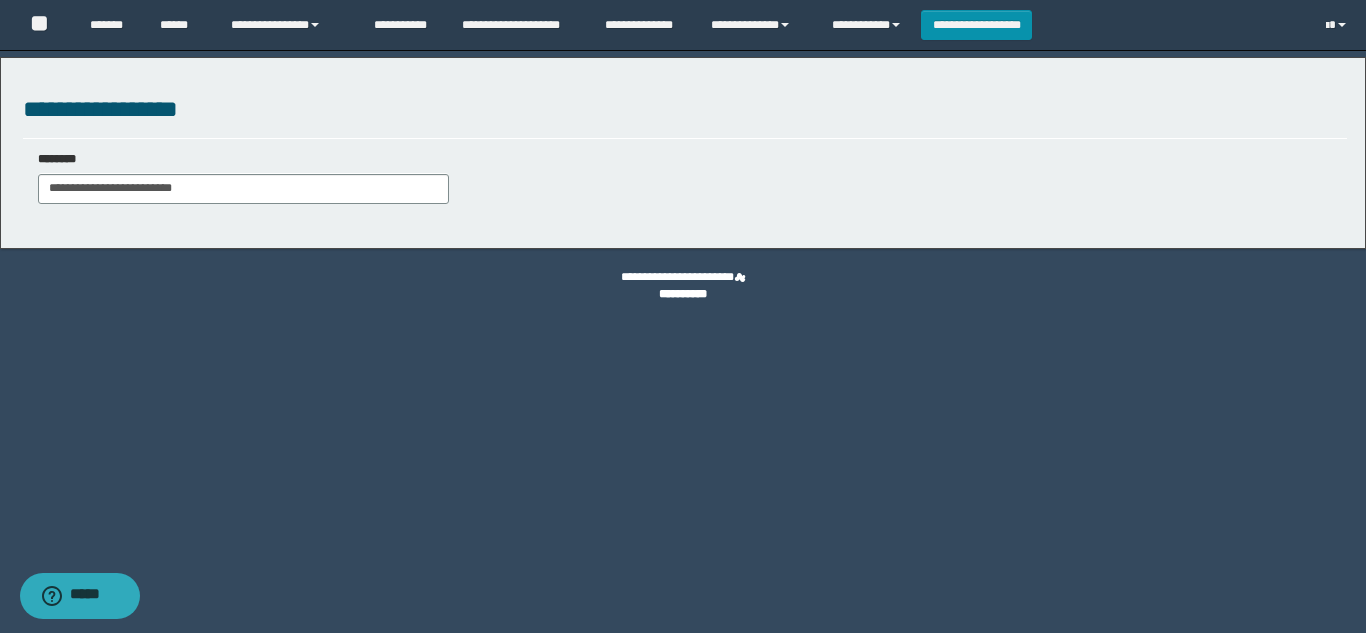 select on "***" 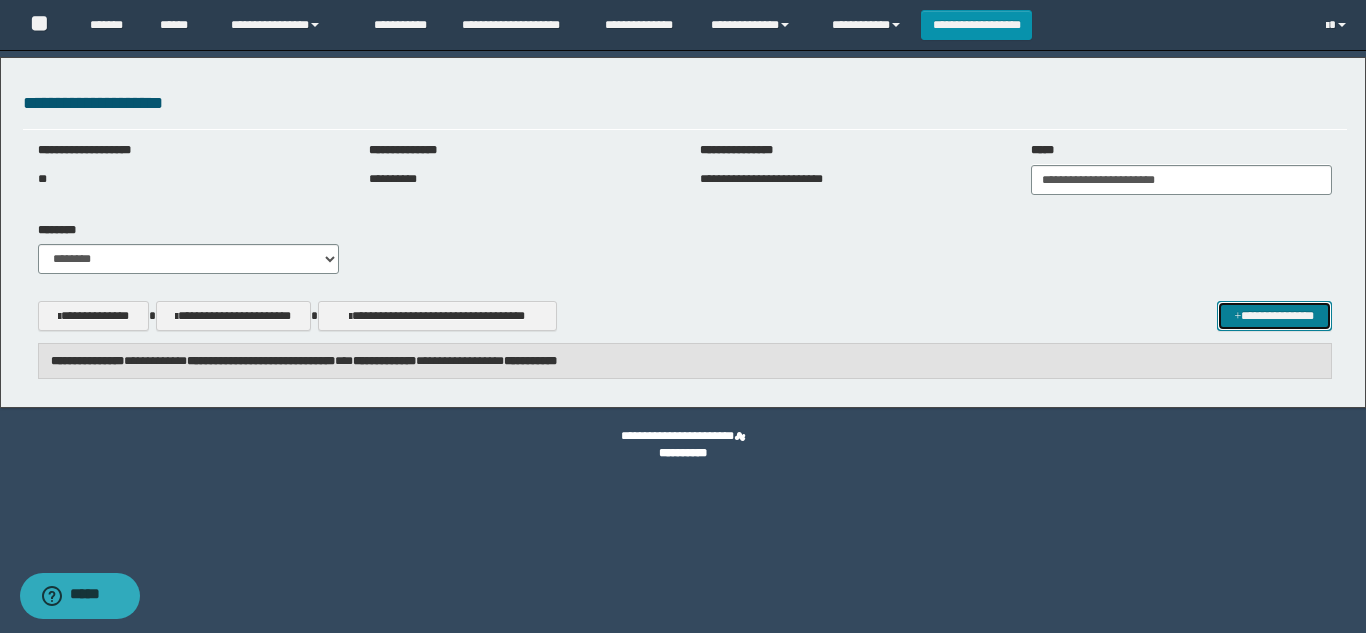 click on "**********" at bounding box center [1274, 316] 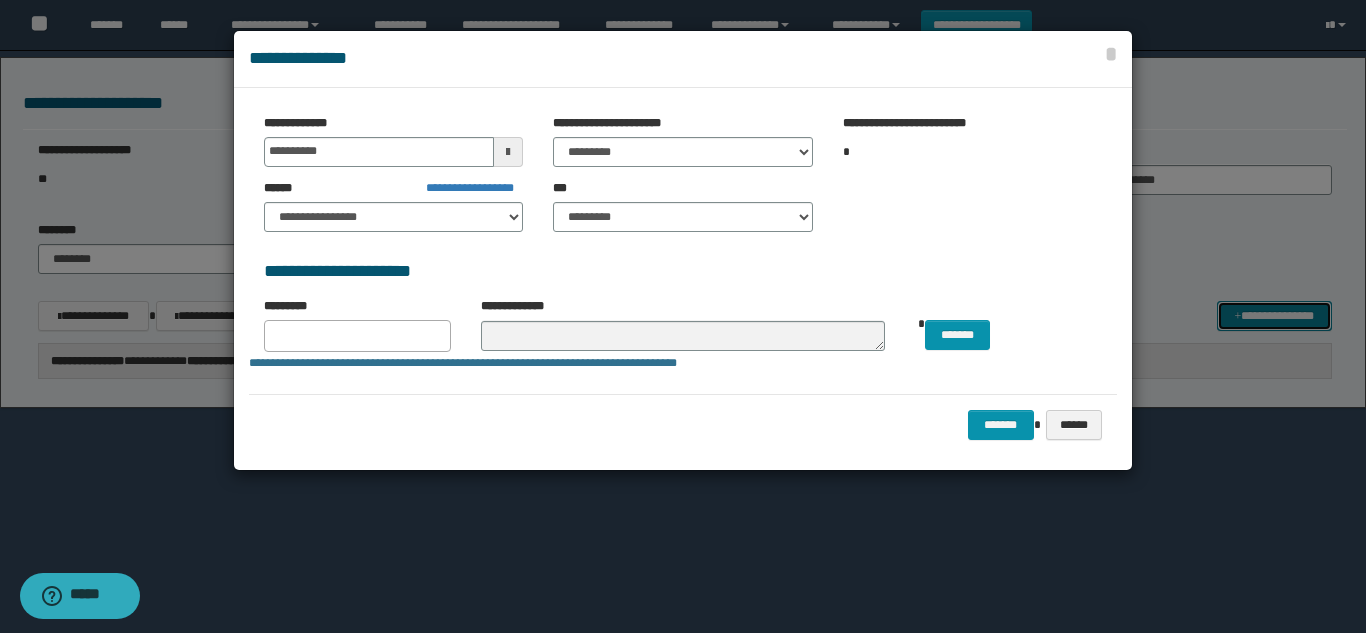 type 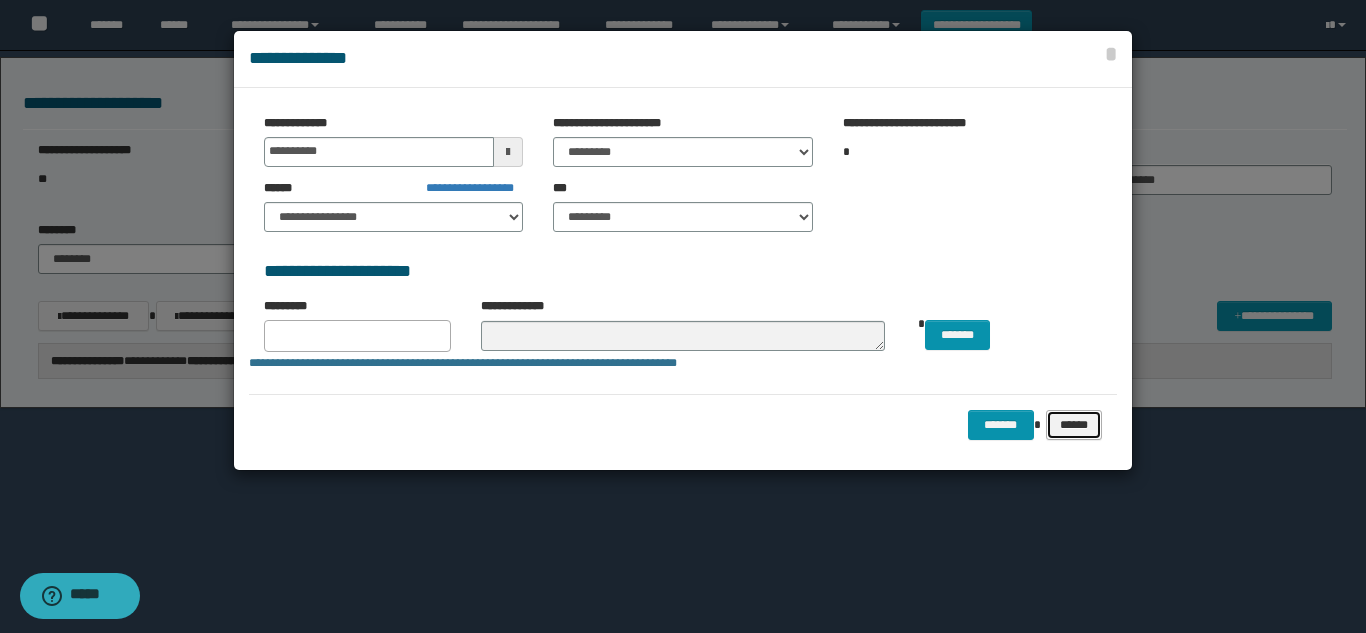 click on "******" at bounding box center [1074, 425] 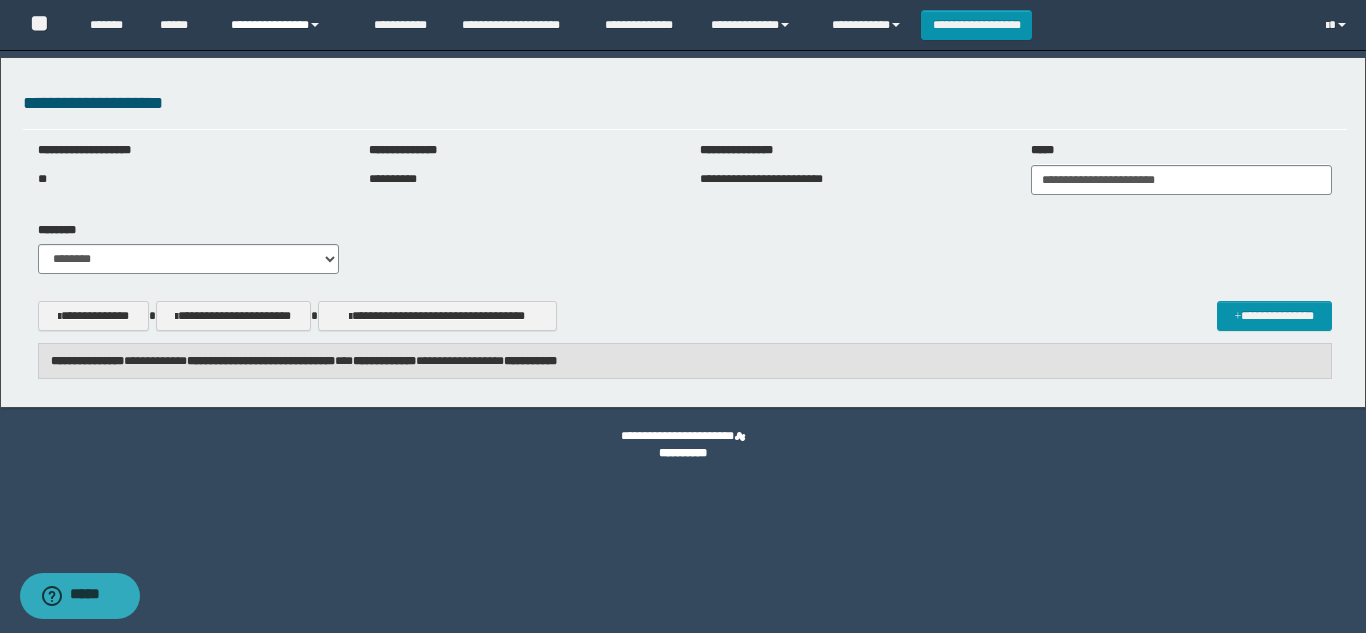 click on "**********" at bounding box center (287, 25) 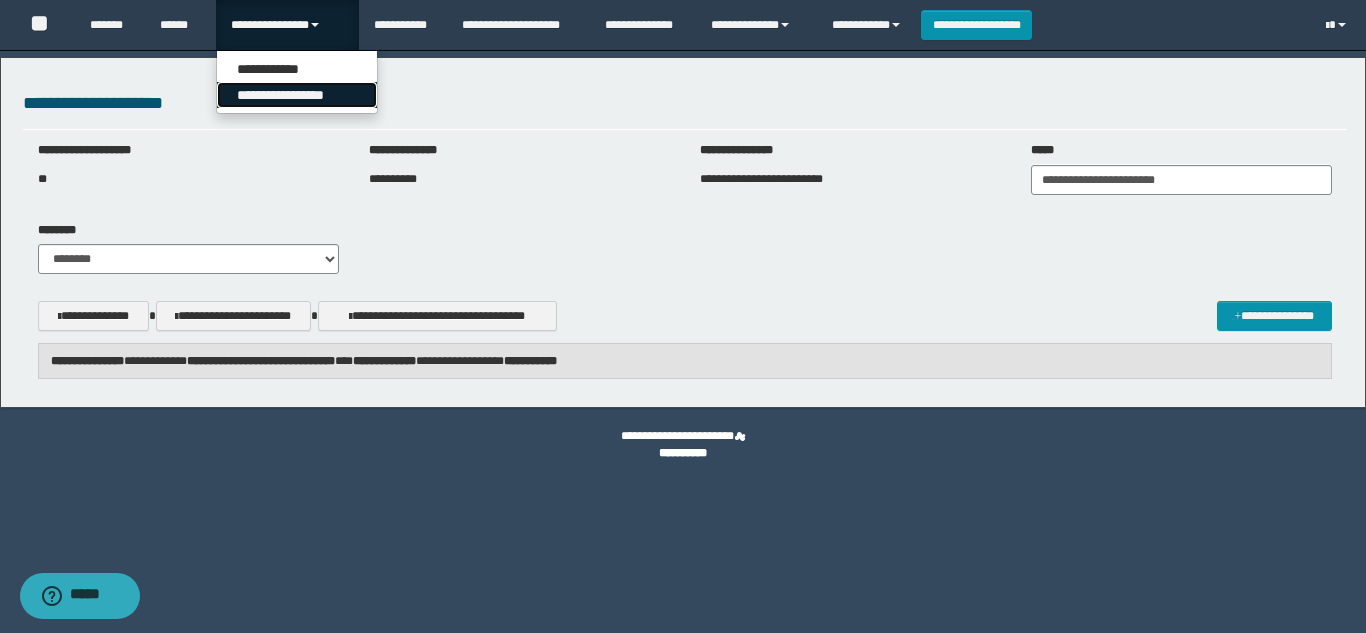 click on "**********" at bounding box center (297, 95) 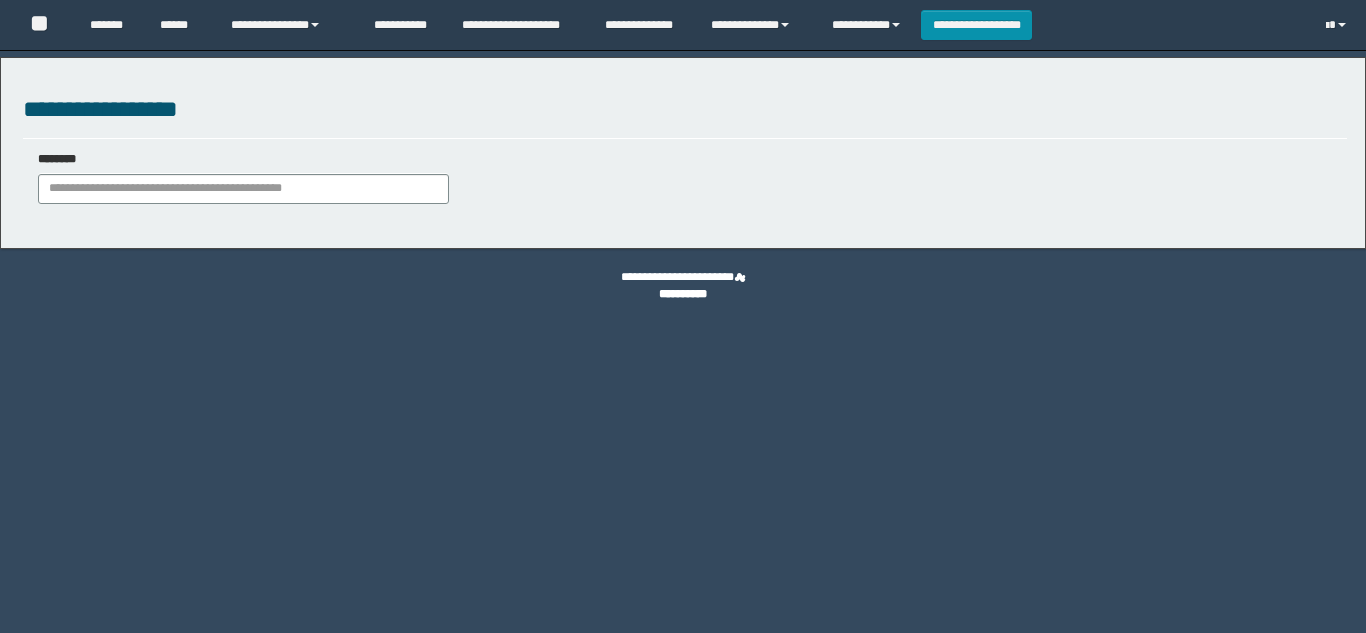 scroll, scrollTop: 0, scrollLeft: 0, axis: both 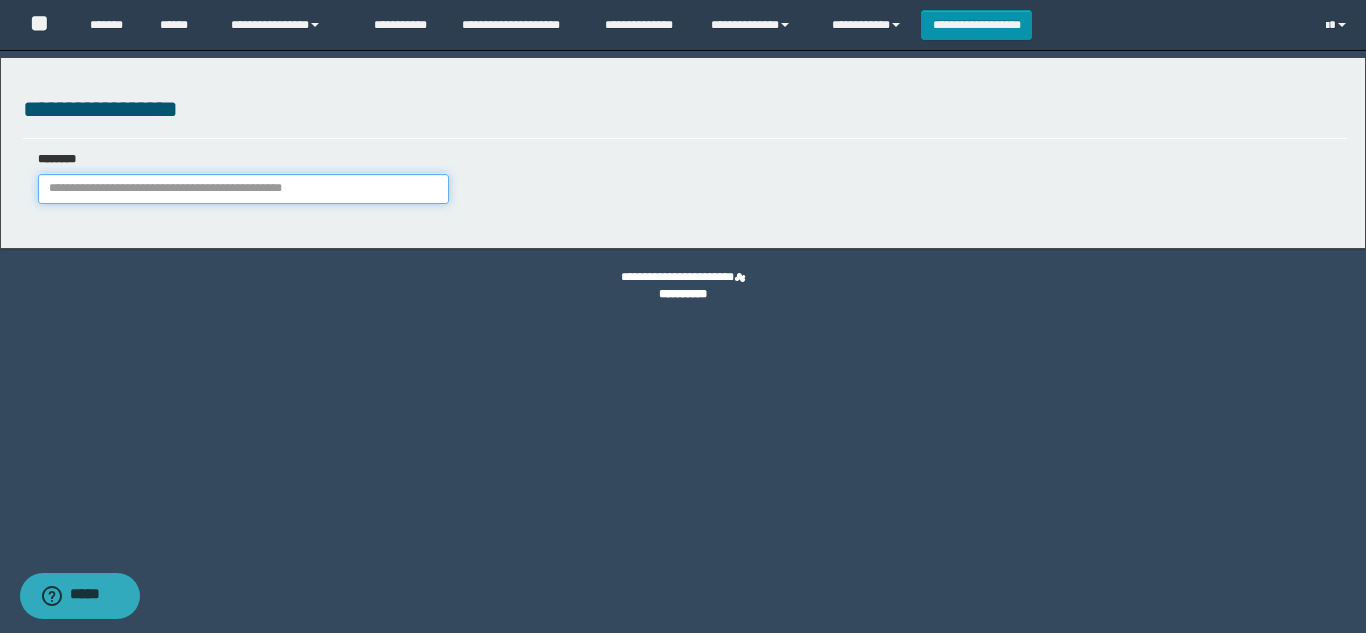 click at bounding box center [243, 189] 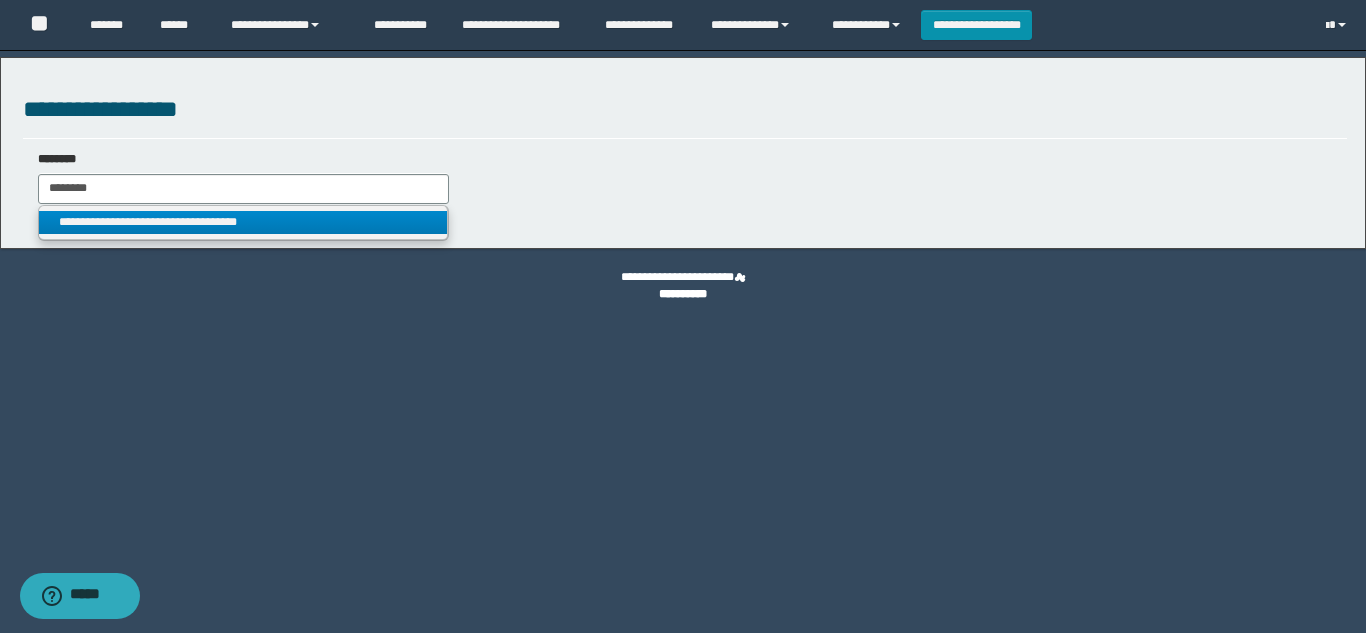 click on "**********" at bounding box center (243, 222) 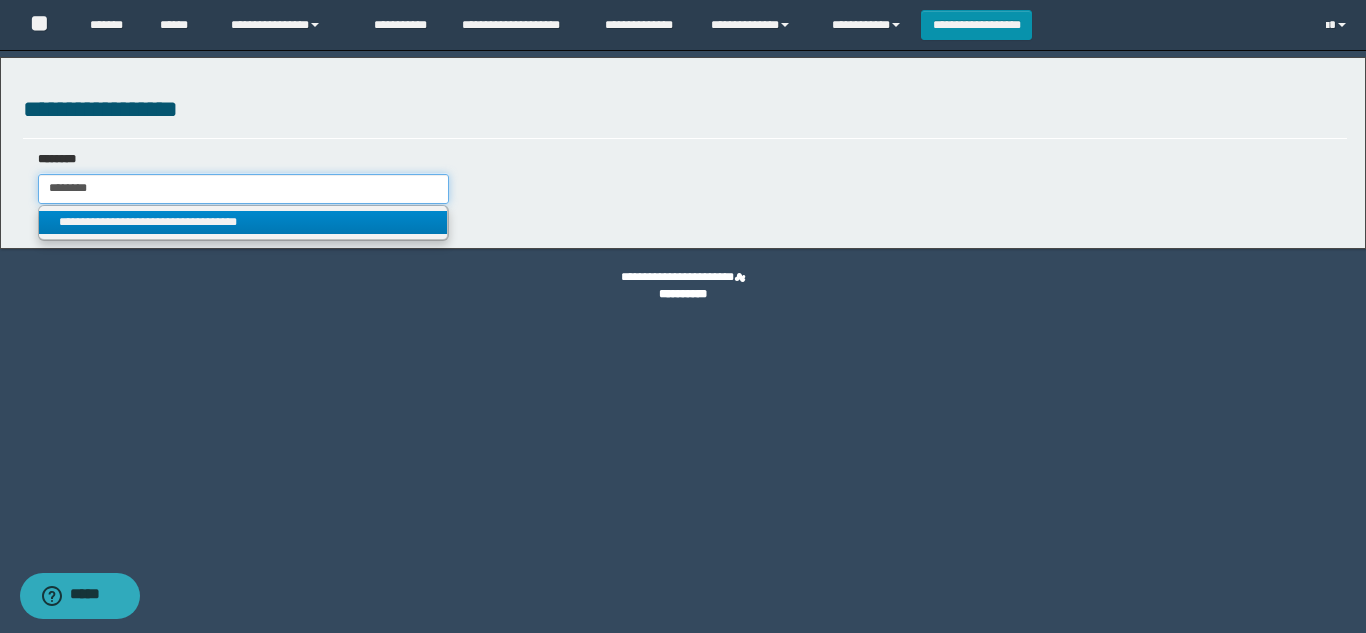 type on "**********" 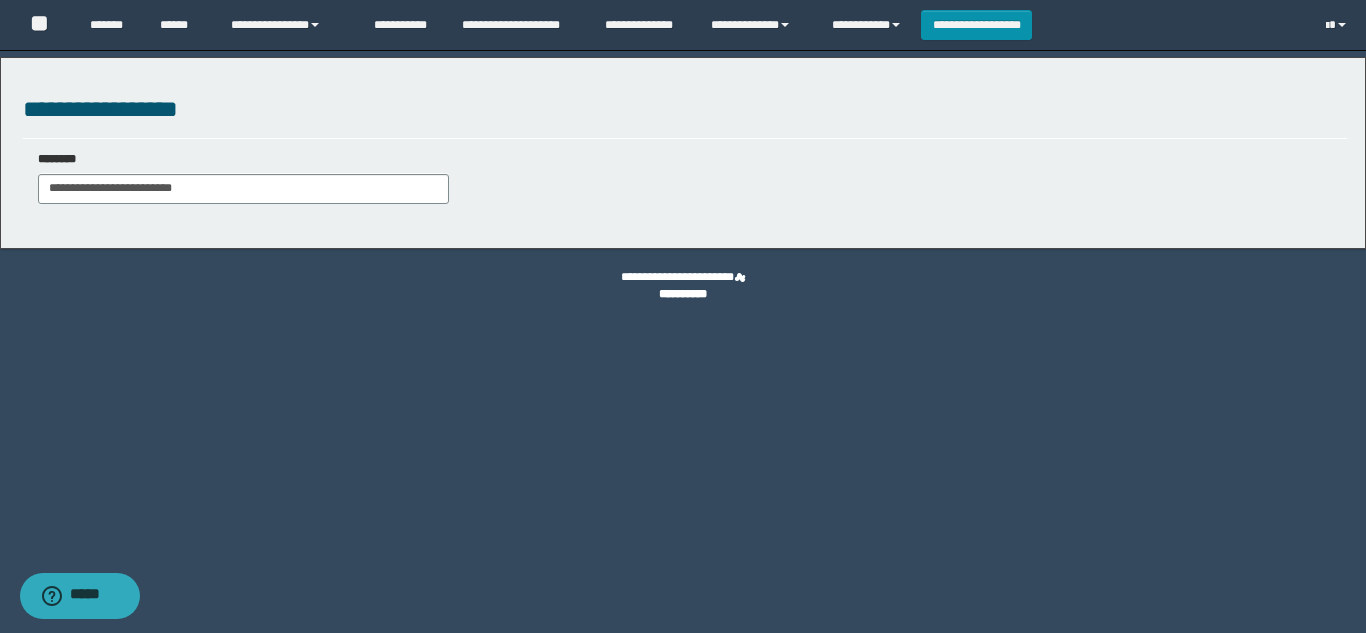 select on "***" 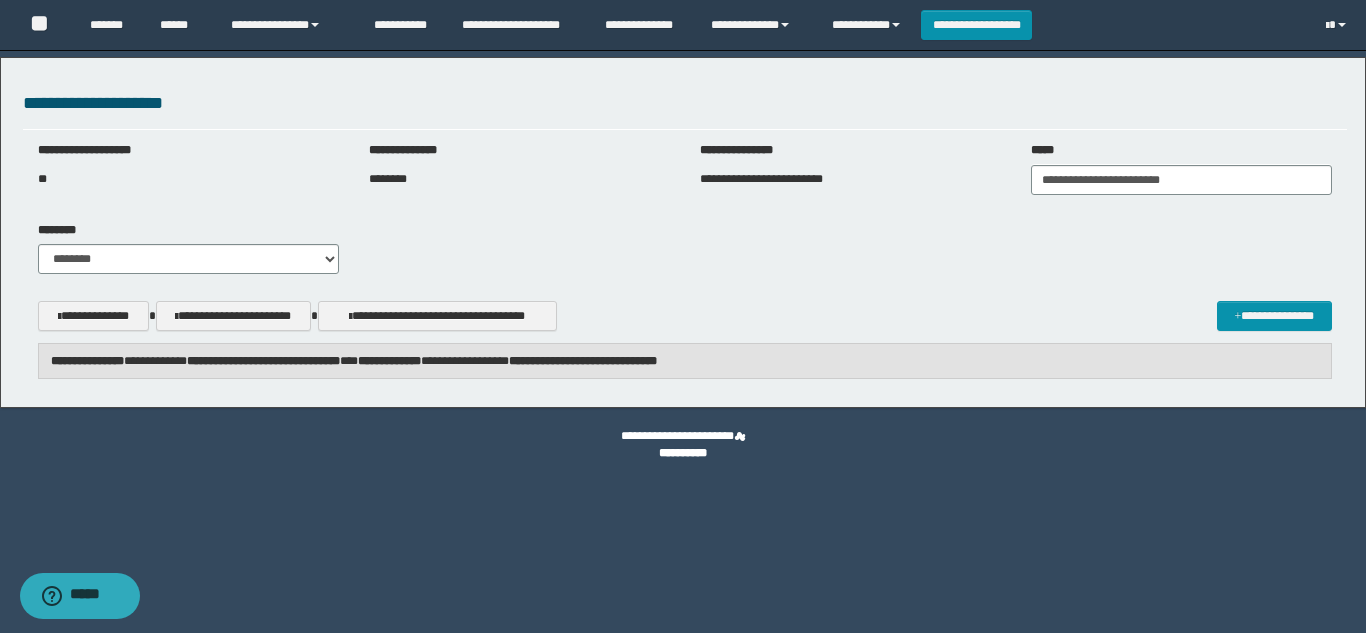 click on "**********" at bounding box center (685, 361) 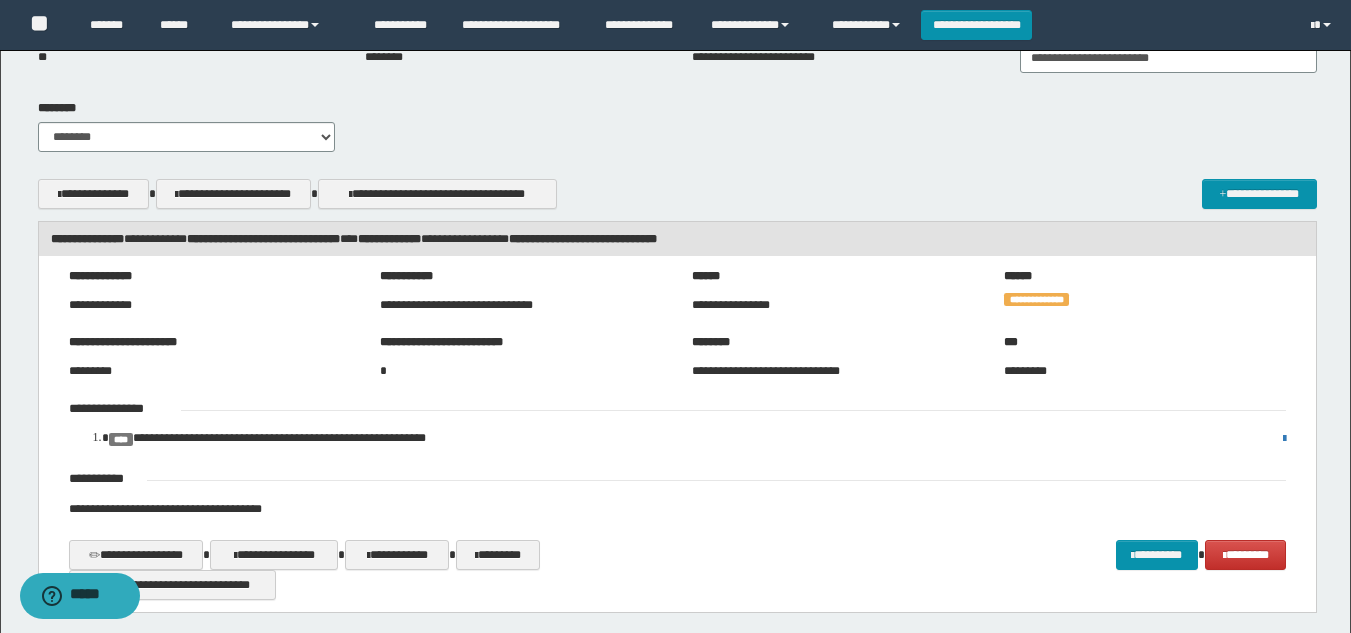 scroll, scrollTop: 114, scrollLeft: 0, axis: vertical 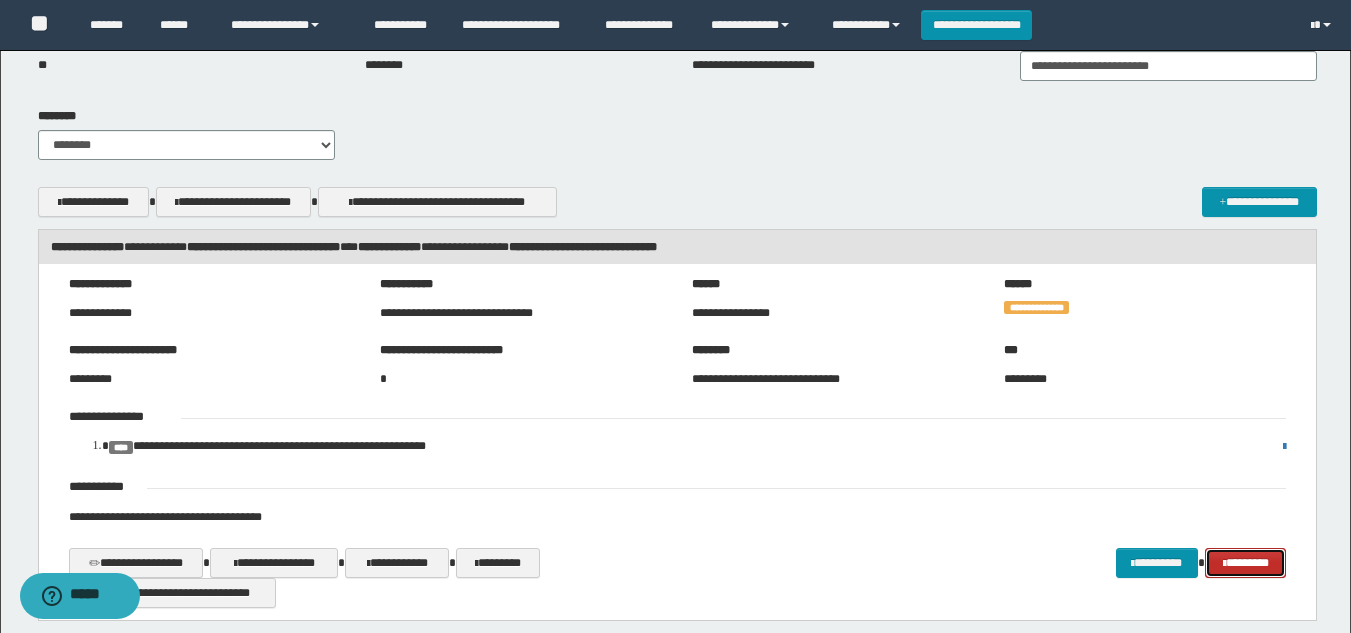 click at bounding box center [1224, 564] 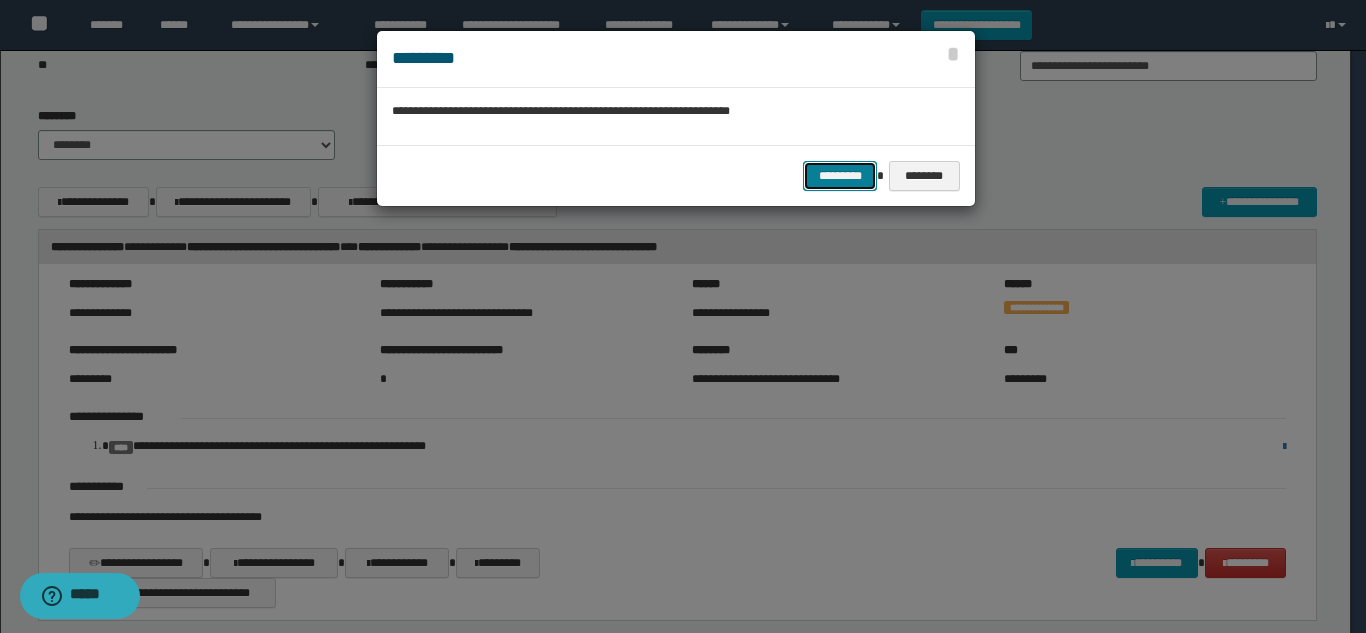 click on "*********" at bounding box center (840, 176) 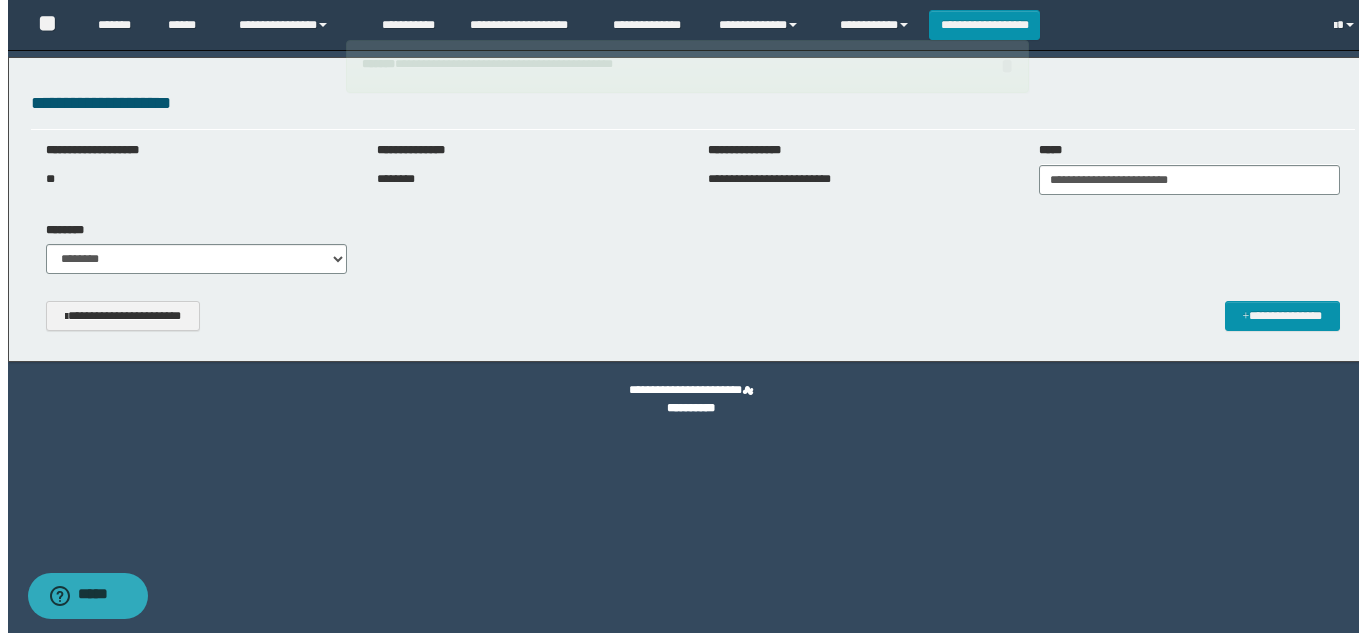 scroll, scrollTop: 0, scrollLeft: 0, axis: both 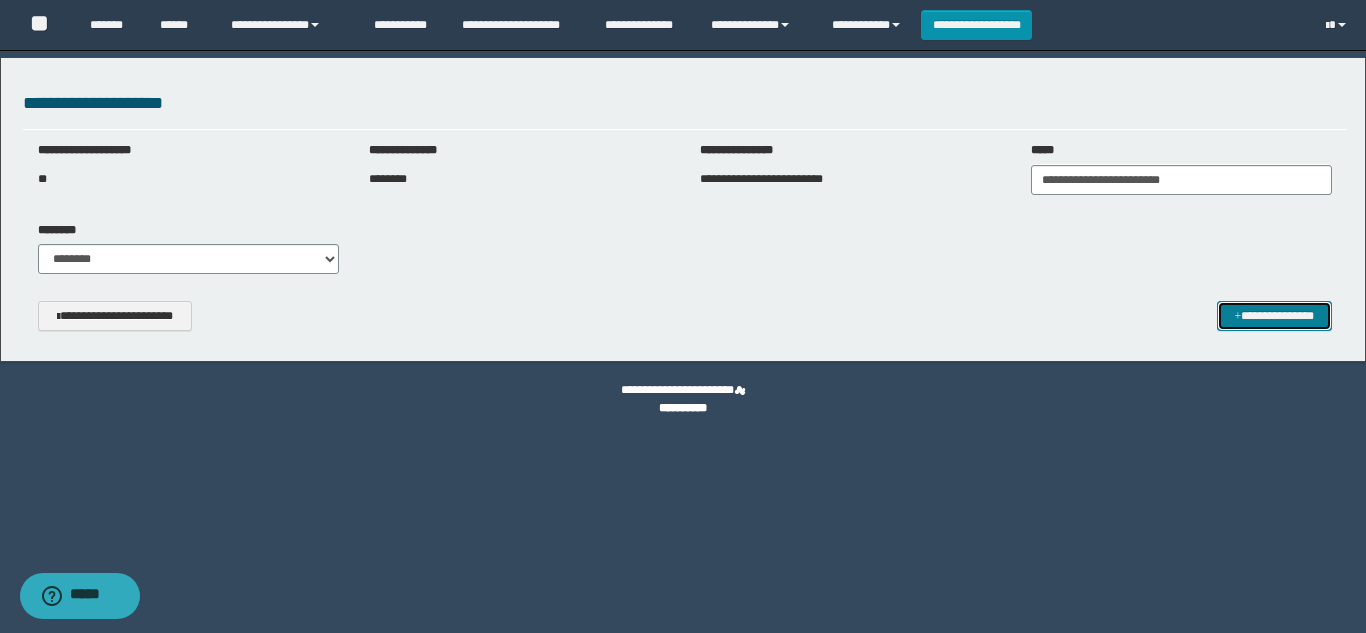 click on "**********" at bounding box center [1274, 316] 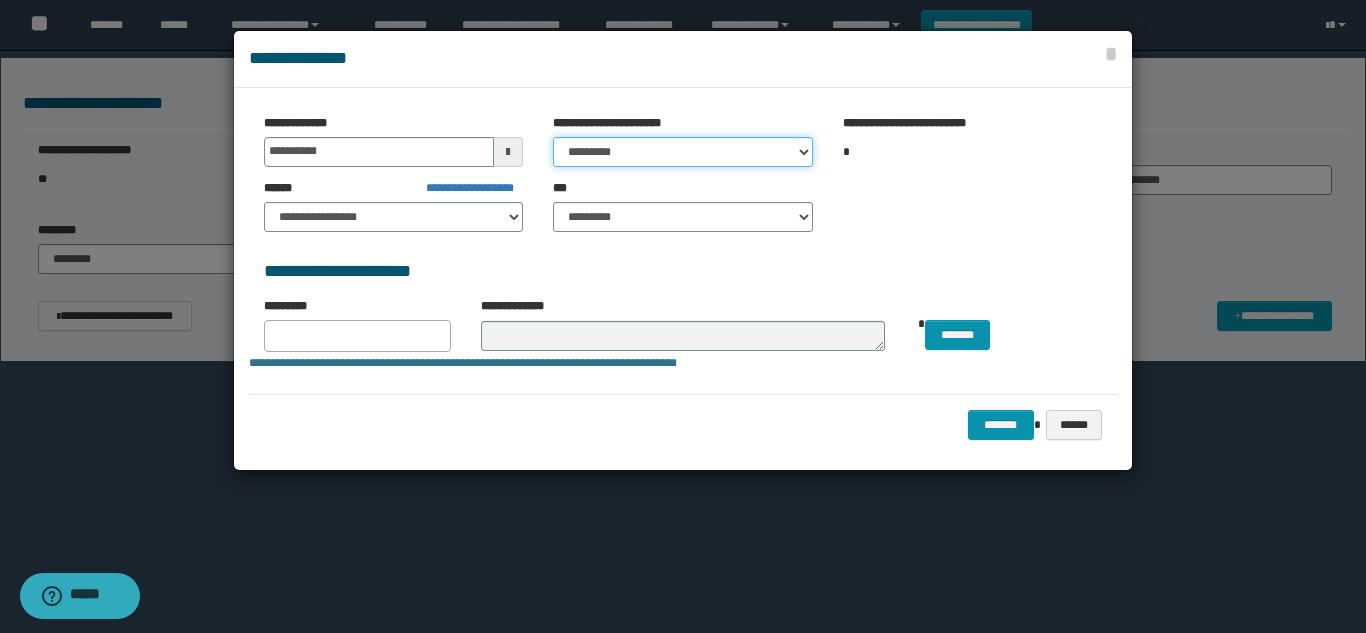 click on "*********
*****
*******
*******
********" at bounding box center [682, 152] 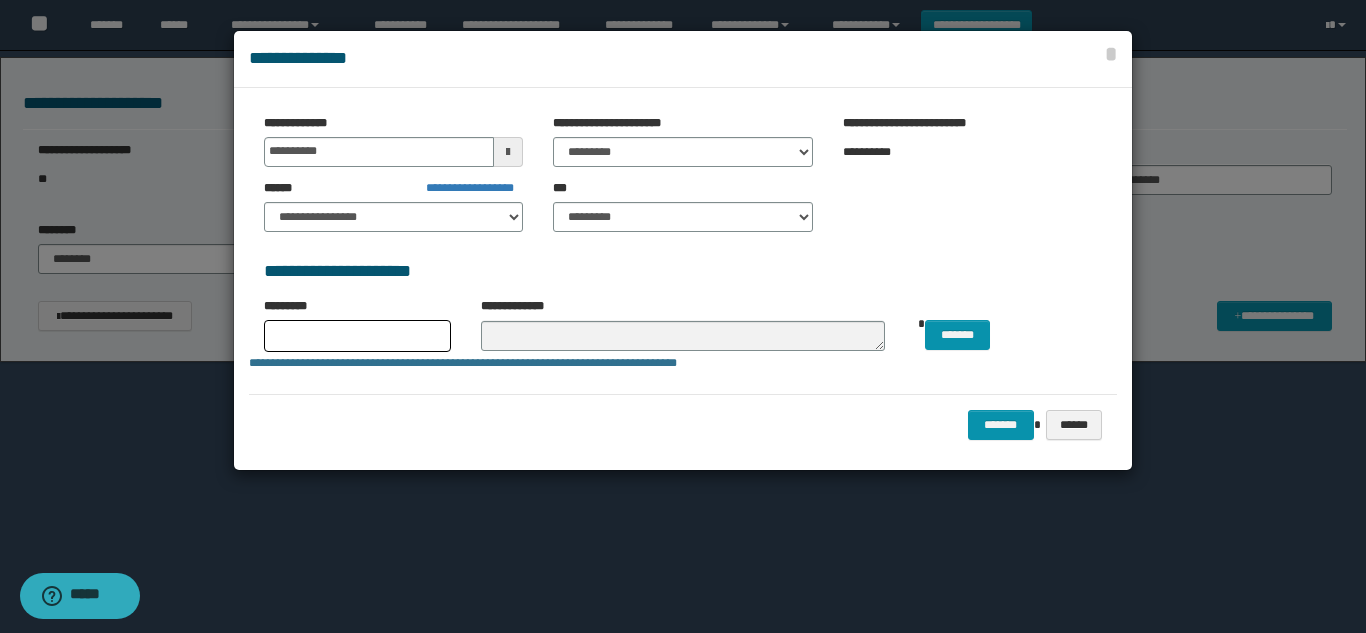 click at bounding box center [357, 332] 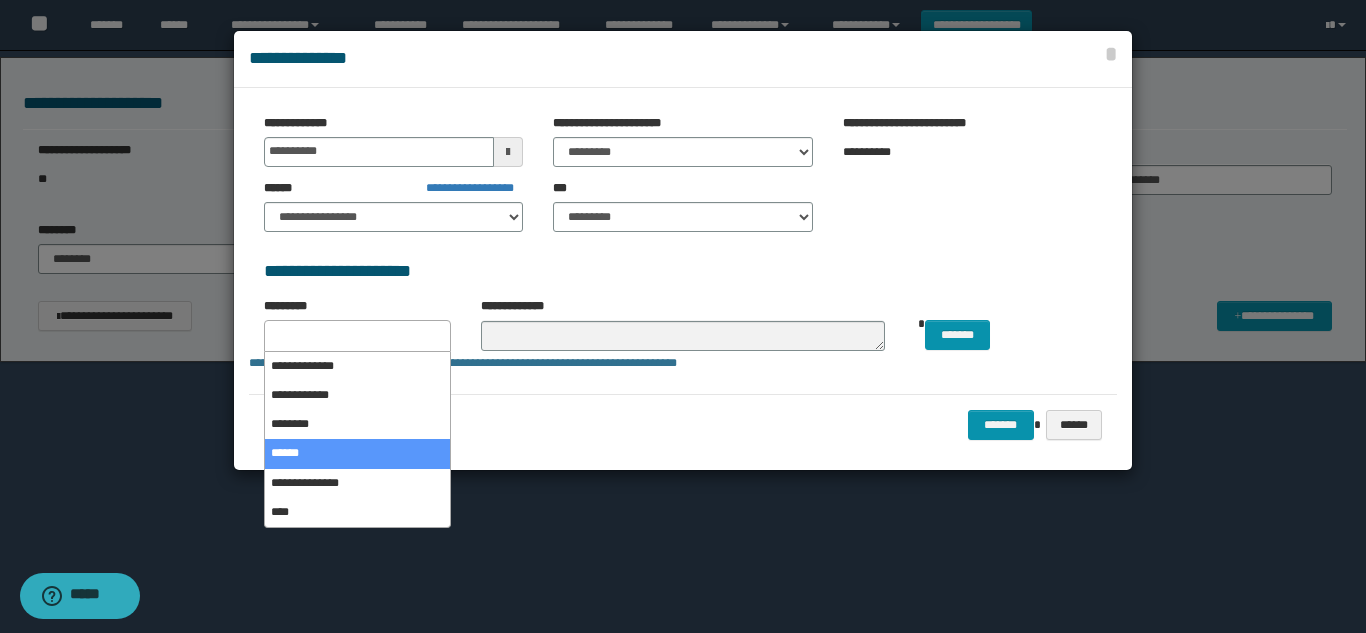 select on "*" 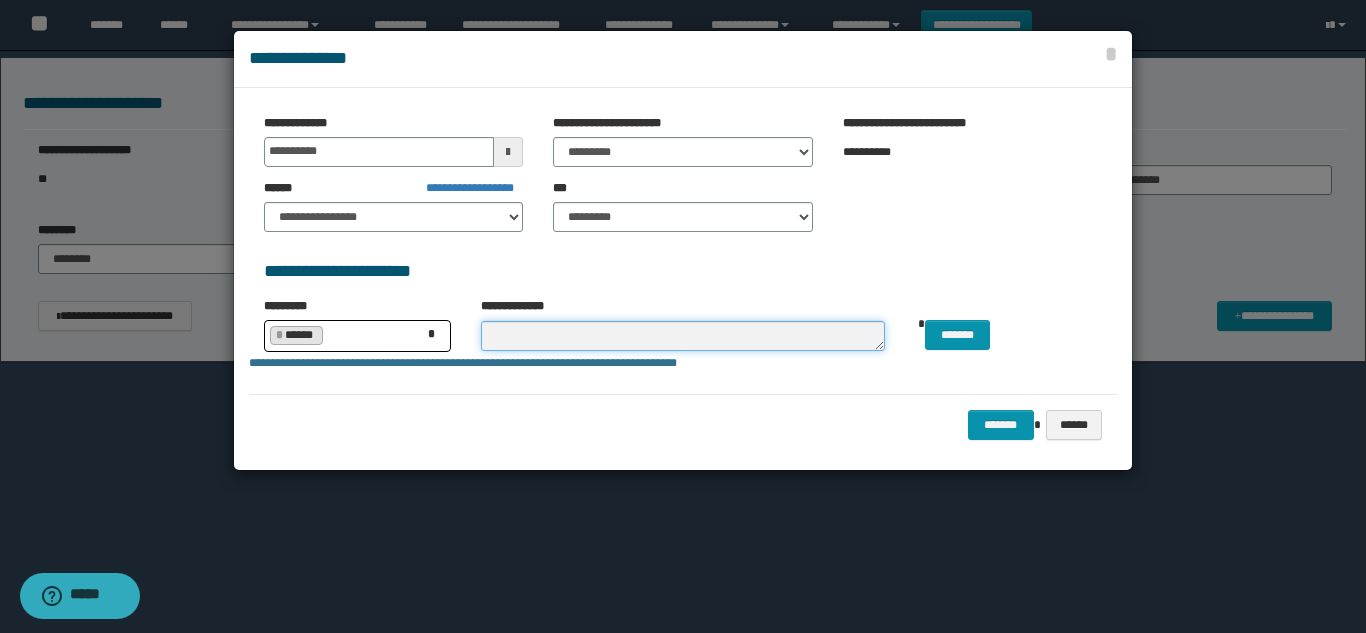 click at bounding box center (683, 336) 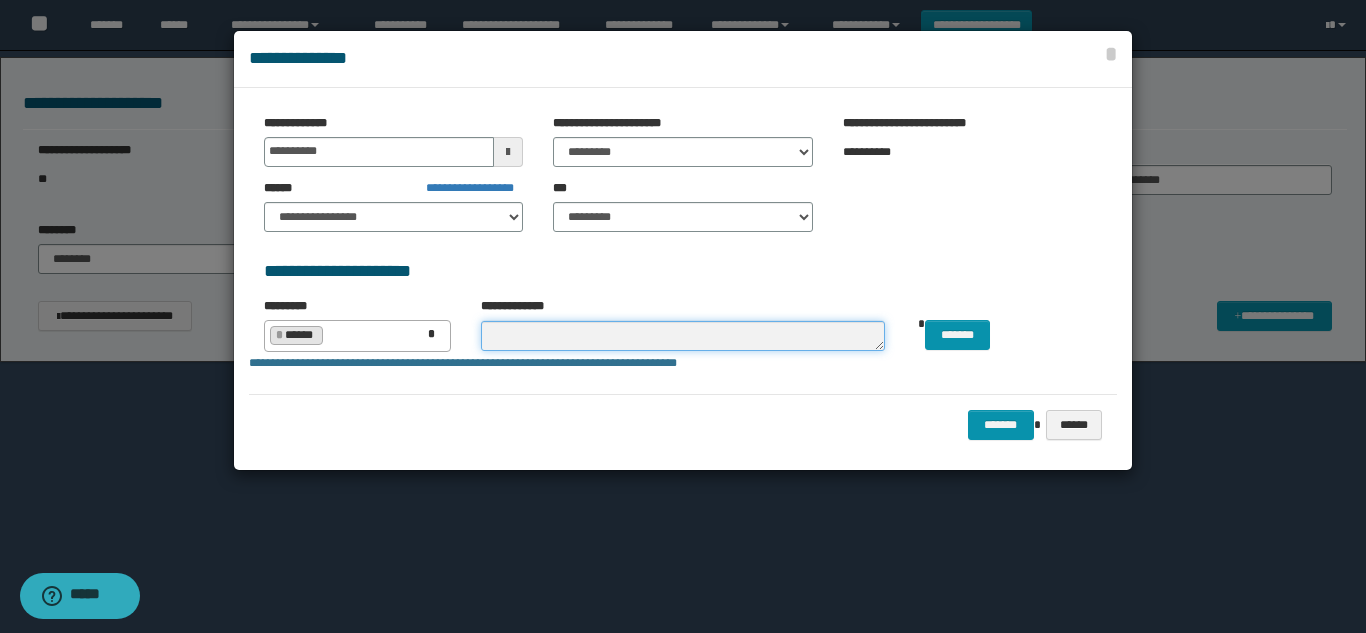 paste on "**********" 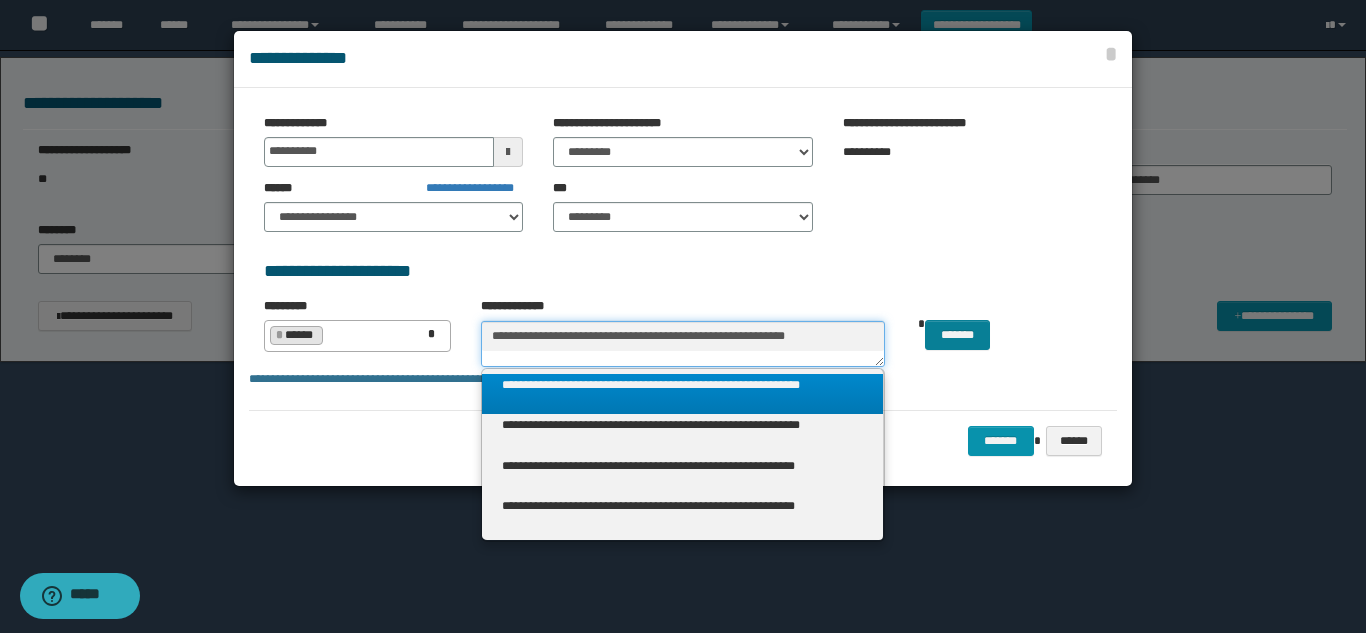 type on "**********" 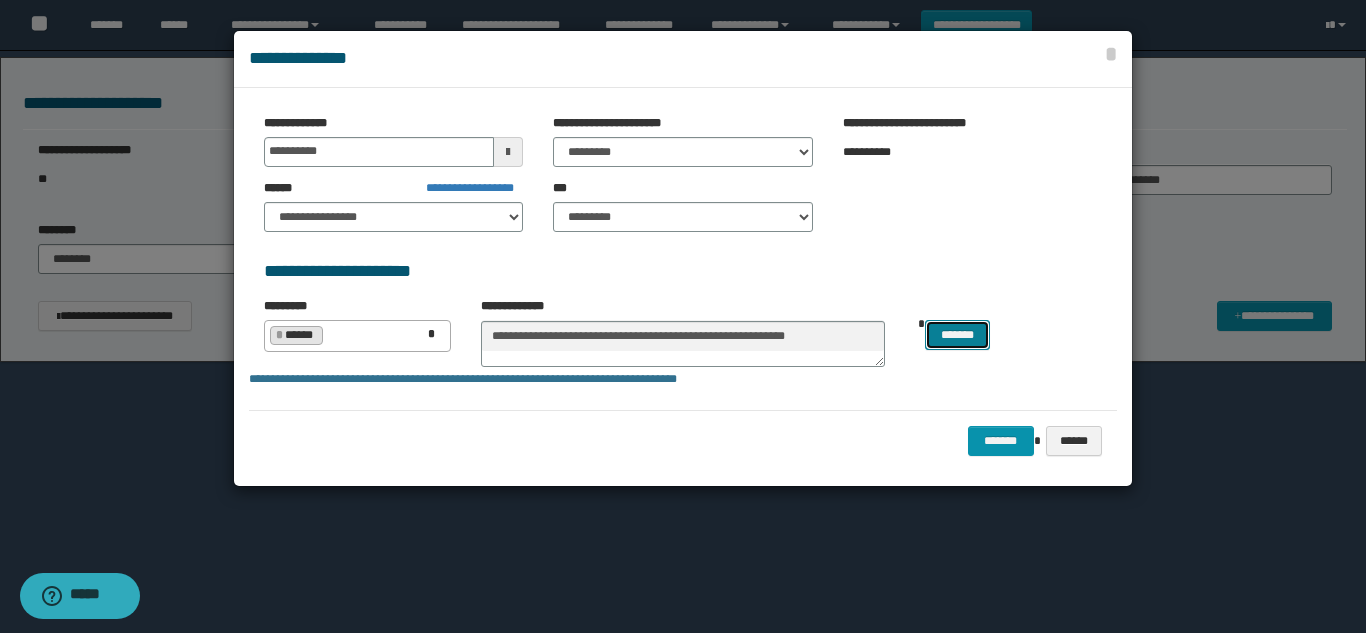 click on "*******" at bounding box center [957, 335] 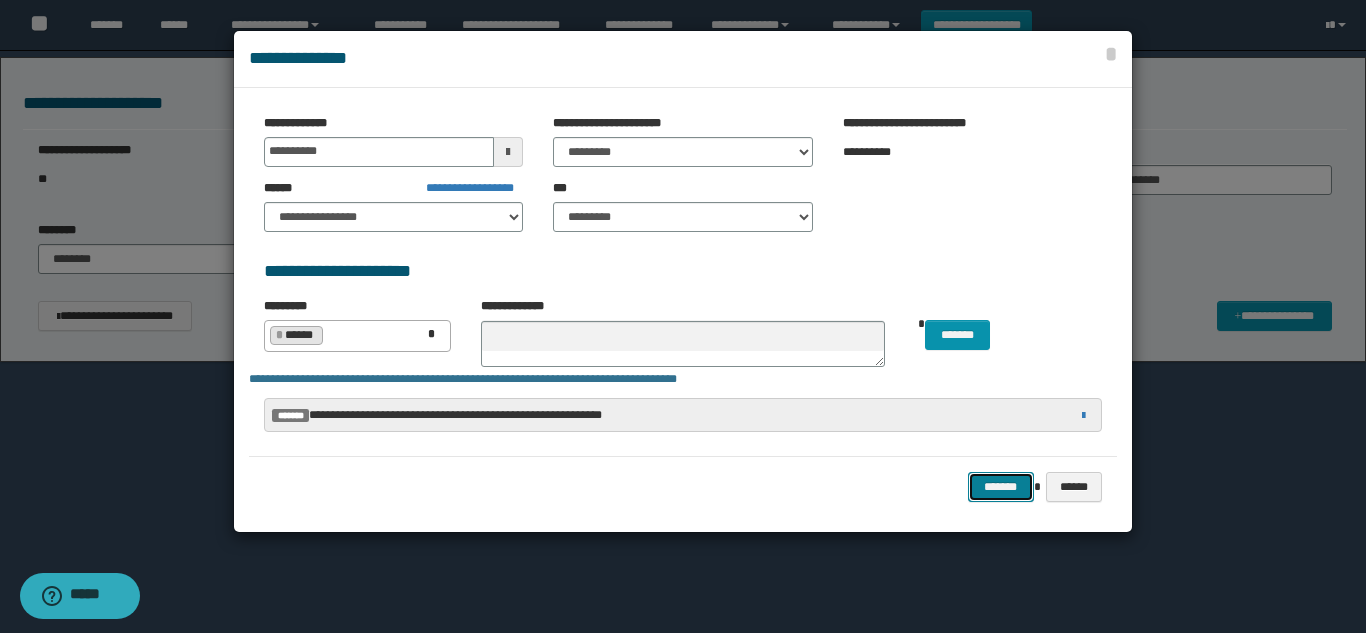 click on "*******" at bounding box center [1001, 487] 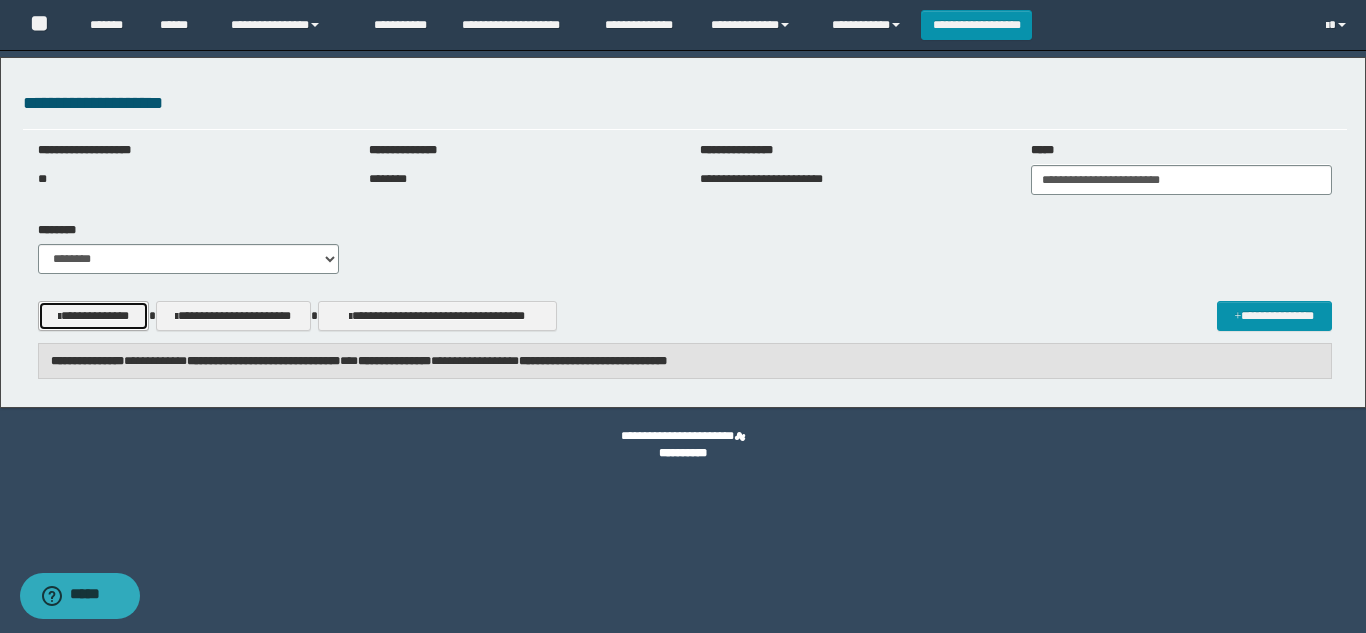 click on "**********" at bounding box center (93, 316) 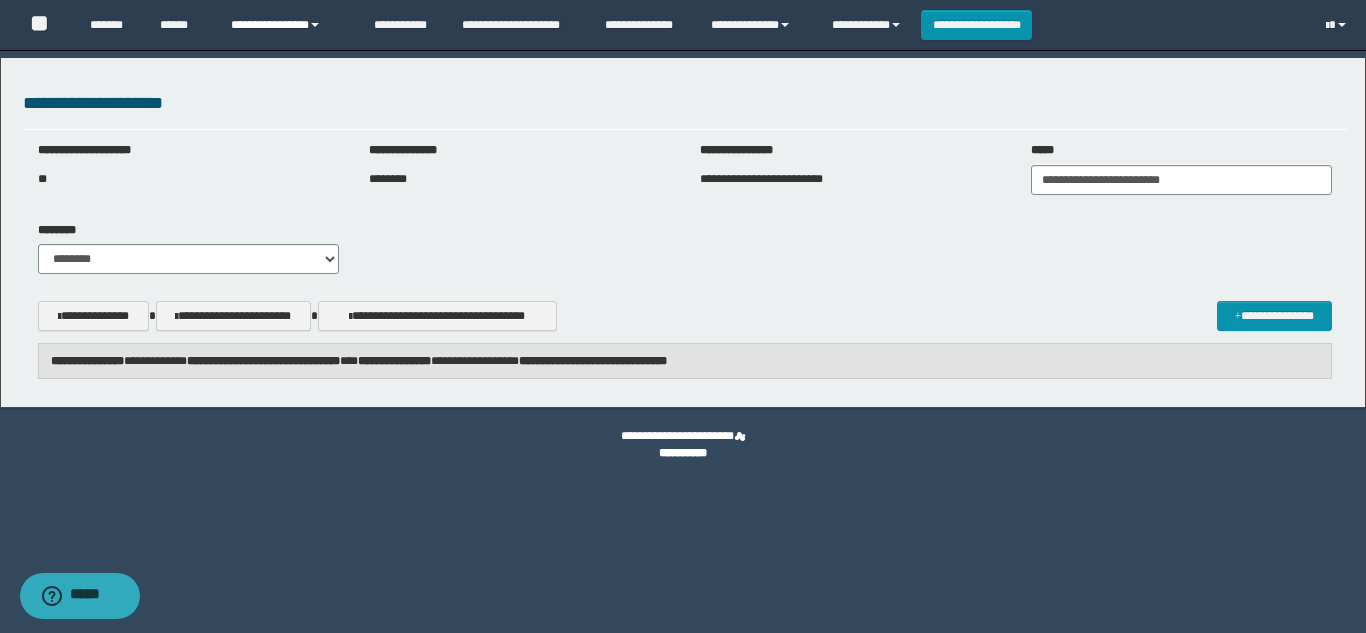 click on "**********" at bounding box center [287, 25] 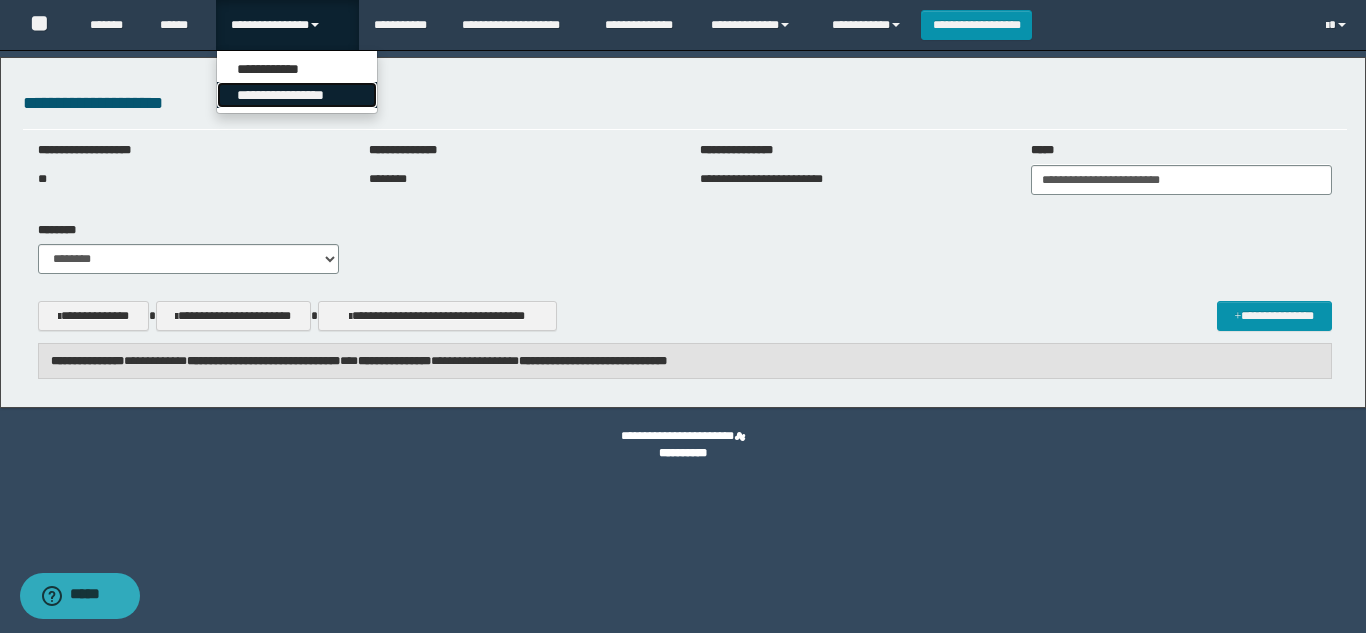 click on "**********" at bounding box center [297, 95] 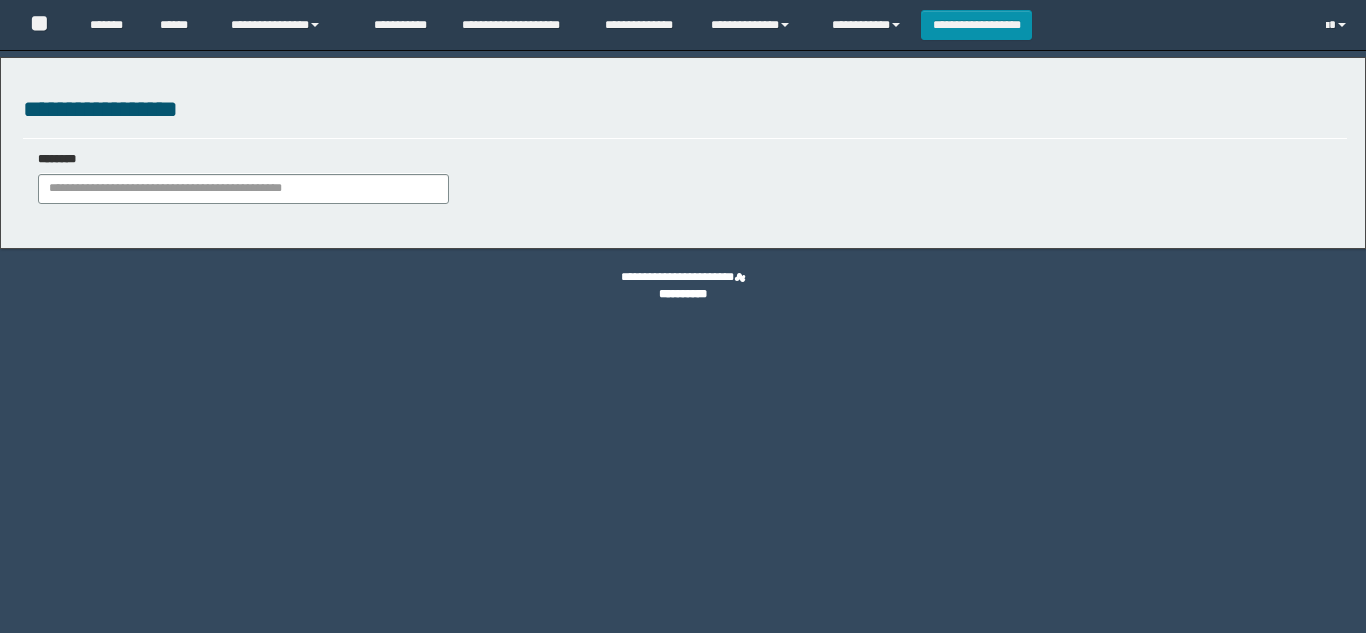 scroll, scrollTop: 0, scrollLeft: 0, axis: both 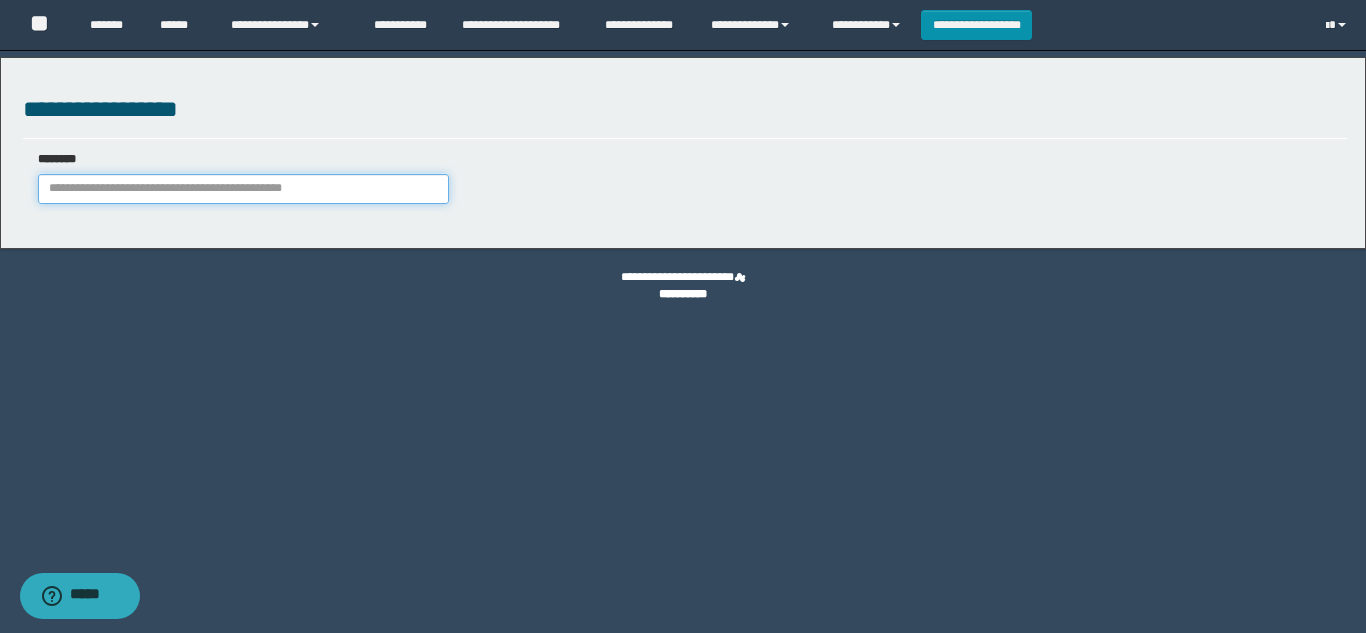 click at bounding box center [243, 189] 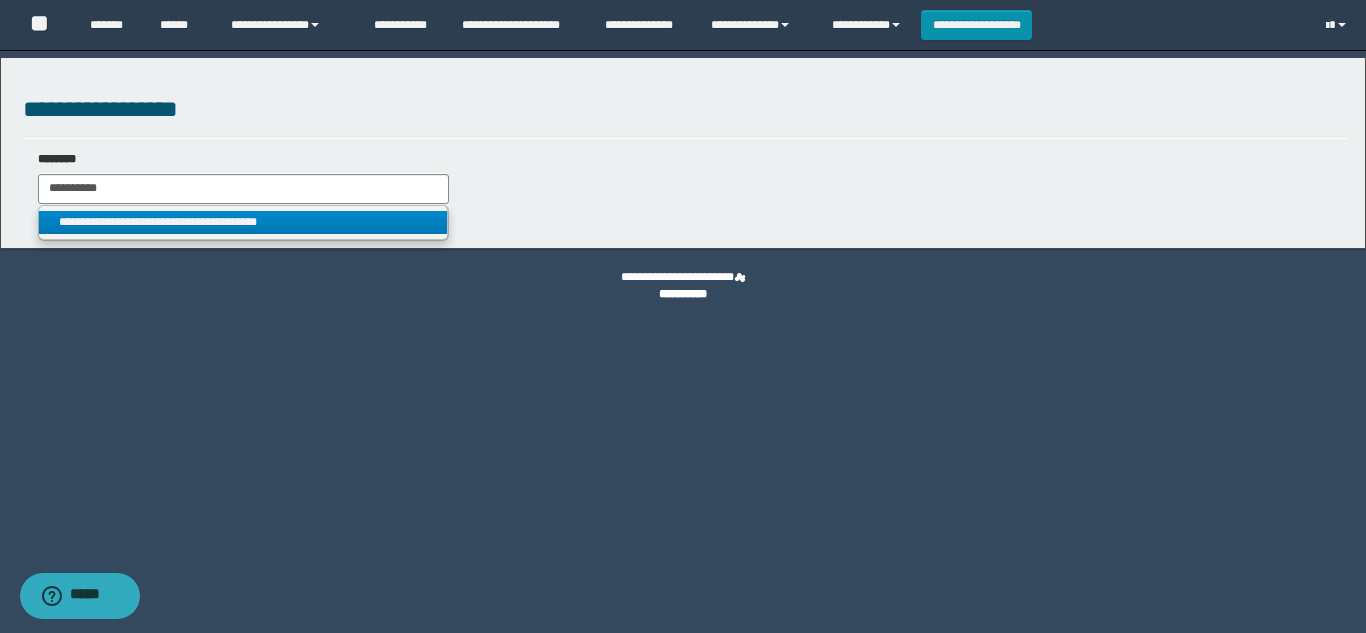 click on "**********" at bounding box center (243, 222) 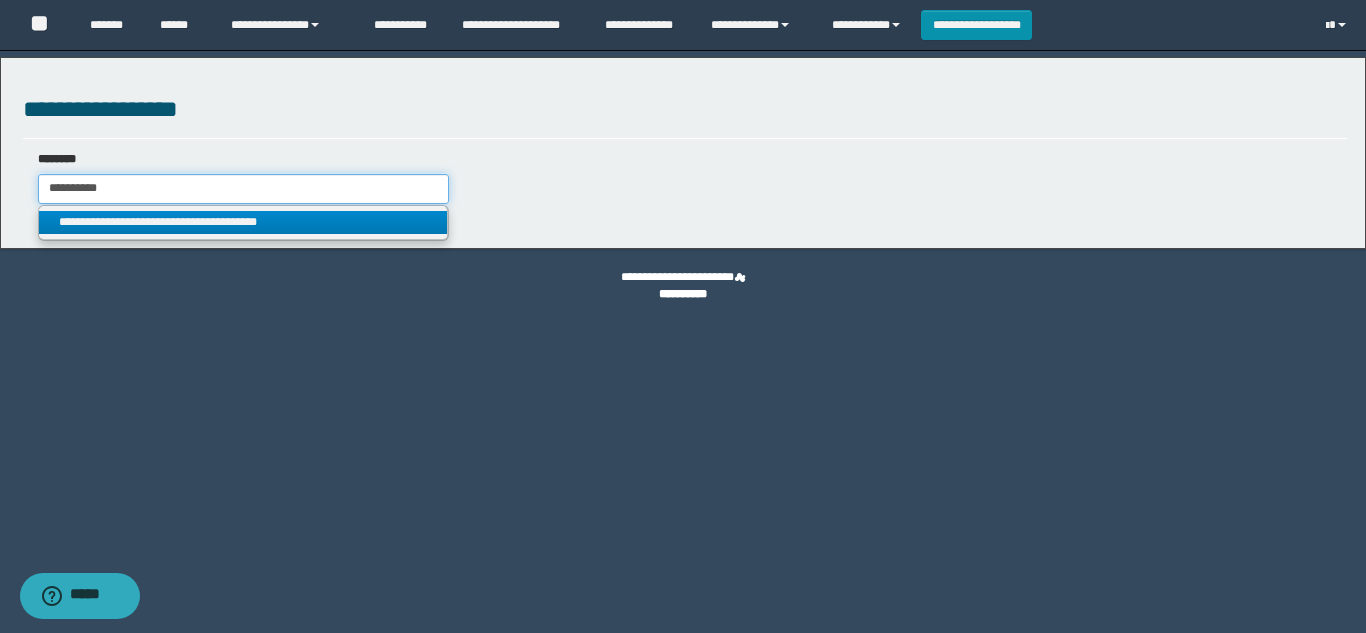 type on "**********" 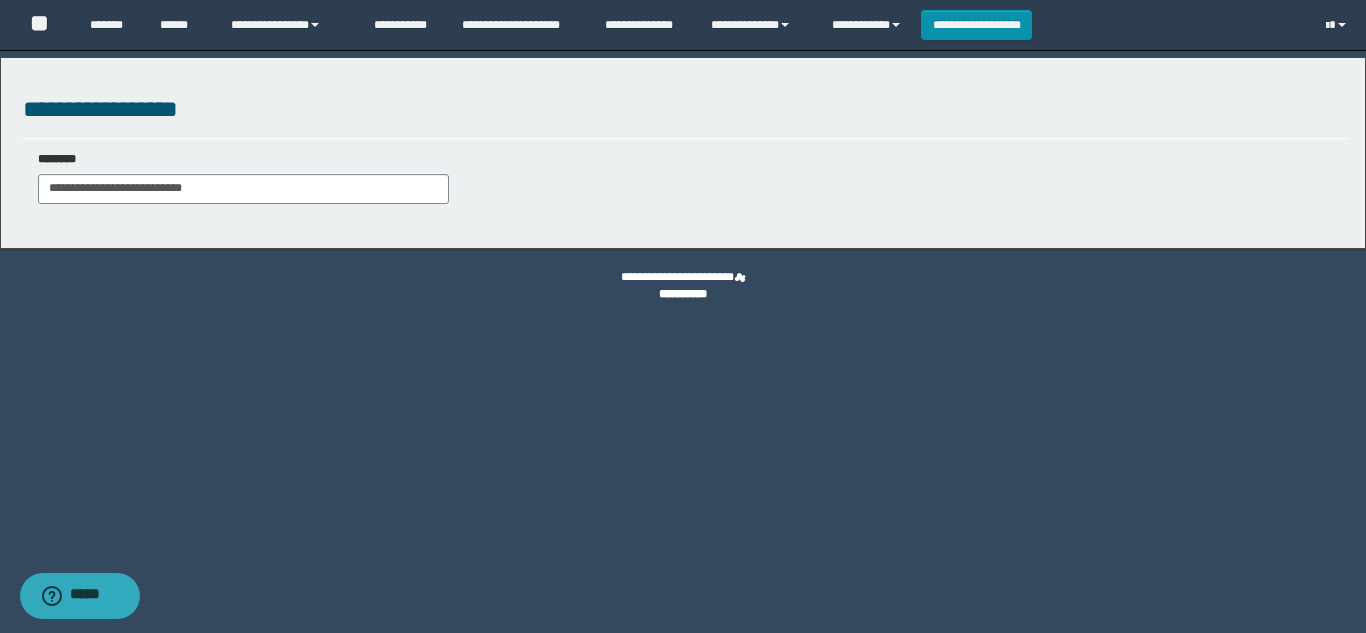 select on "***" 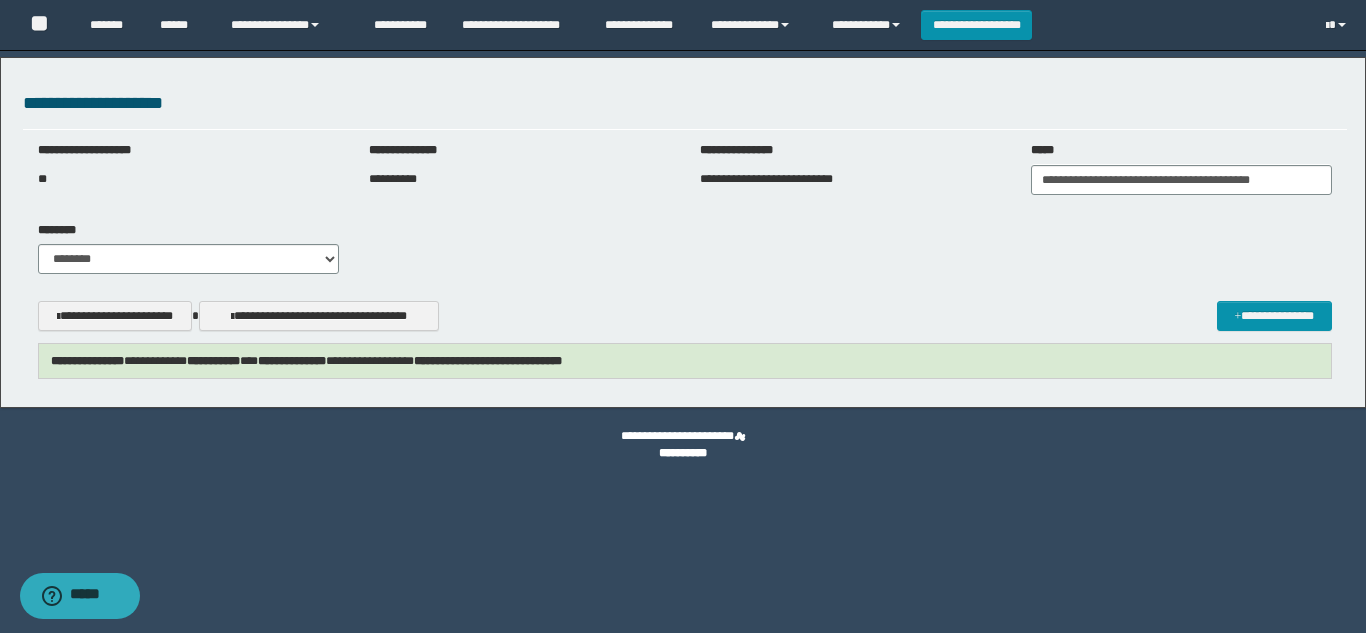 click on "**********" at bounding box center [292, 361] 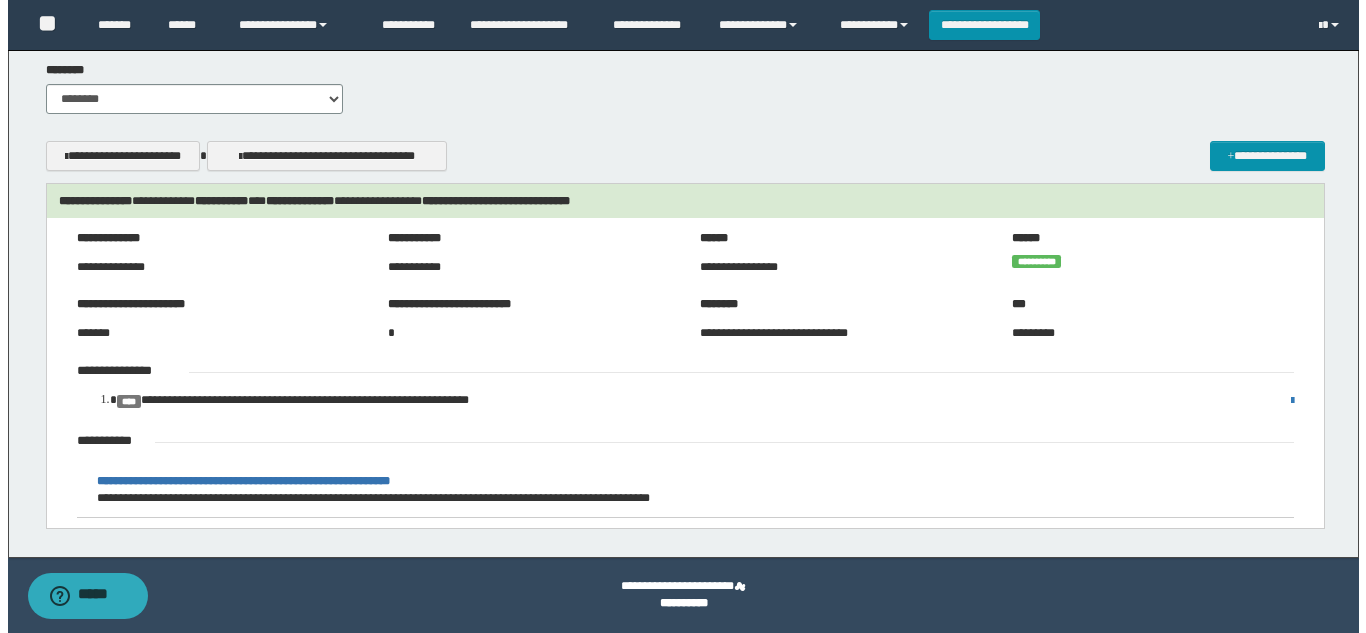 scroll, scrollTop: 0, scrollLeft: 0, axis: both 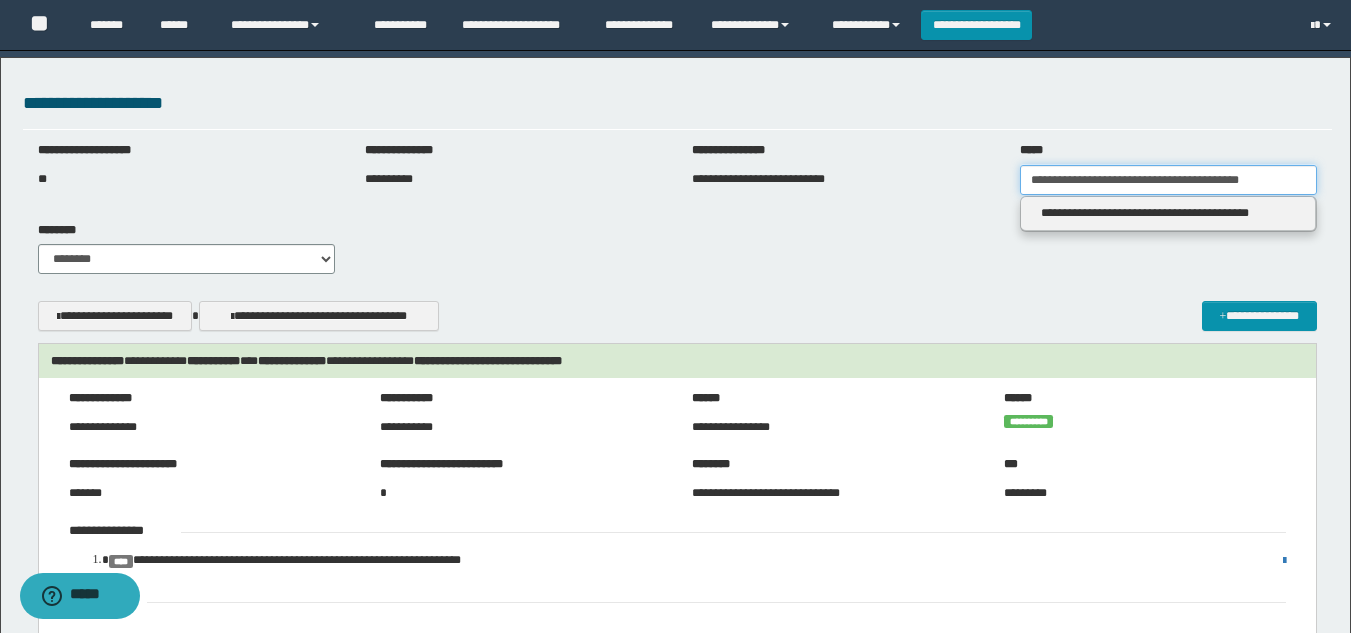 type on "**********" 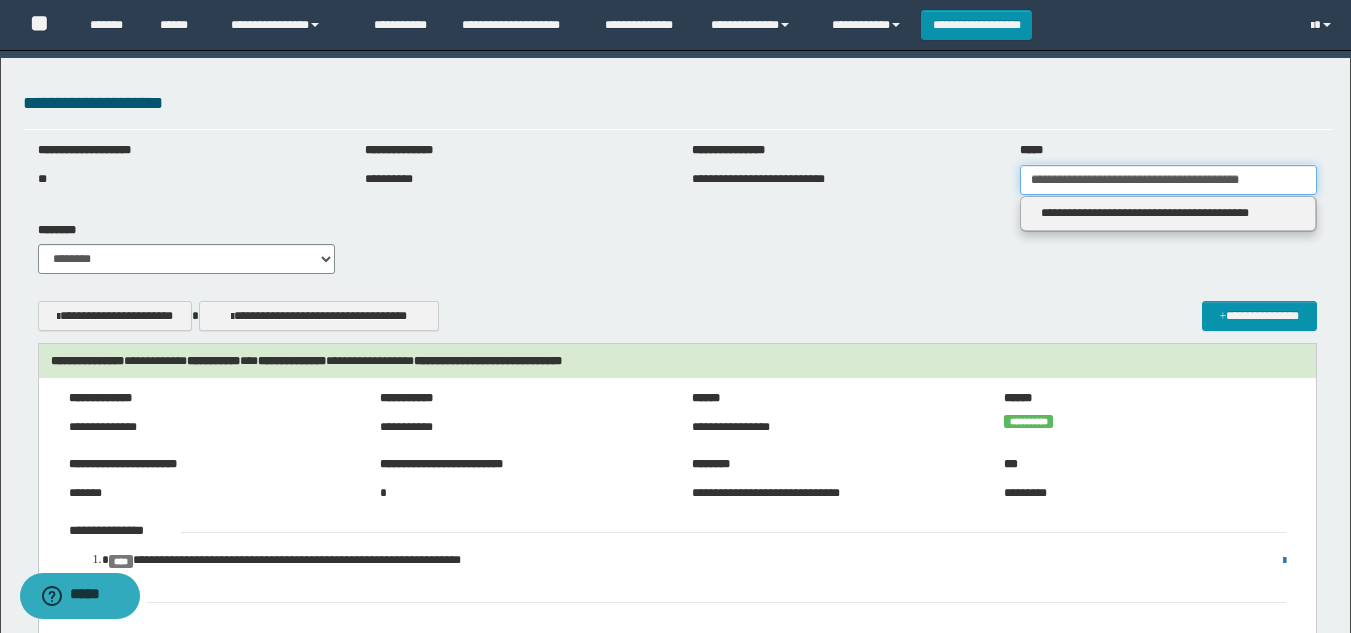 click on "**********" at bounding box center [1168, 180] 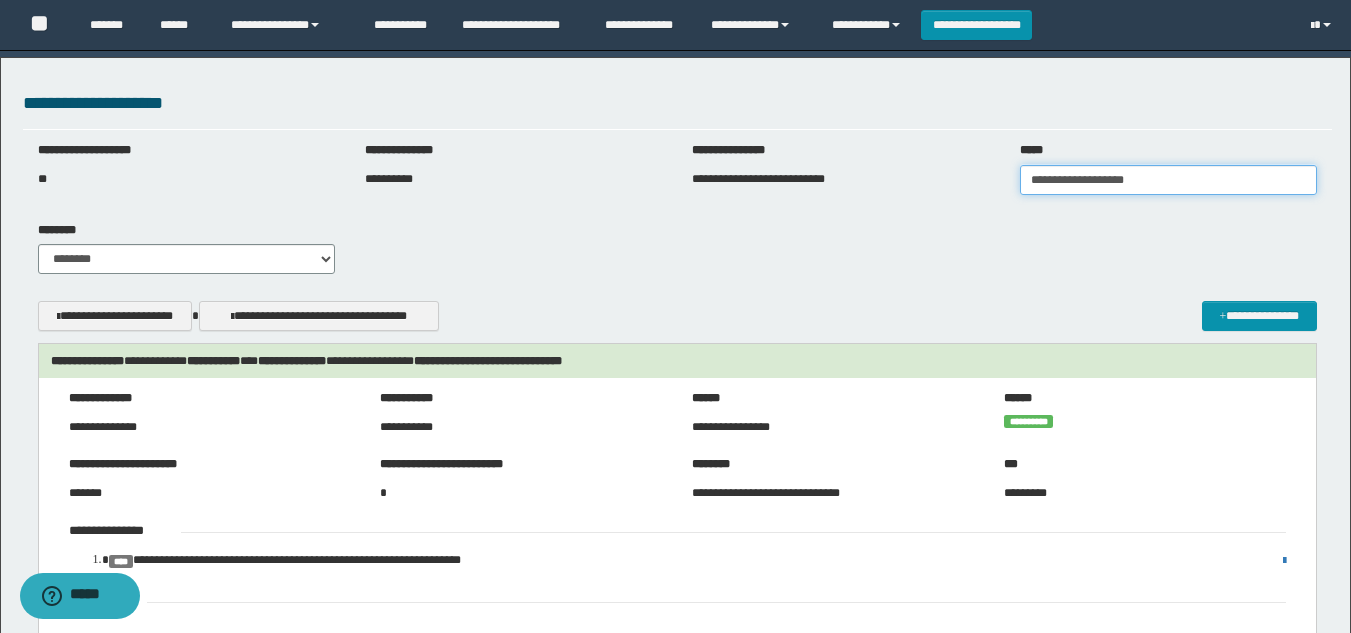 type on "**********" 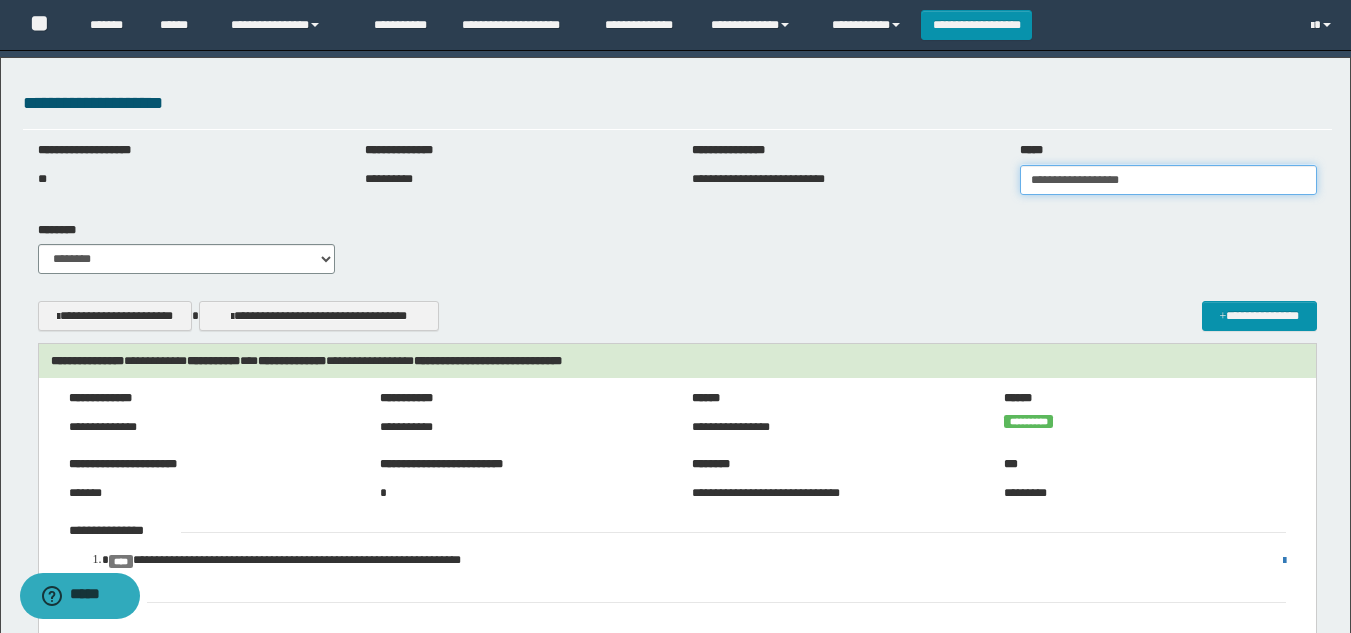 type on "**********" 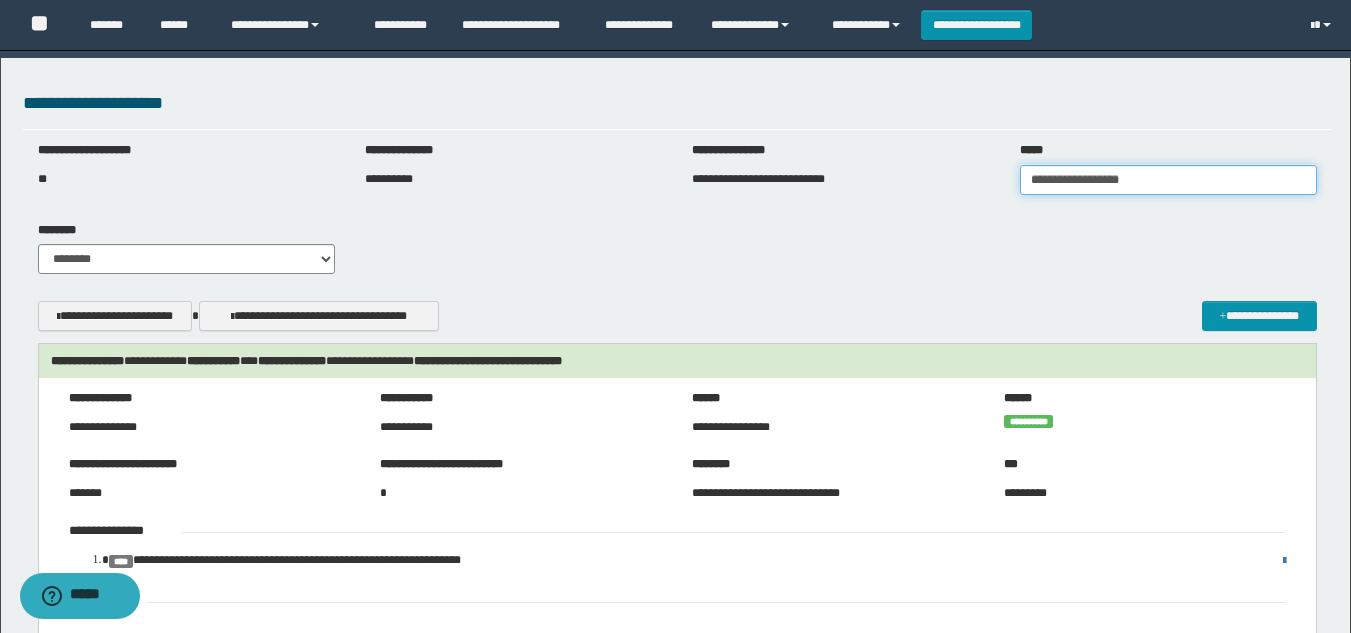 type 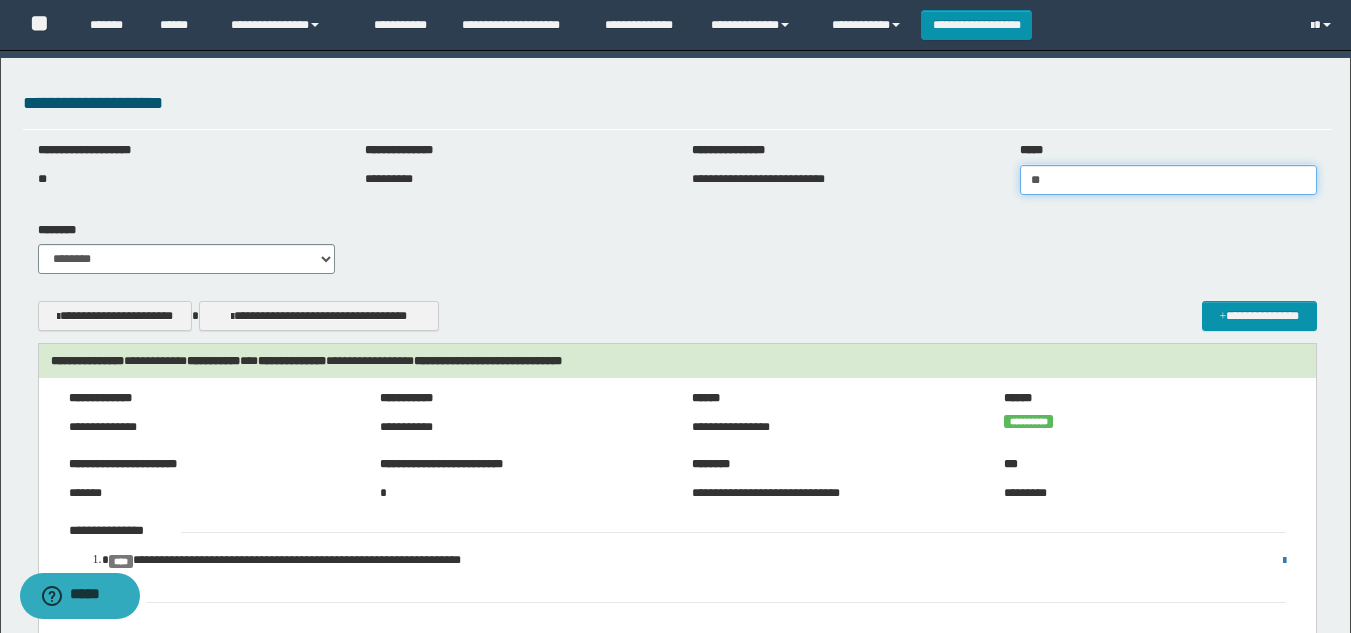 type on "*" 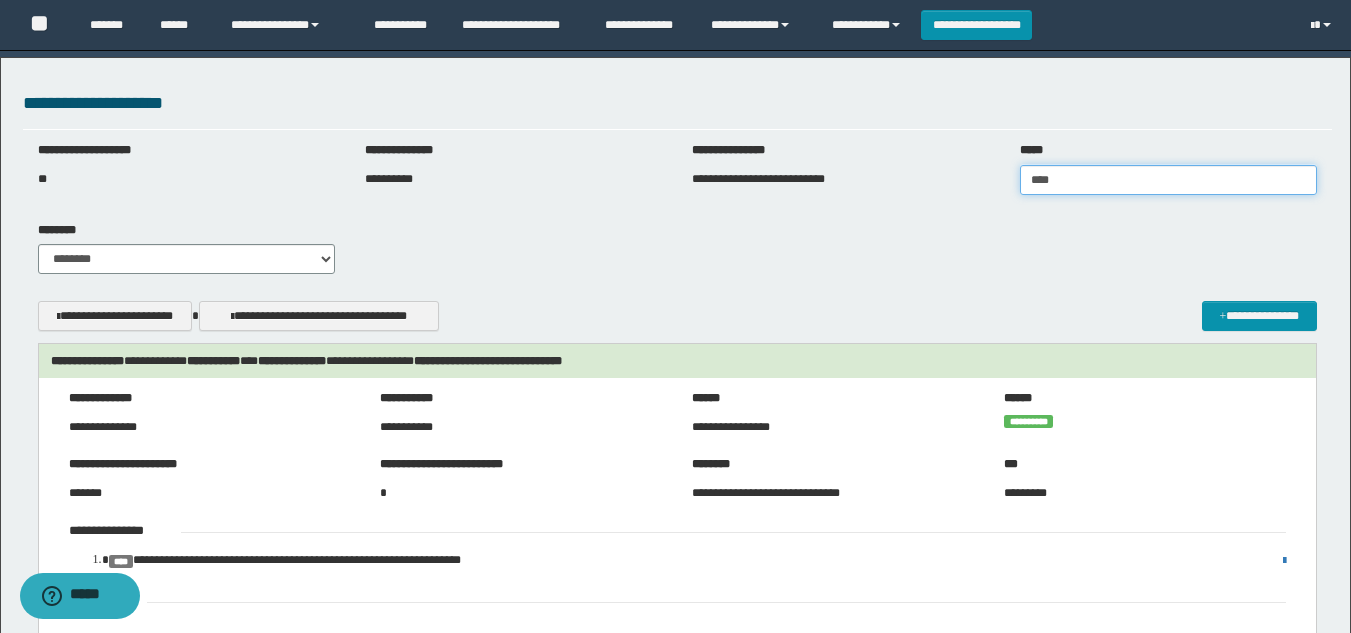 type on "***" 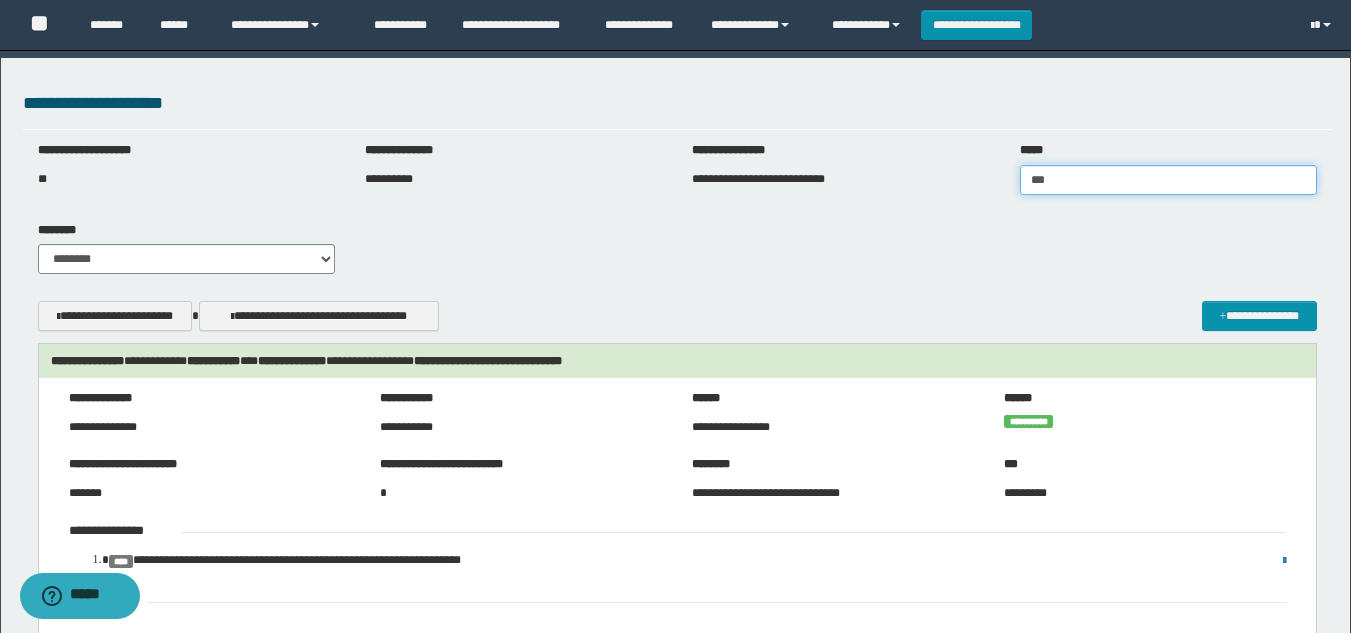 type on "***" 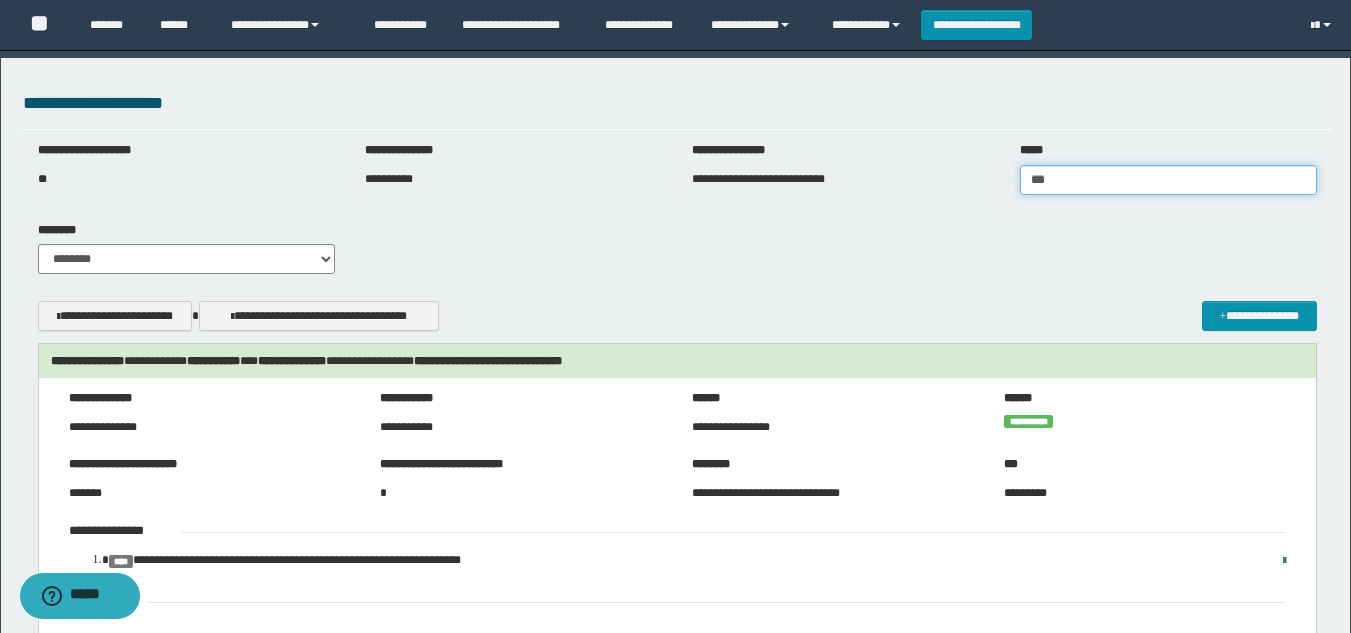 type 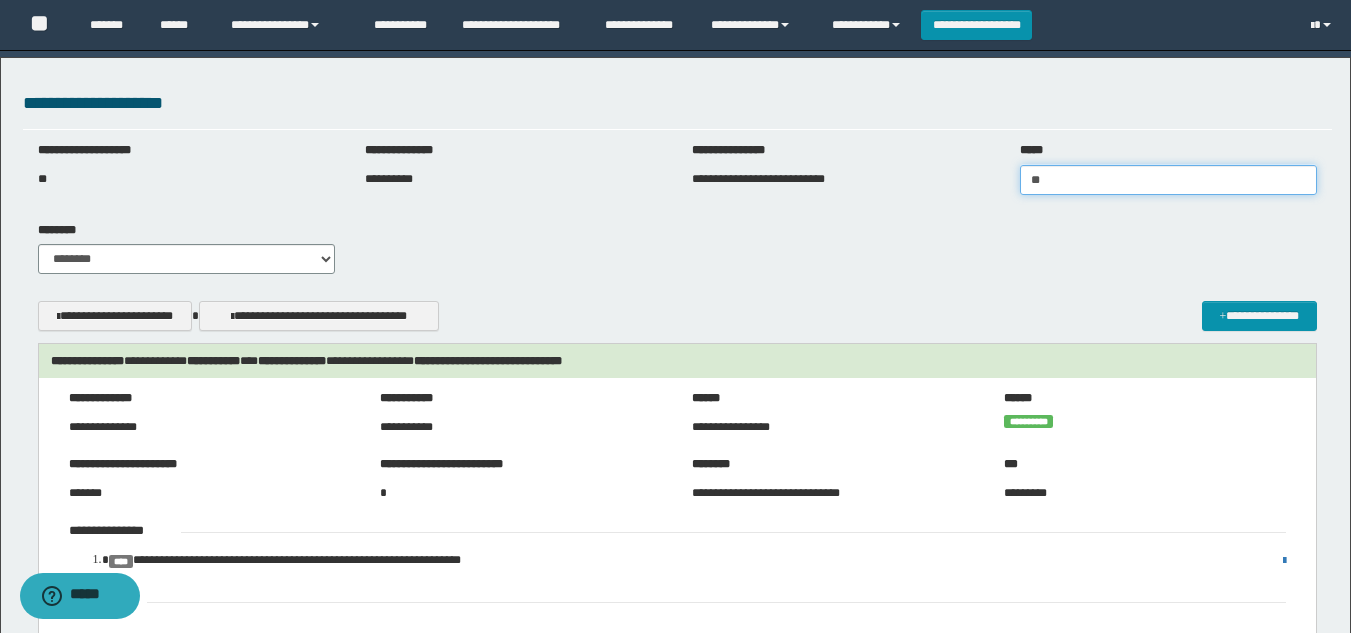type on "*" 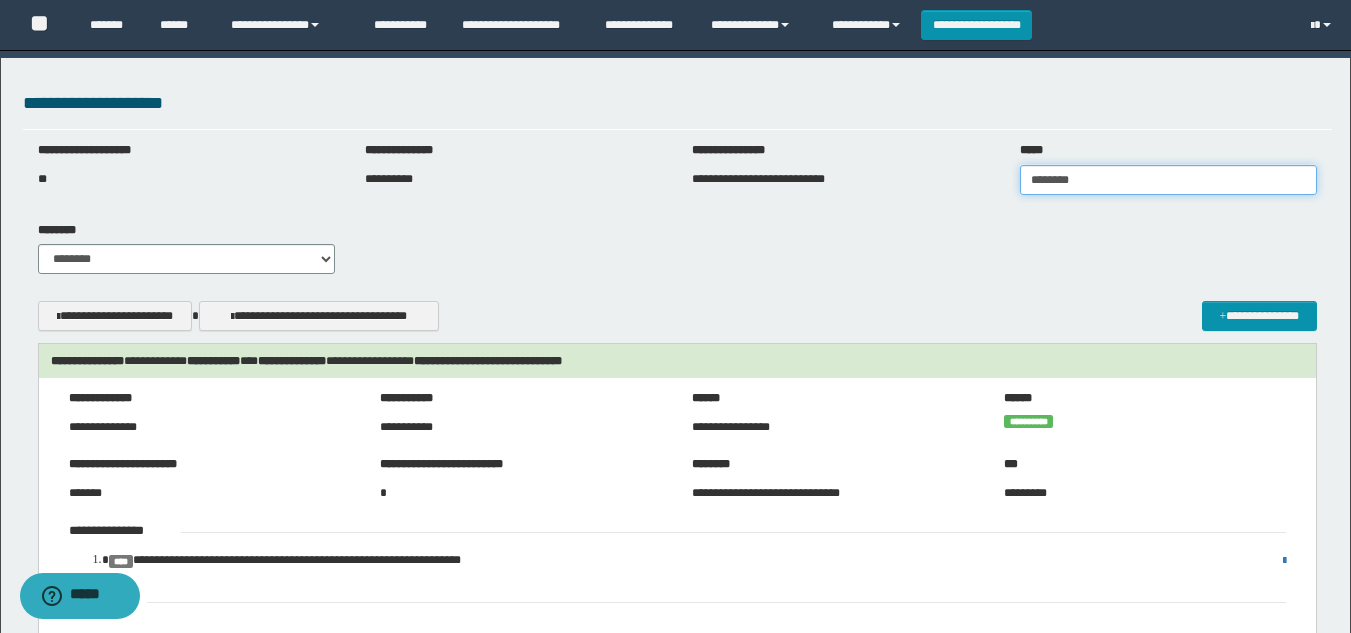 type on "********" 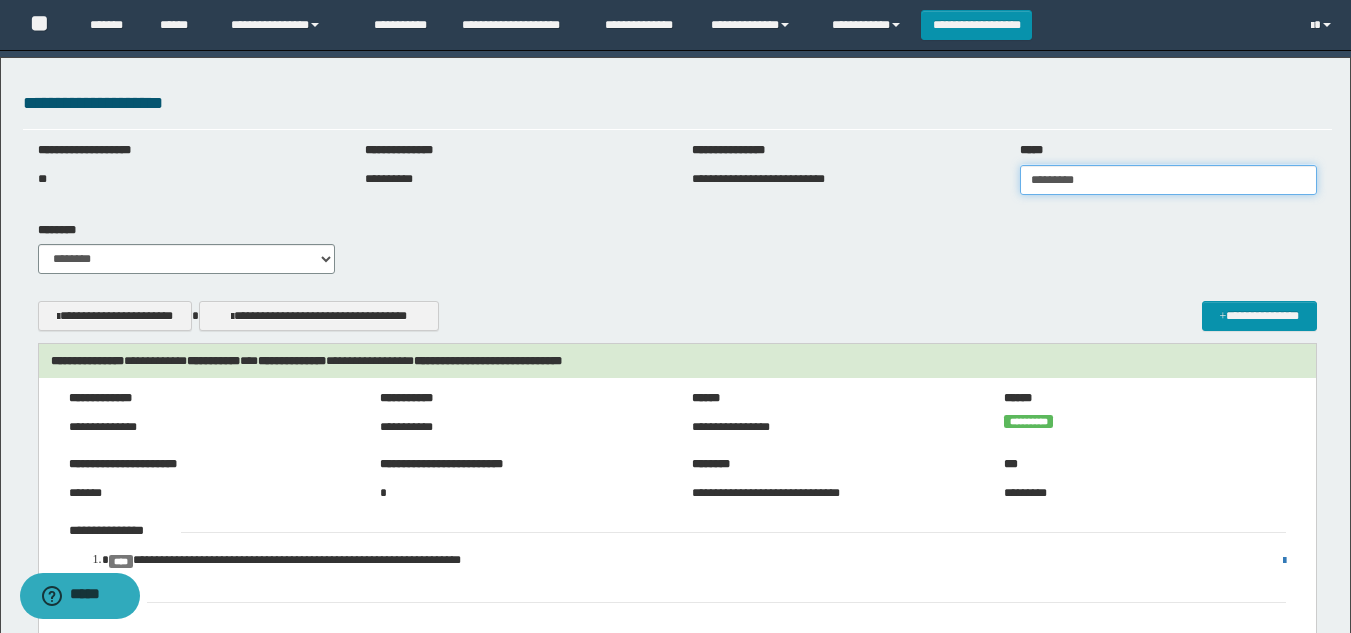 type on "**********" 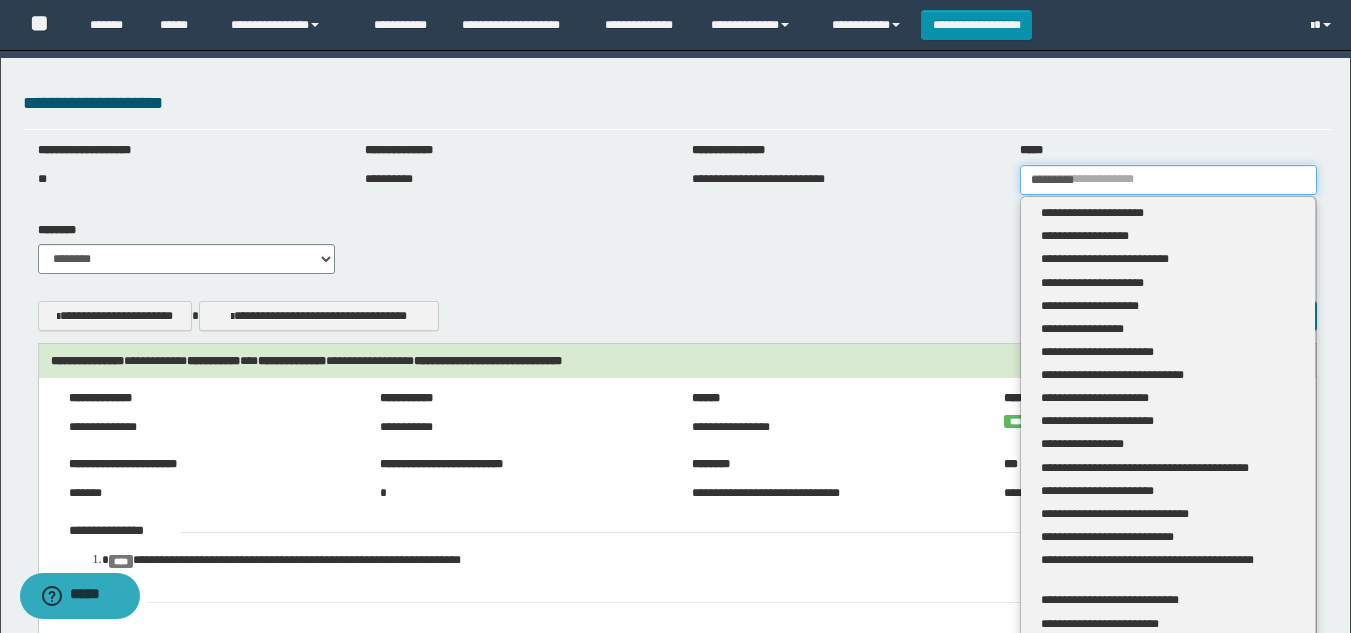 type 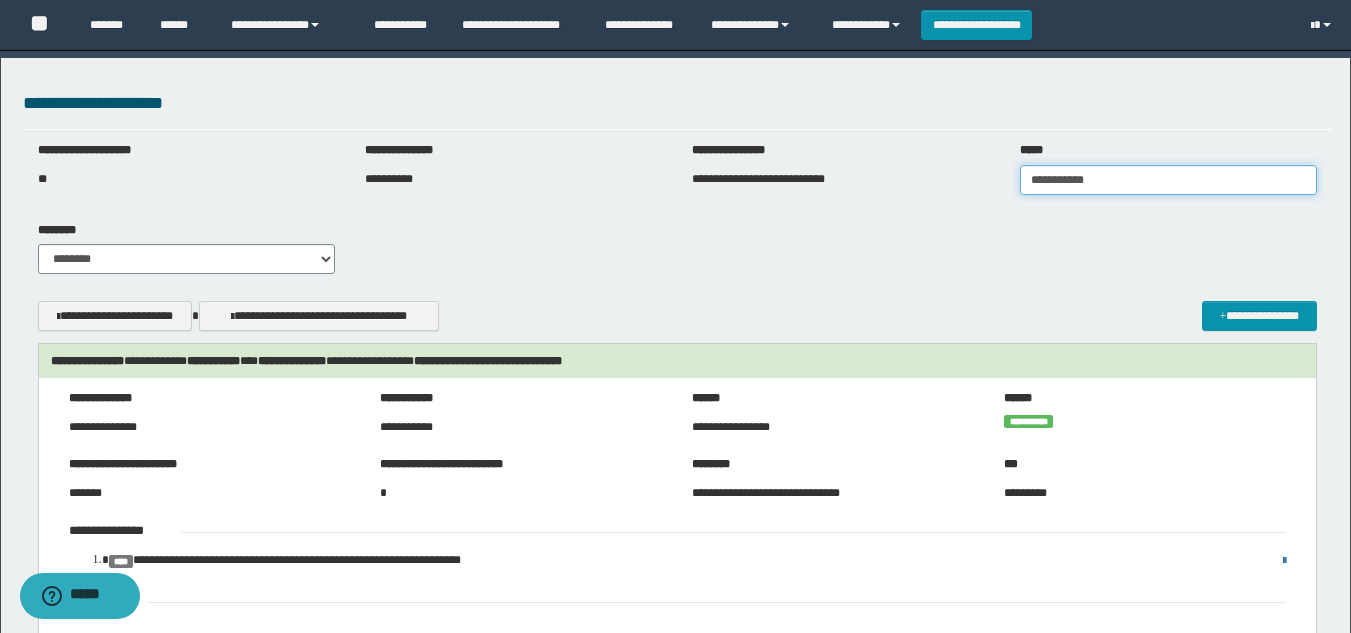 type on "**********" 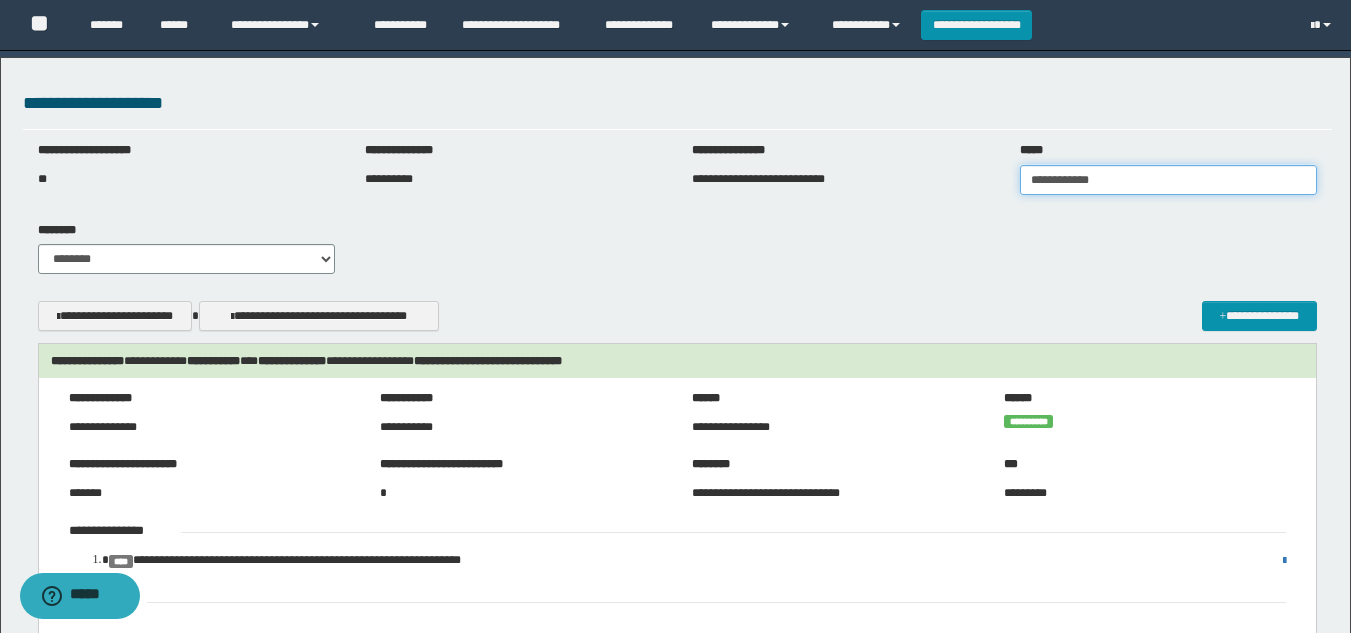 type on "**********" 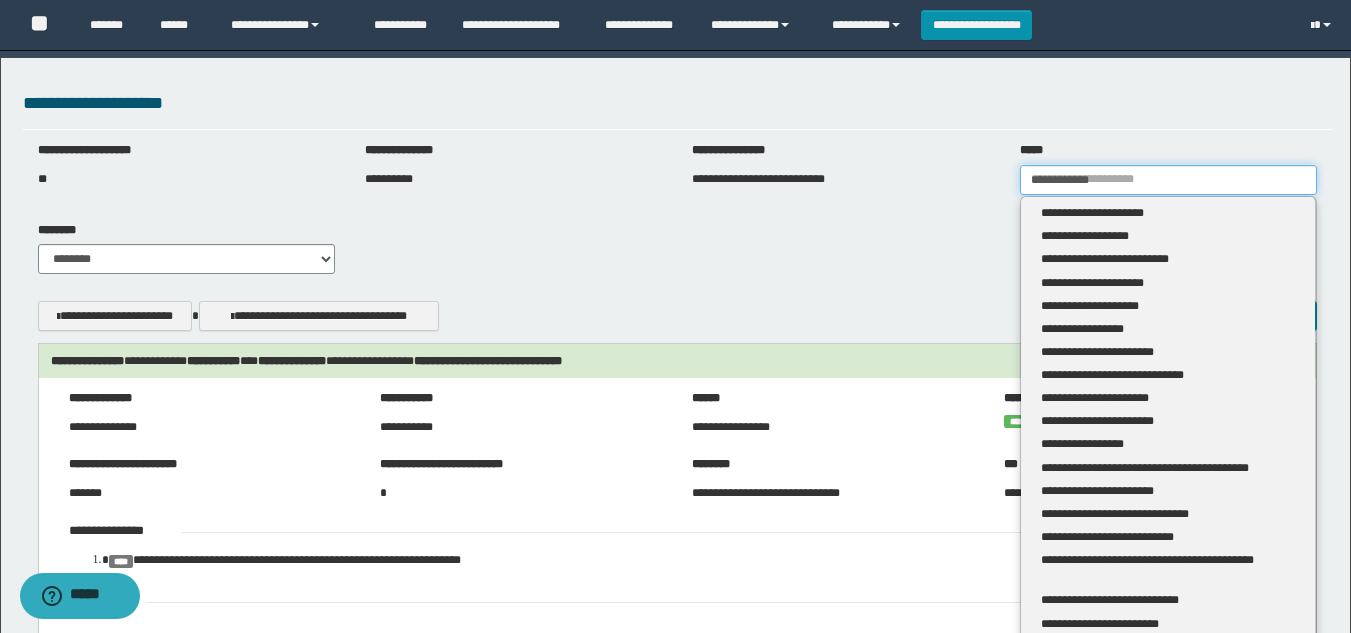 type 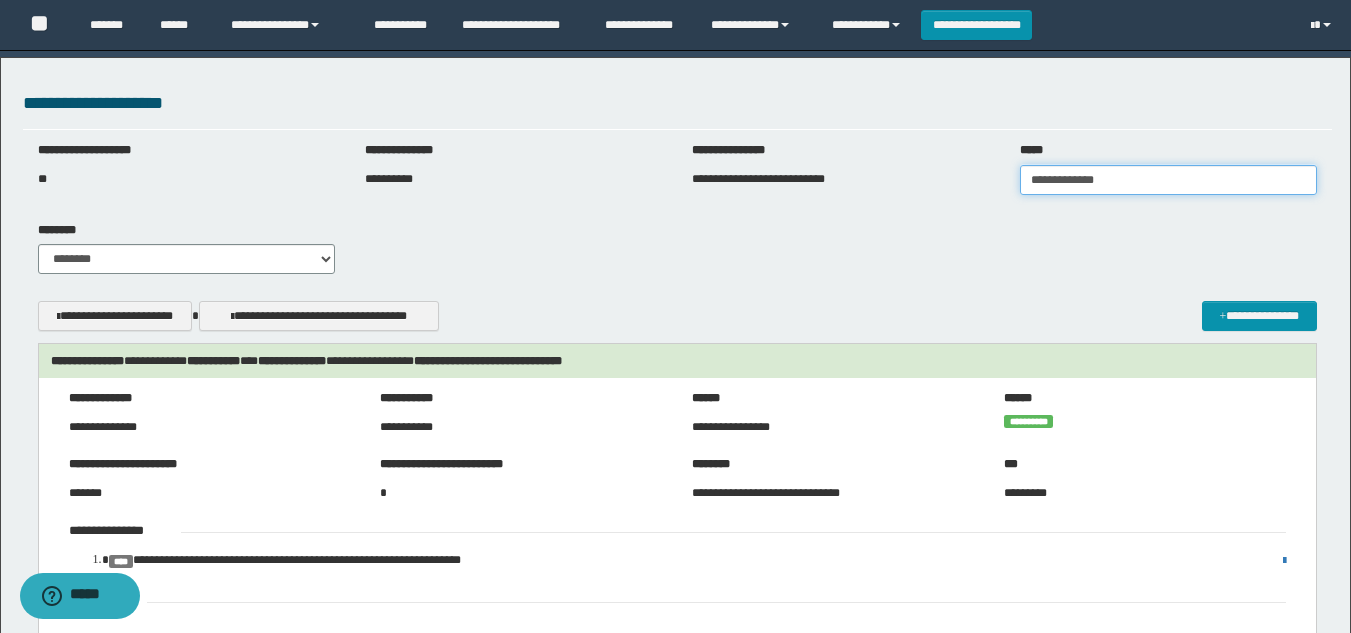 type on "**********" 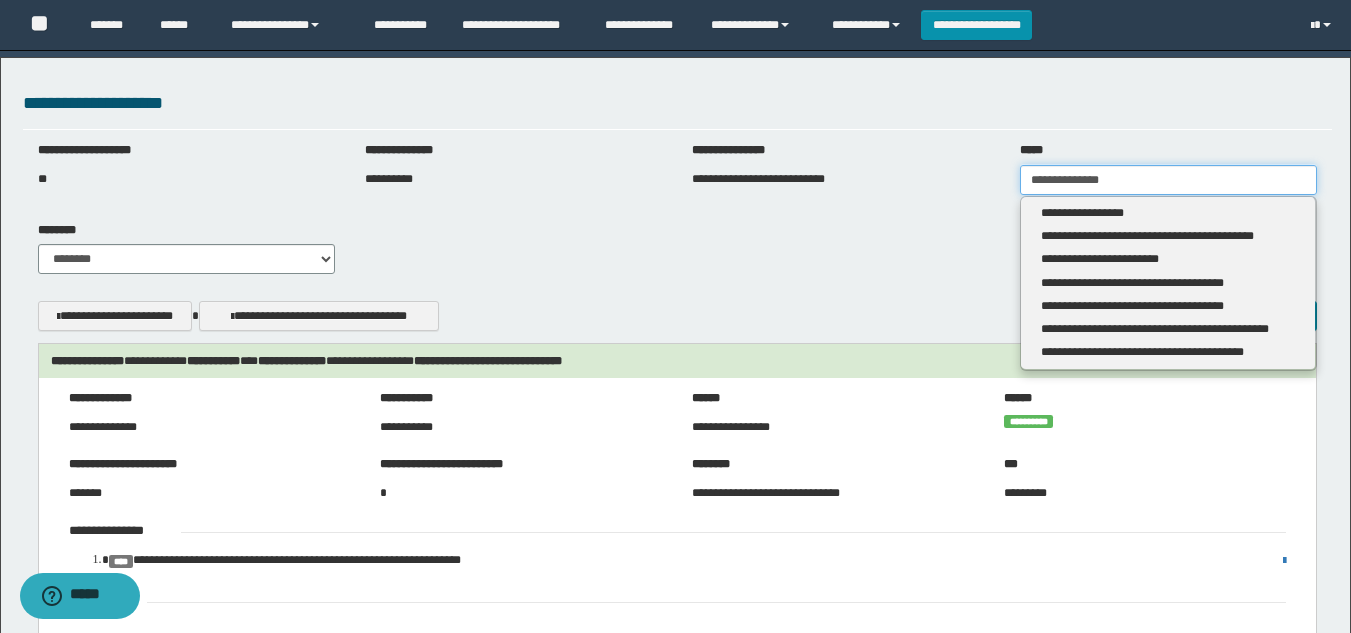 type on "**********" 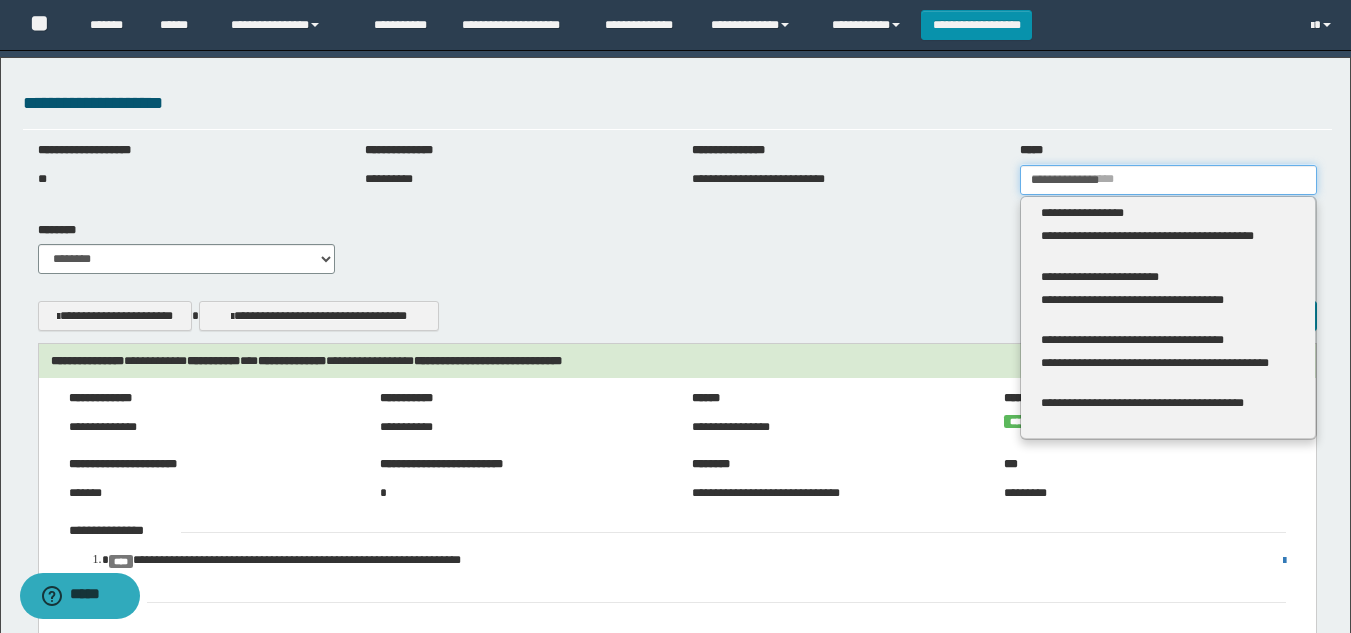 type 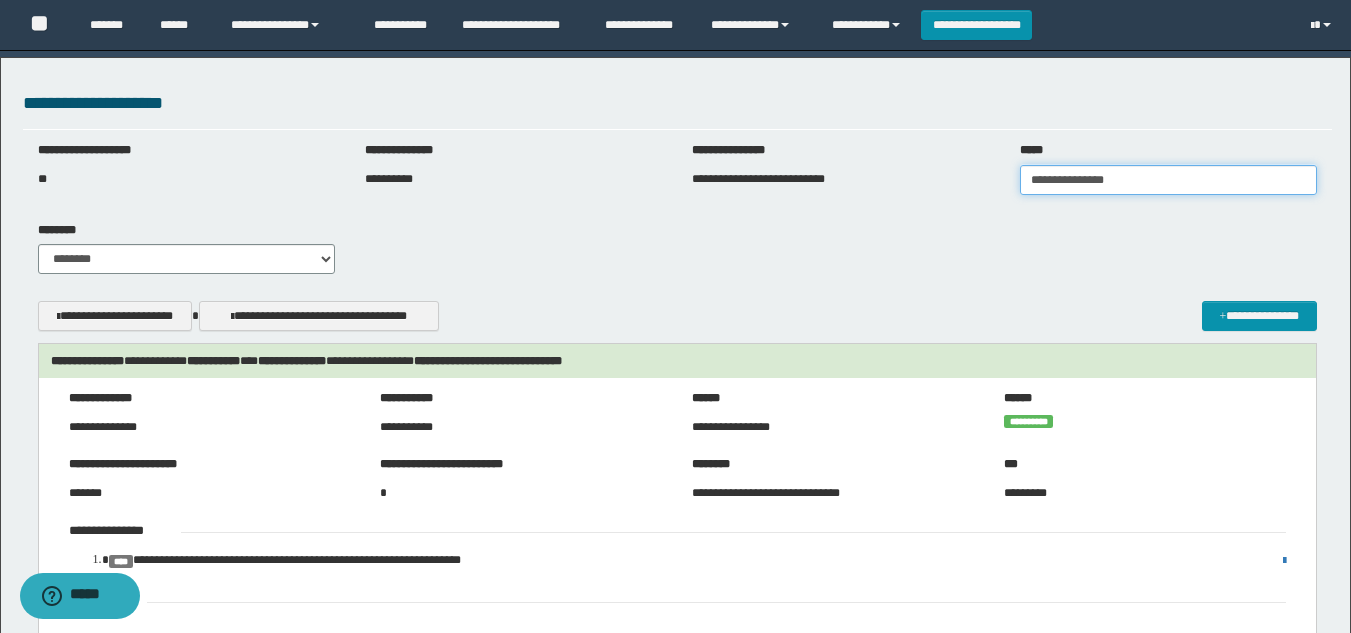 type on "**********" 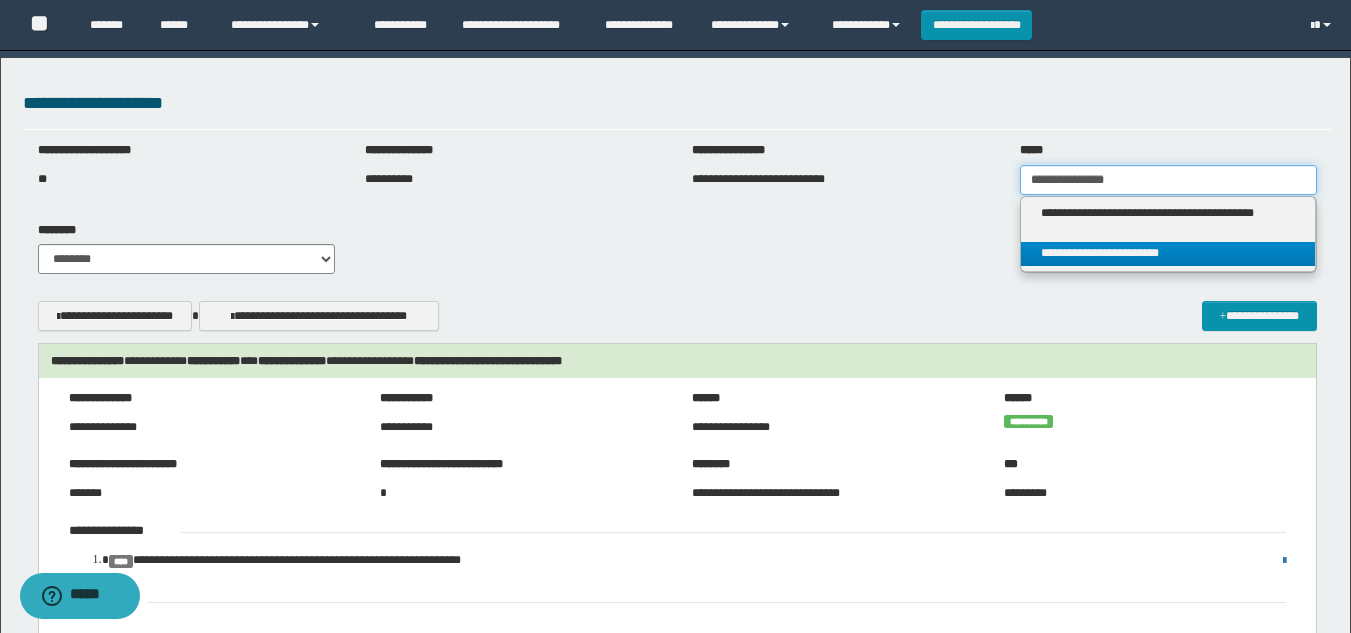 type on "**********" 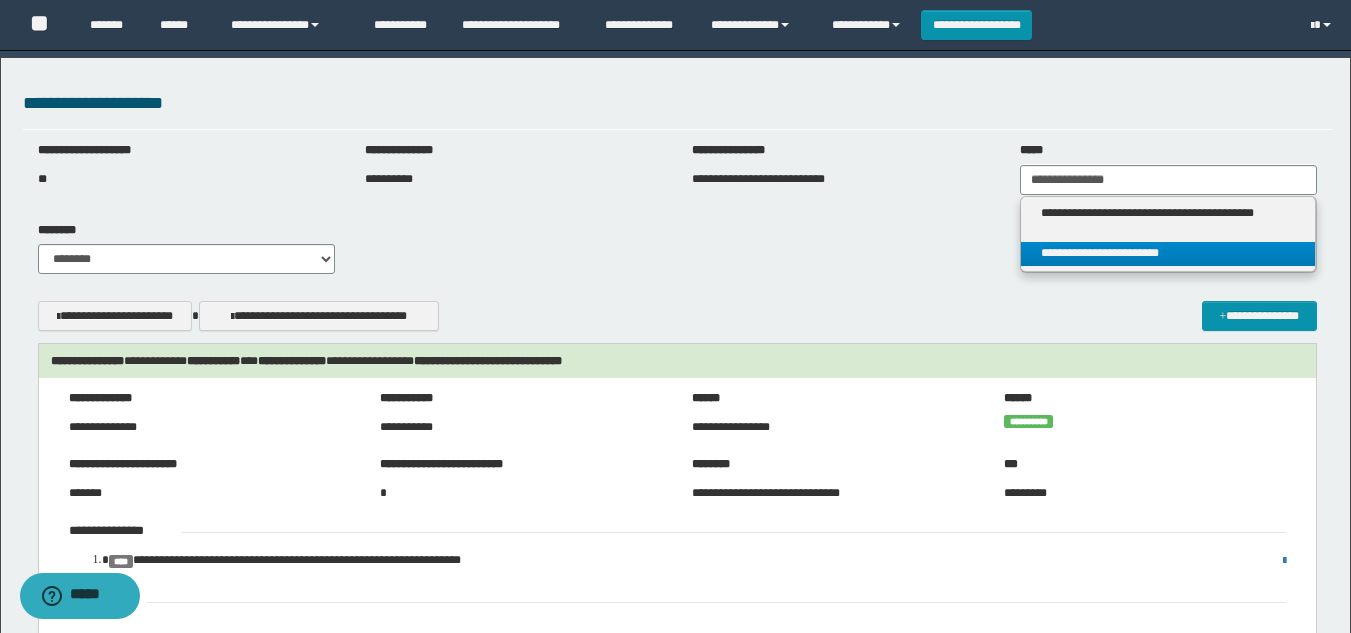 type 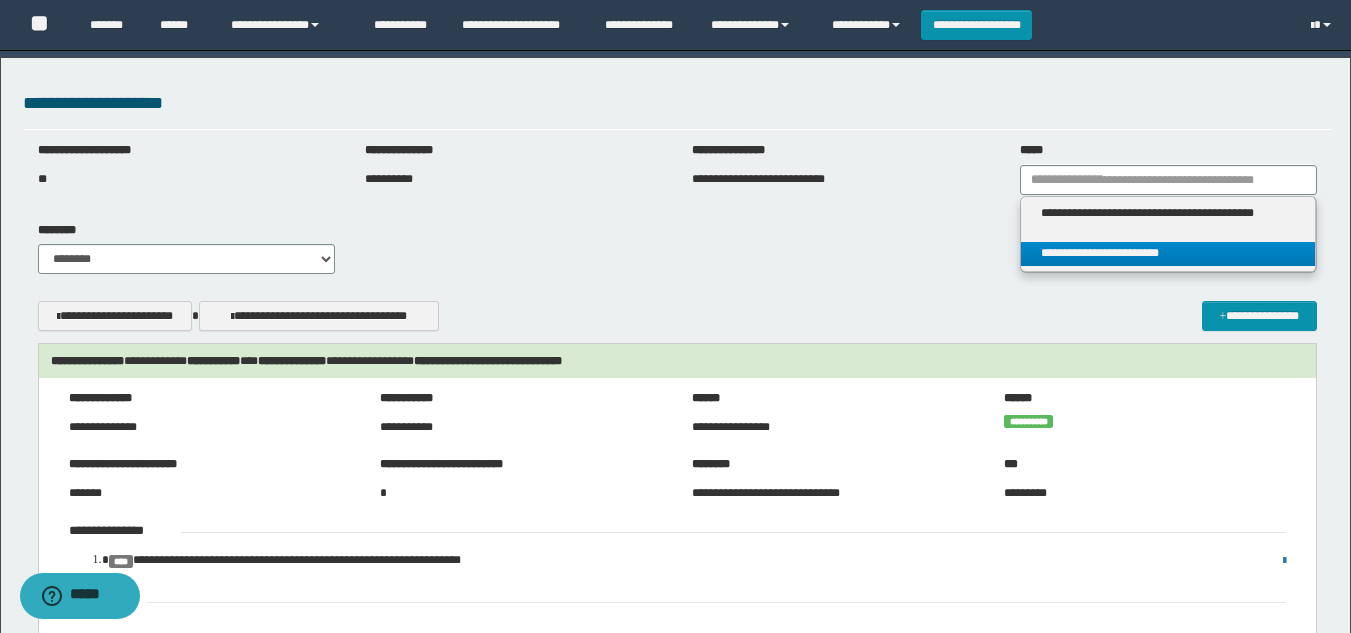 click on "**********" at bounding box center (1168, 253) 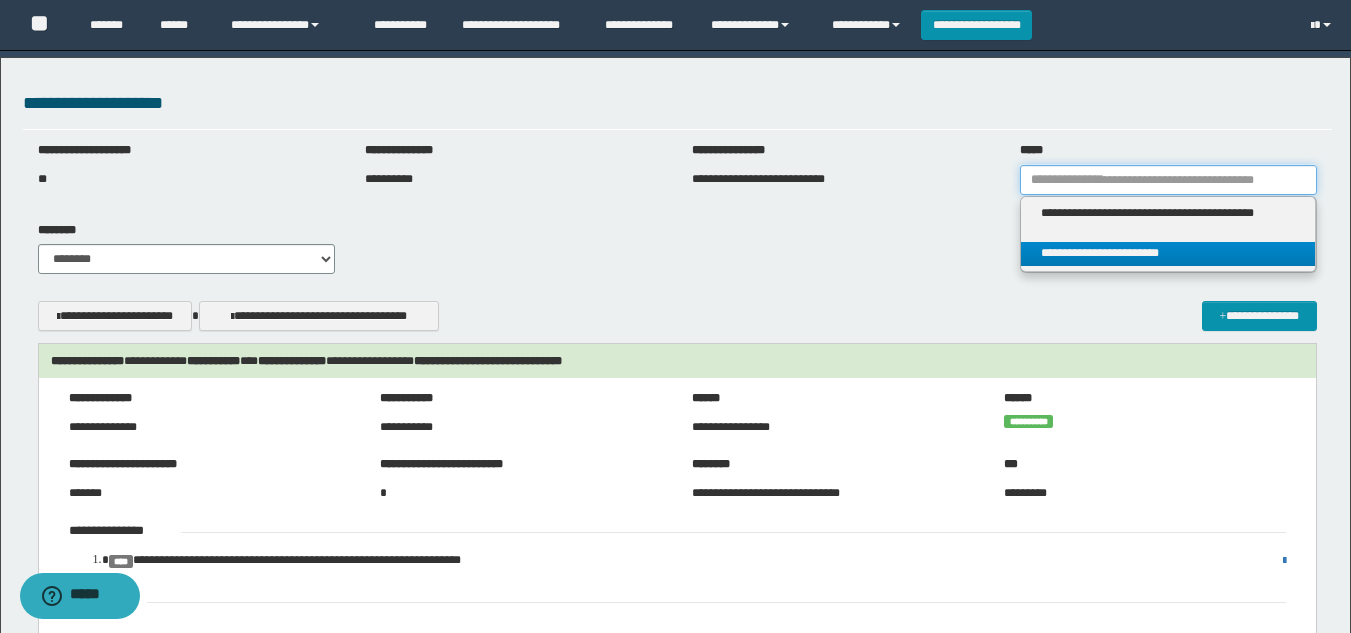 type 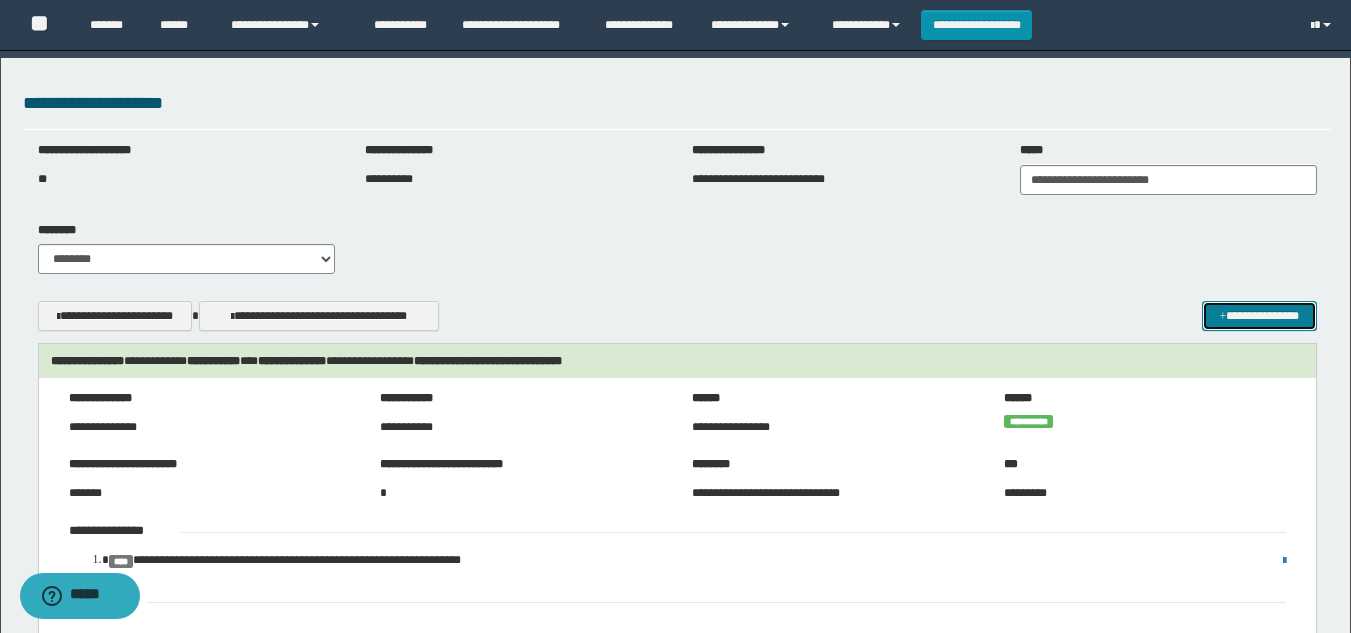 click on "**********" at bounding box center (1259, 316) 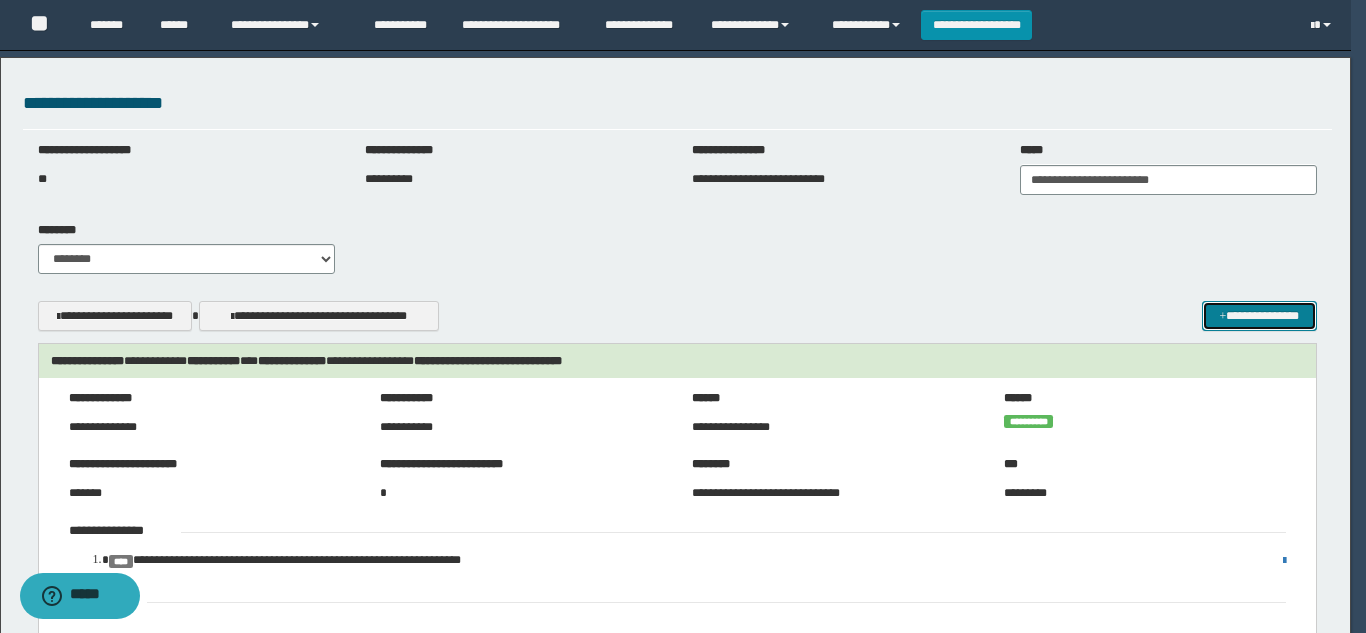 select 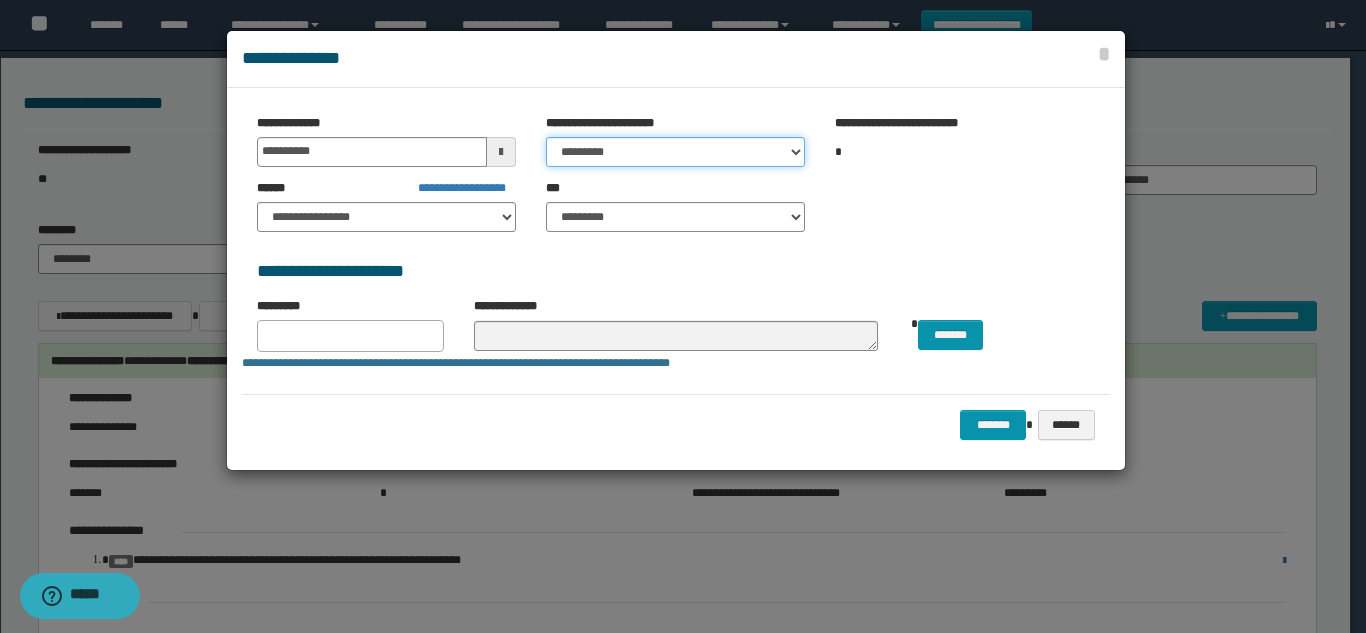 click on "*********
*****
*******
*******
********" at bounding box center (675, 152) 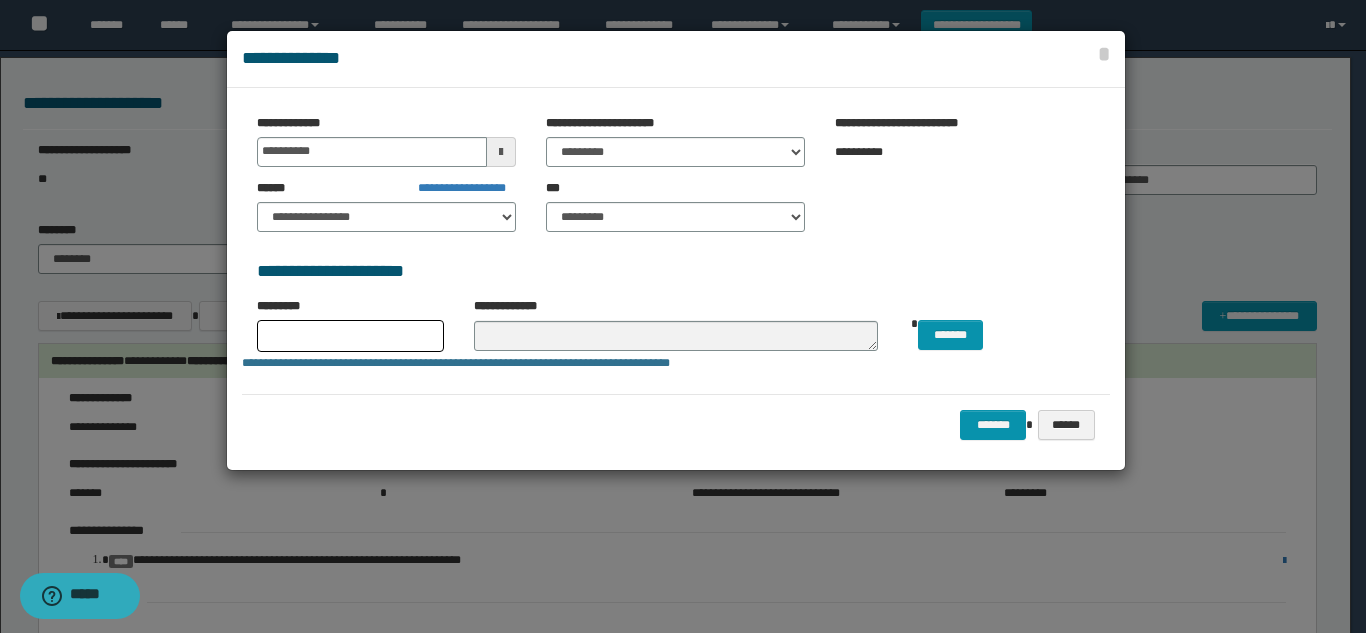click at bounding box center (350, 332) 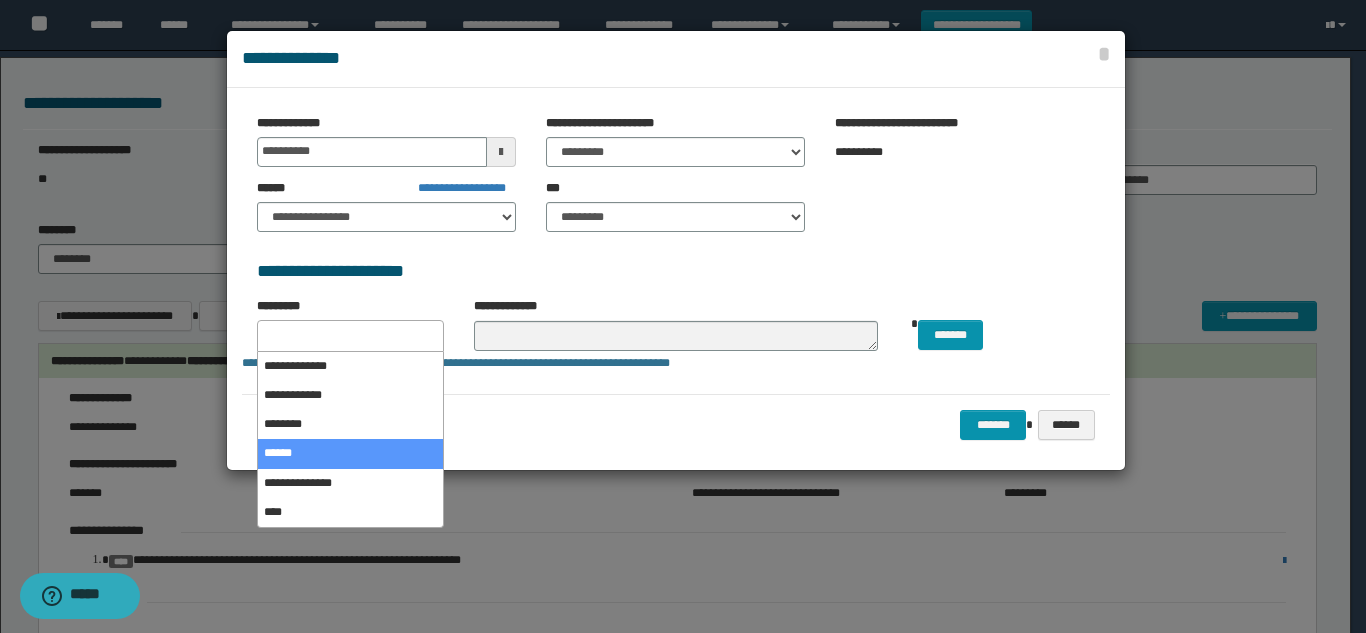 select on "*" 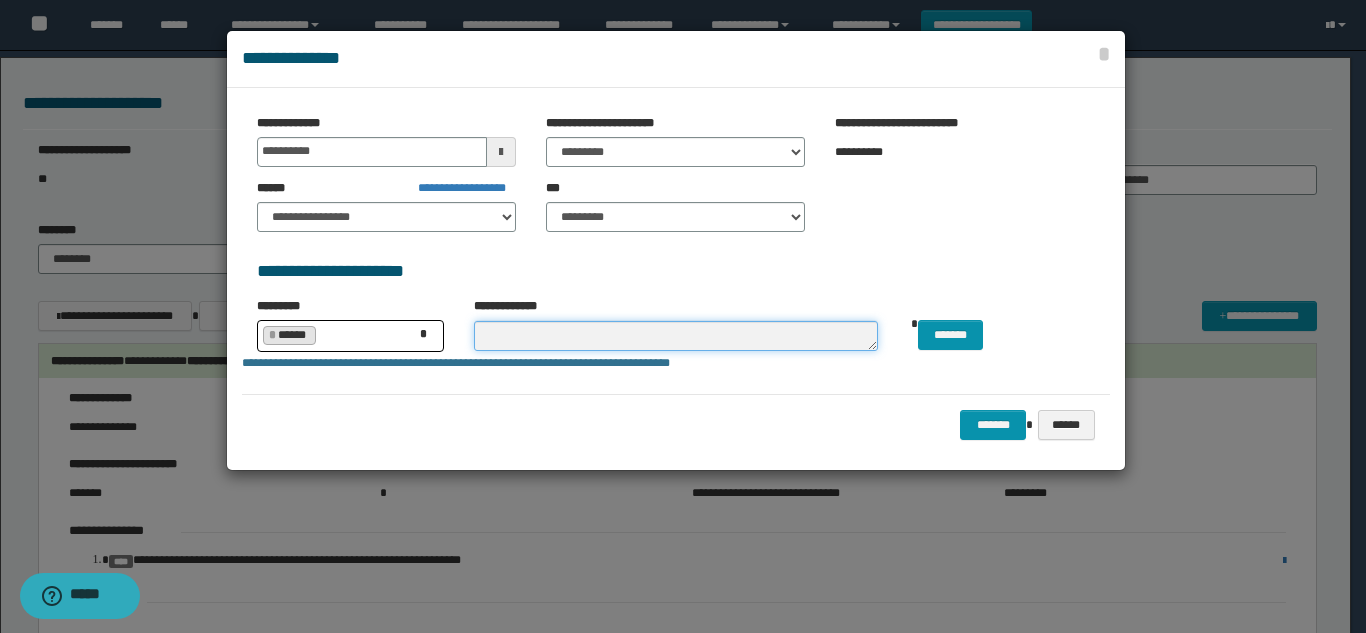 click at bounding box center (676, 336) 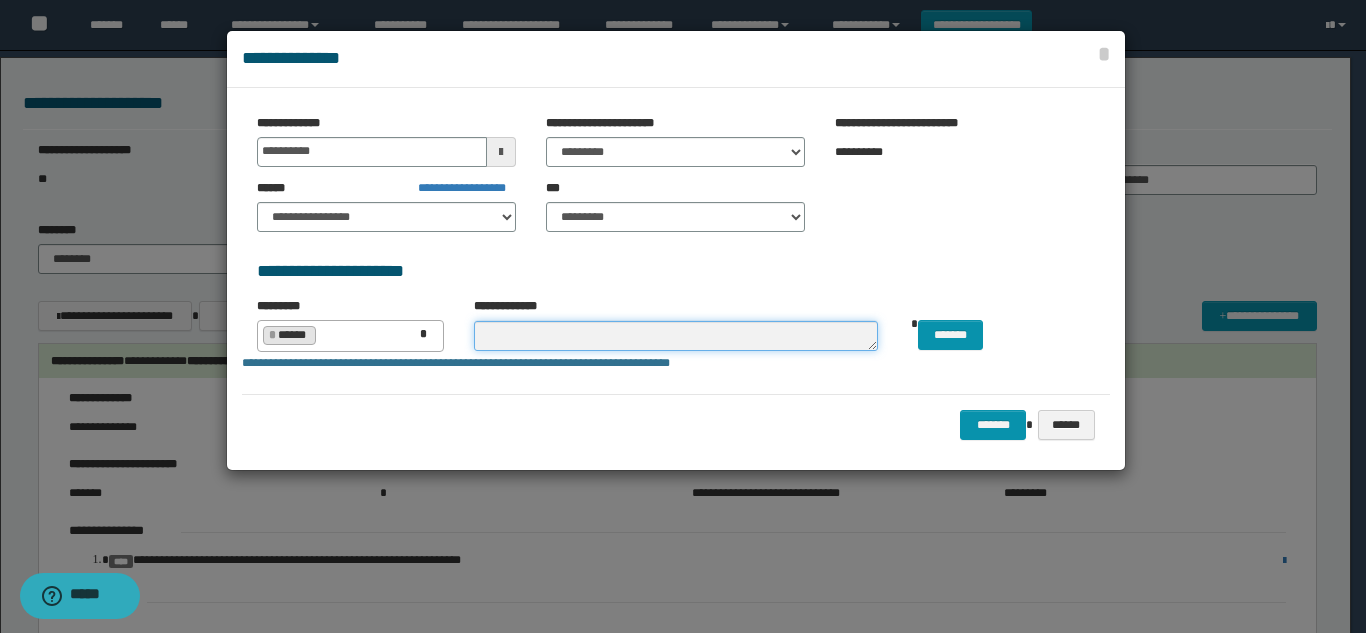 paste on "**********" 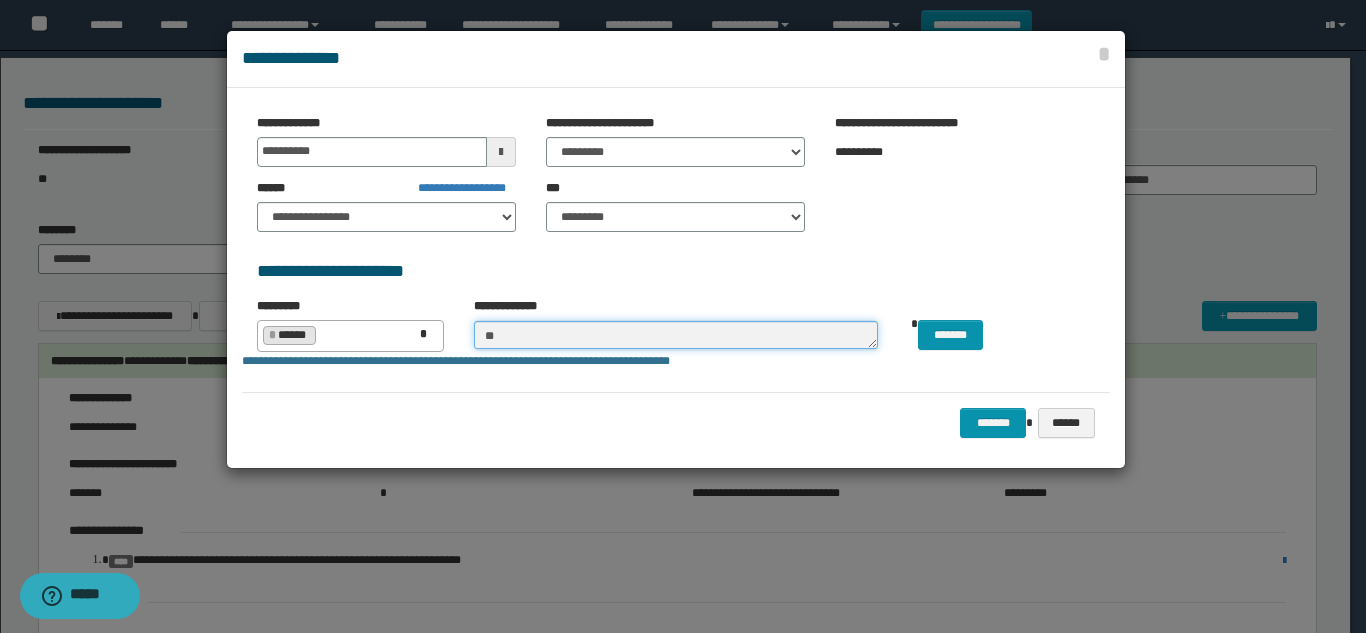 type on "*" 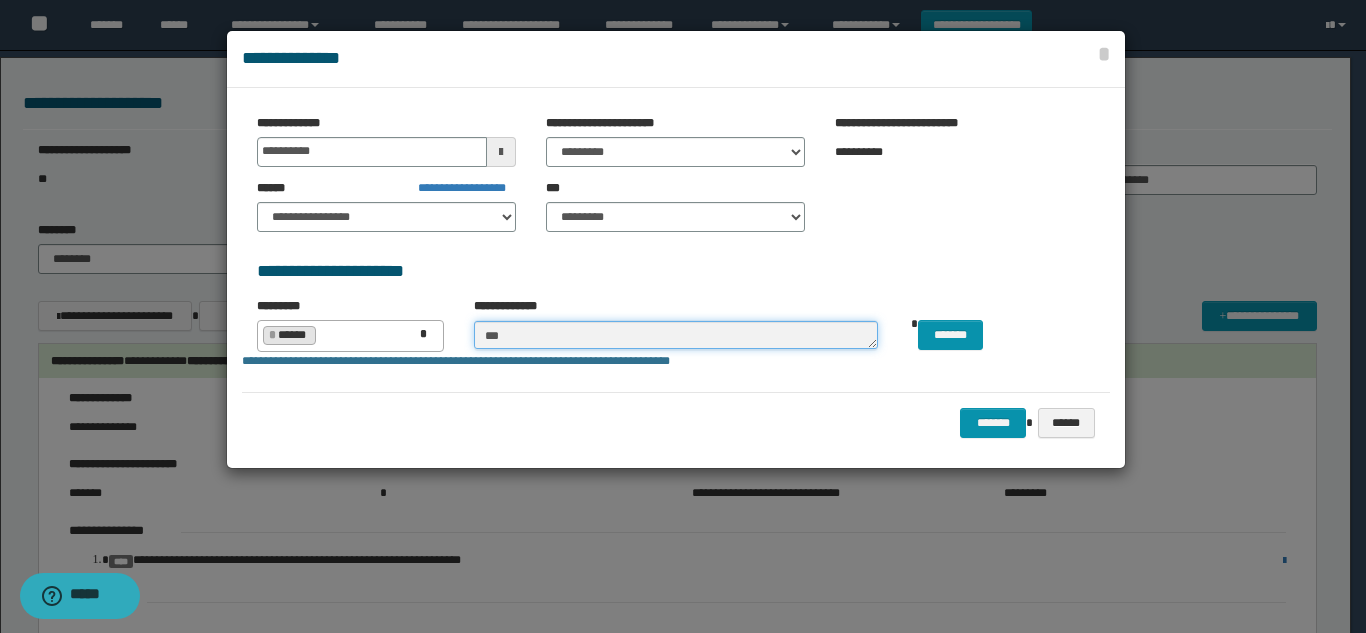 type on "**" 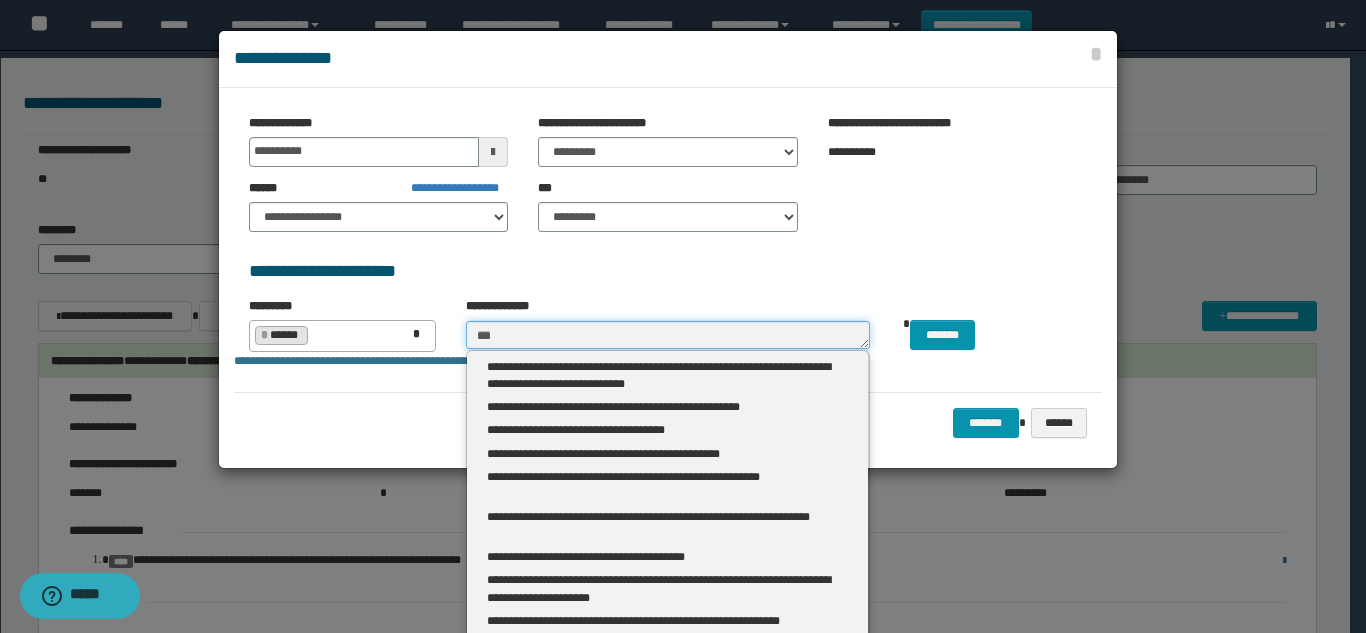 type 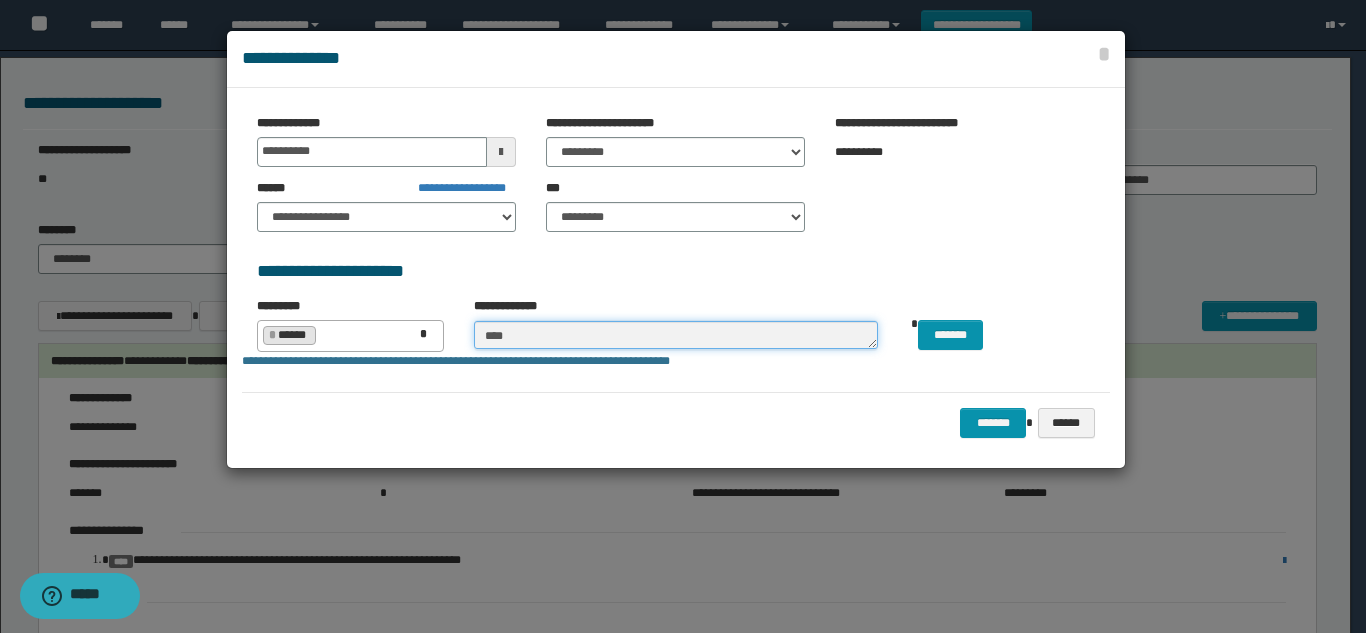 type on "****" 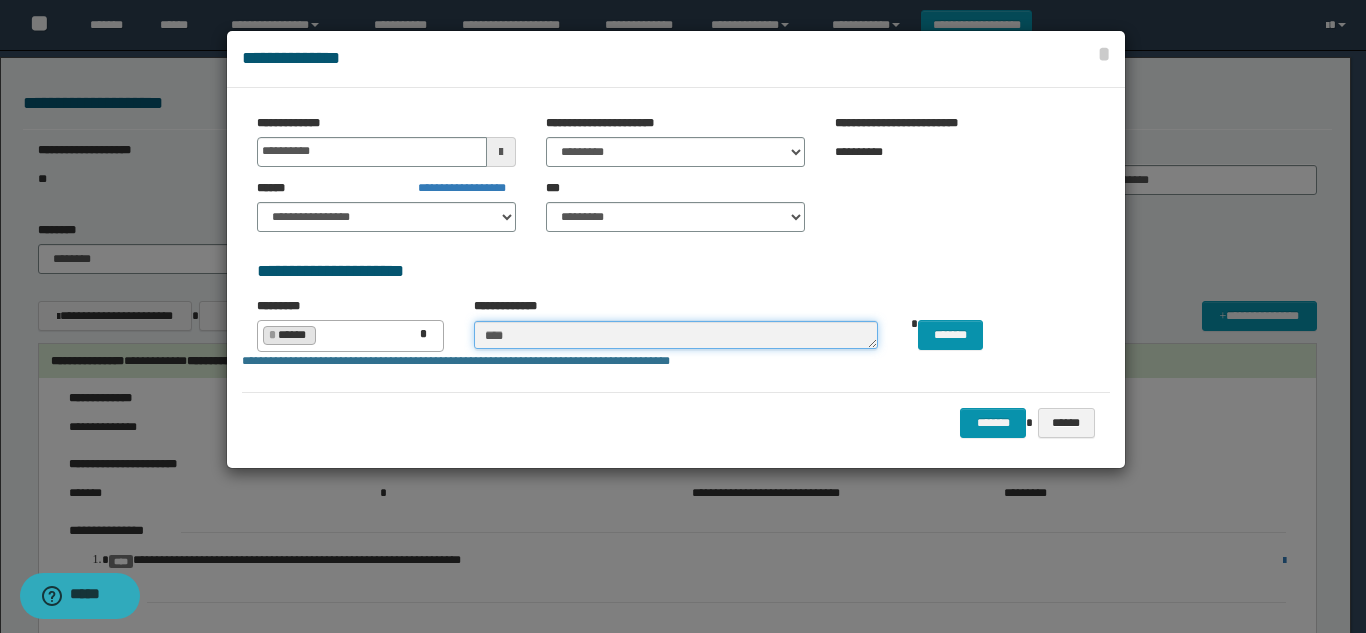 type 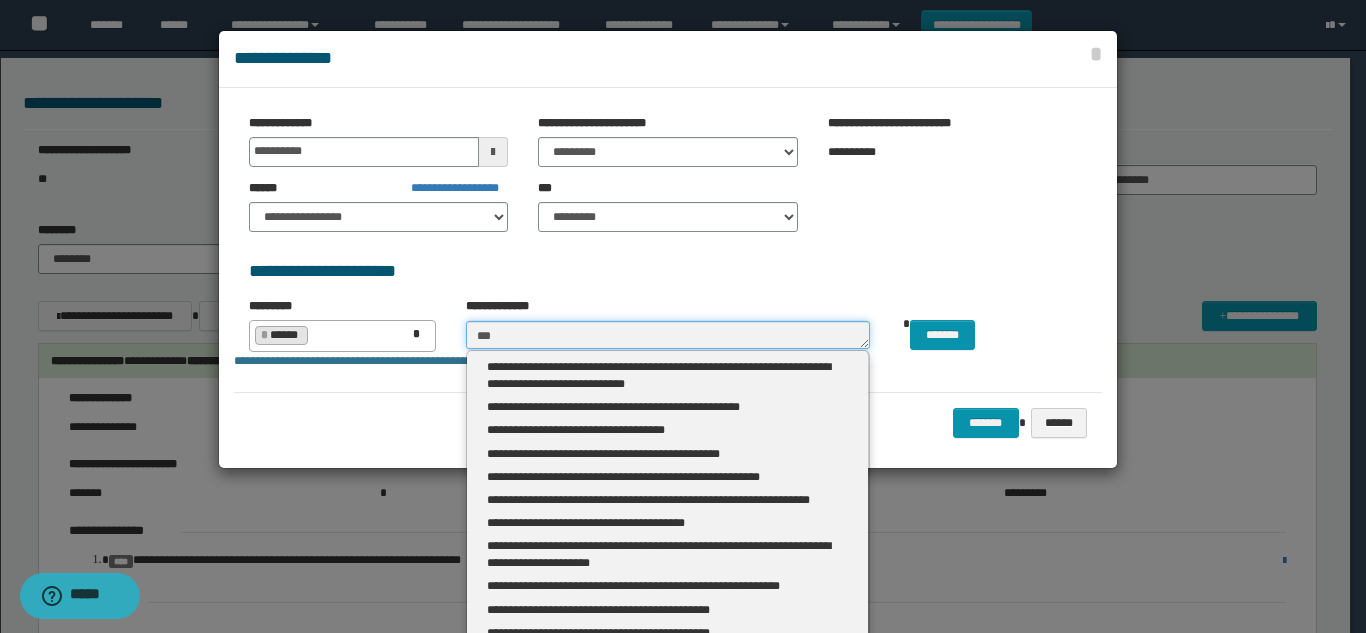 type on "**" 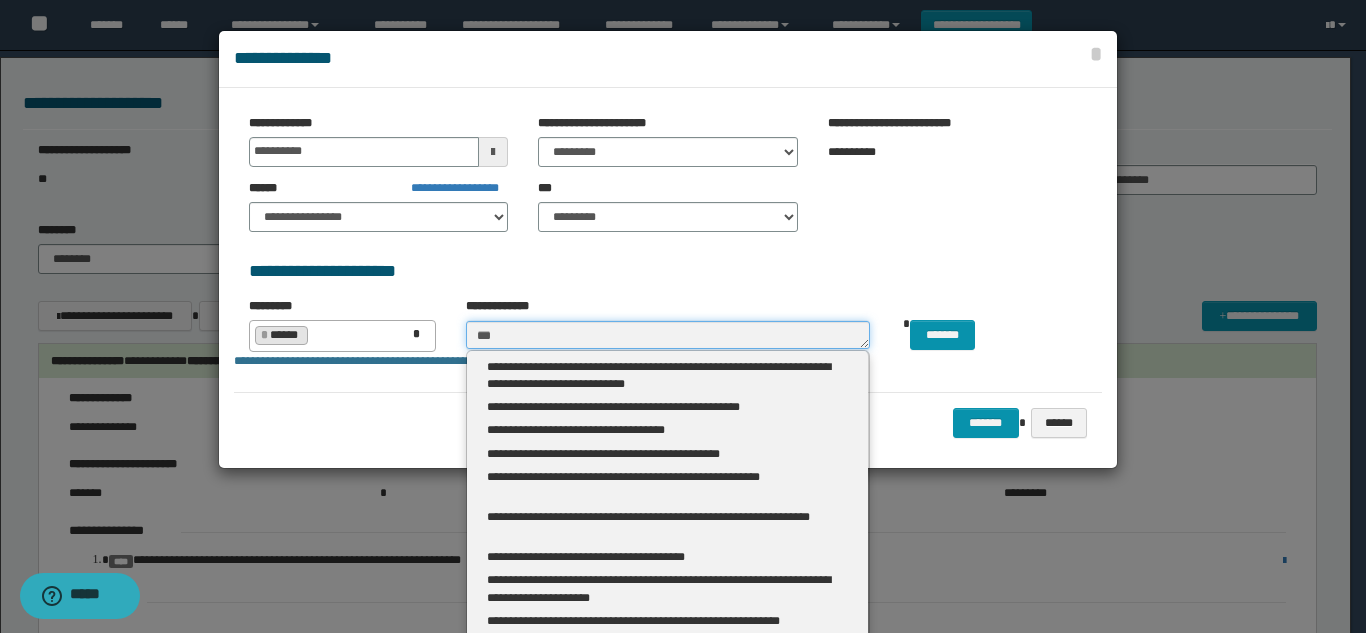 type 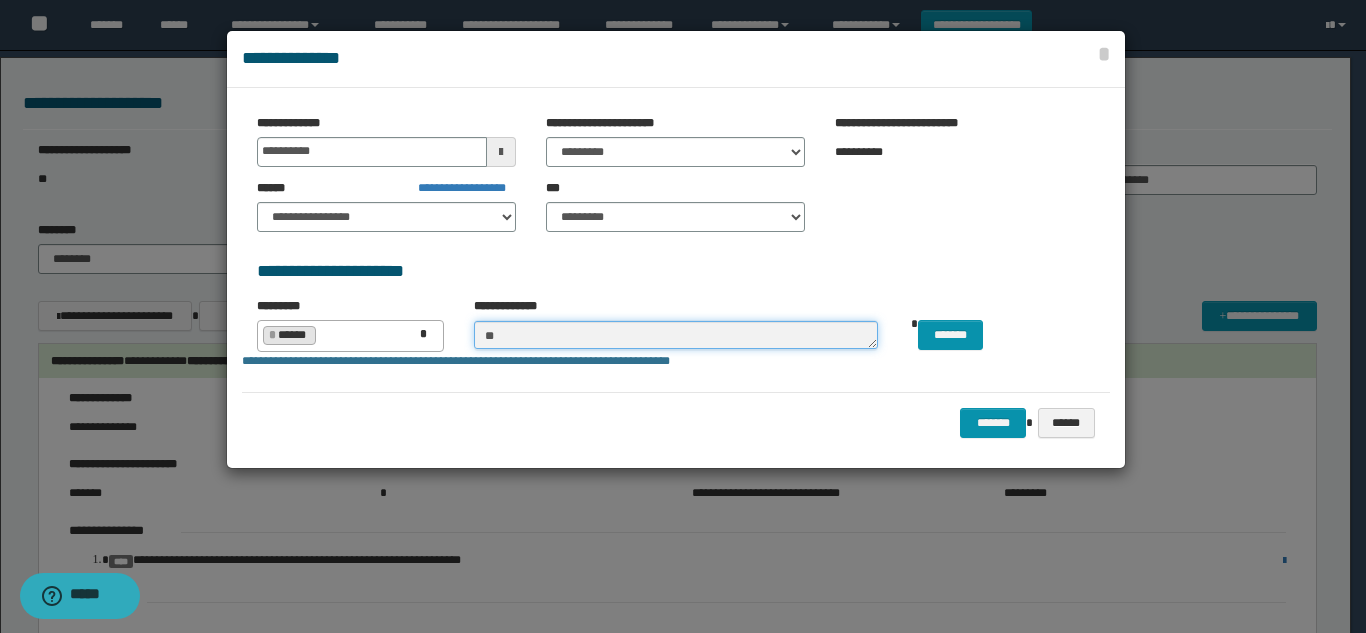 type on "*" 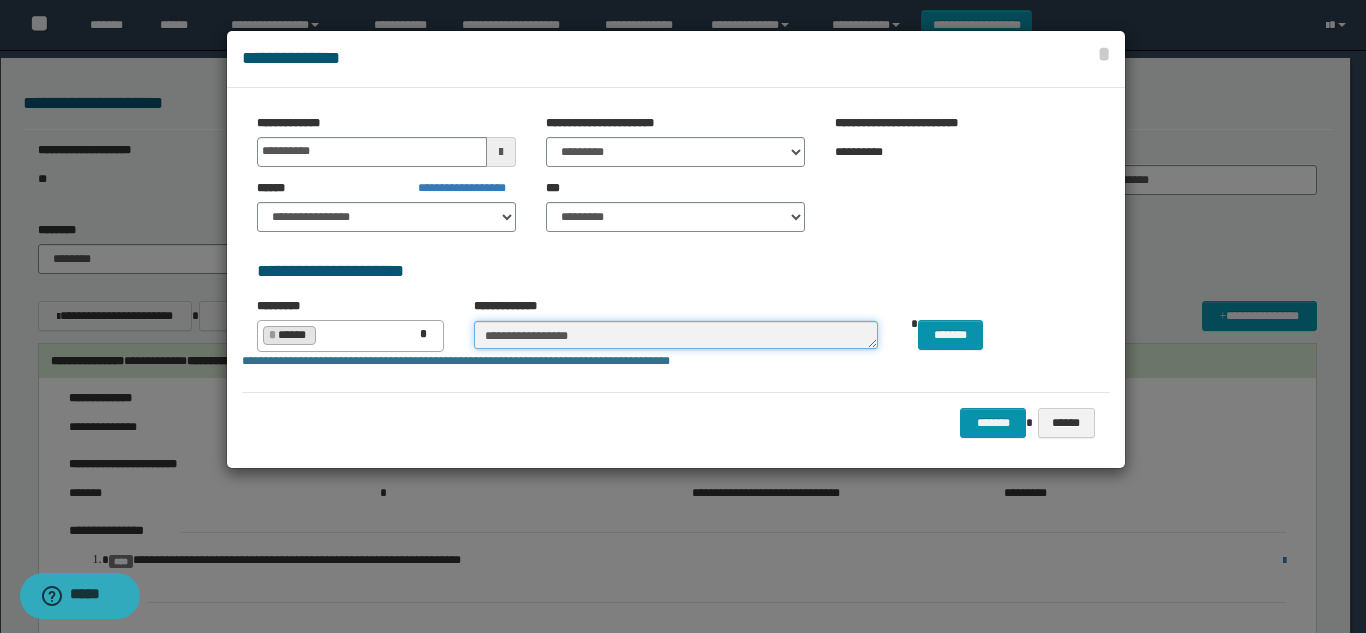 type on "**********" 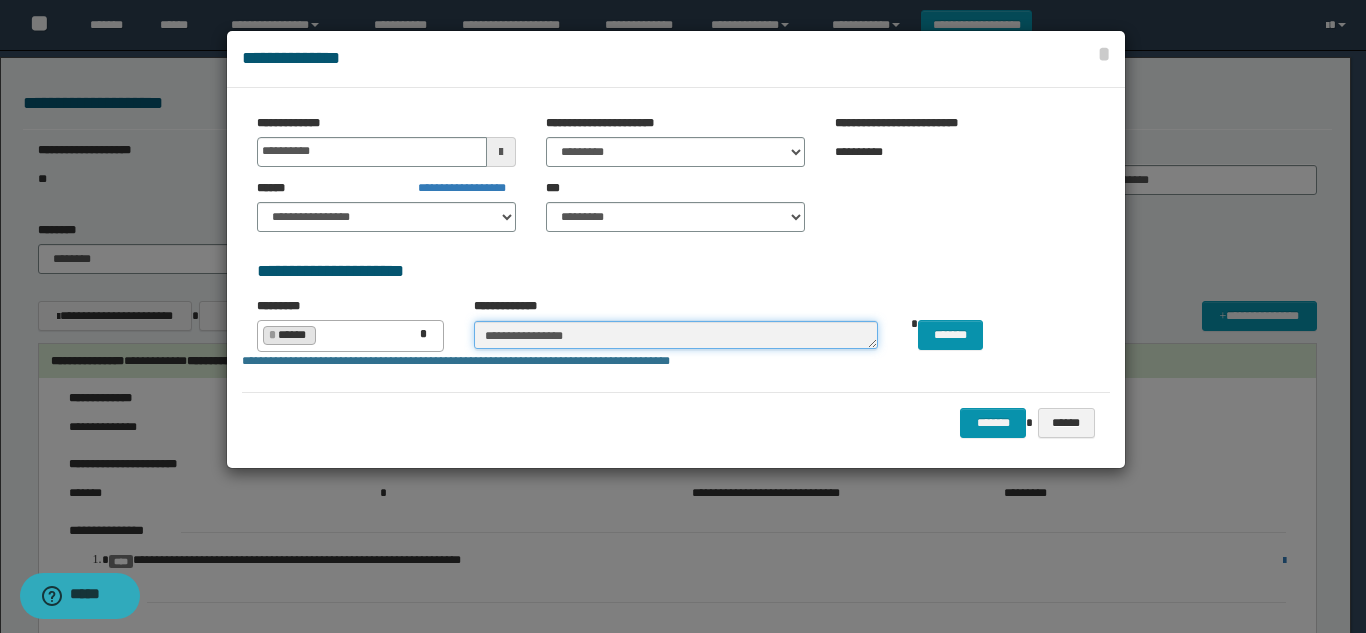 type on "**********" 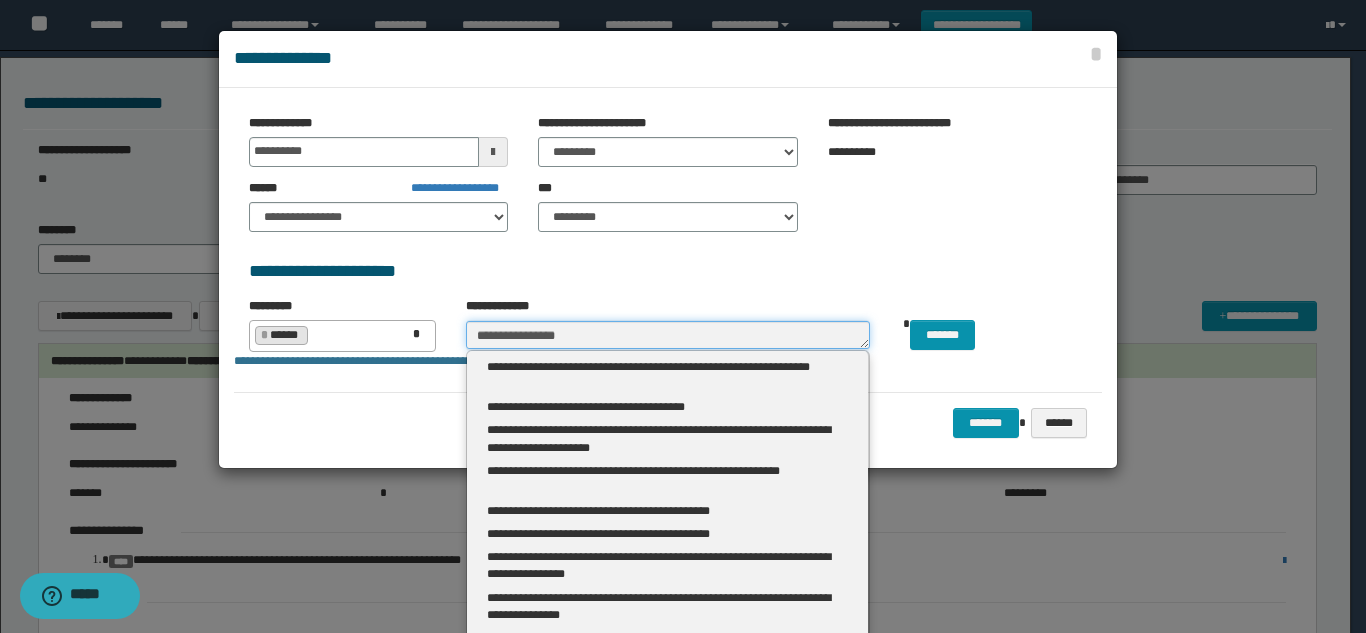 type 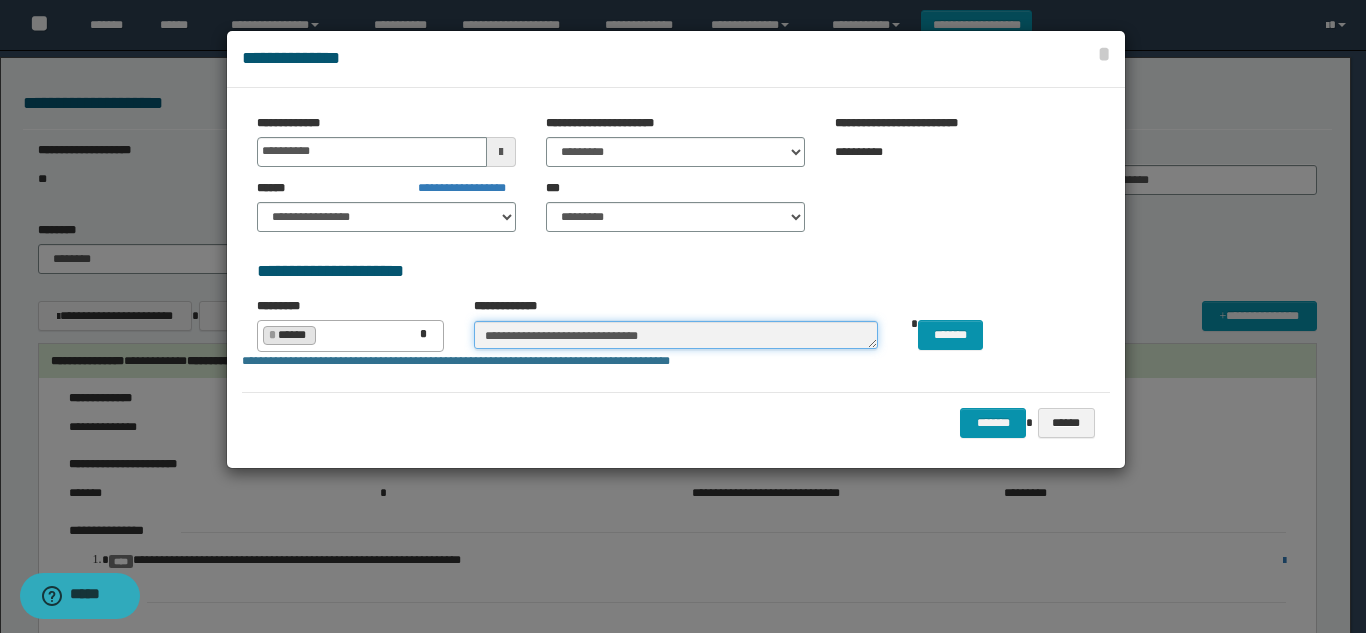type on "**********" 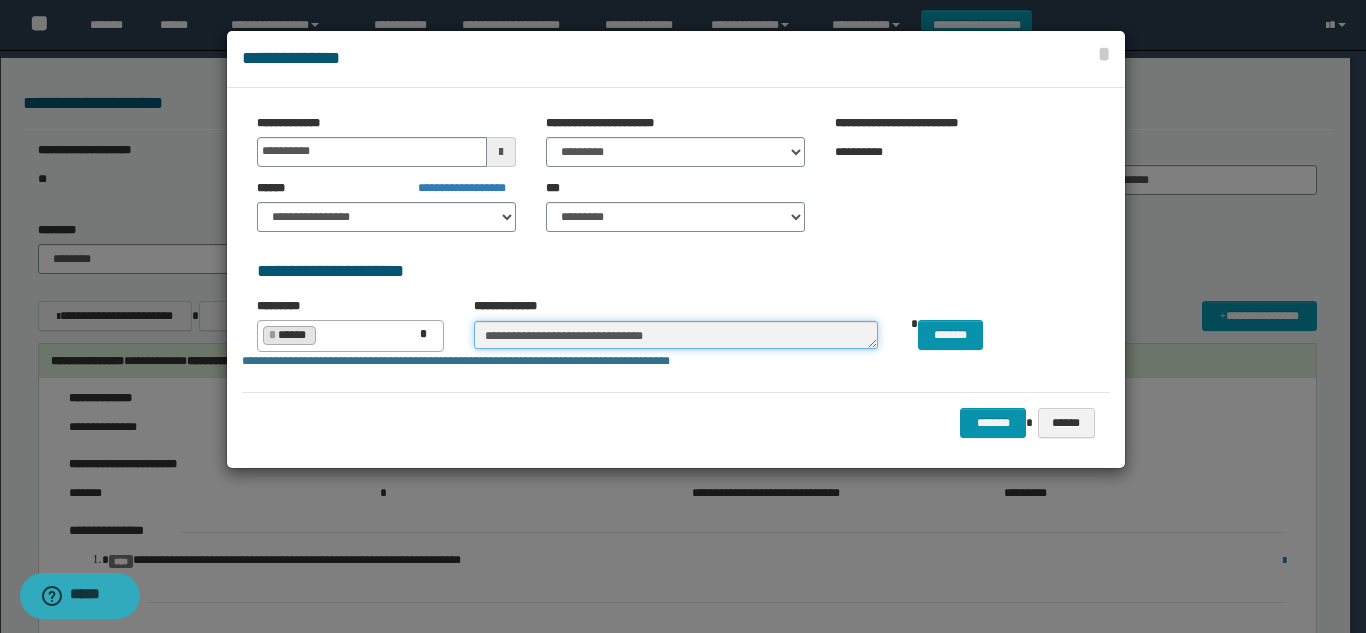 type on "**********" 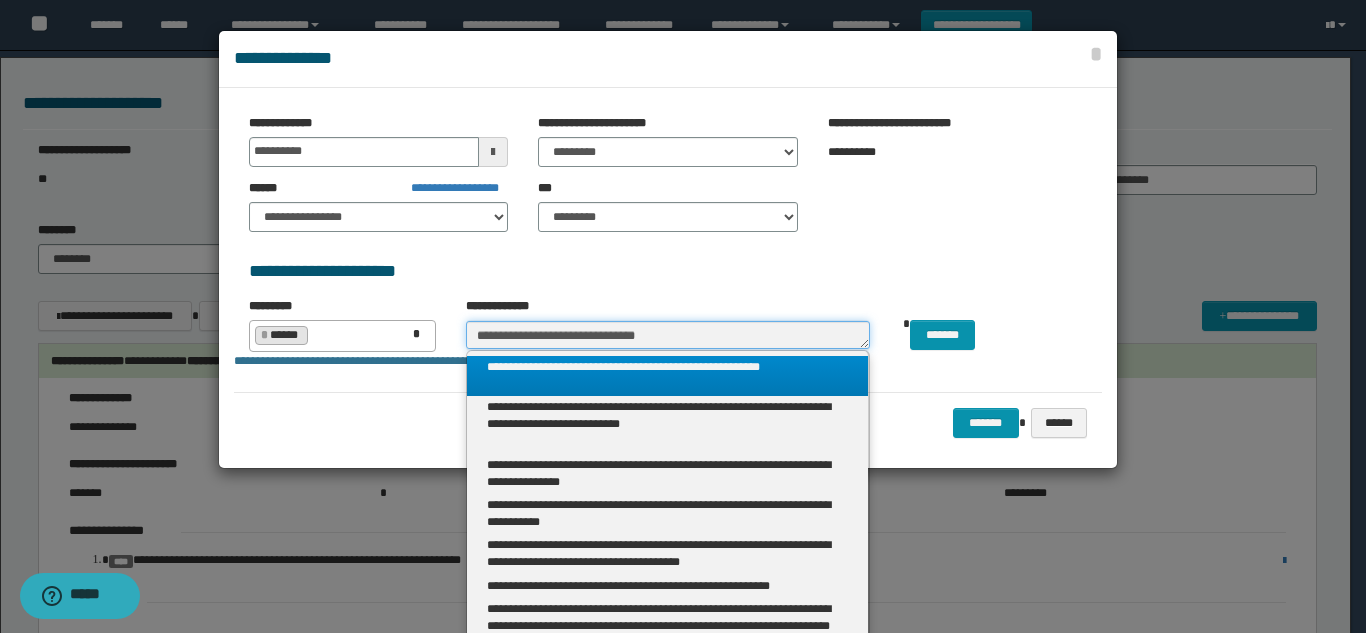 type on "**********" 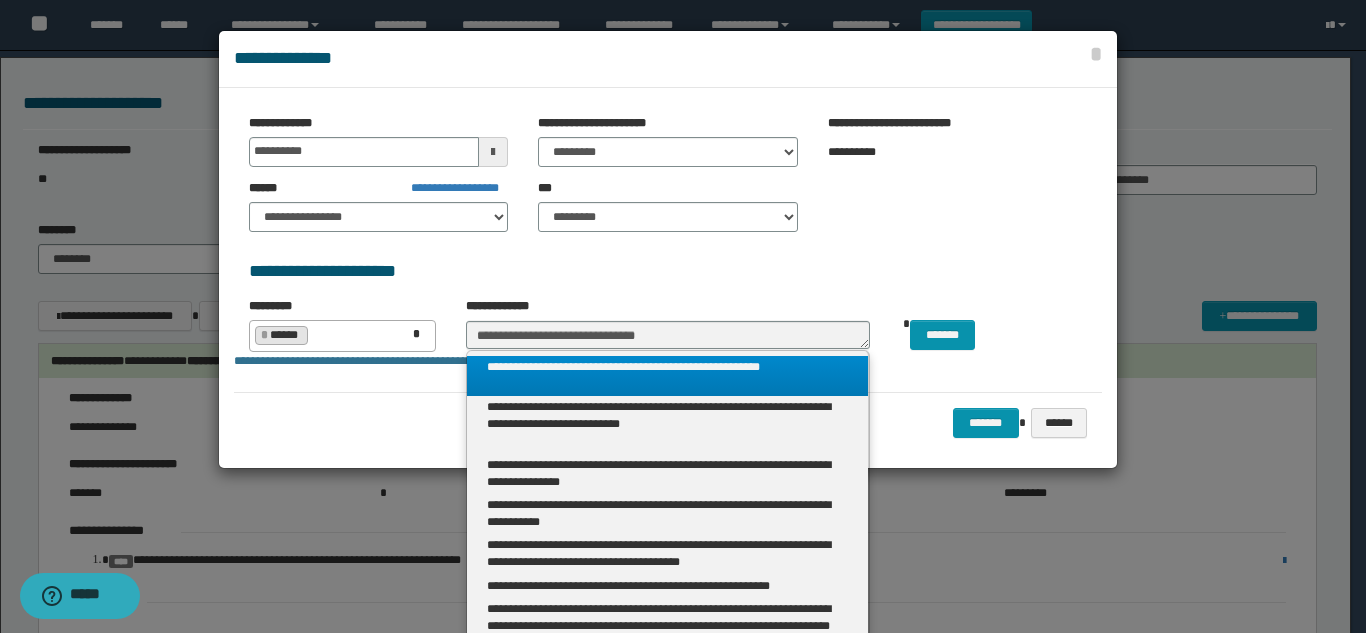 click on "**********" at bounding box center (667, 376) 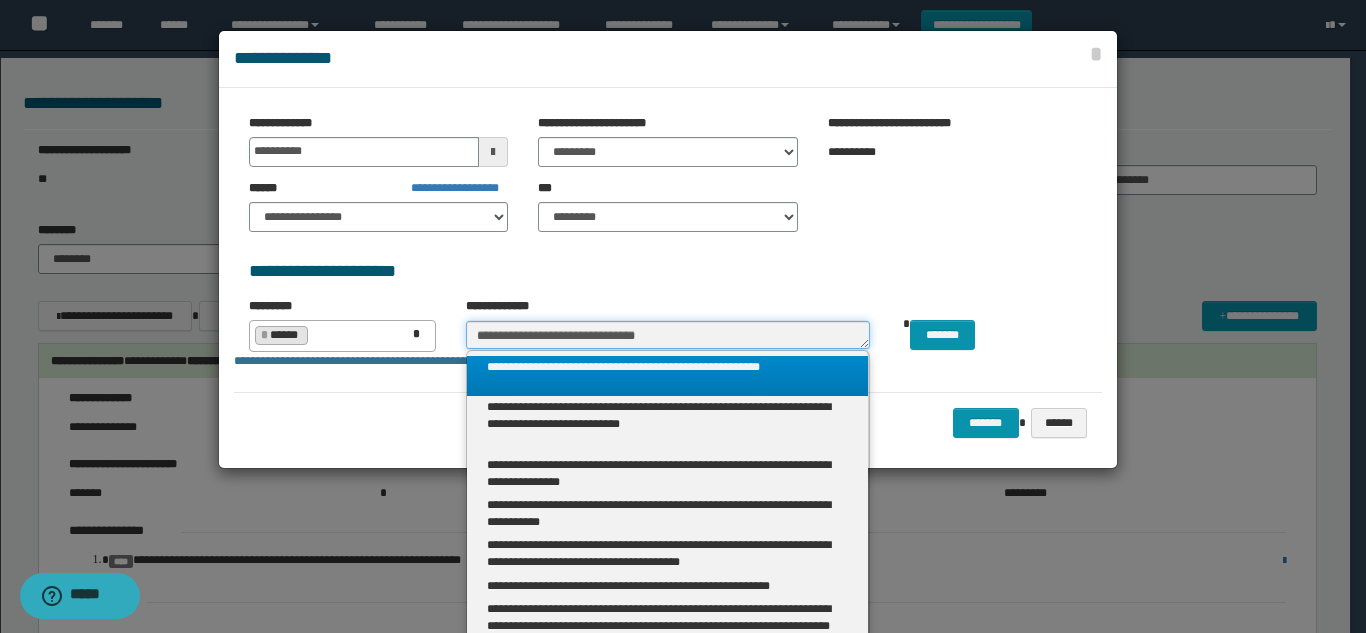 type 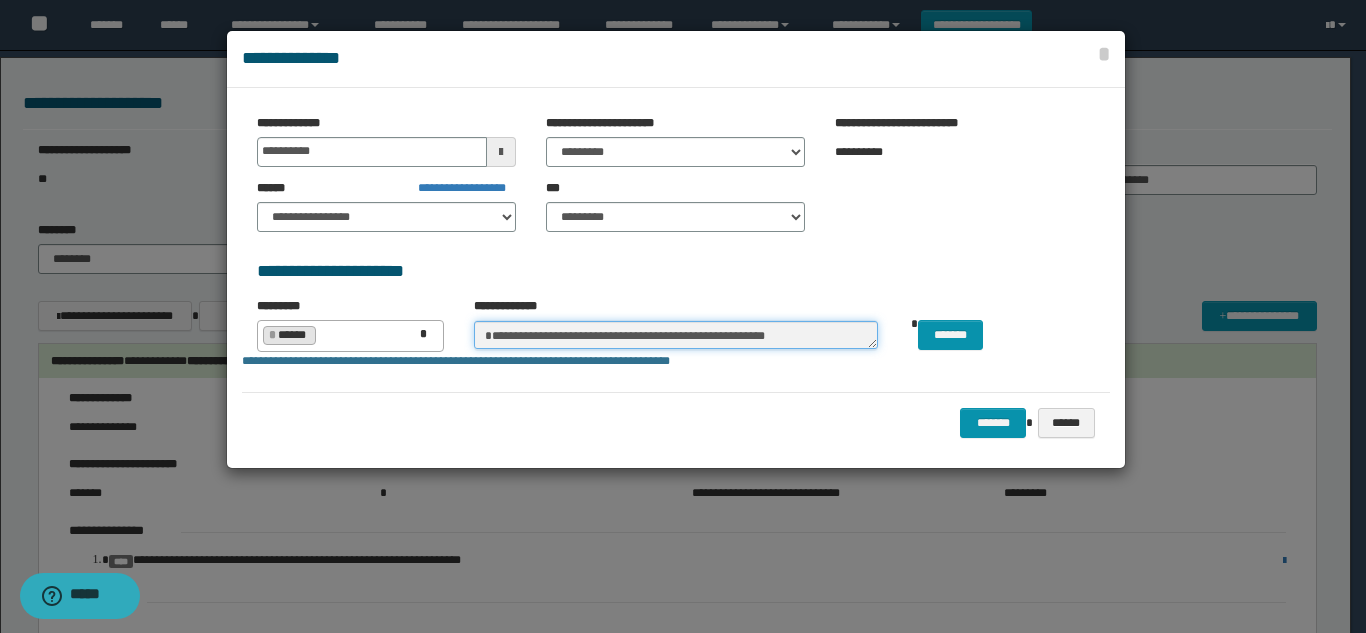 scroll, scrollTop: 14, scrollLeft: 0, axis: vertical 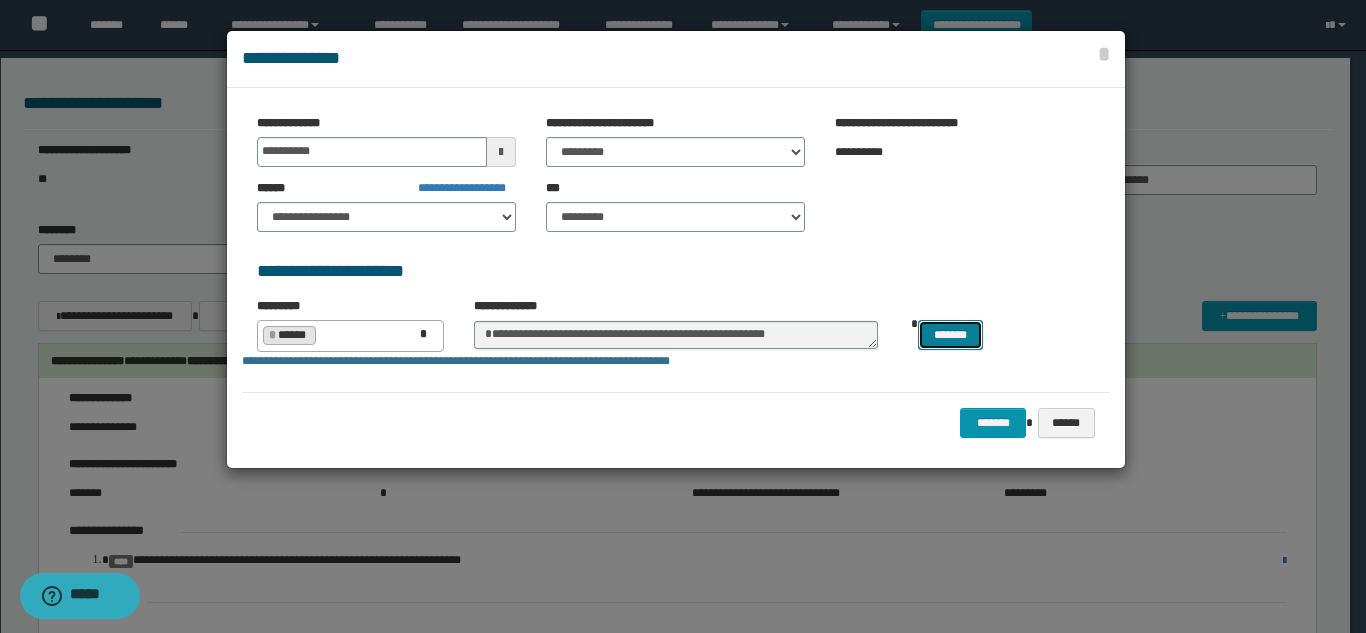 click on "*******" at bounding box center (950, 335) 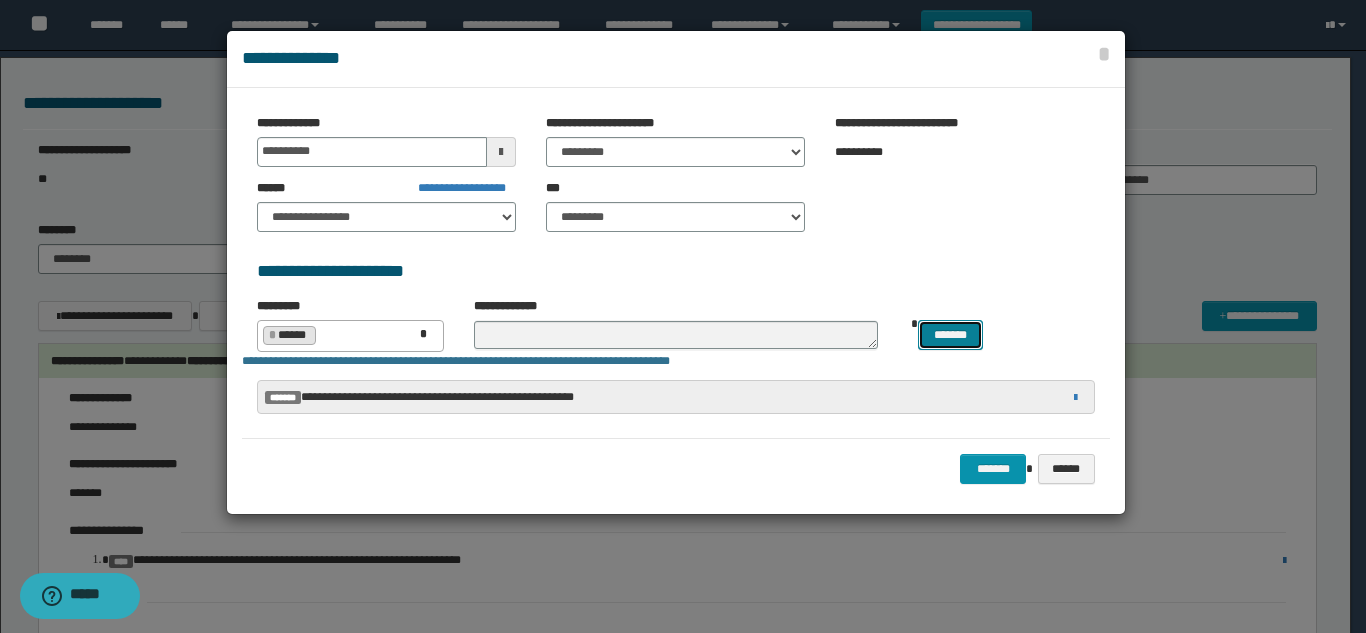 scroll, scrollTop: 2, scrollLeft: 0, axis: vertical 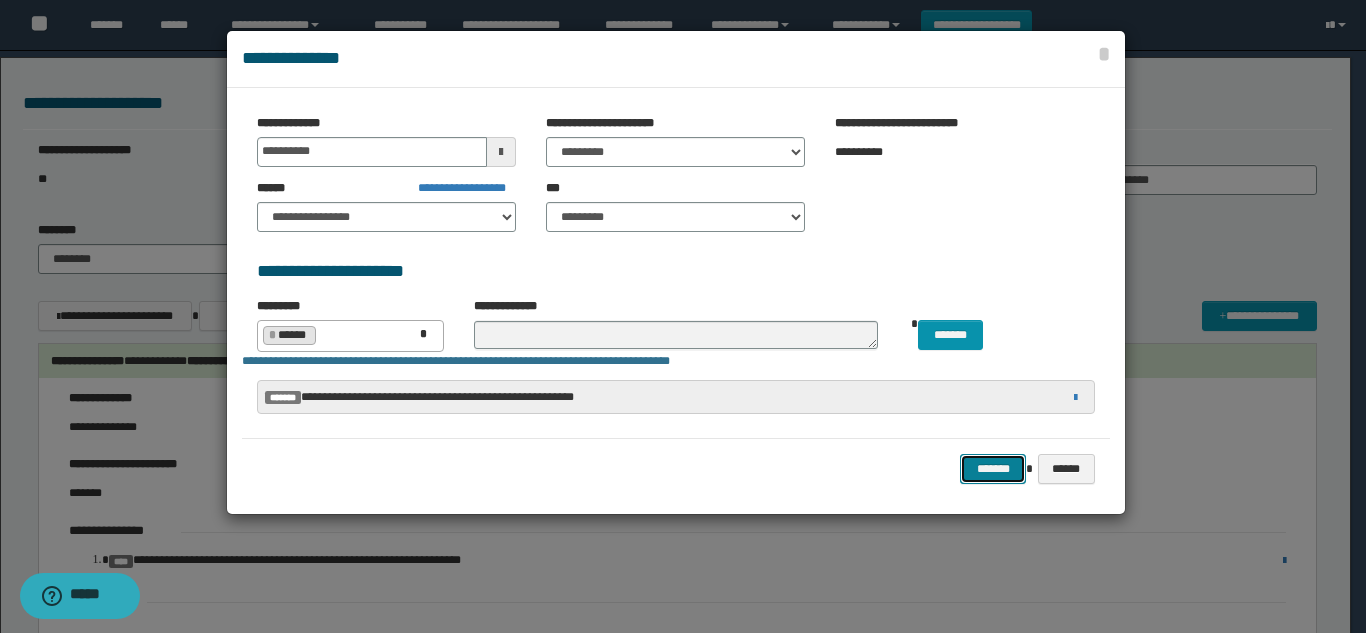 click on "*******" at bounding box center (993, 469) 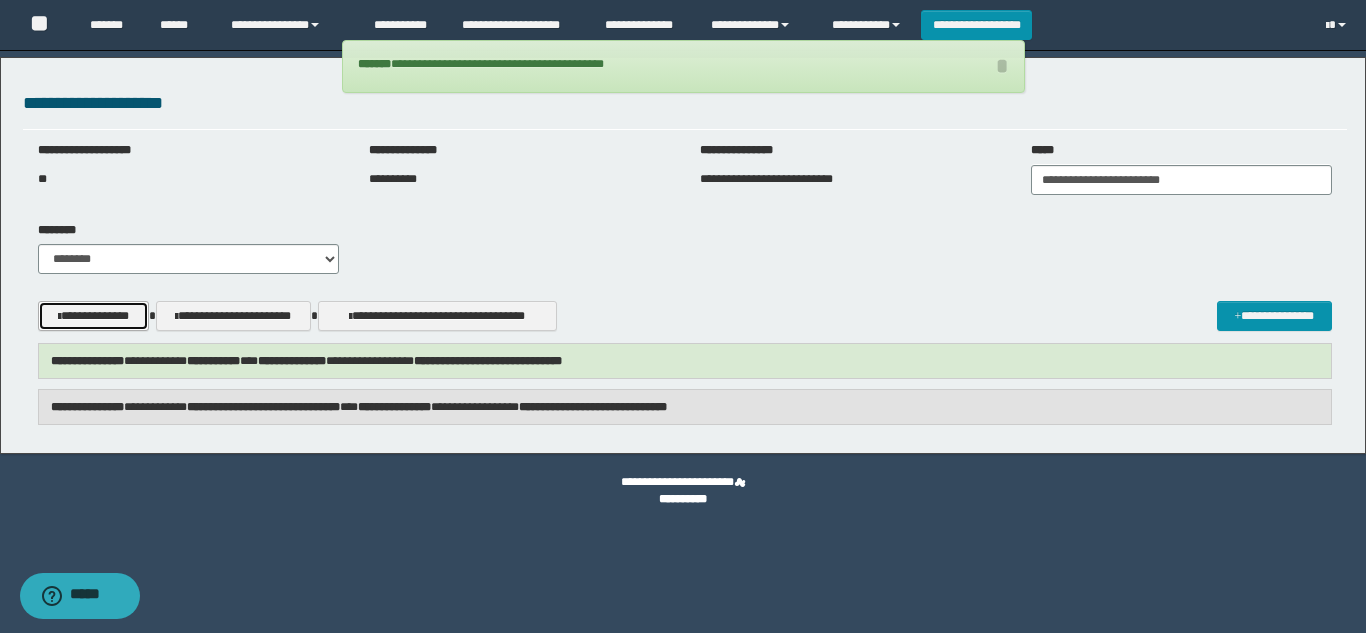 click on "**********" at bounding box center (93, 316) 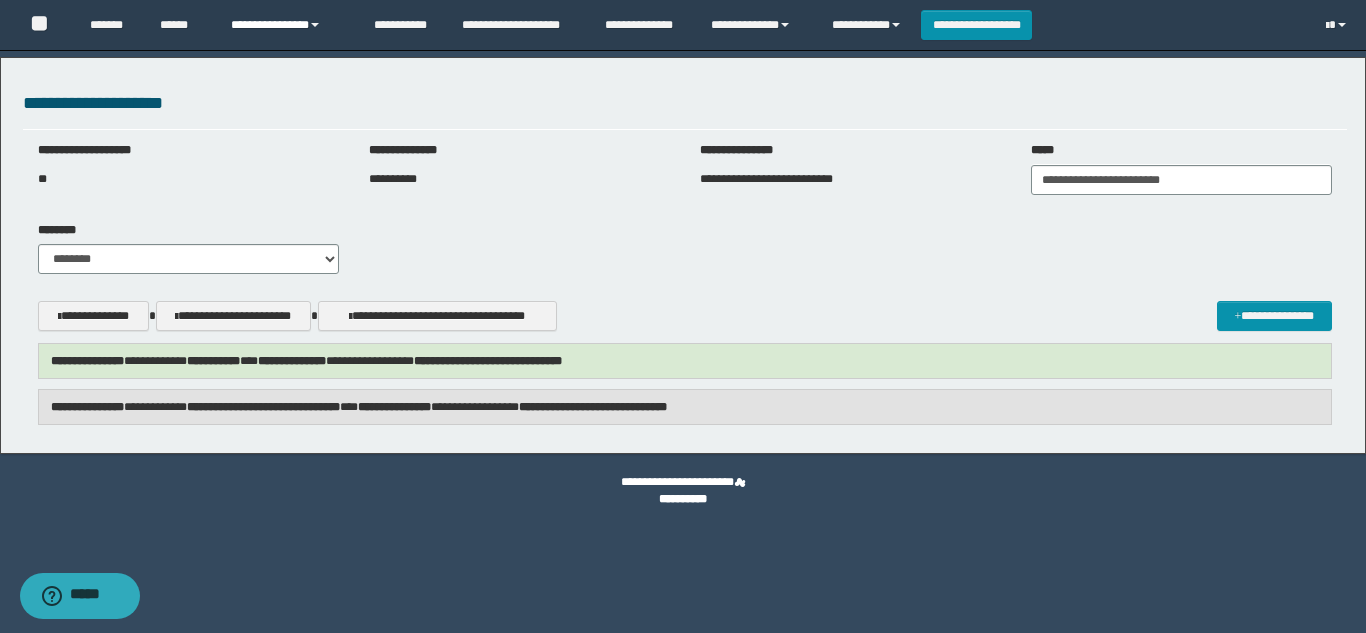 click on "**********" at bounding box center (287, 25) 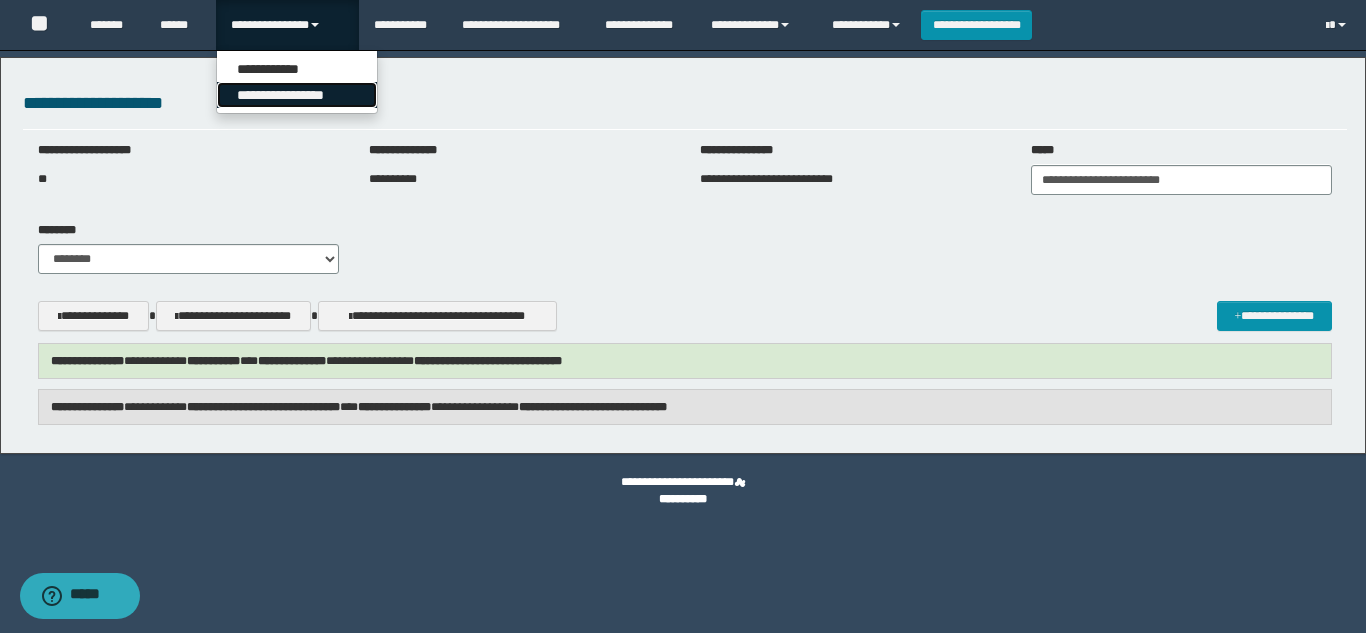 click on "**********" at bounding box center [297, 95] 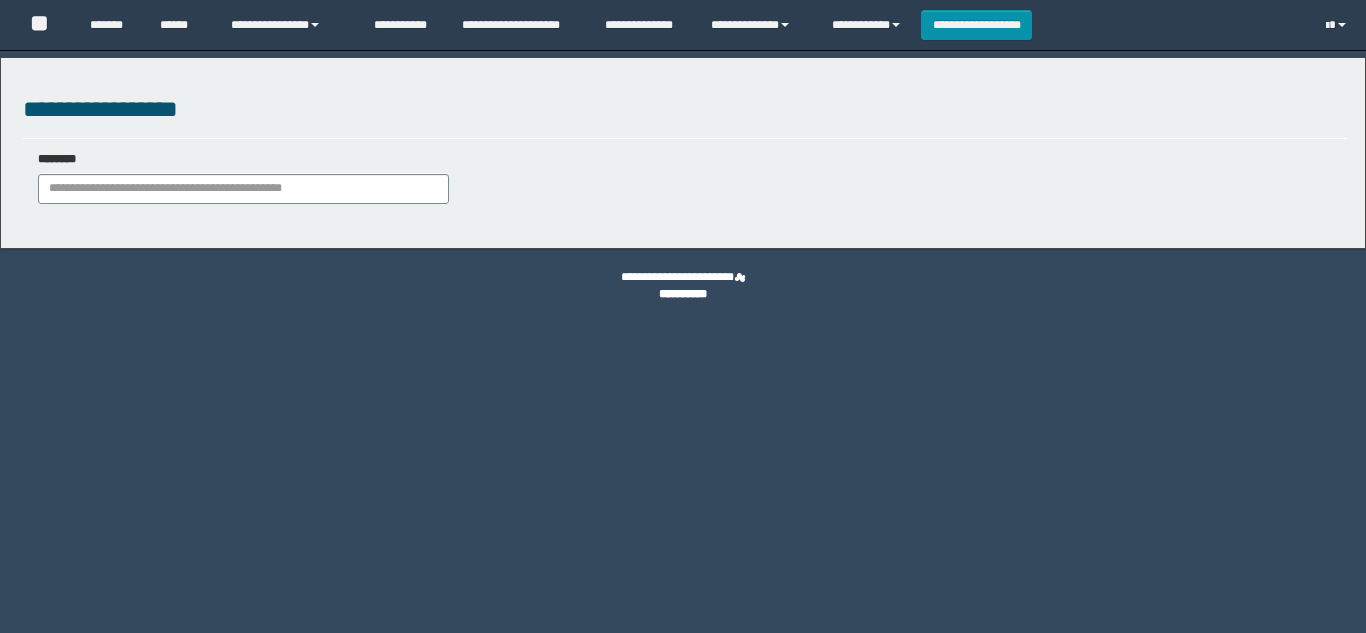 scroll, scrollTop: 0, scrollLeft: 0, axis: both 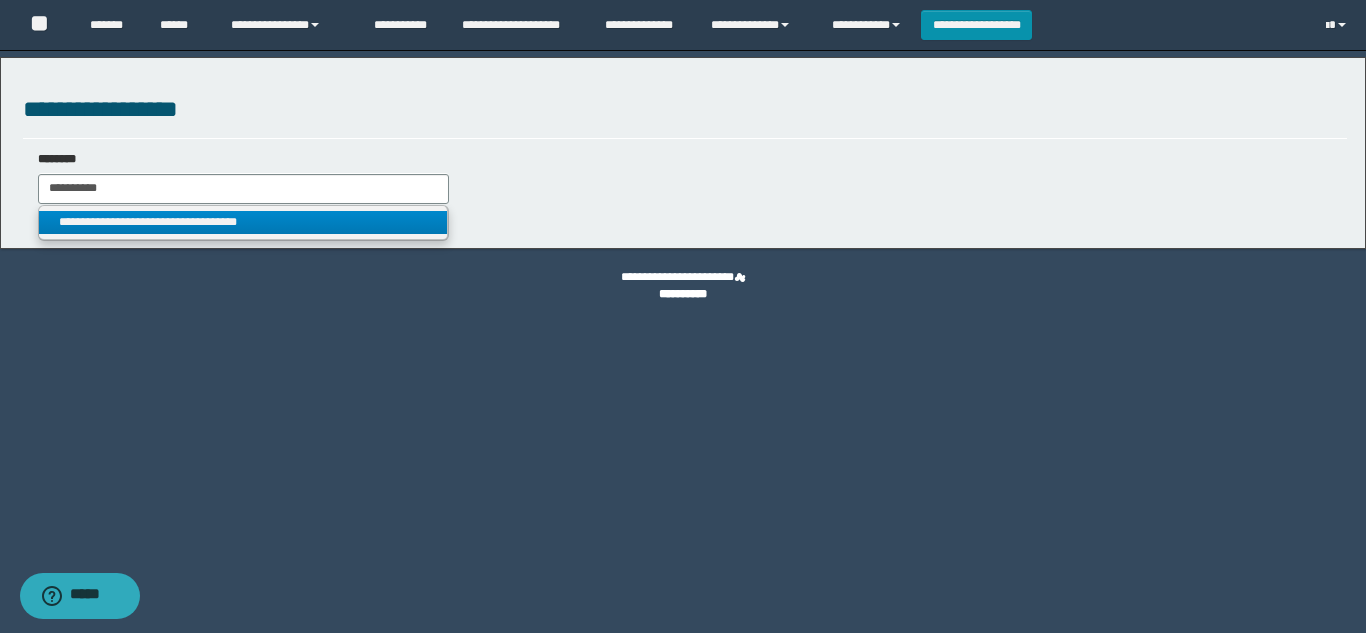 click on "**********" at bounding box center [243, 222] 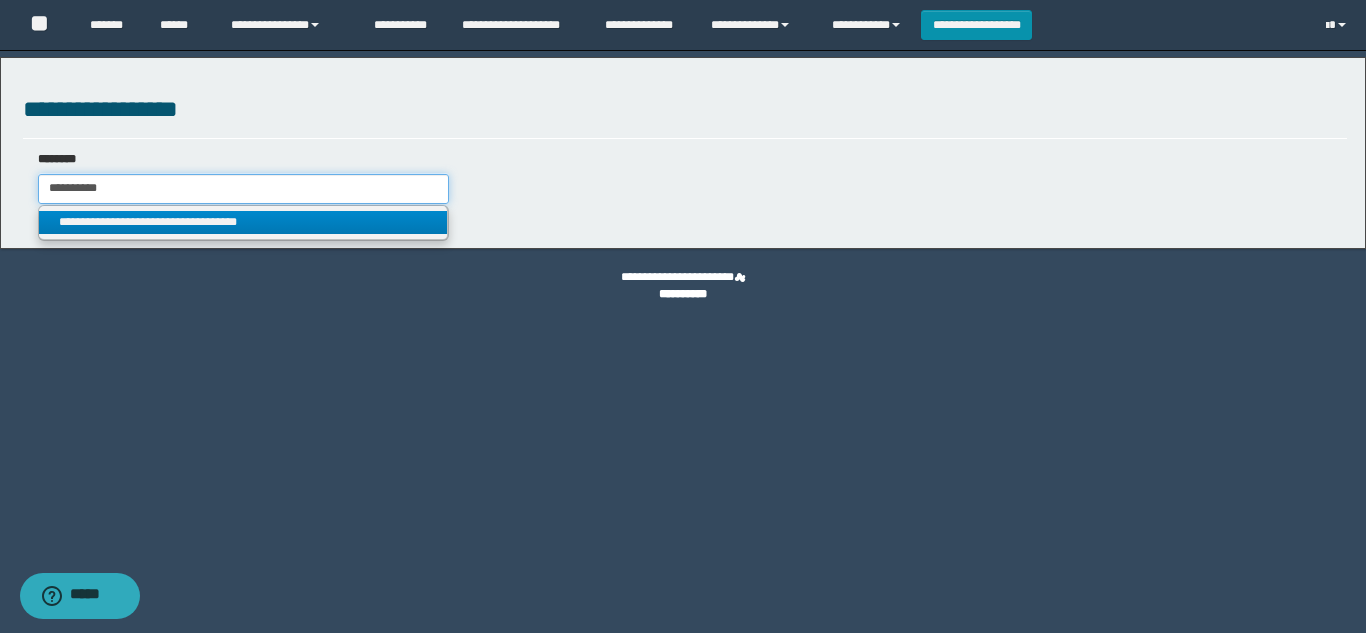 type on "**********" 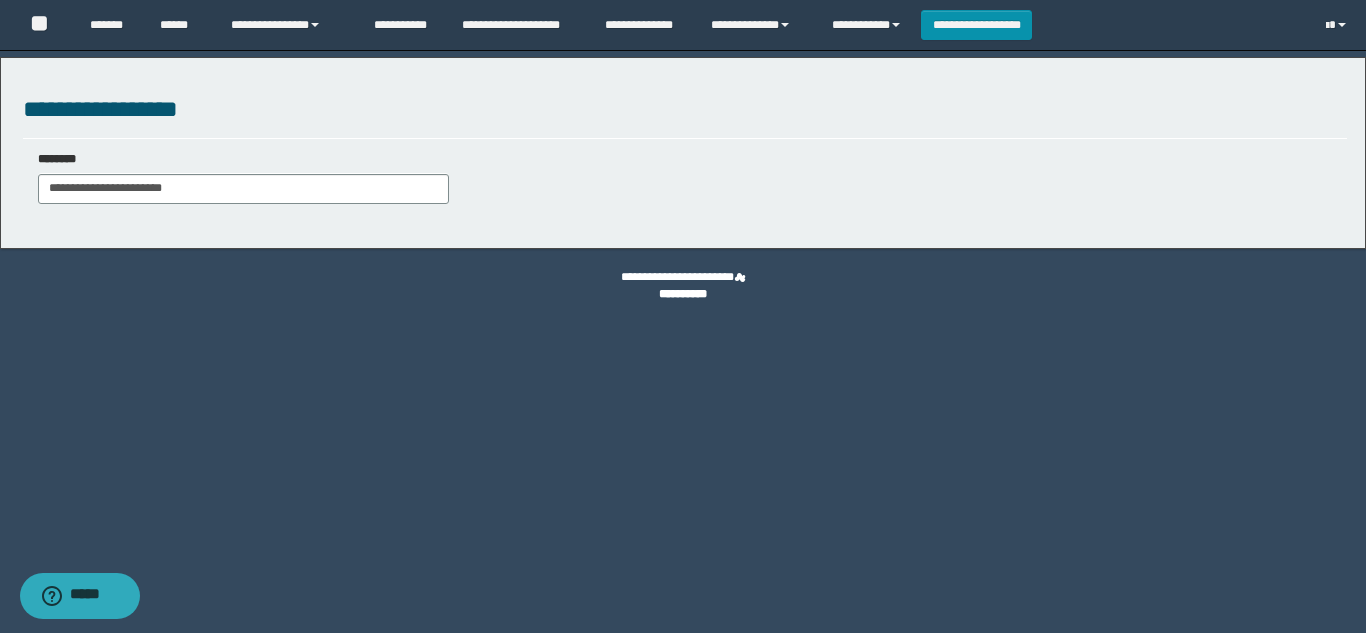 select on "***" 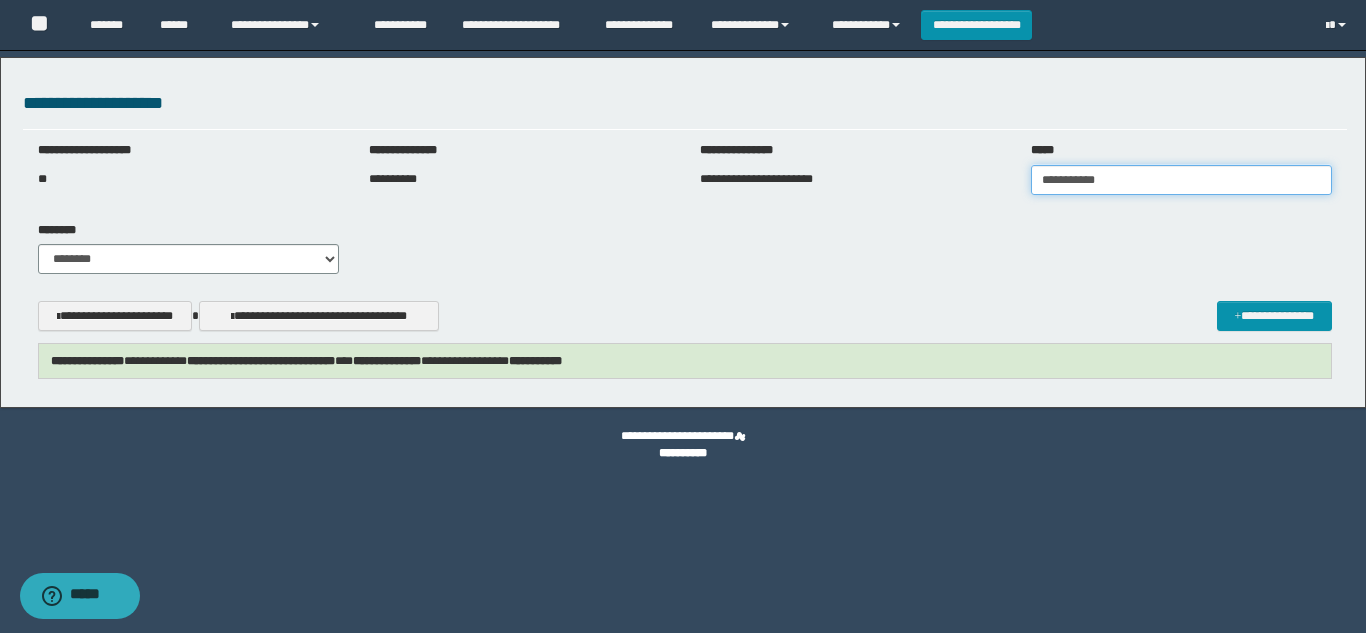 type on "**********" 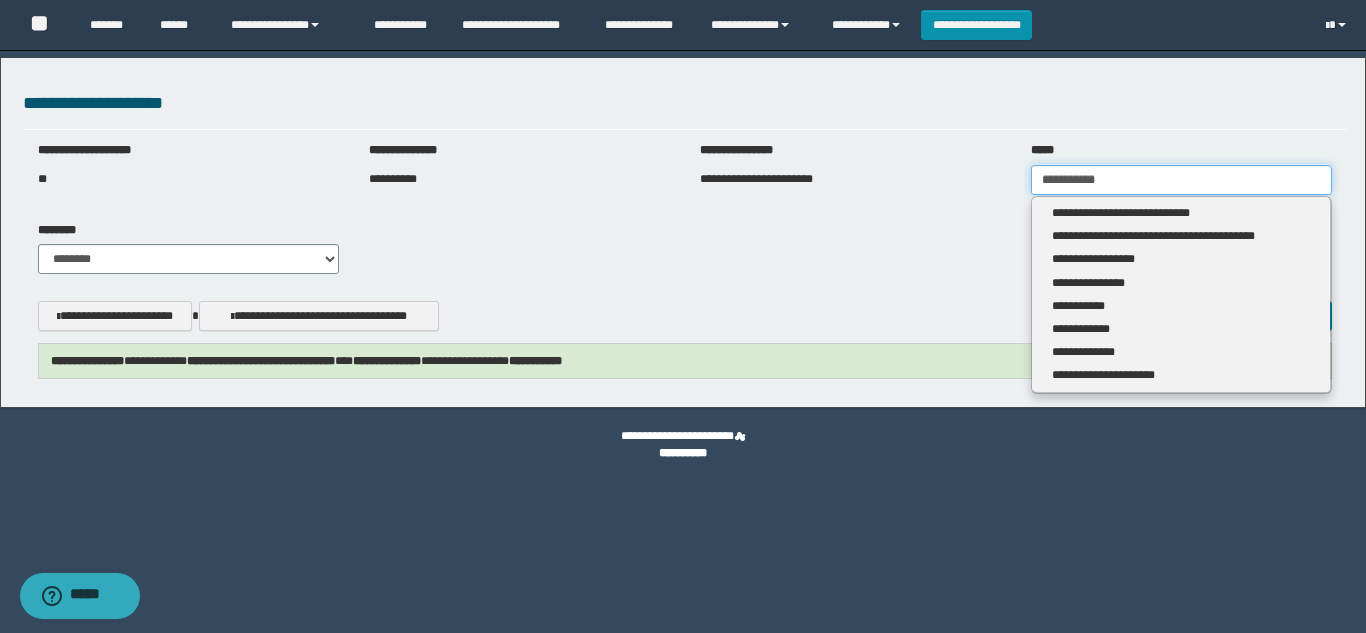 click on "**********" at bounding box center (1181, 180) 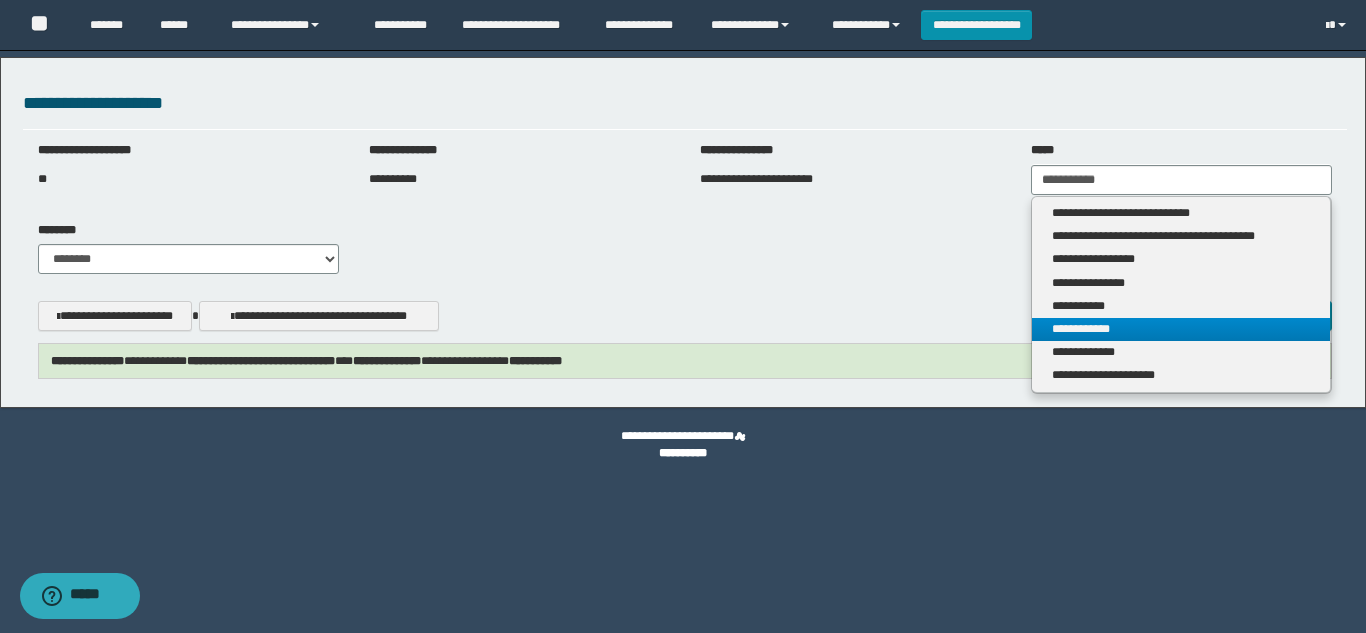 click on "**********" at bounding box center [1181, 329] 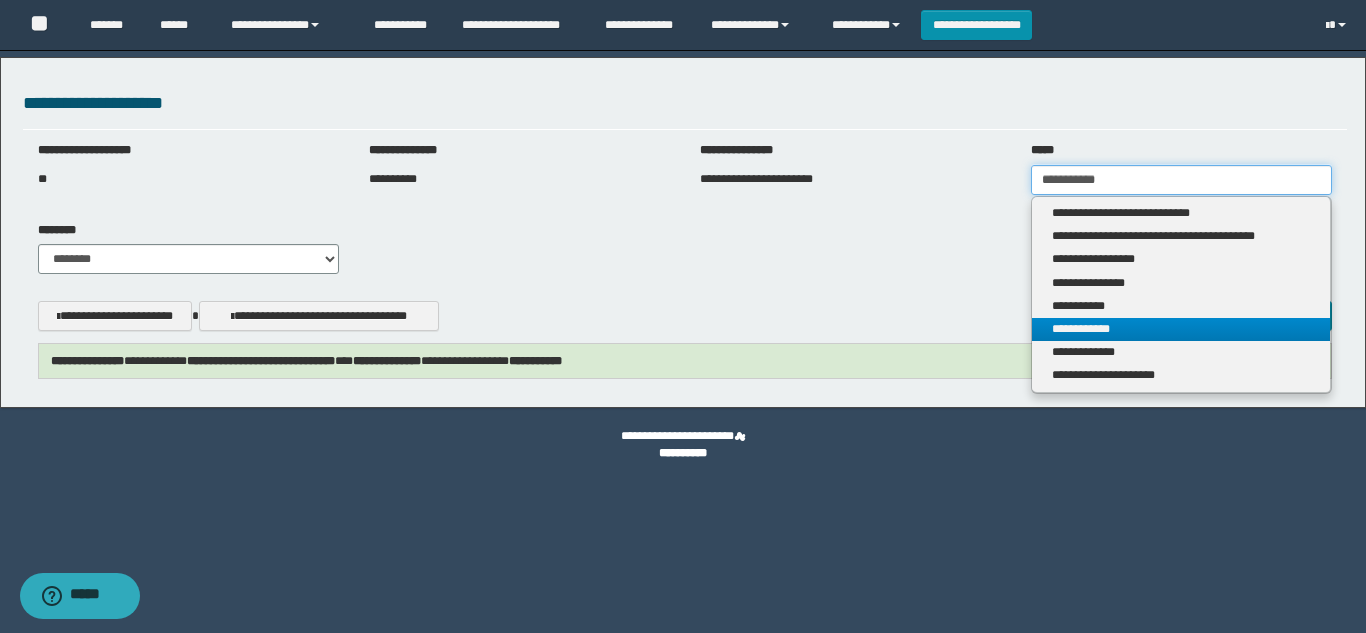 type 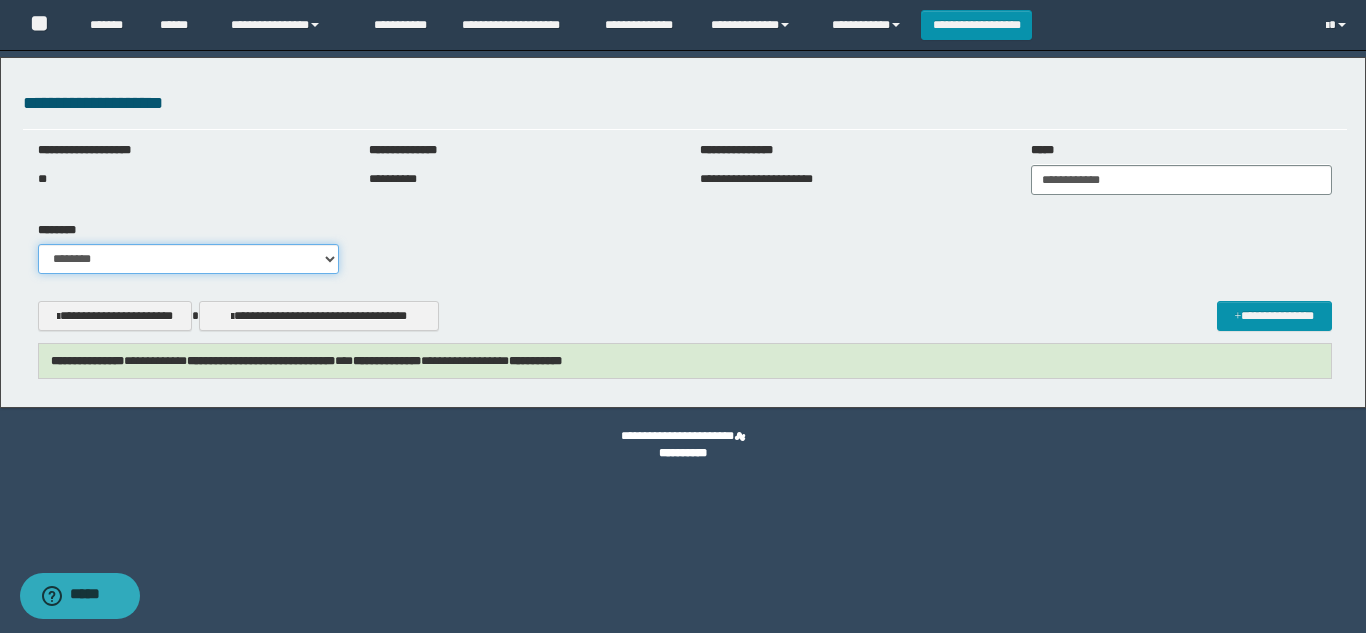 click on "**********" at bounding box center (188, 259) 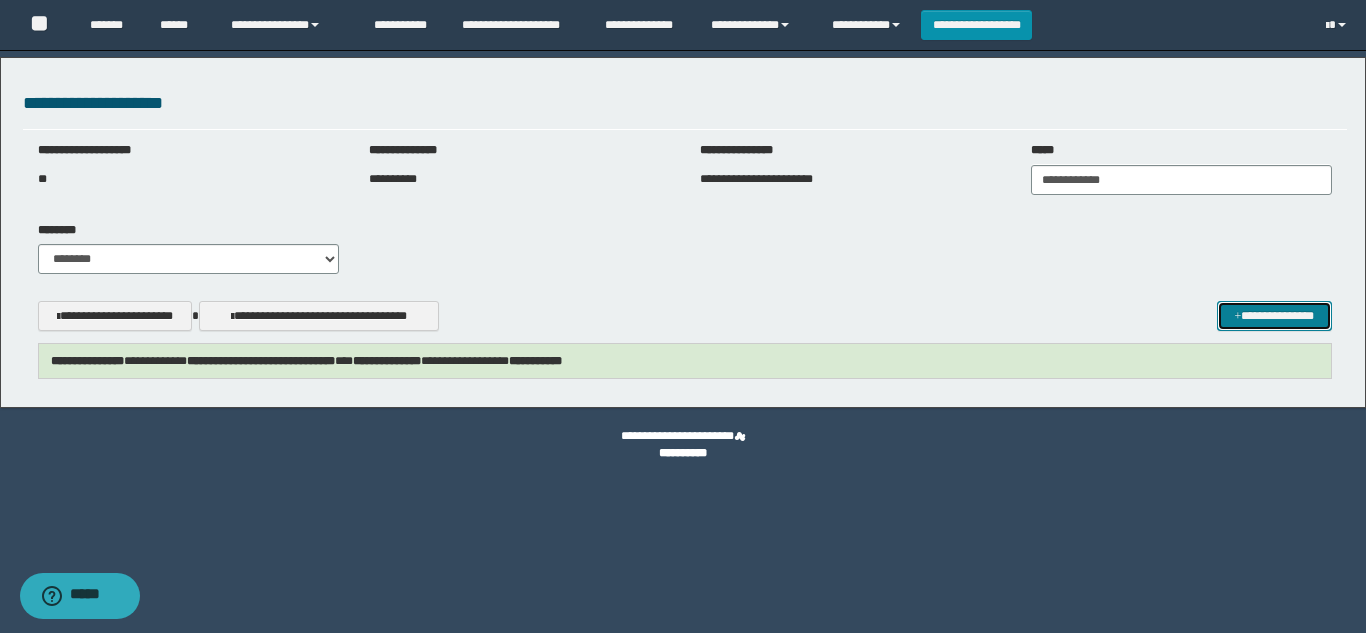 click on "**********" at bounding box center [1274, 316] 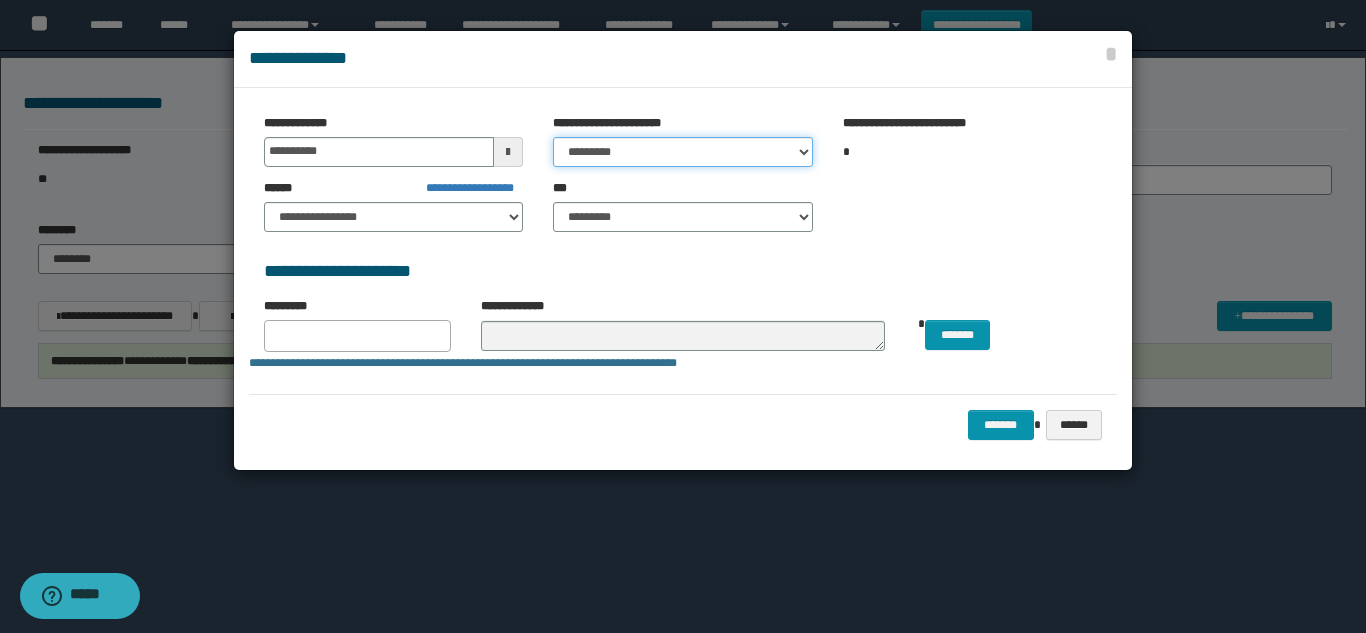 click on "*********
*****
*******
*******
********" at bounding box center (682, 152) 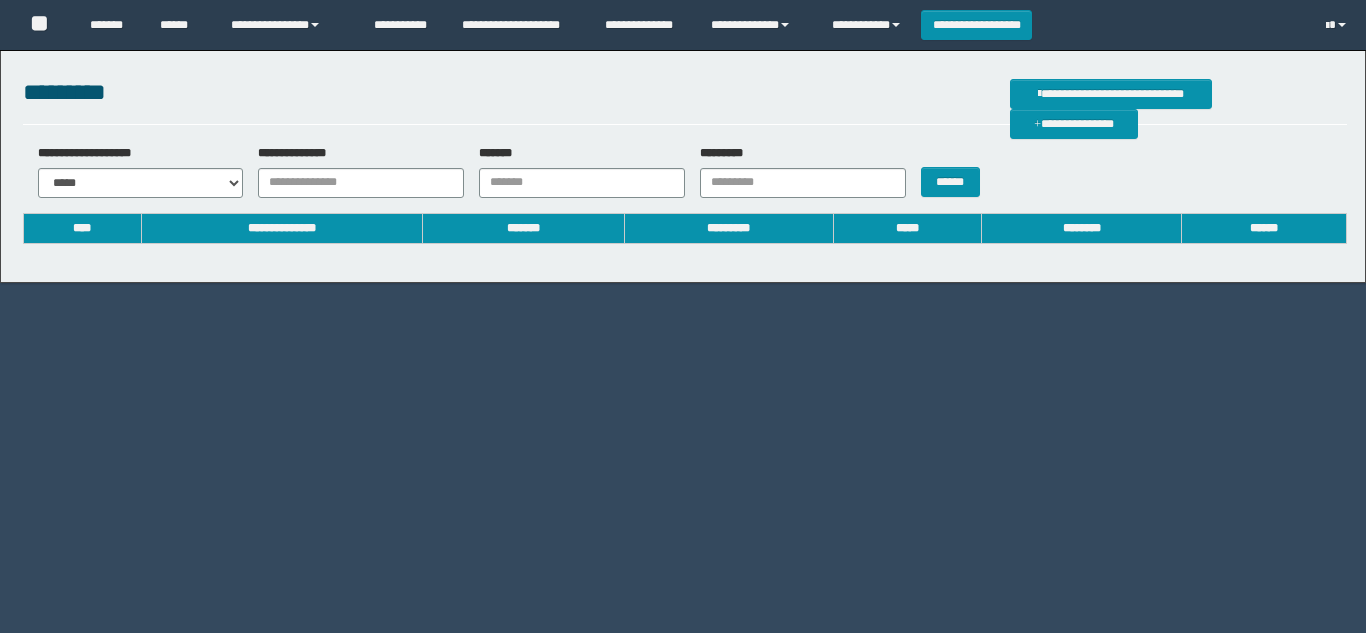 scroll, scrollTop: 0, scrollLeft: 0, axis: both 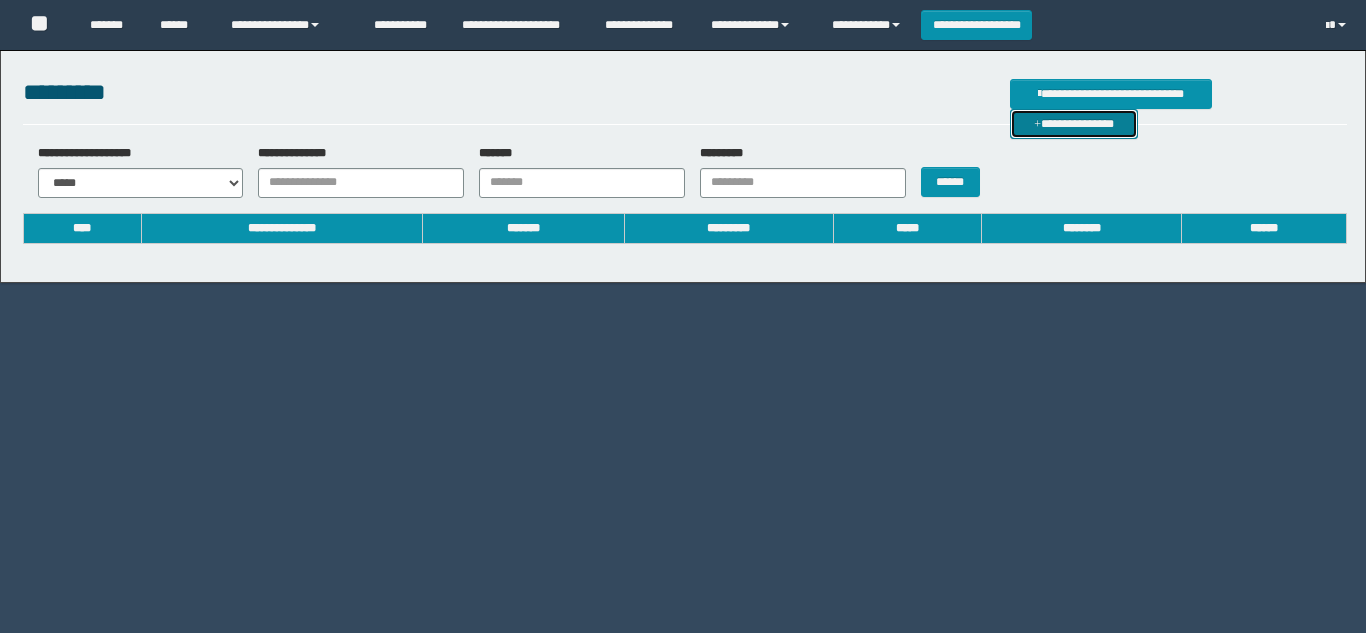 click on "**********" at bounding box center [1074, 124] 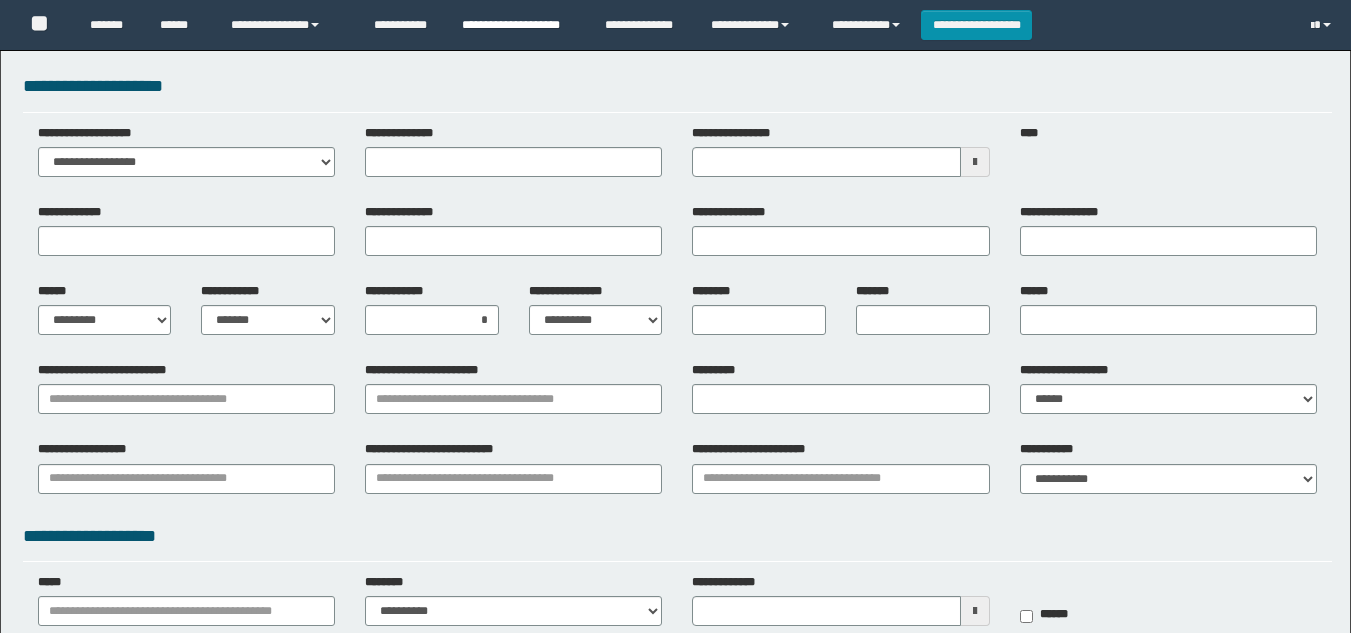 scroll, scrollTop: 0, scrollLeft: 0, axis: both 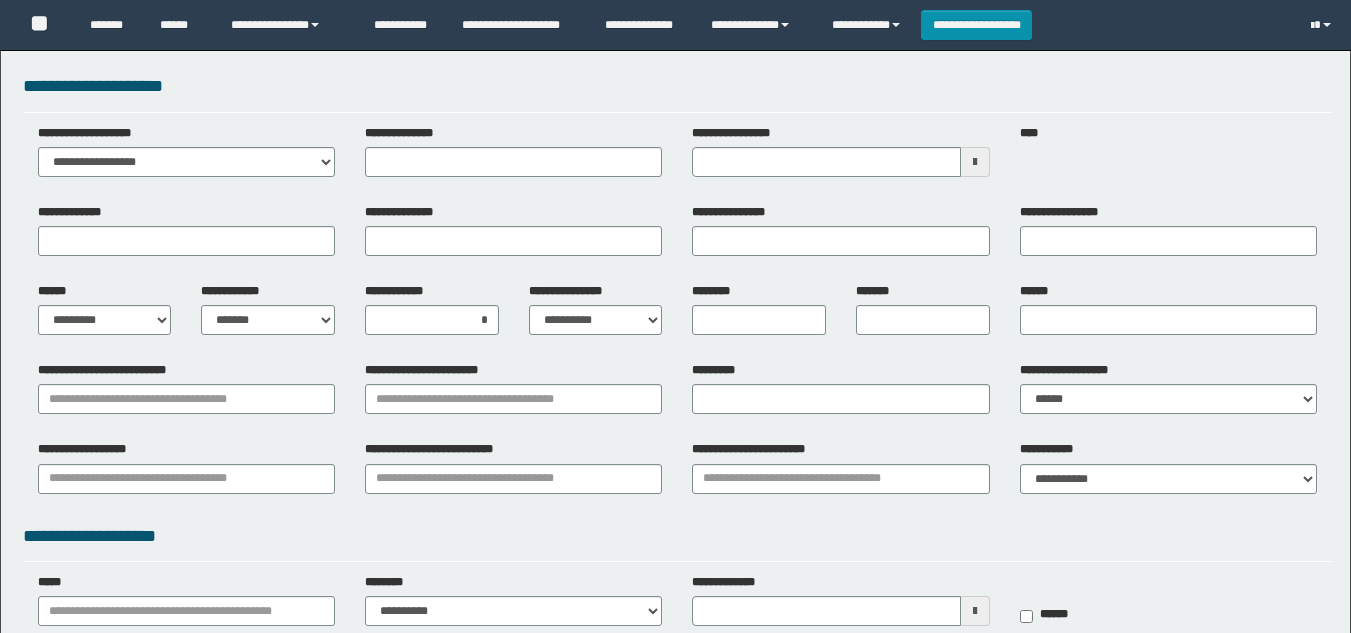type 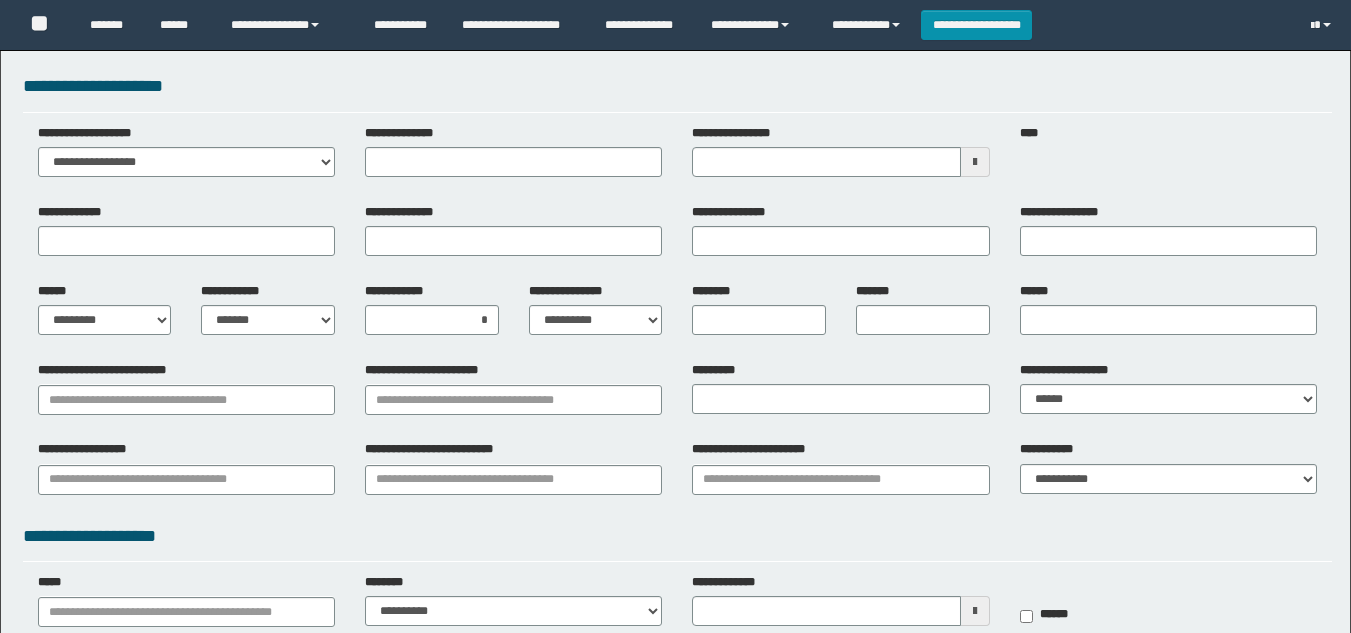 scroll, scrollTop: 0, scrollLeft: 0, axis: both 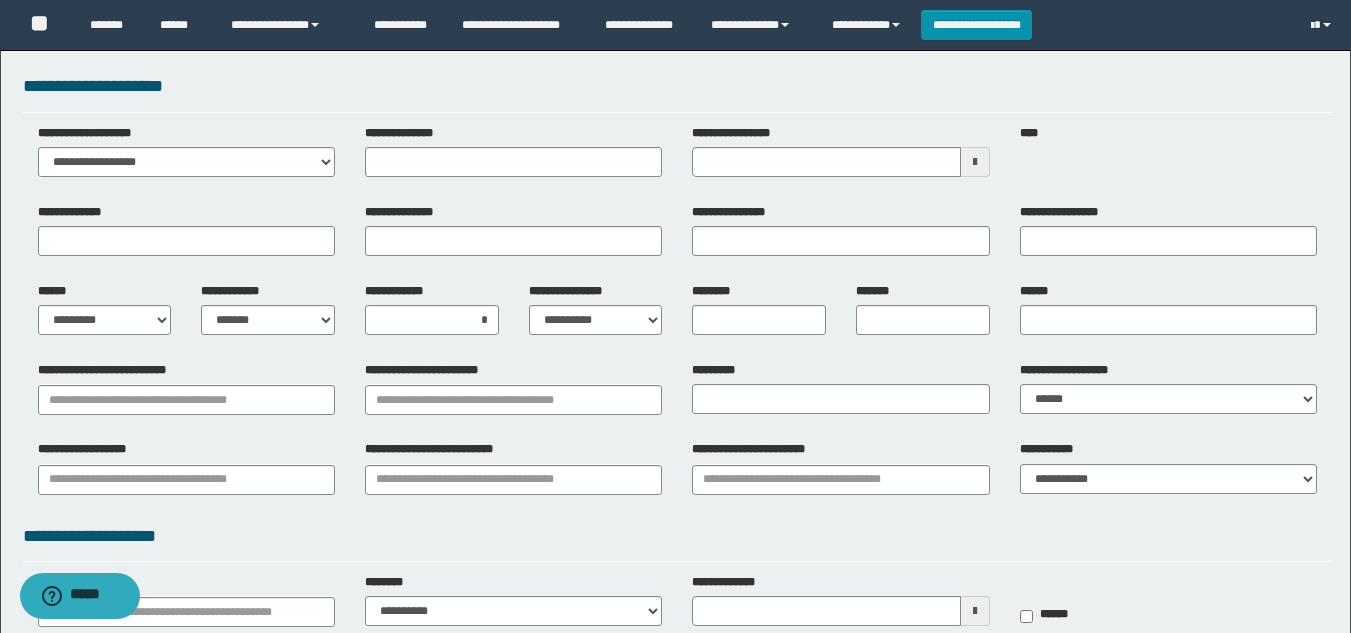 click on "**********" at bounding box center [513, 158] 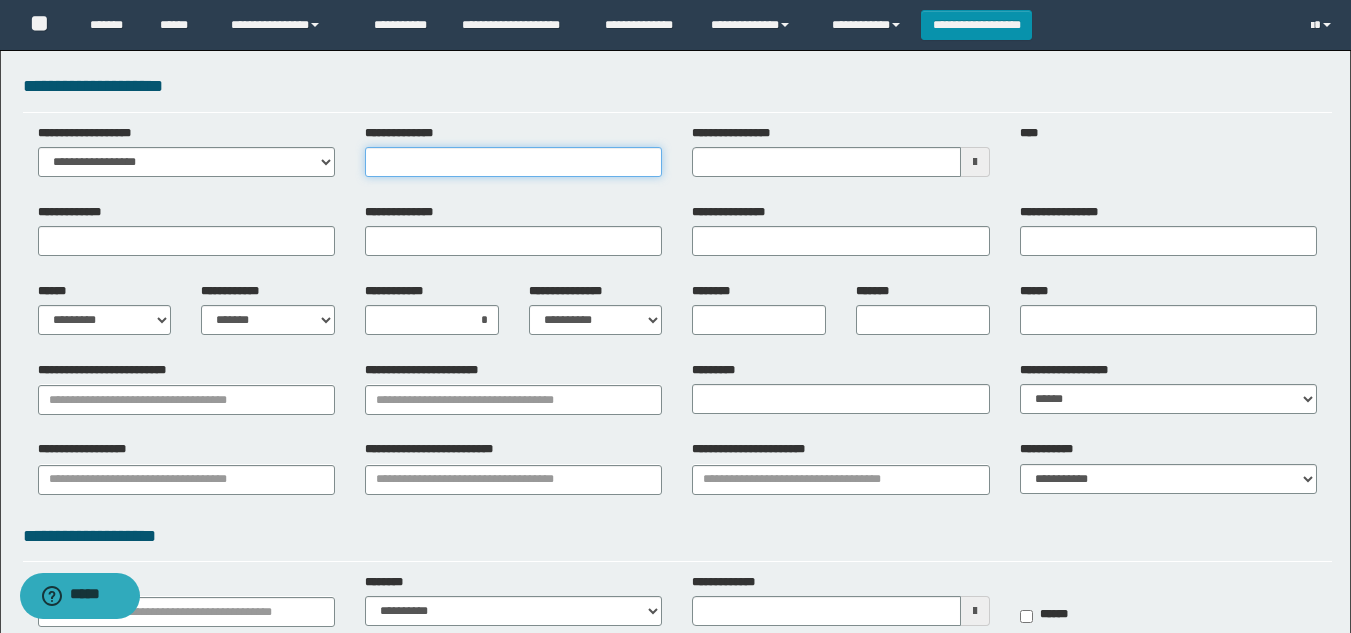 click on "**********" at bounding box center [513, 162] 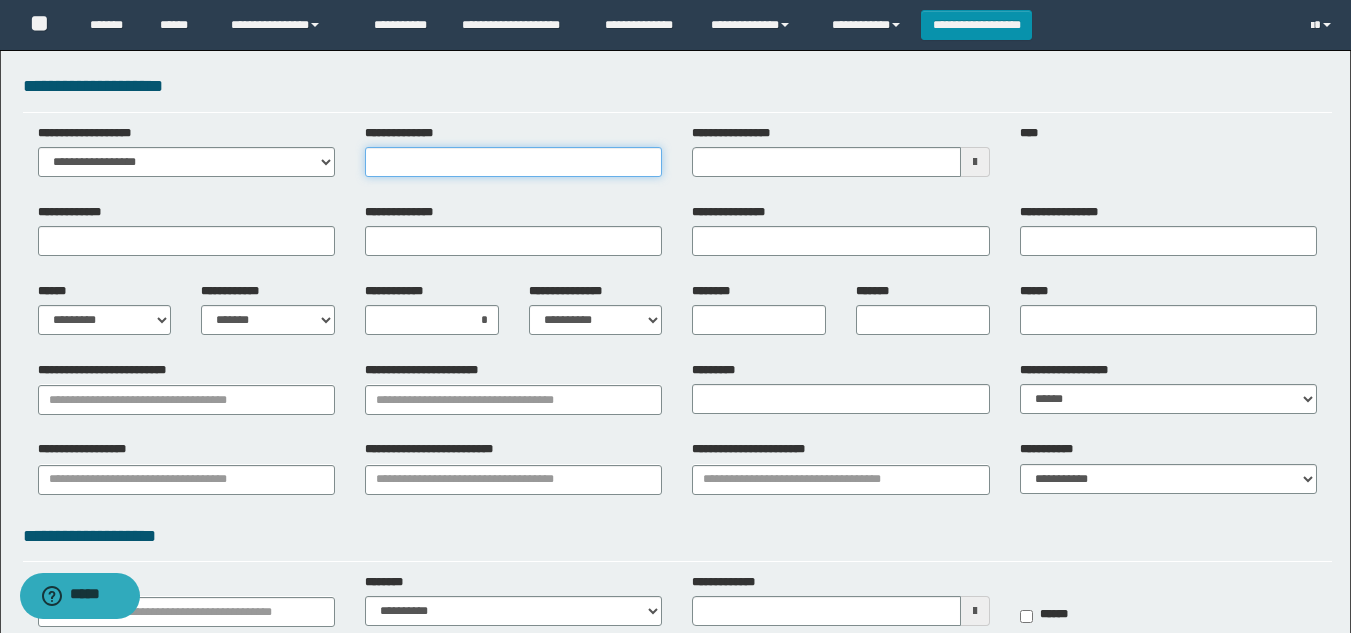 type on "********" 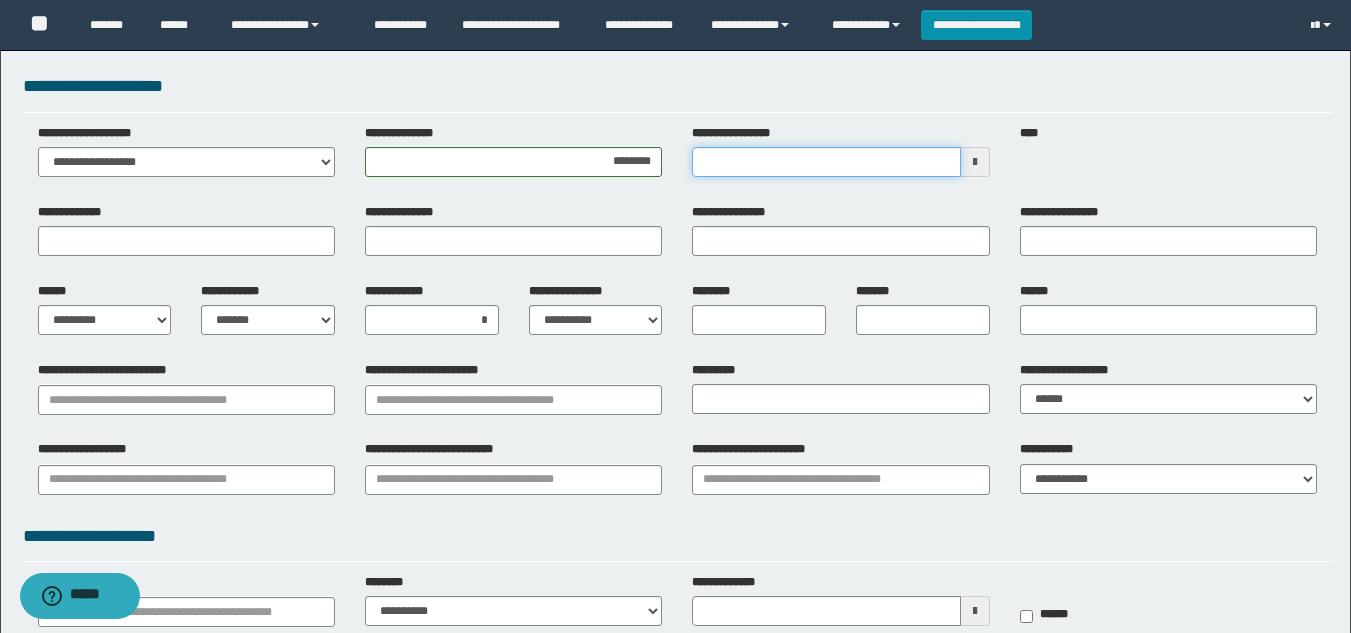 click on "**********" at bounding box center [826, 162] 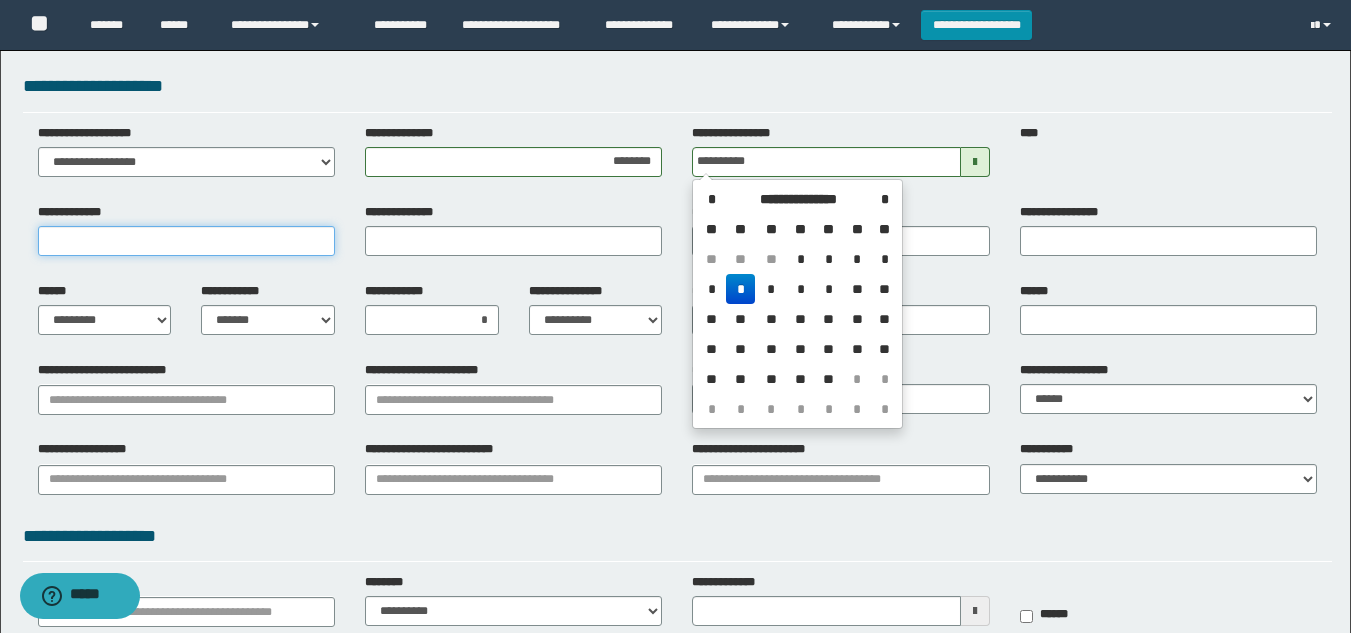 type on "**********" 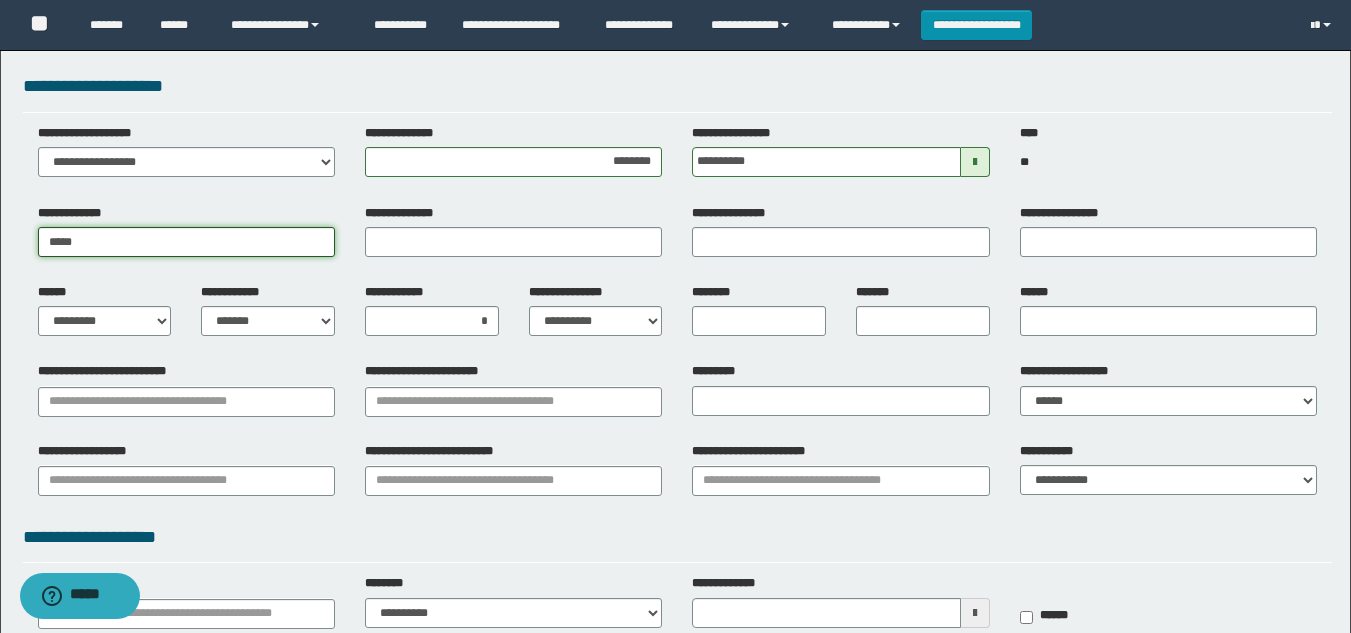 type on "*****" 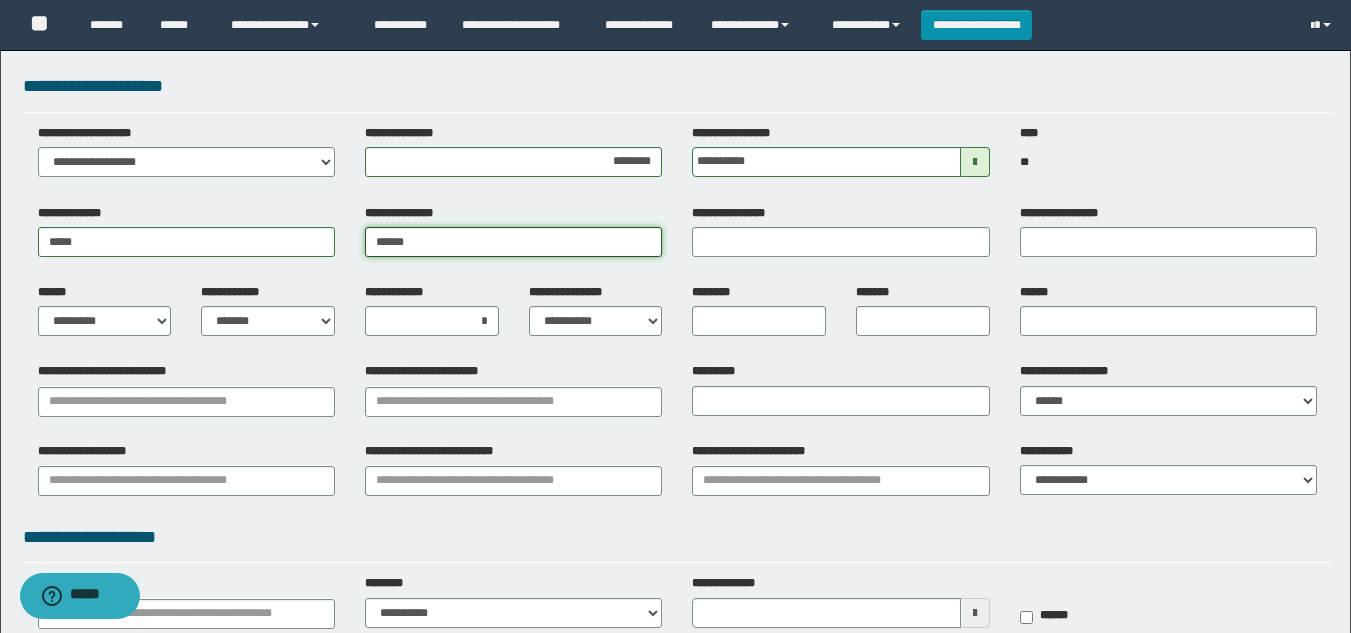 type on "*****" 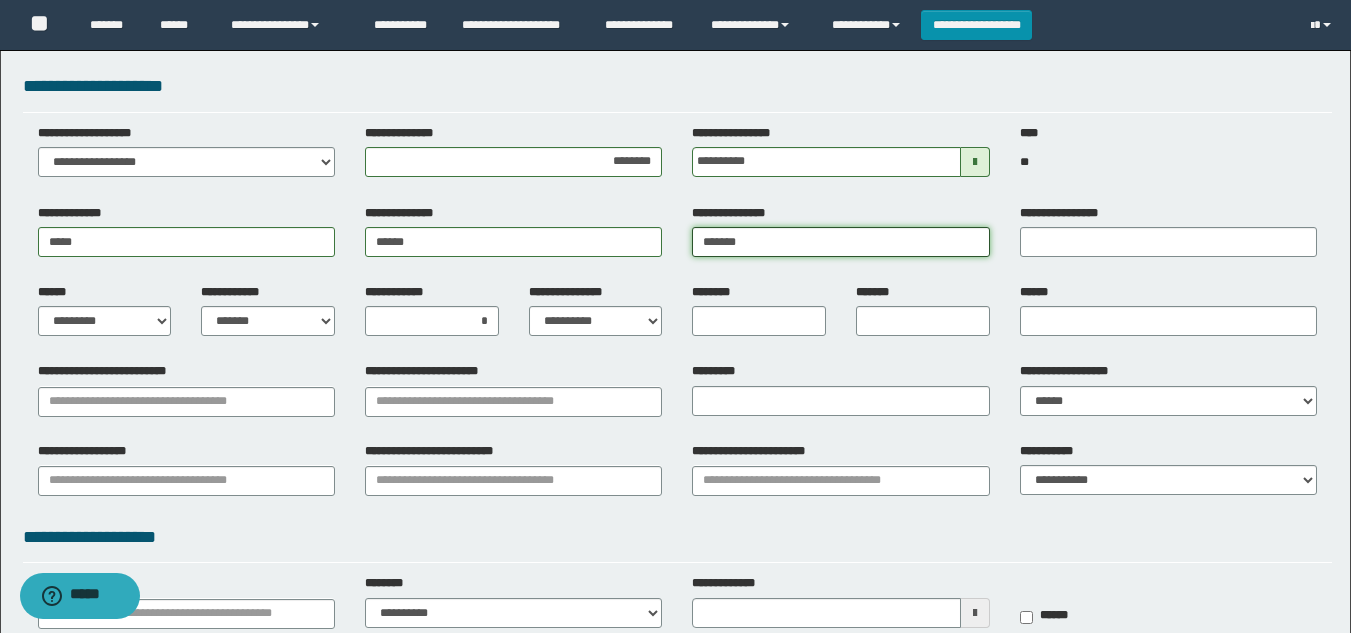 type on "*******" 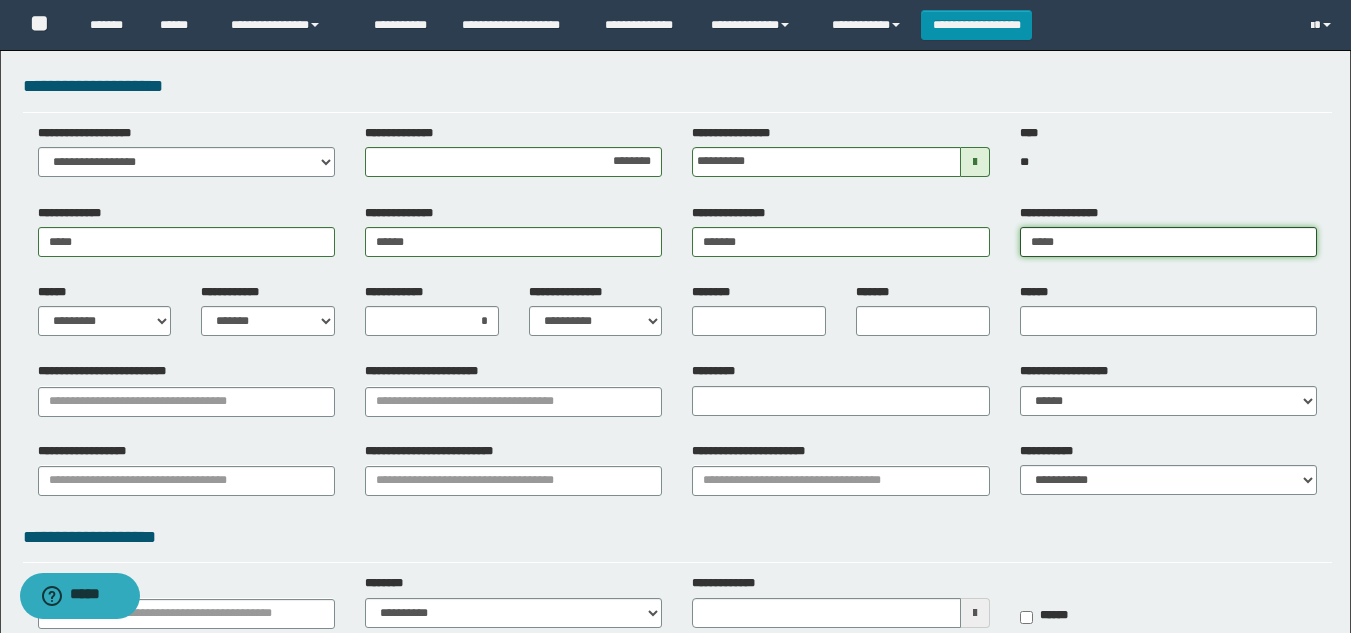 type on "*****" 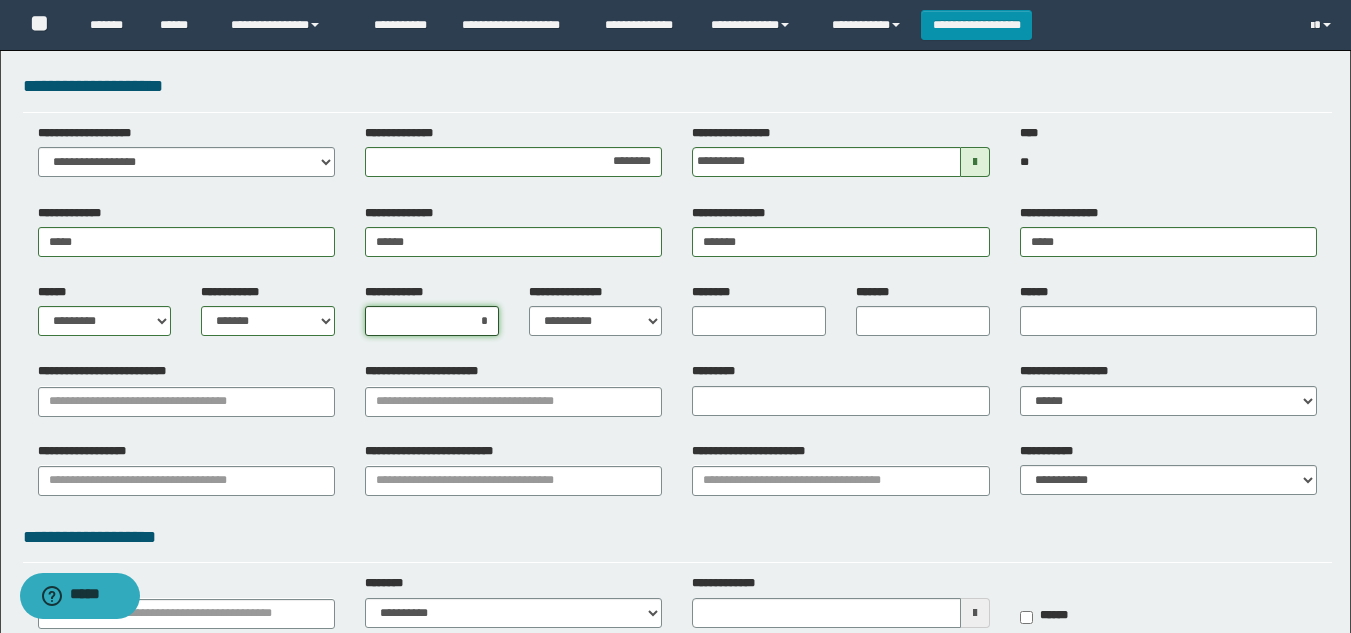 type on "*" 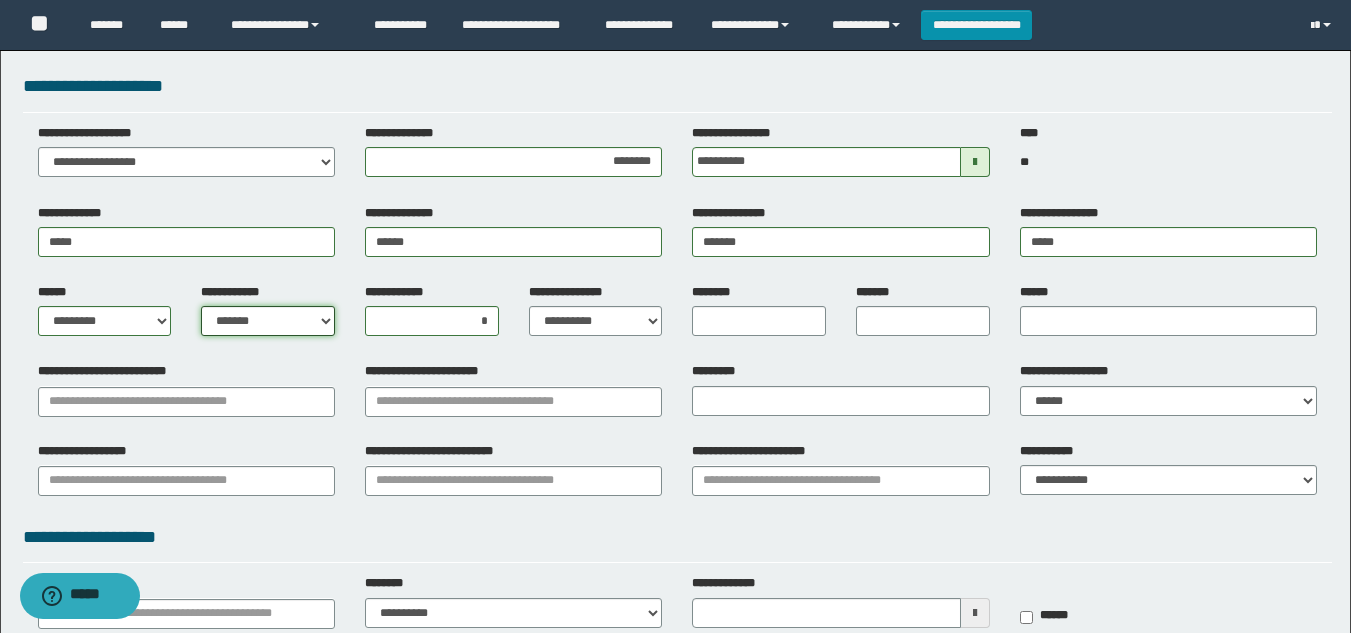click on "**********" at bounding box center (268, 321) 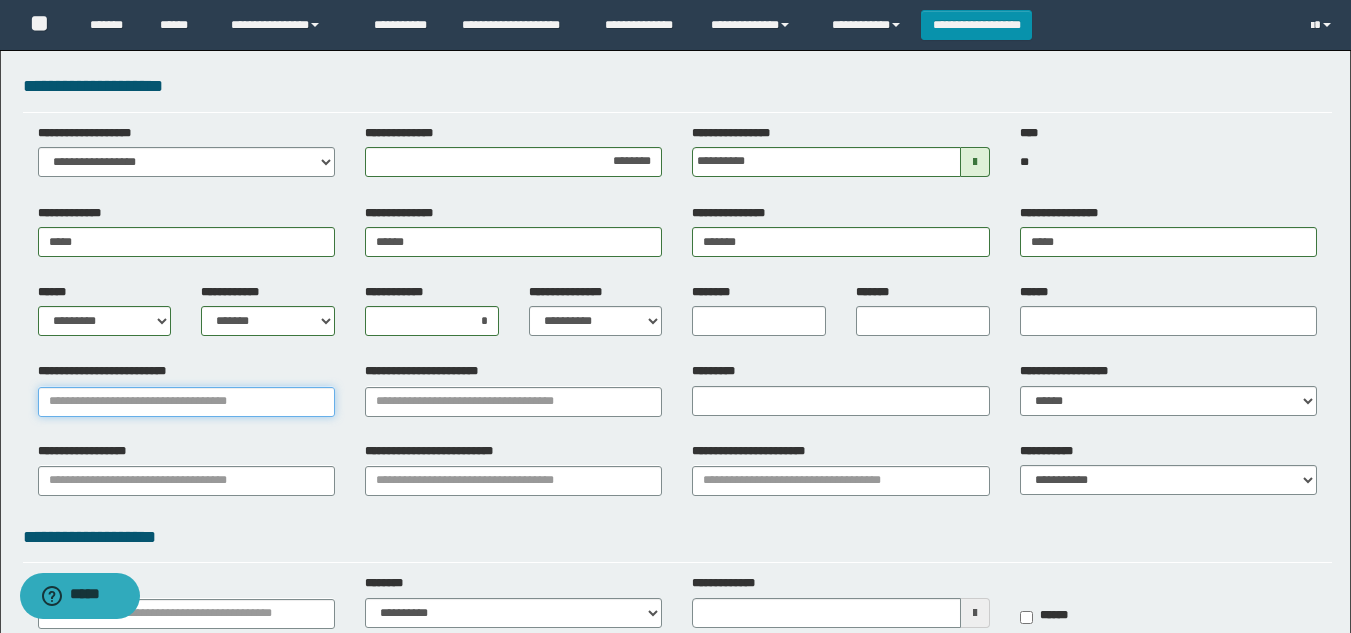 click on "**********" at bounding box center (186, 402) 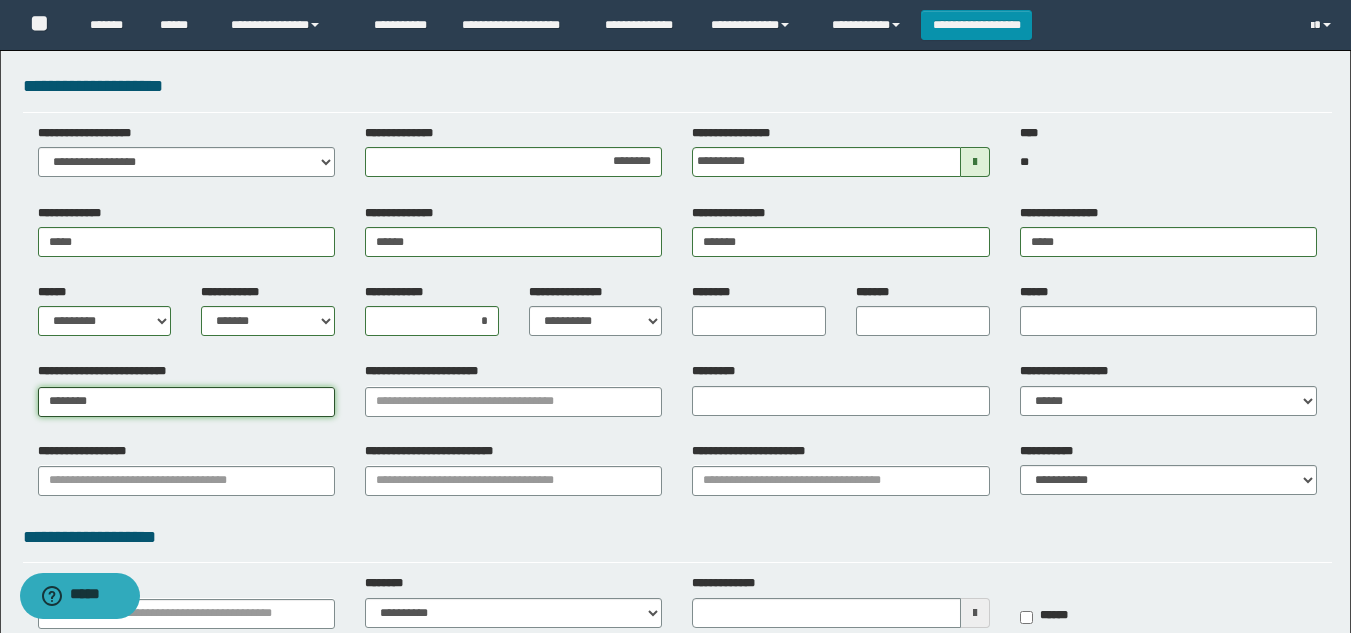 type on "********" 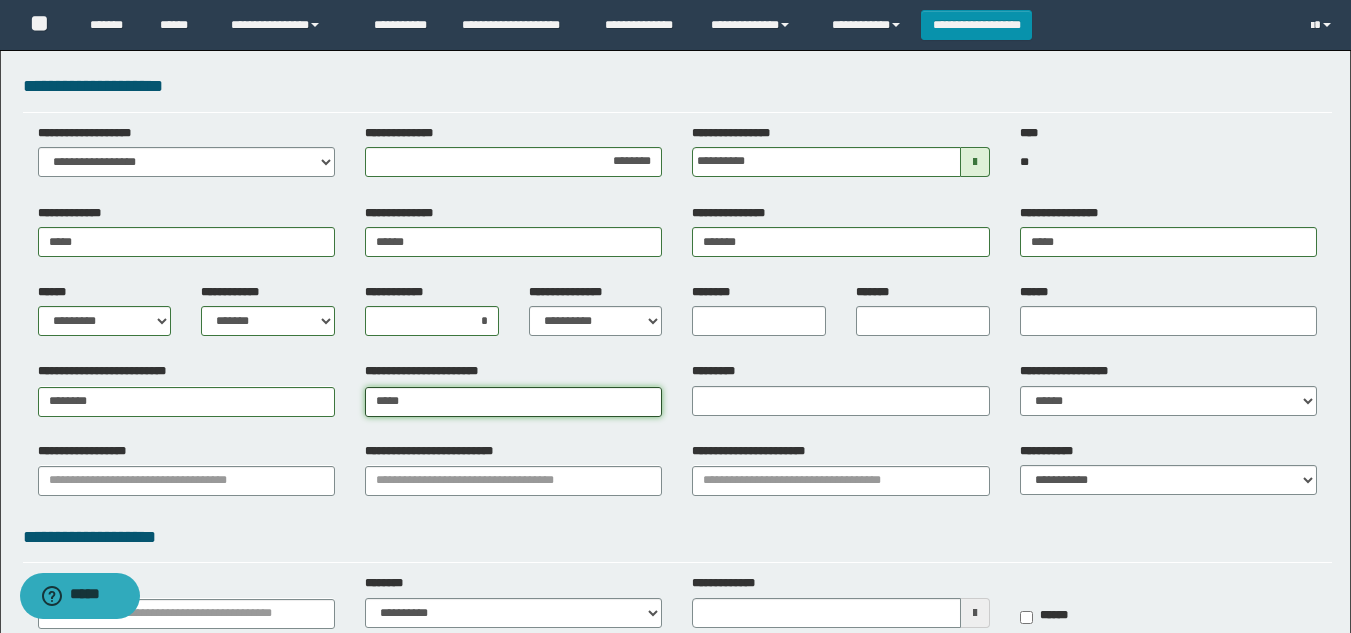 type on "*****" 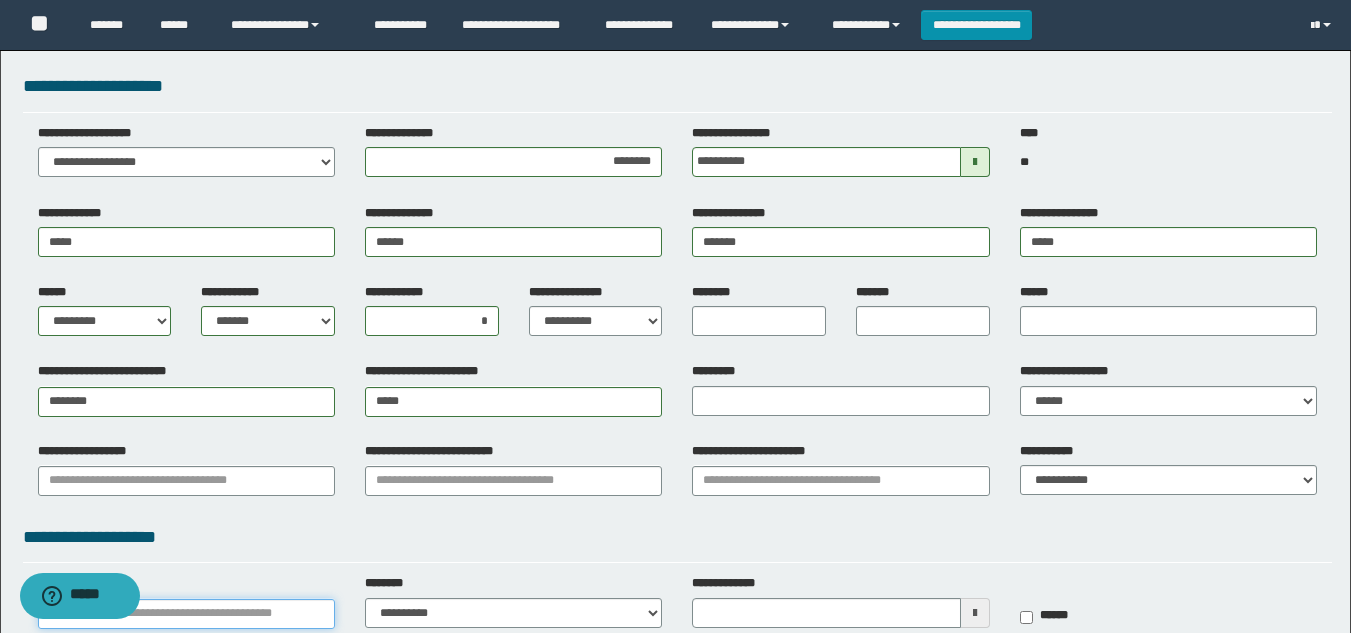 click on "*****" at bounding box center [186, 614] 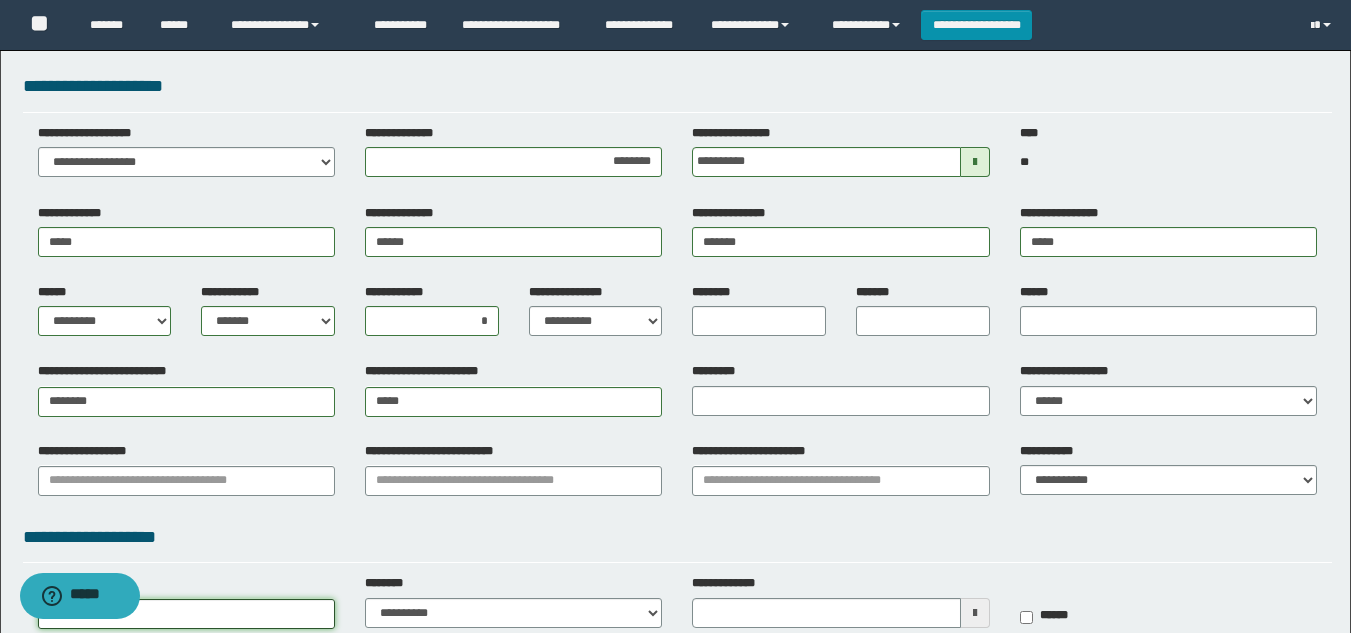 type on "*********" 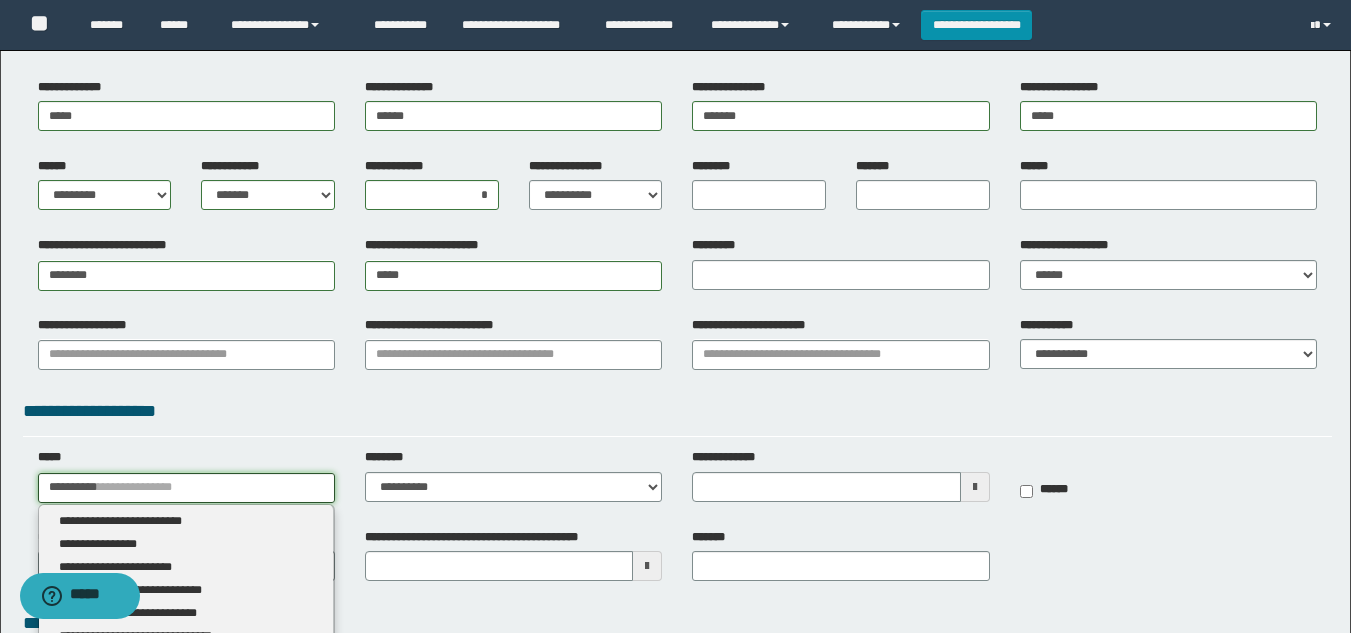 scroll, scrollTop: 144, scrollLeft: 0, axis: vertical 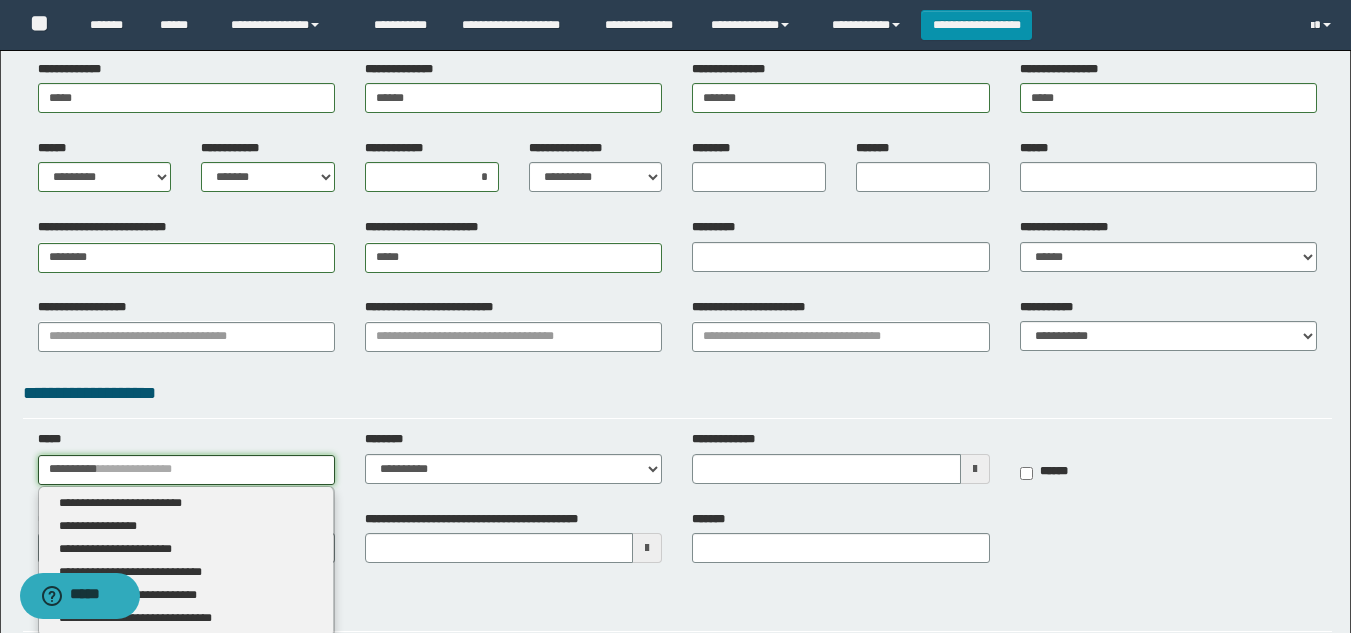 type 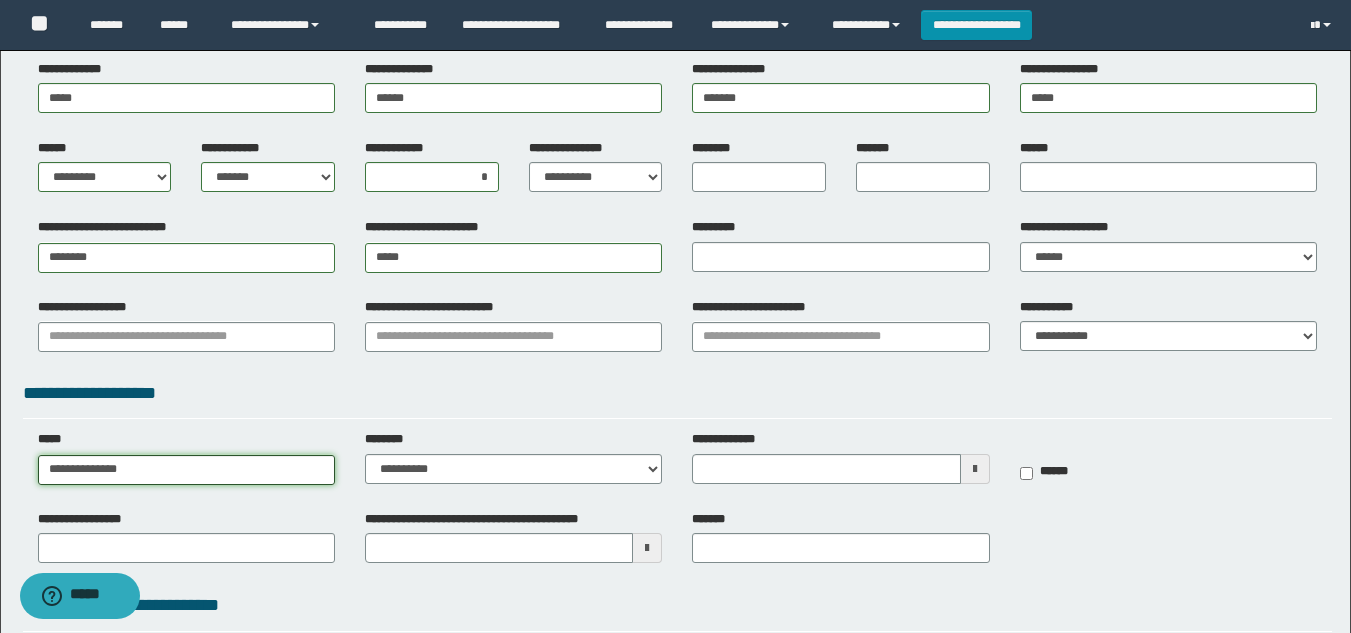 type on "**********" 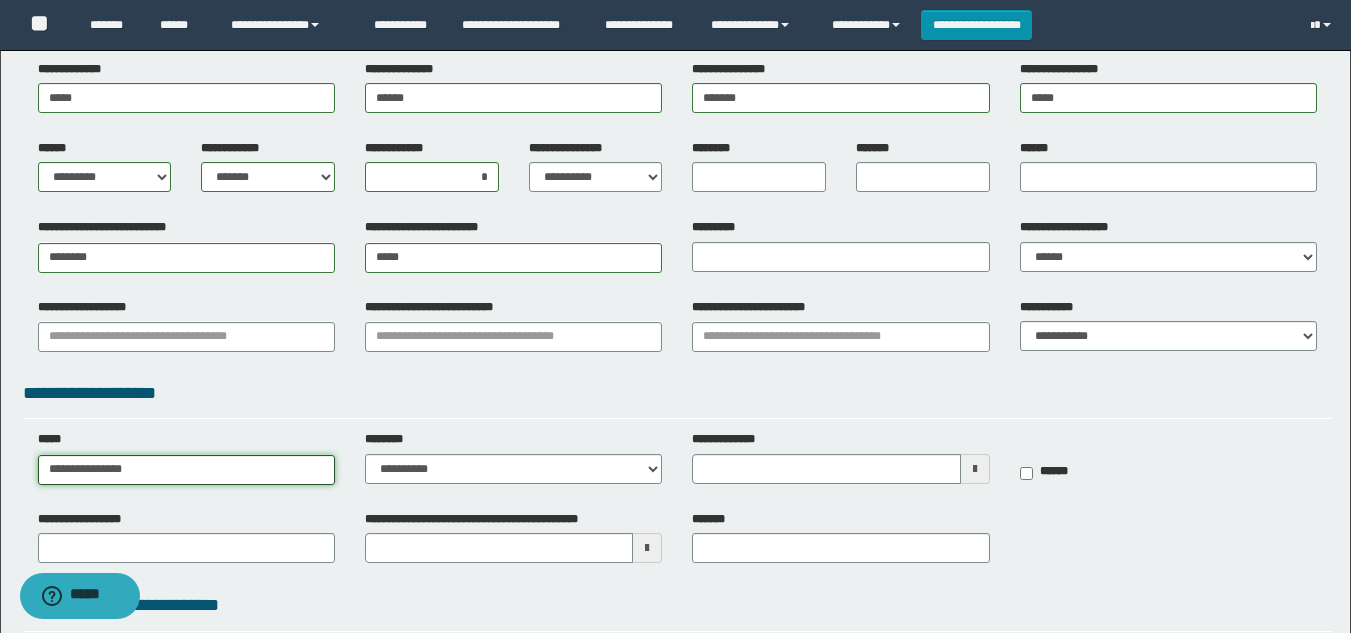 type on "**********" 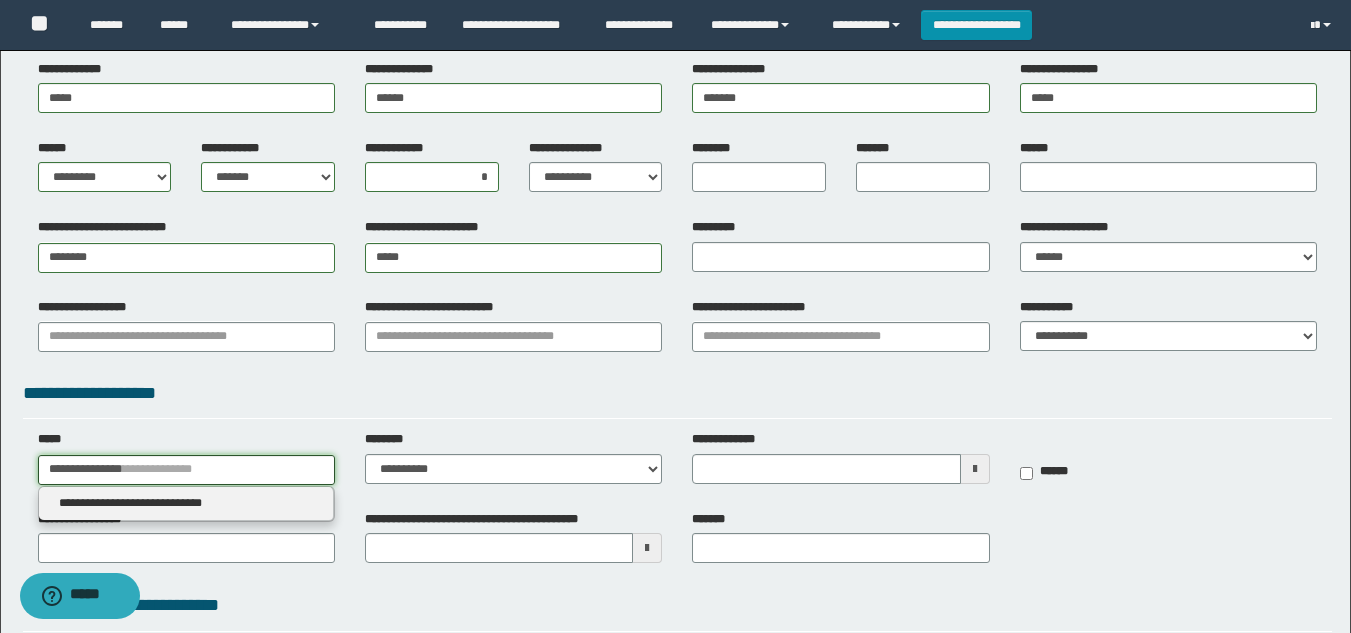 type 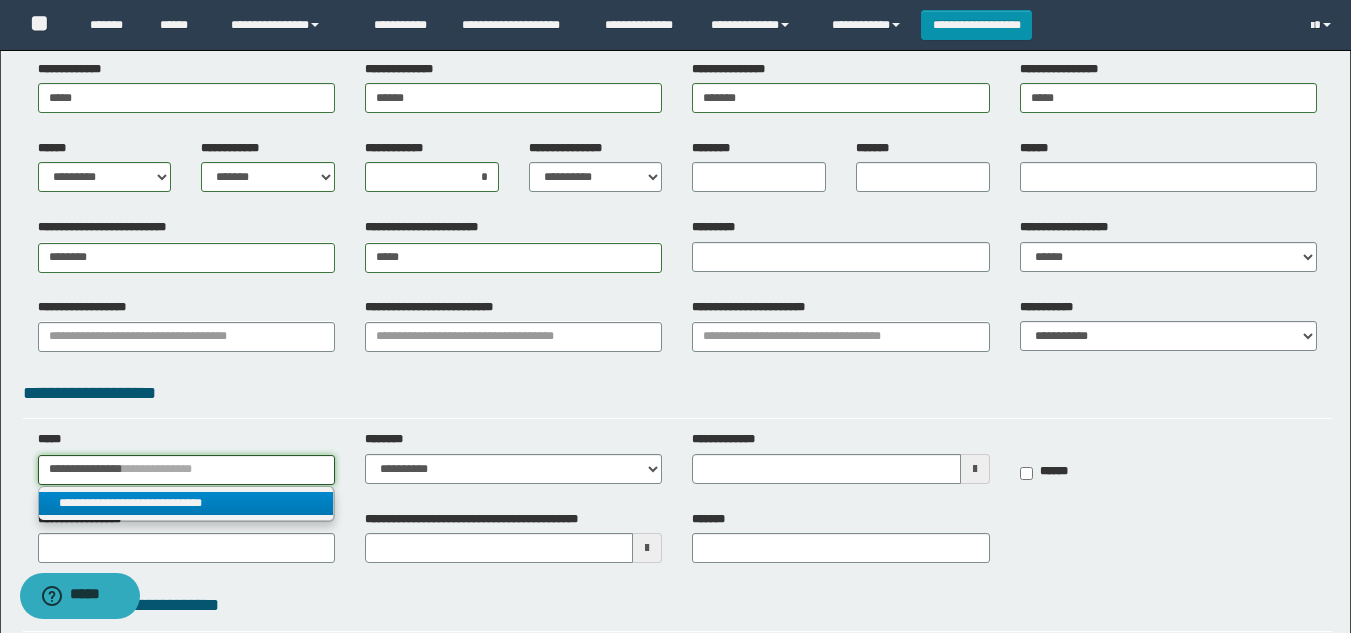 type on "**********" 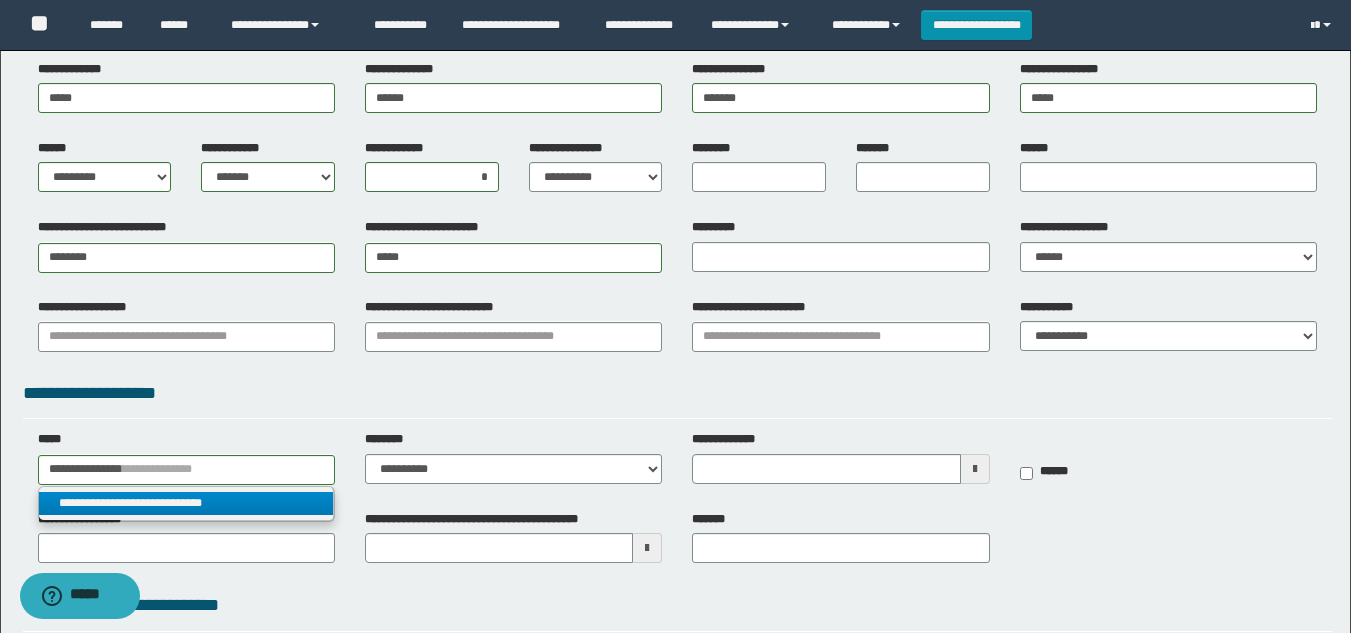 type 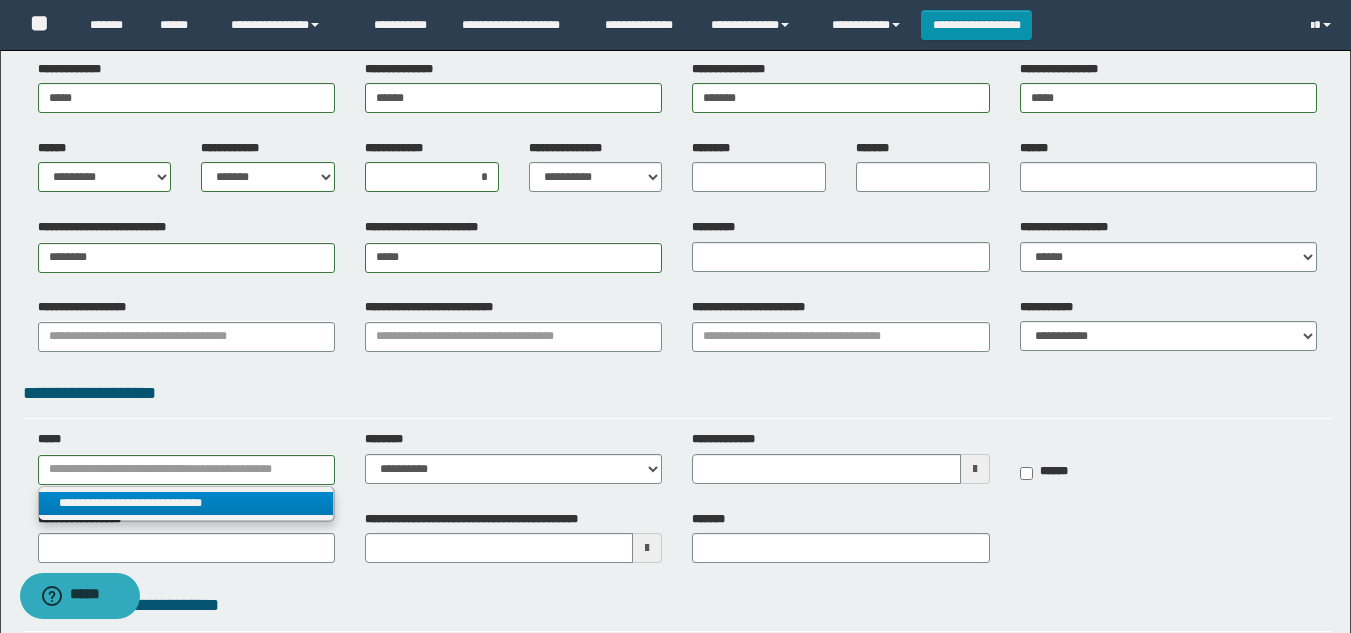 click on "**********" at bounding box center (186, 503) 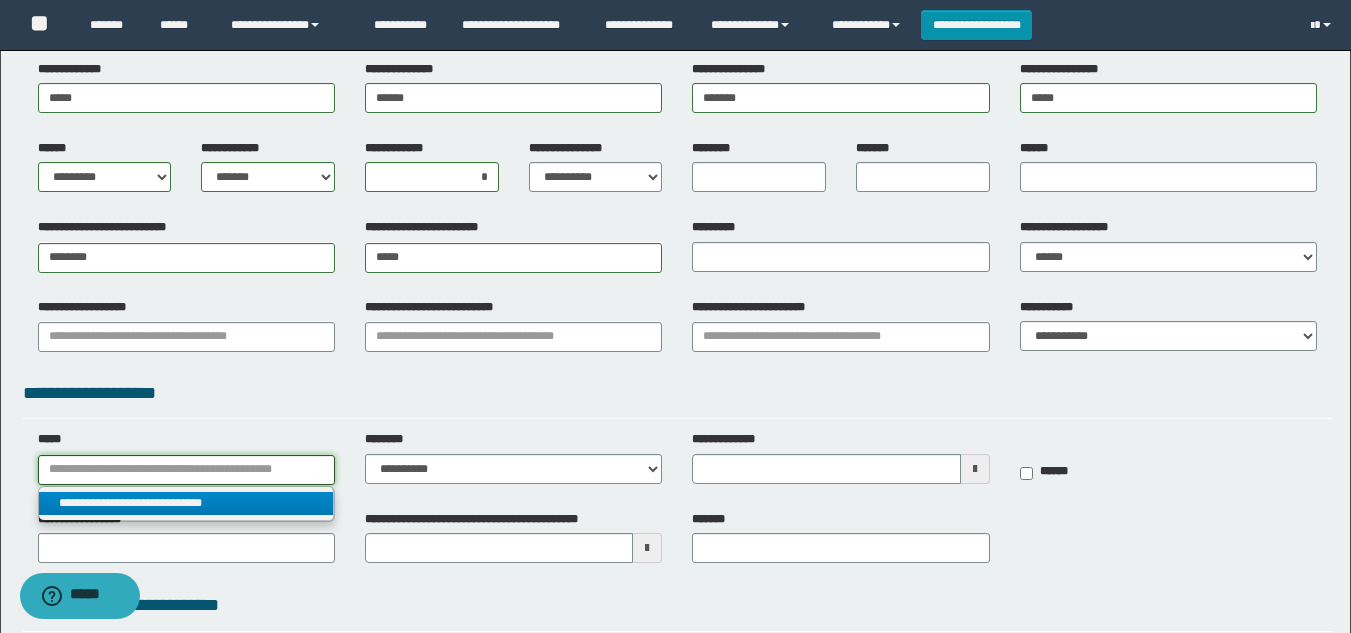 type 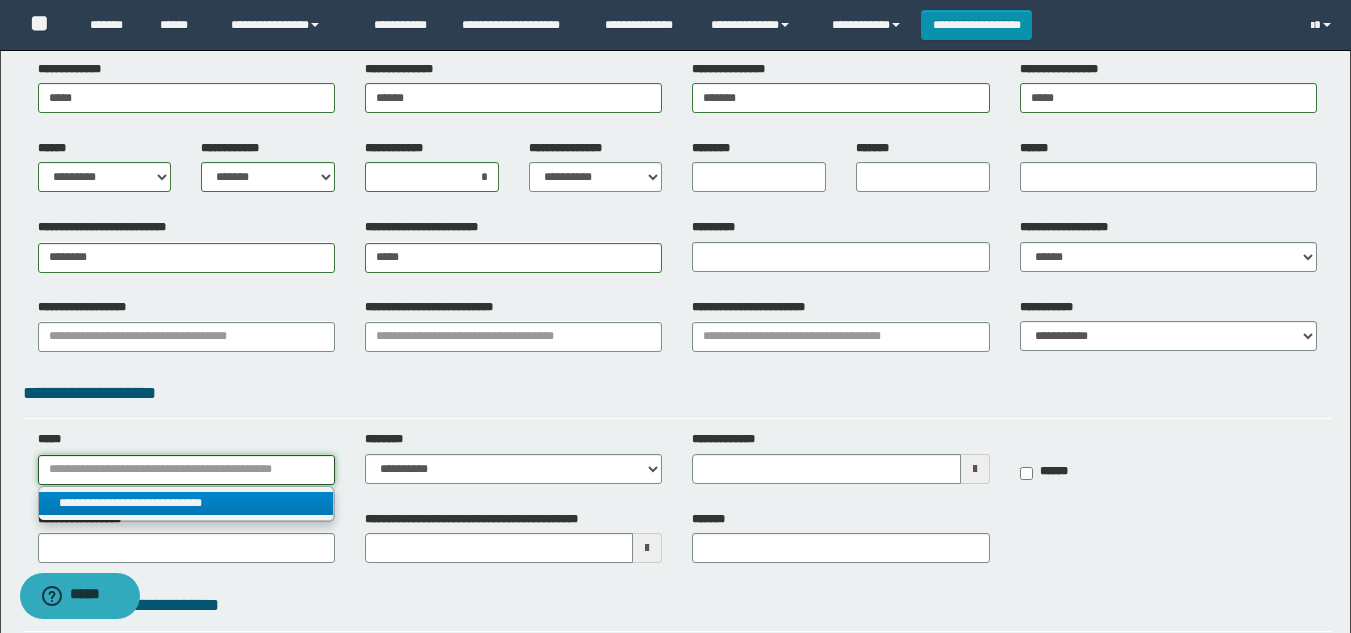 type on "**********" 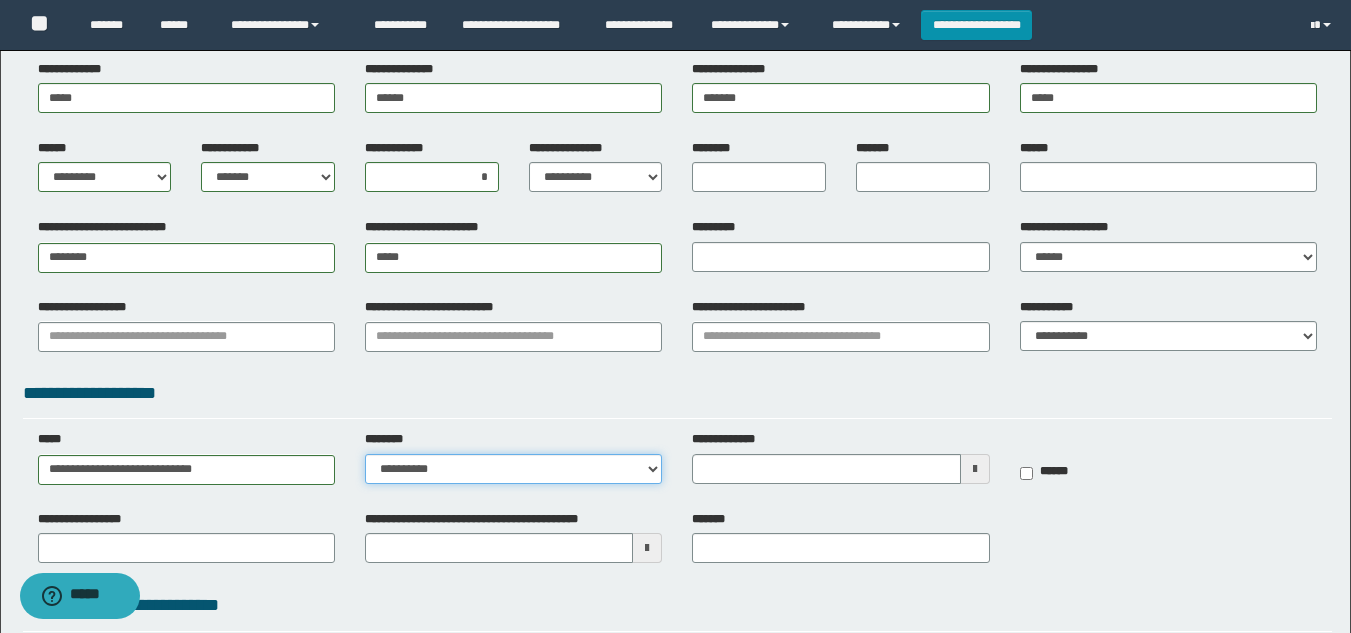 select on "***" 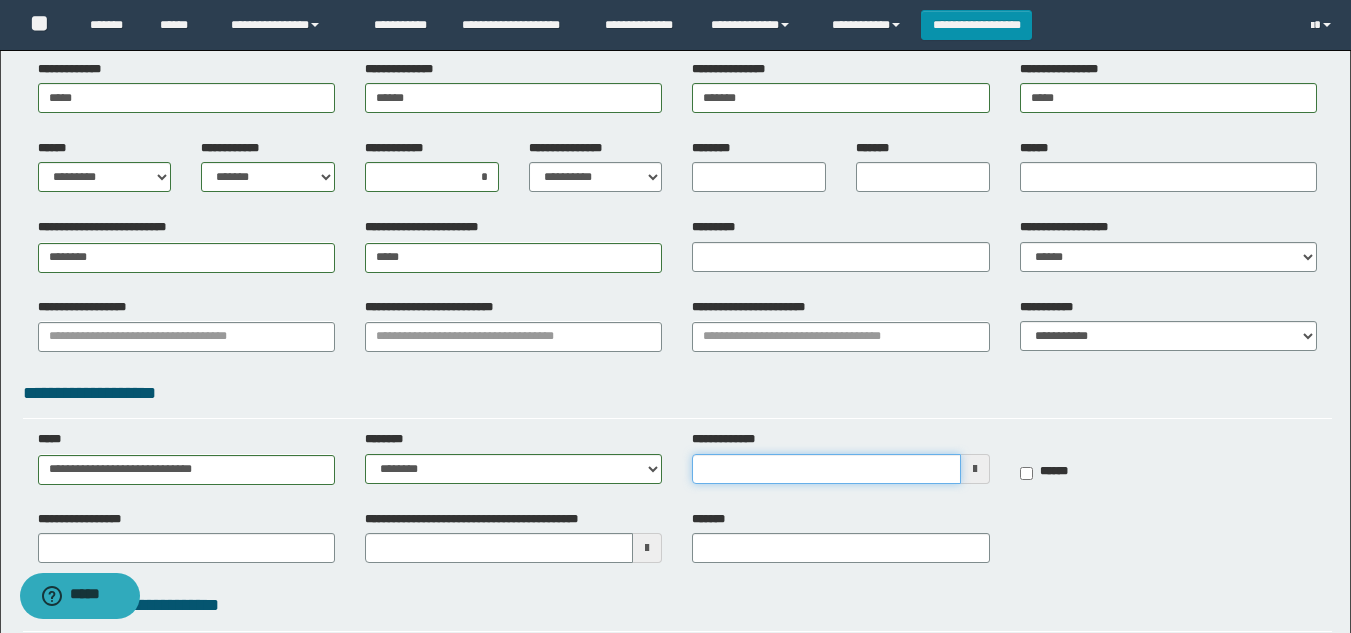 type 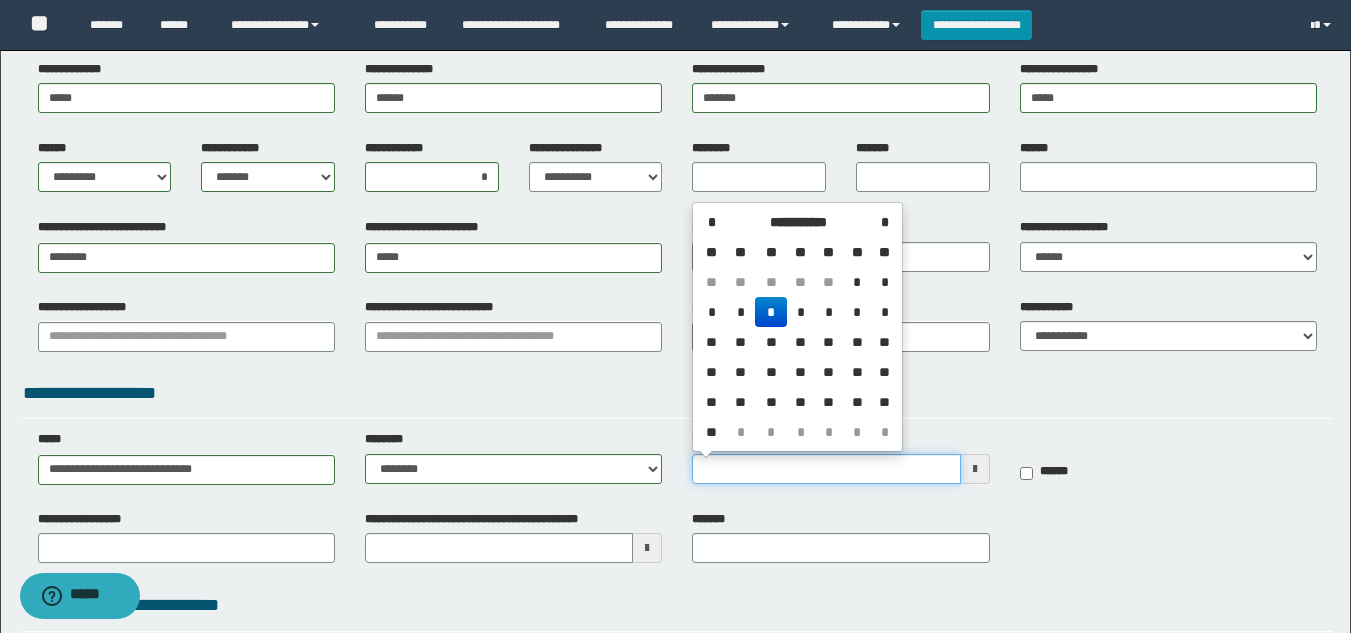 type 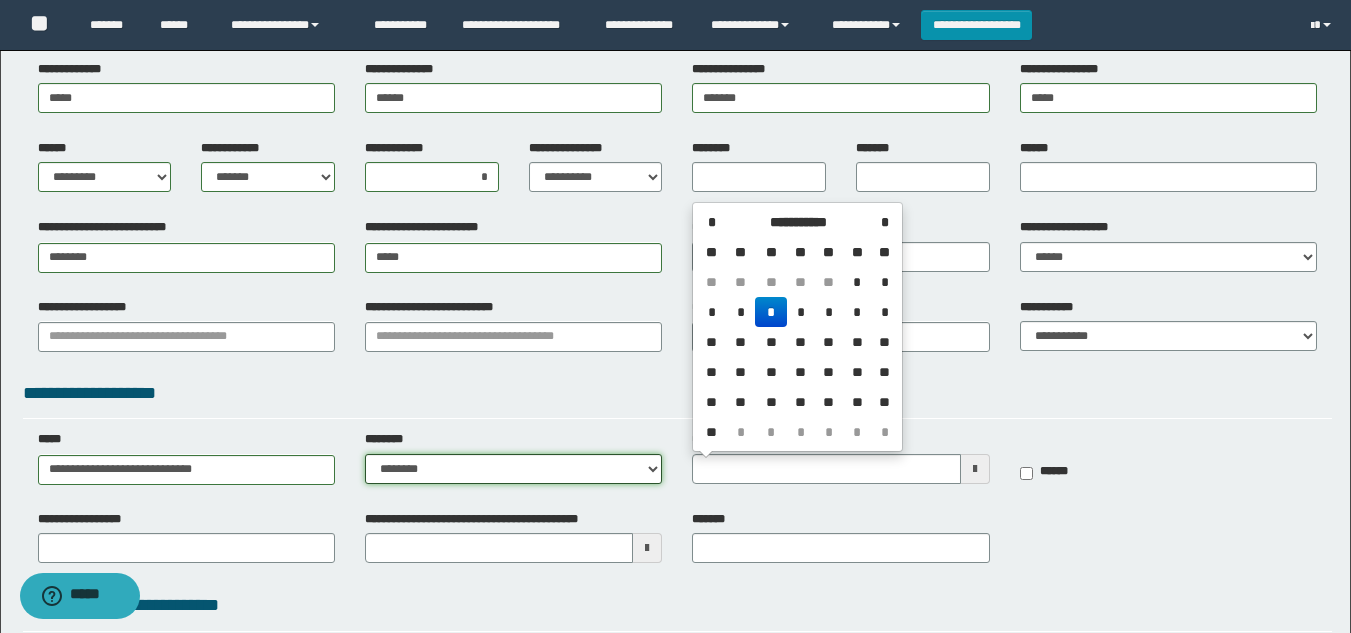 type 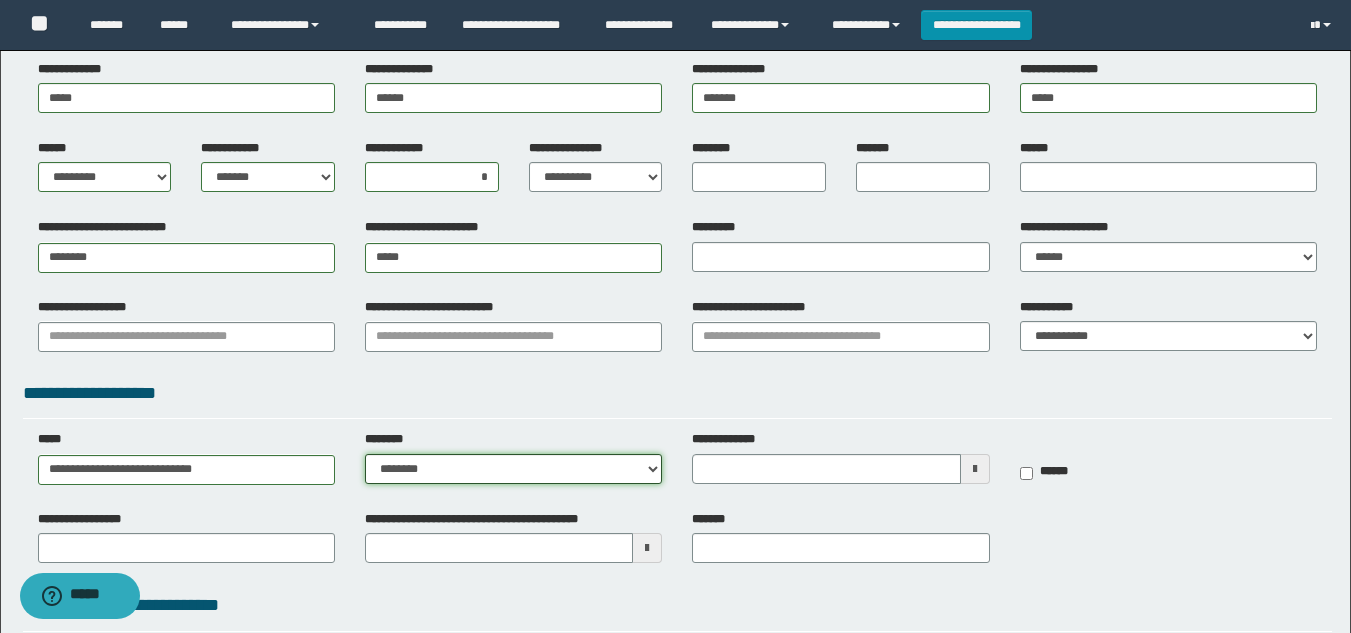 select on "***" 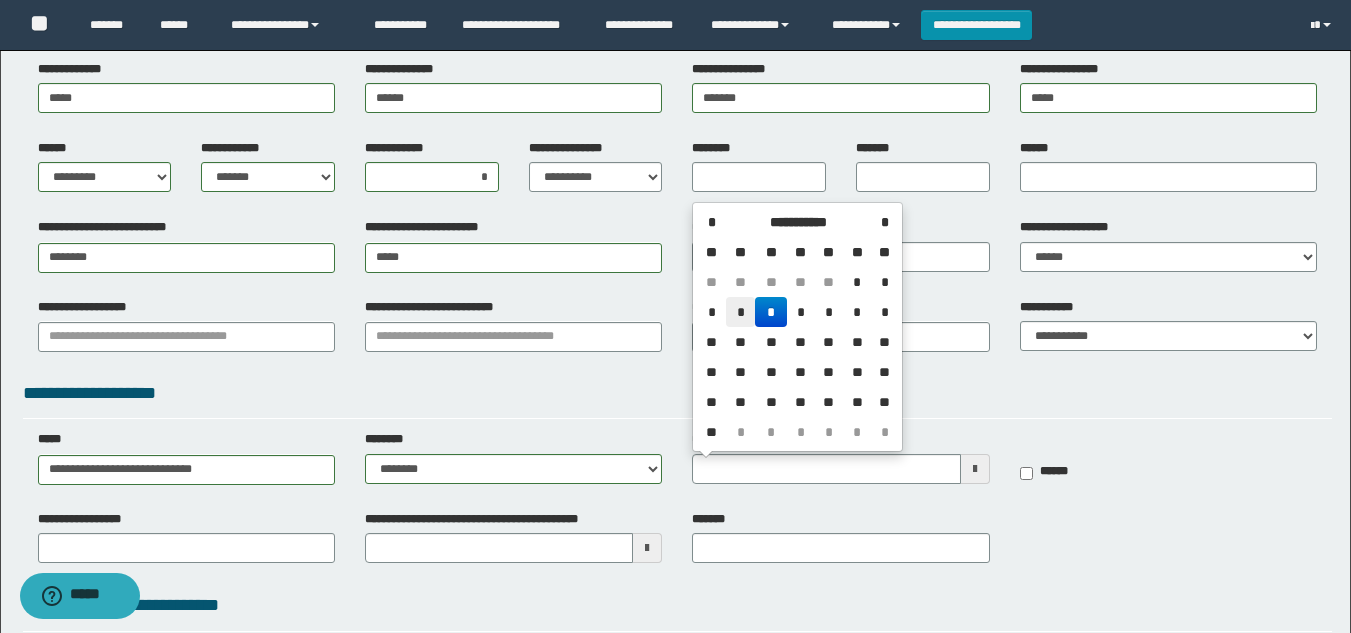 click on "*" at bounding box center [740, 312] 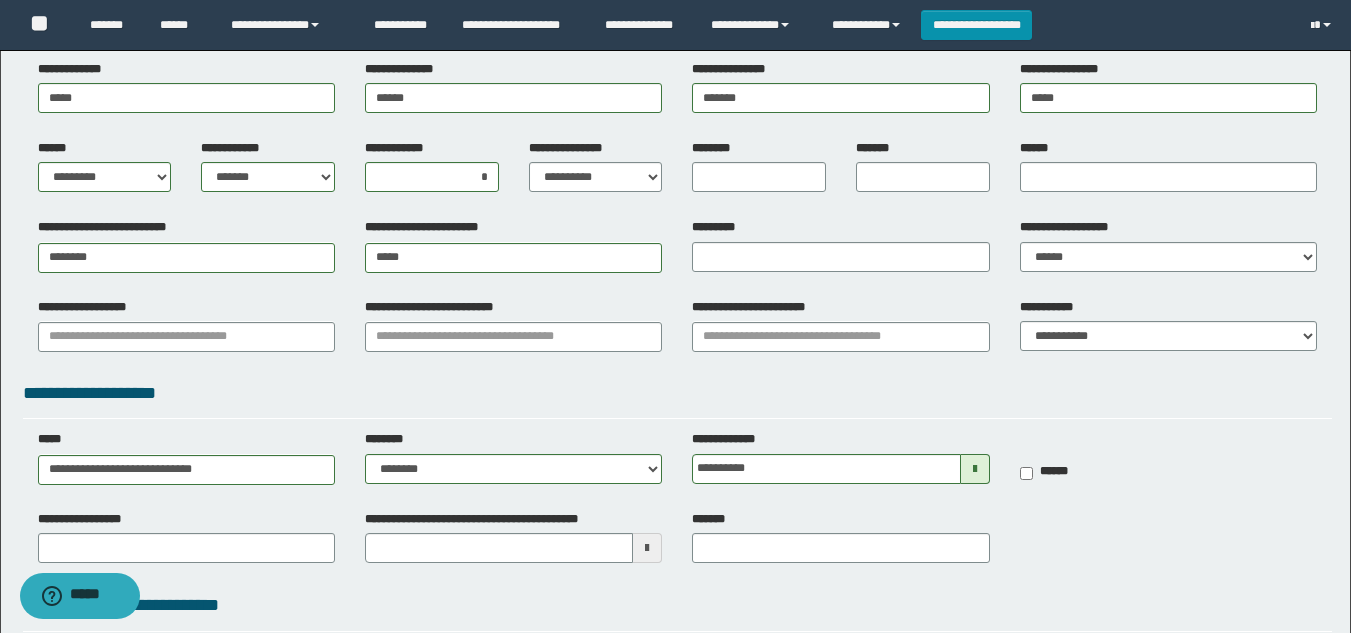 scroll, scrollTop: 369, scrollLeft: 0, axis: vertical 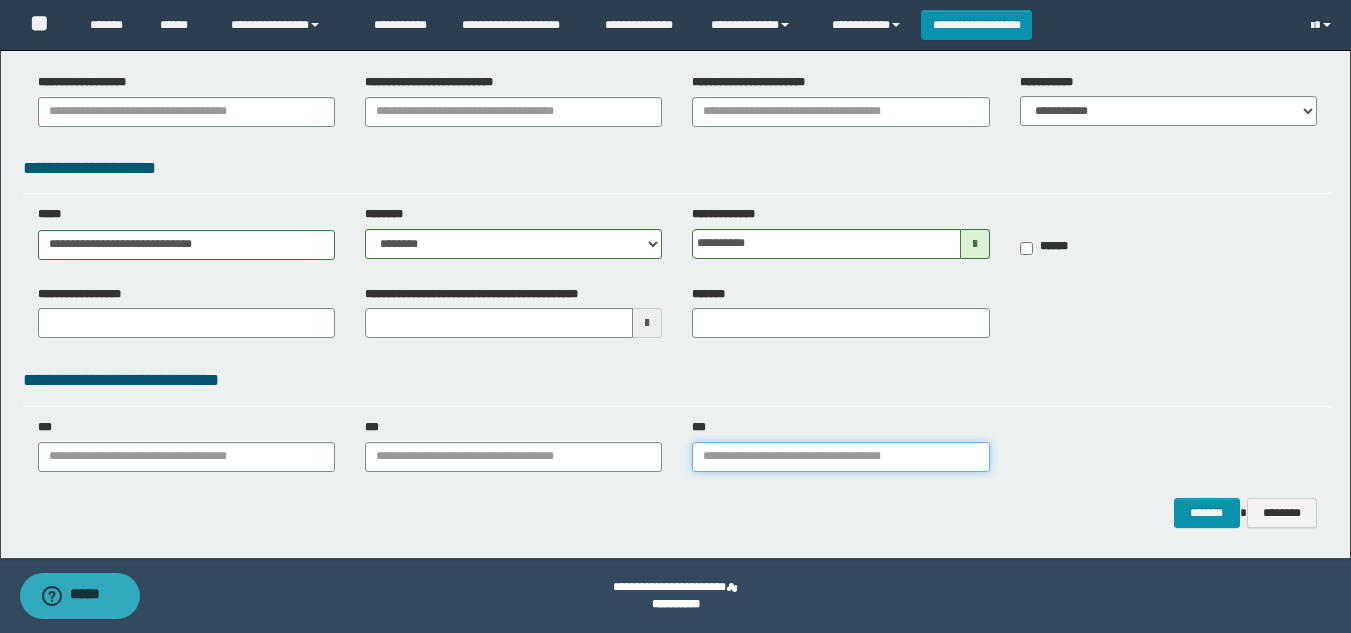 click on "***" at bounding box center [840, 457] 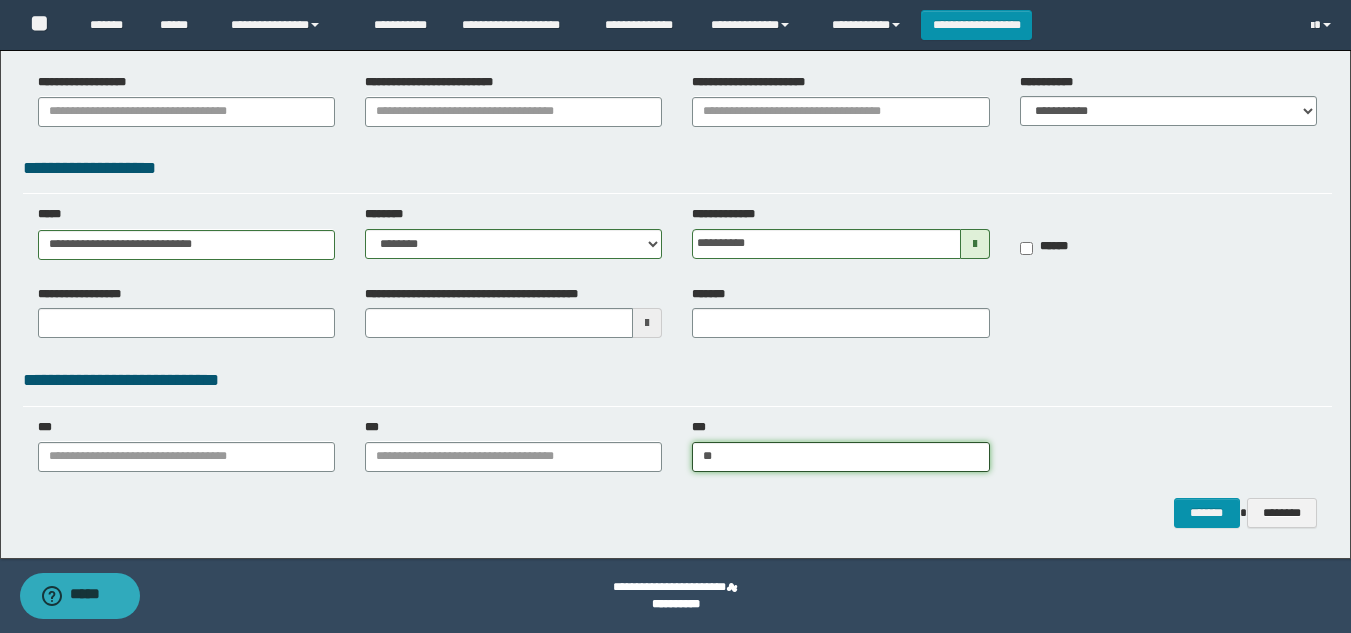type on "***" 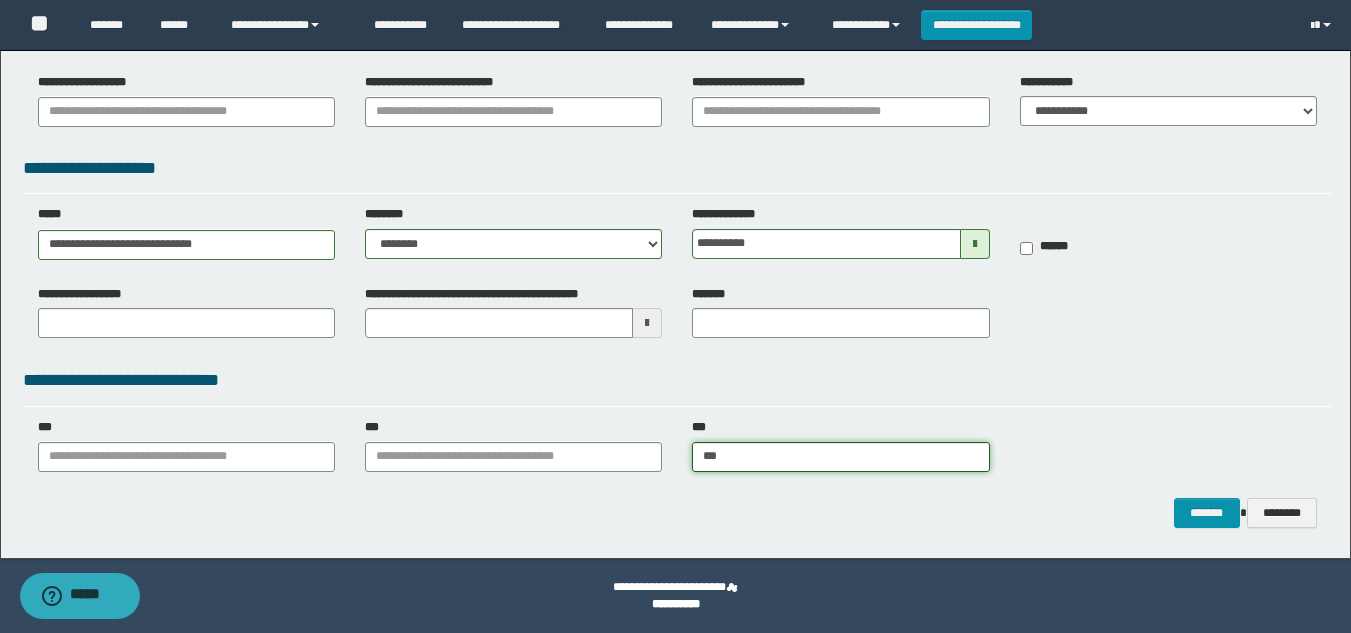 type on "**********" 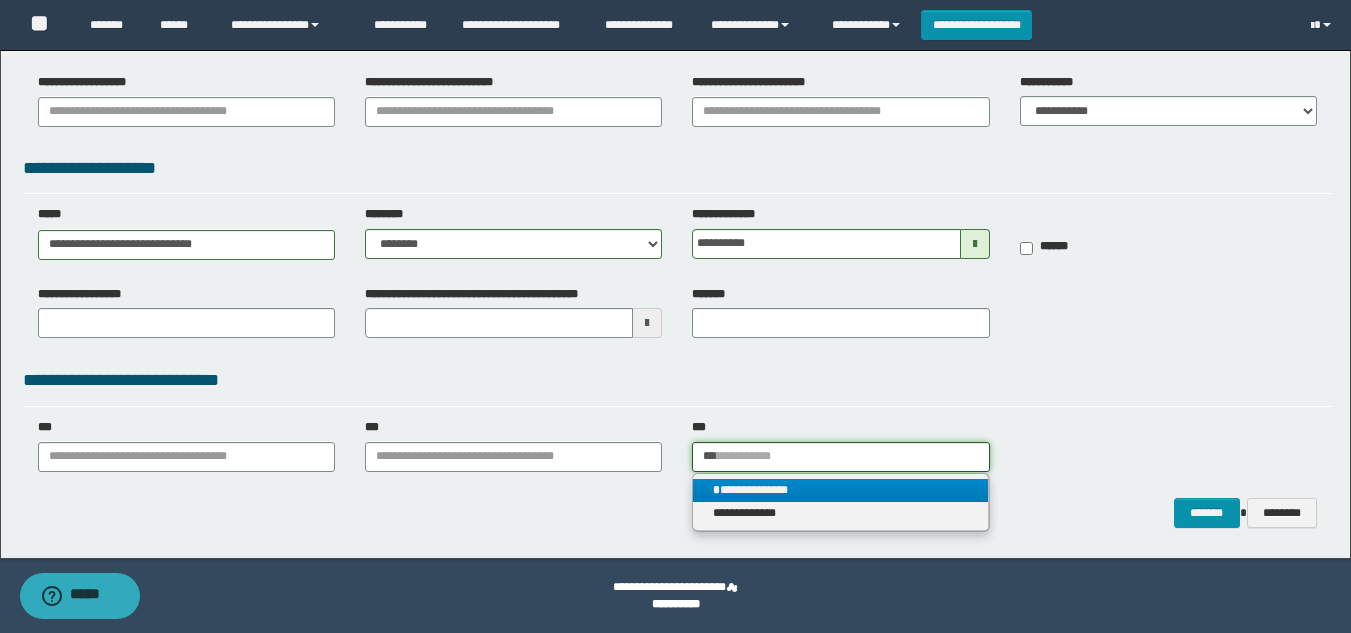 type on "***" 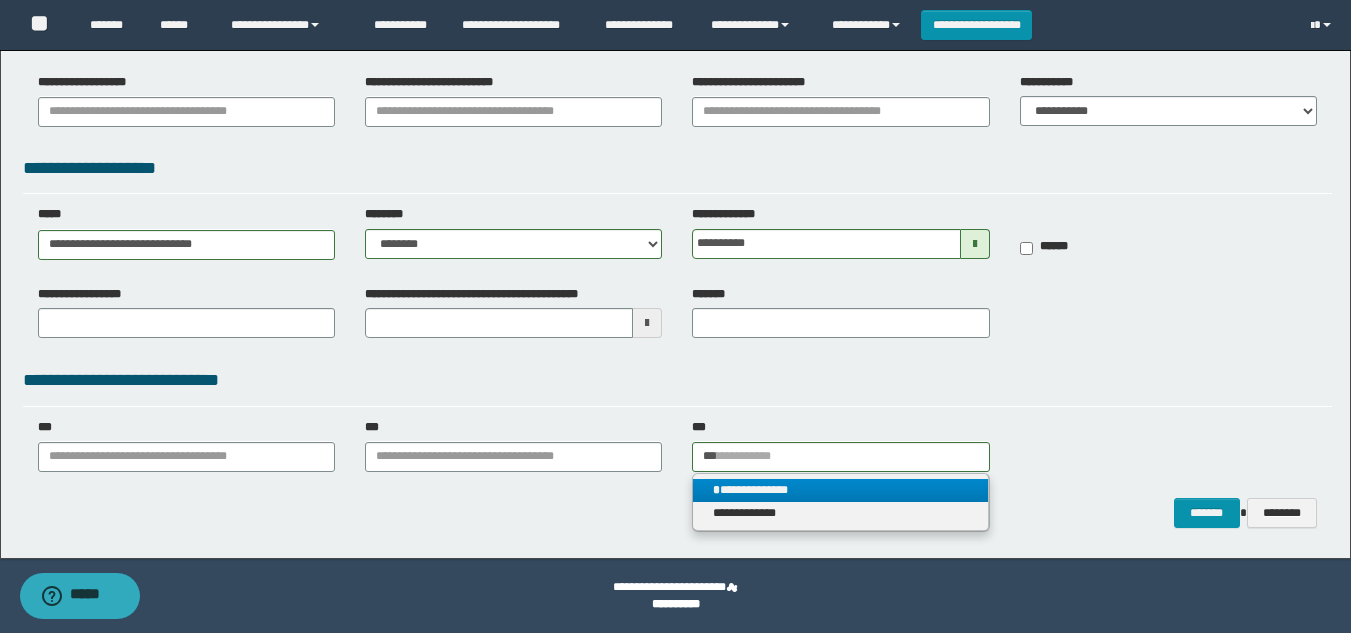click on "**********" at bounding box center [840, 490] 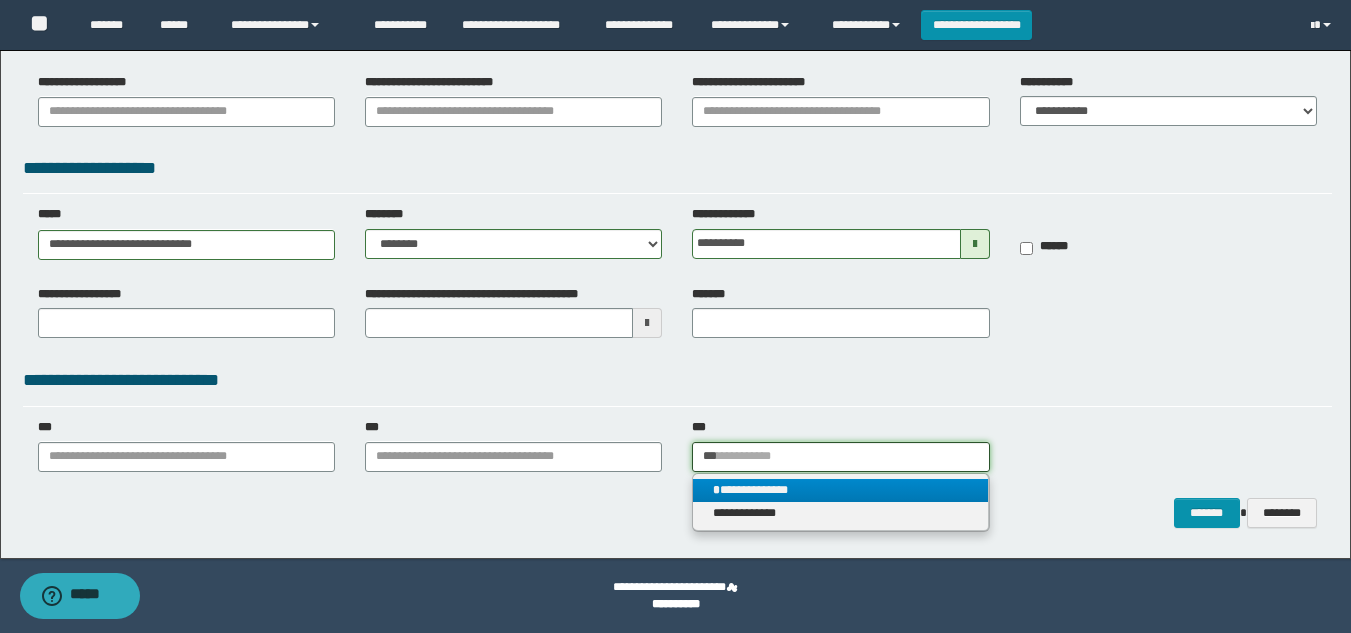 type 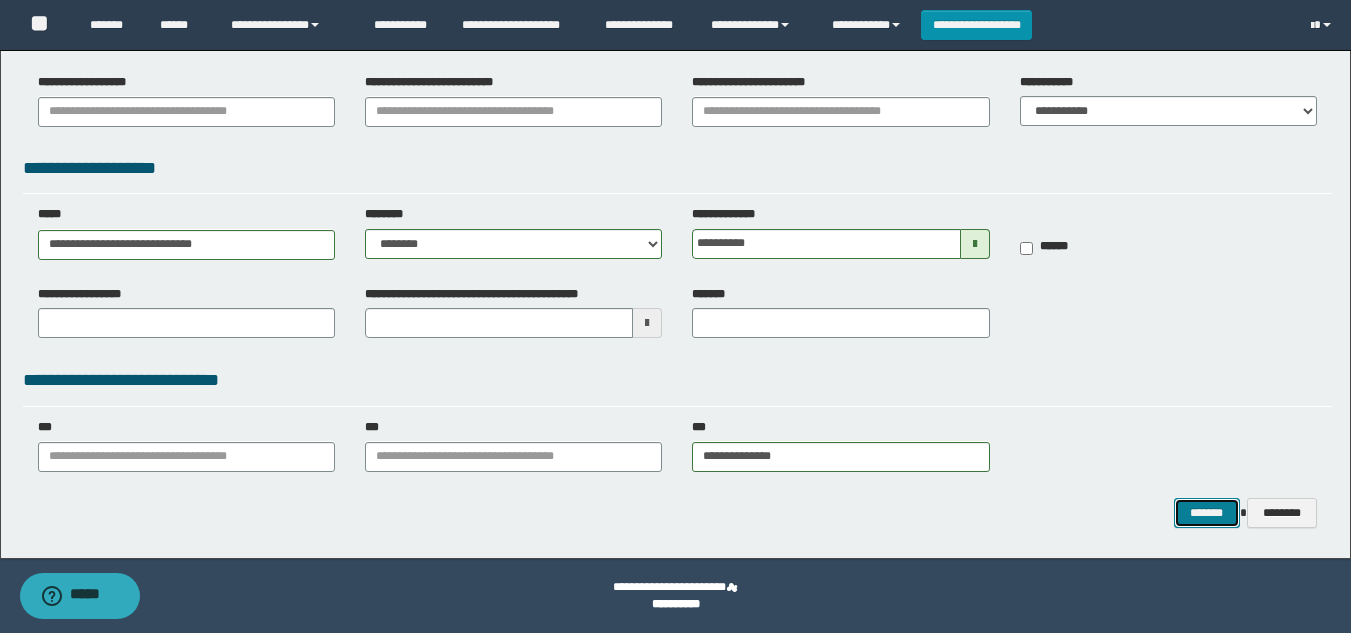 click on "*******" at bounding box center [1207, 513] 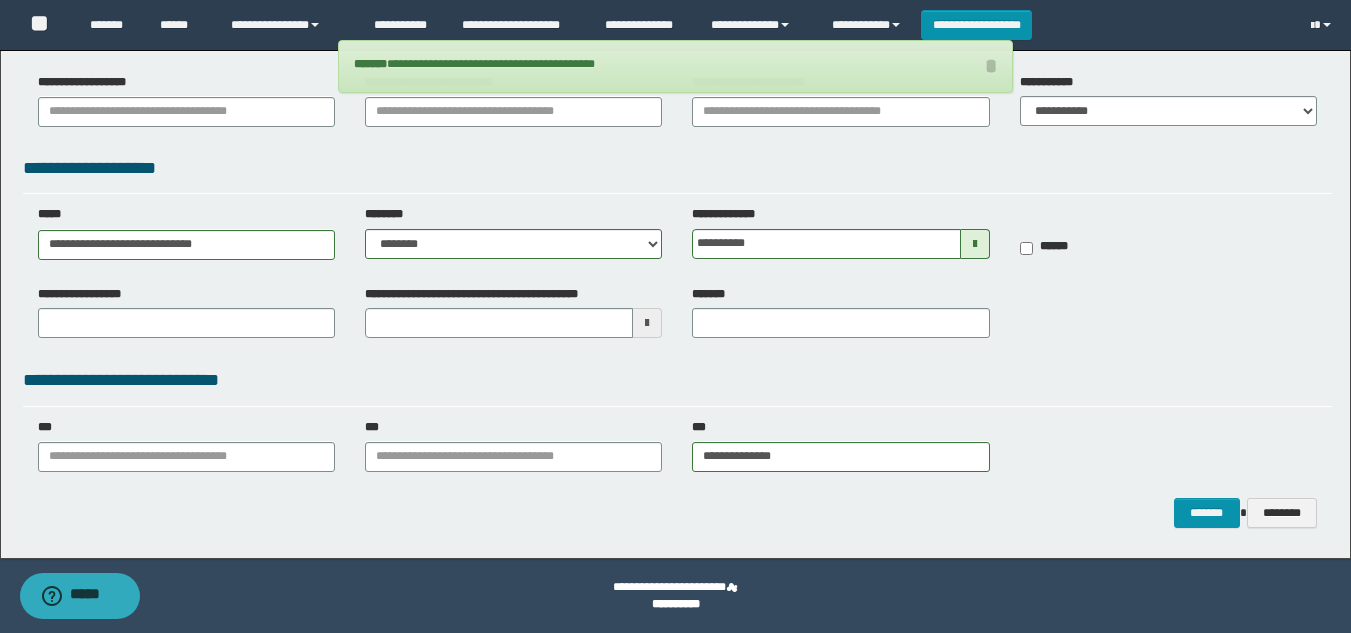 scroll, scrollTop: 0, scrollLeft: 0, axis: both 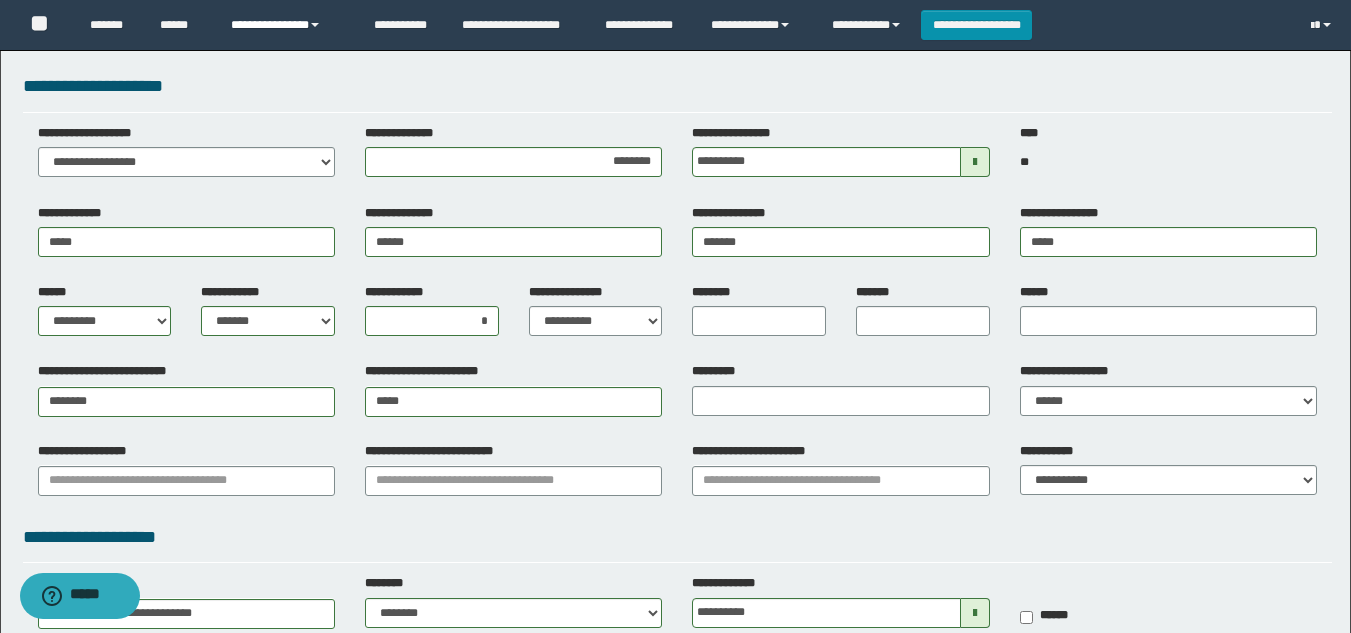 click on "**********" at bounding box center (287, 25) 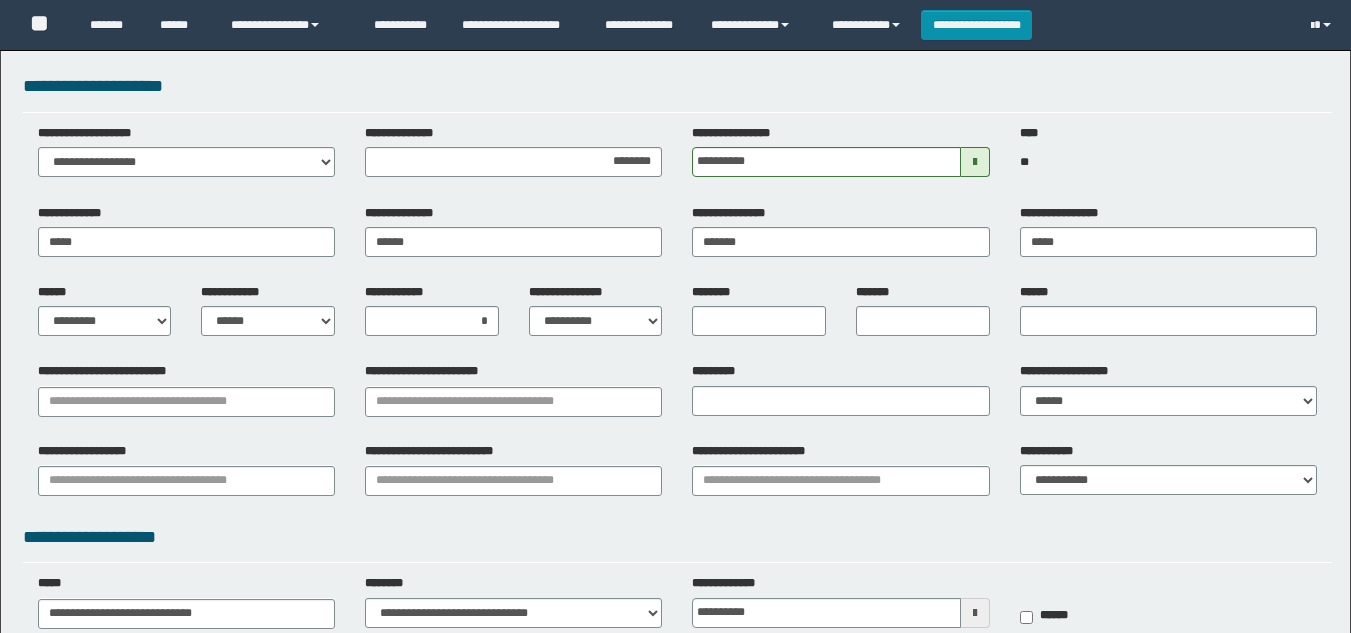 scroll, scrollTop: 0, scrollLeft: 0, axis: both 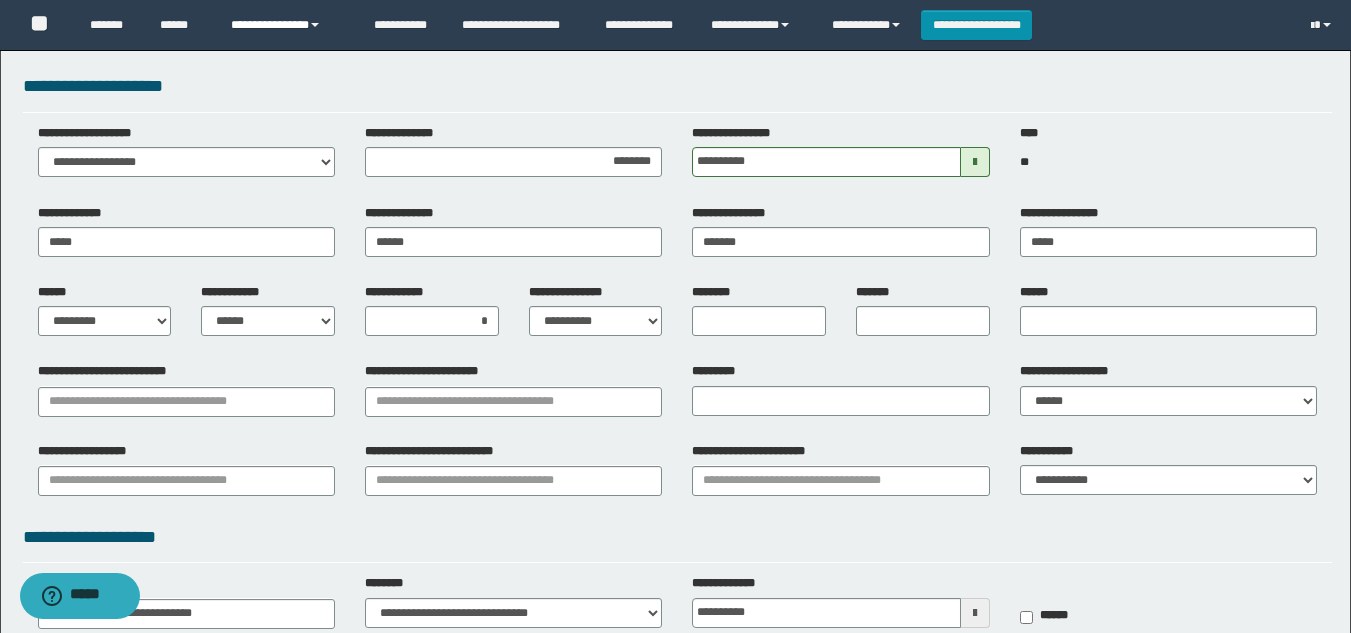 click on "**********" at bounding box center (287, 25) 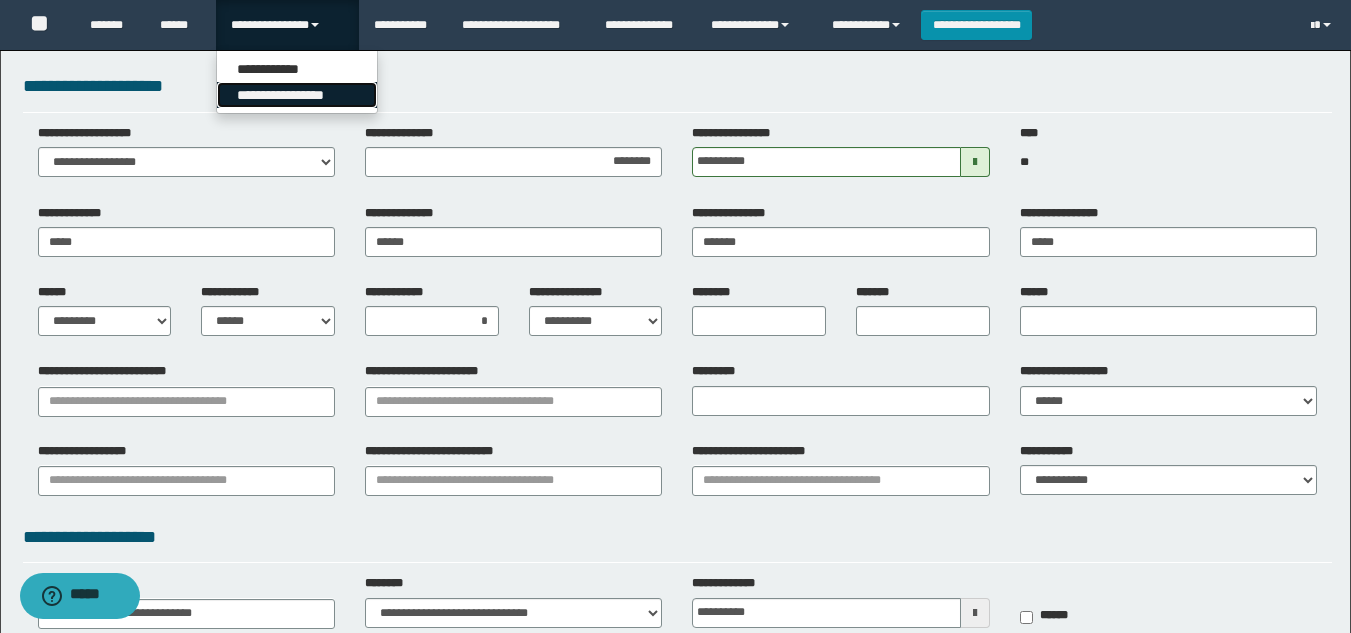 click on "**********" at bounding box center (297, 95) 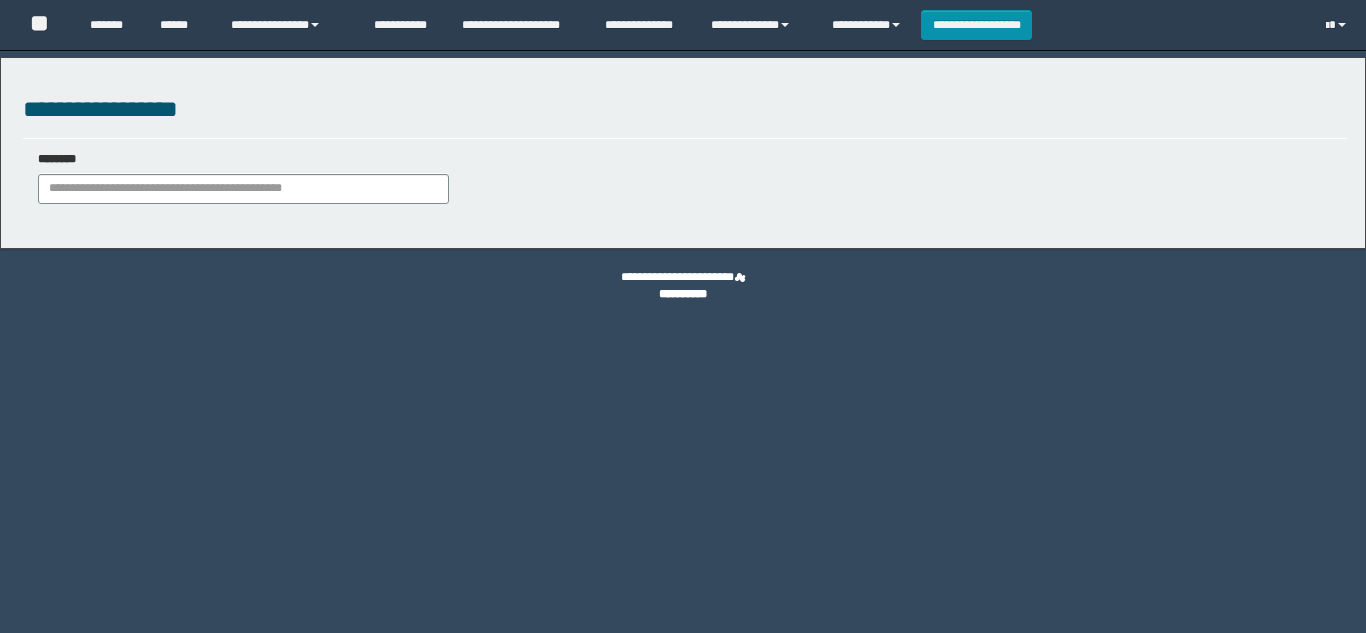 scroll, scrollTop: 0, scrollLeft: 0, axis: both 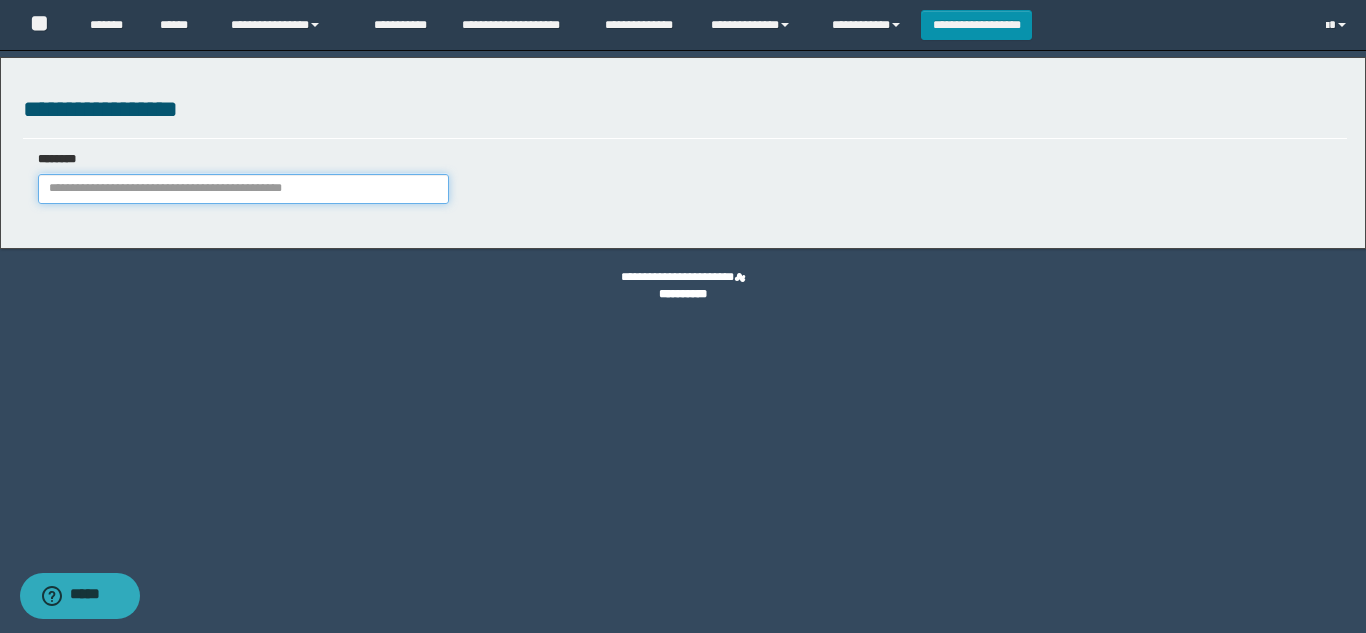 click at bounding box center (243, 189) 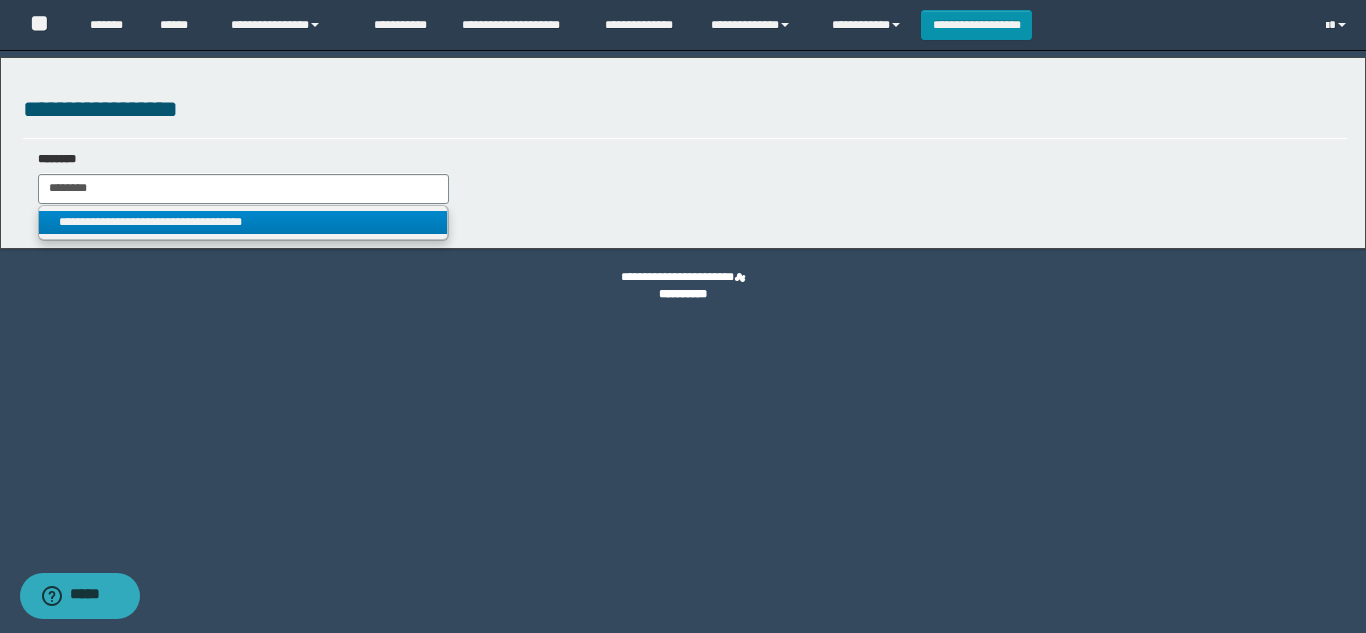 click on "**********" at bounding box center (243, 222) 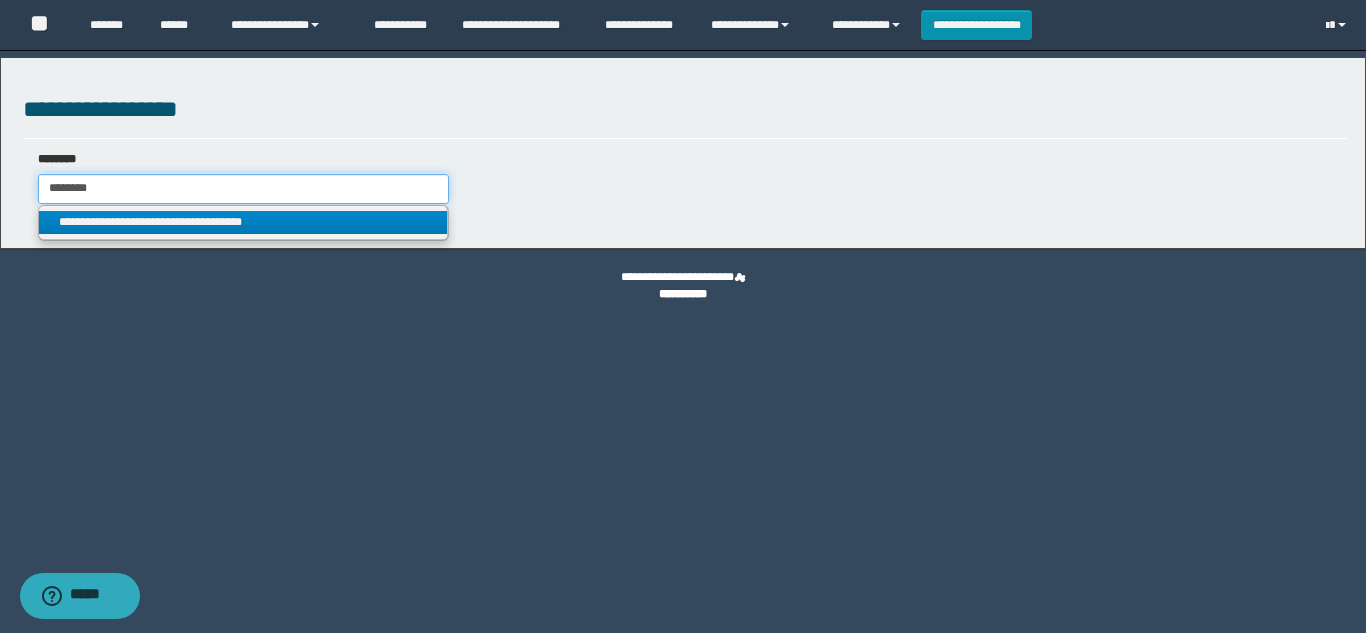 type on "**********" 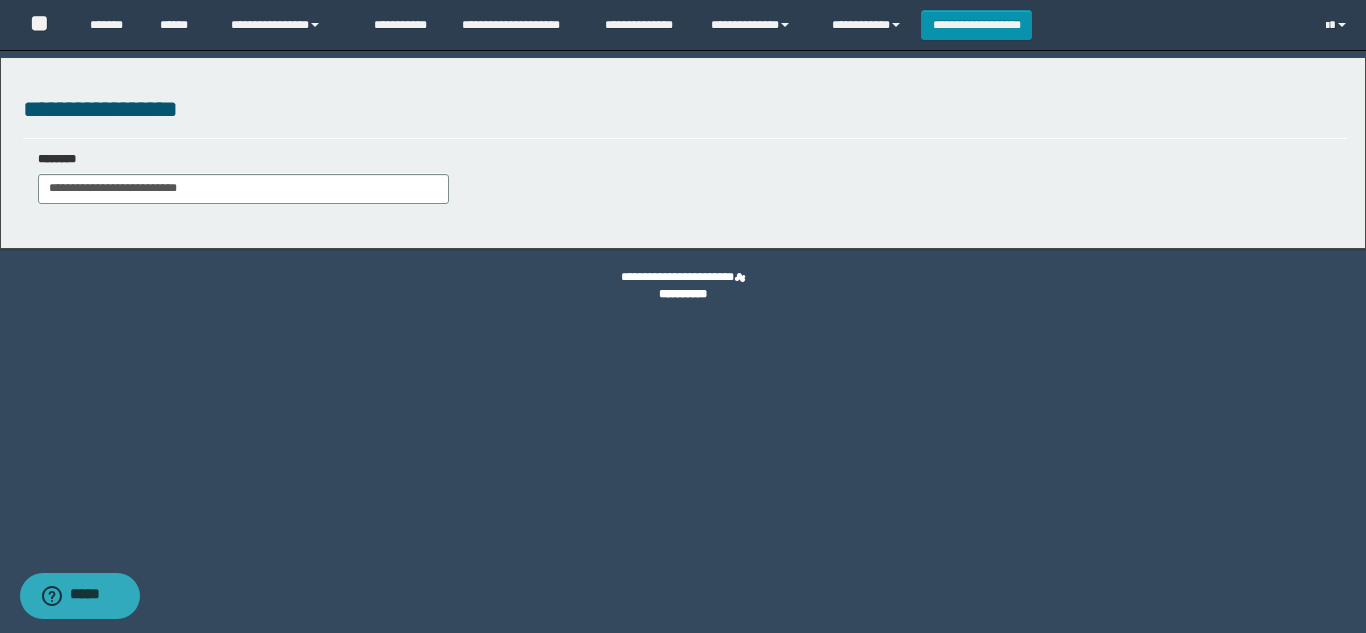 select on "***" 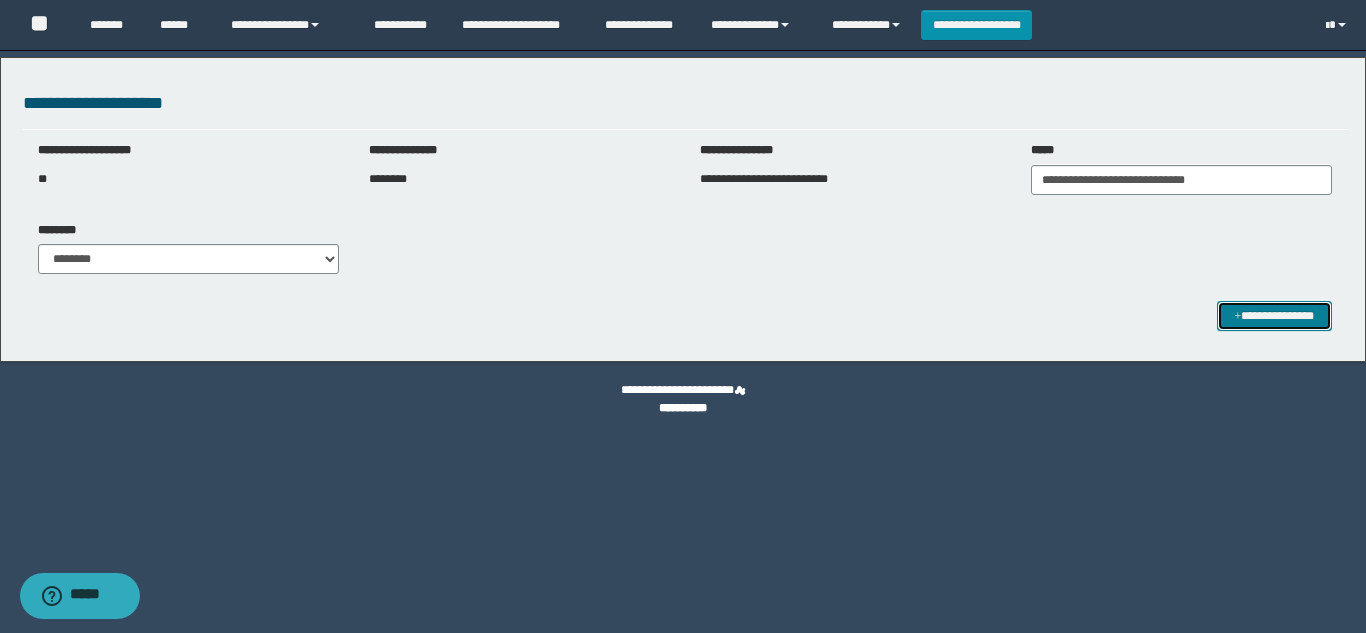 click on "**********" at bounding box center (1274, 316) 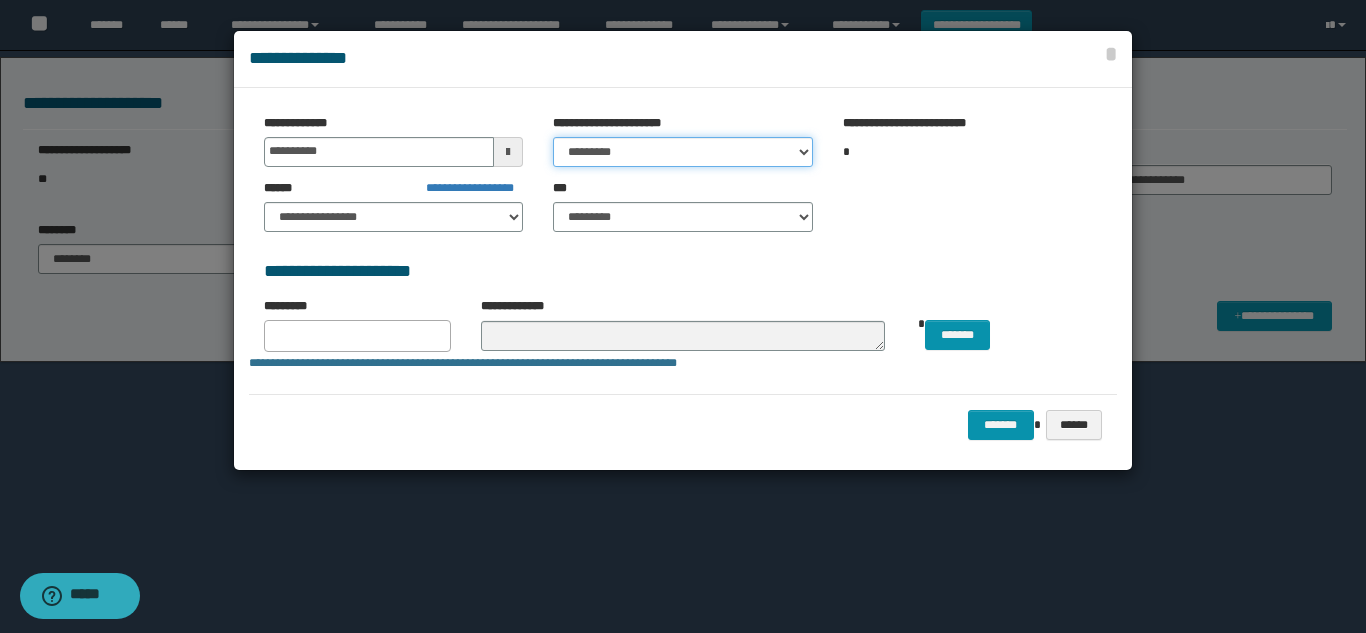 click on "*********
*****
*******
*******
********" at bounding box center [682, 152] 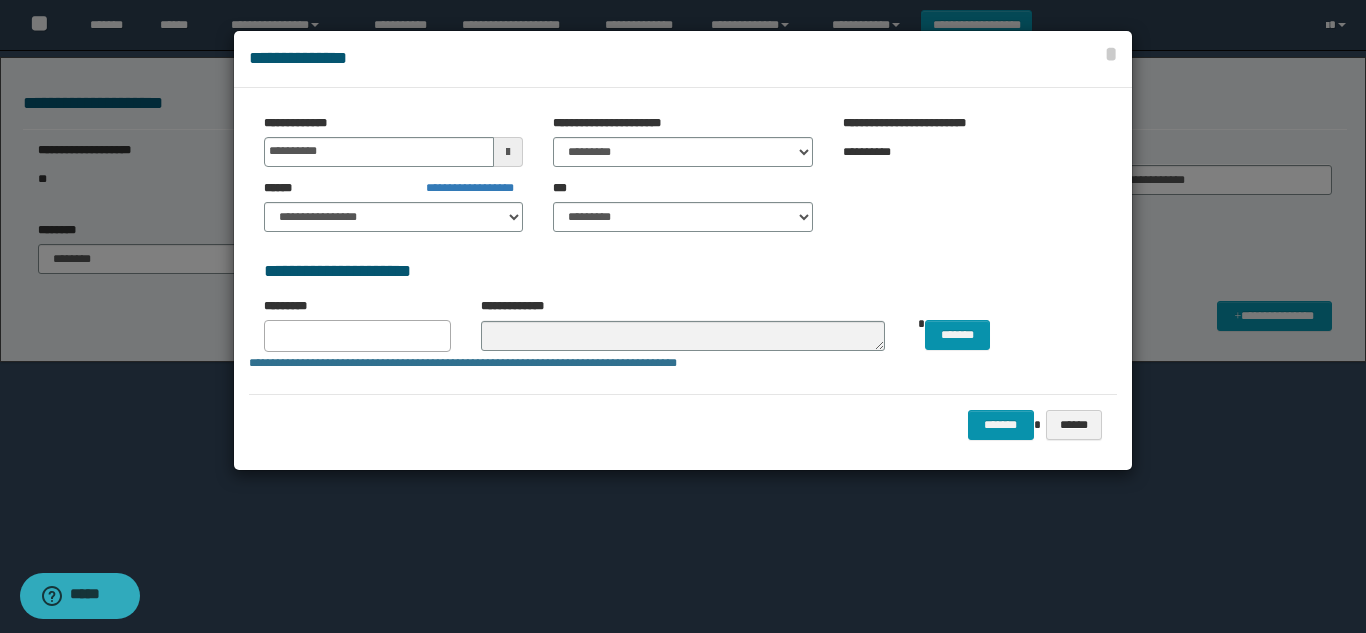 click on "**********" at bounding box center [683, 363] 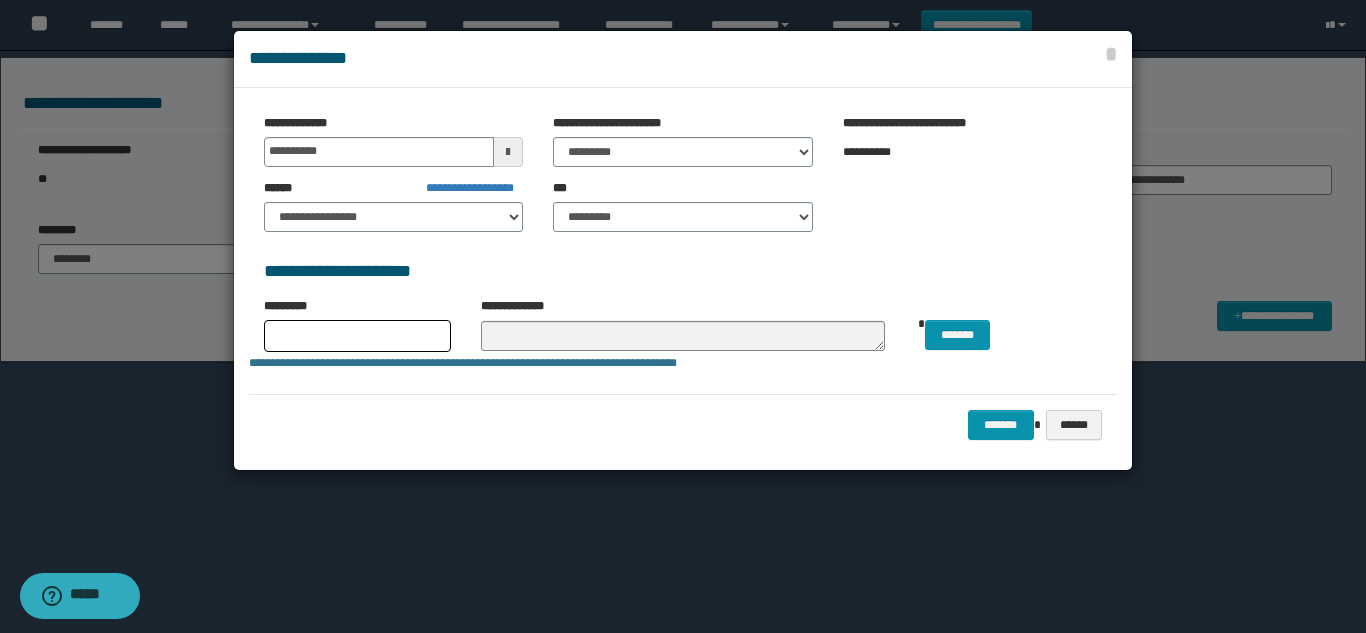 click at bounding box center [357, 336] 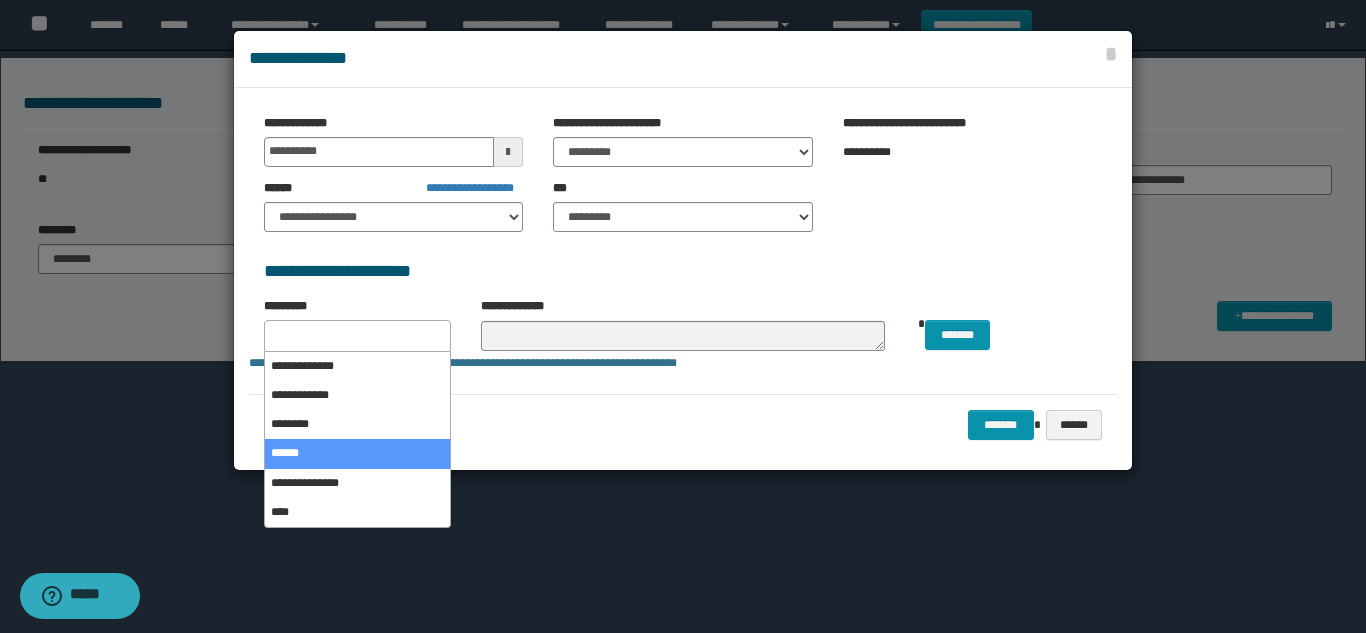 select on "*" 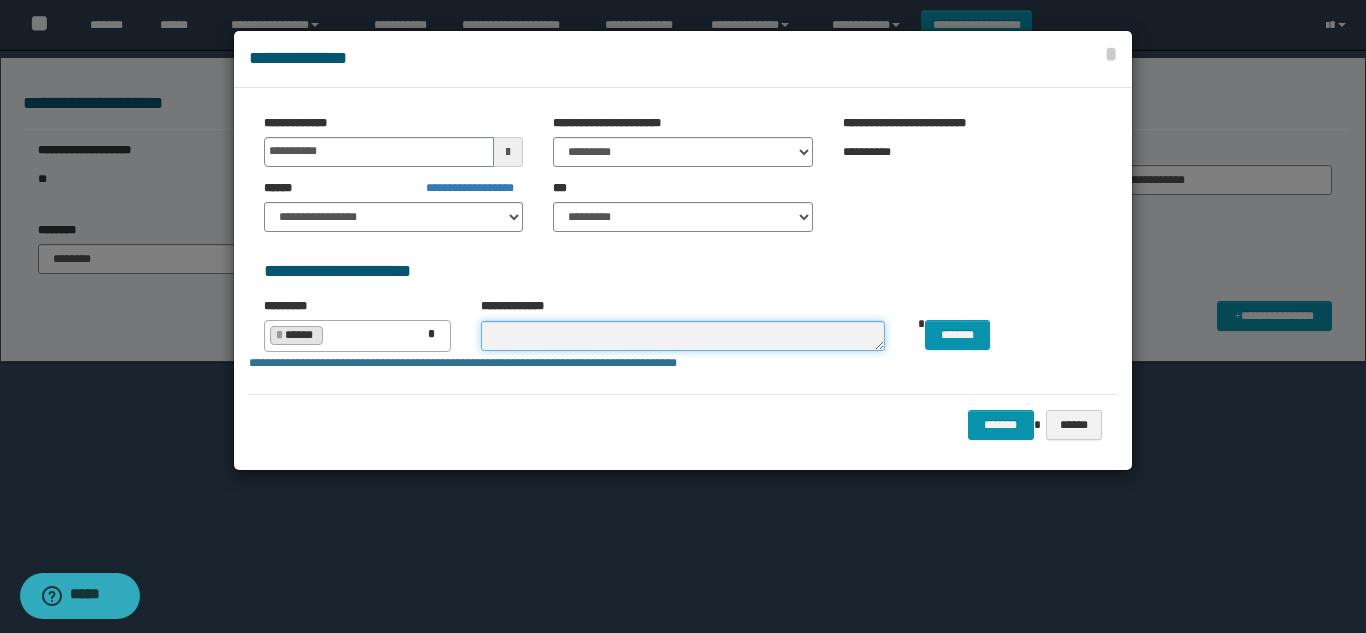click at bounding box center (683, 336) 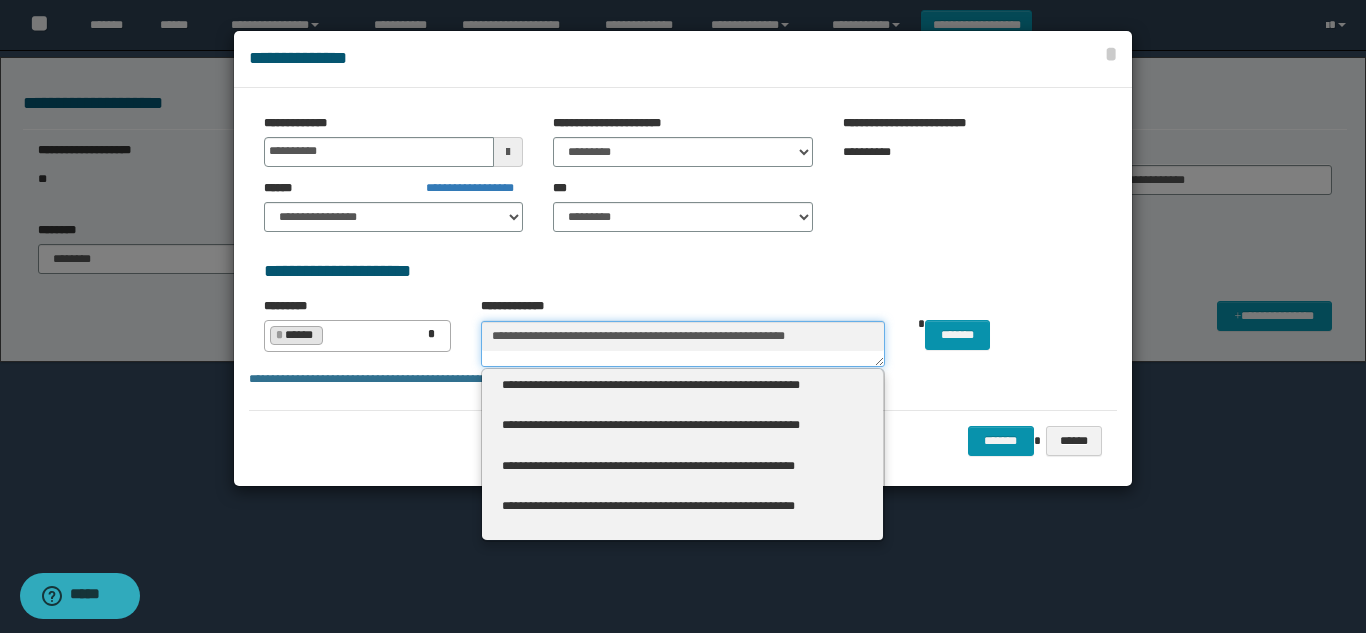 type on "**********" 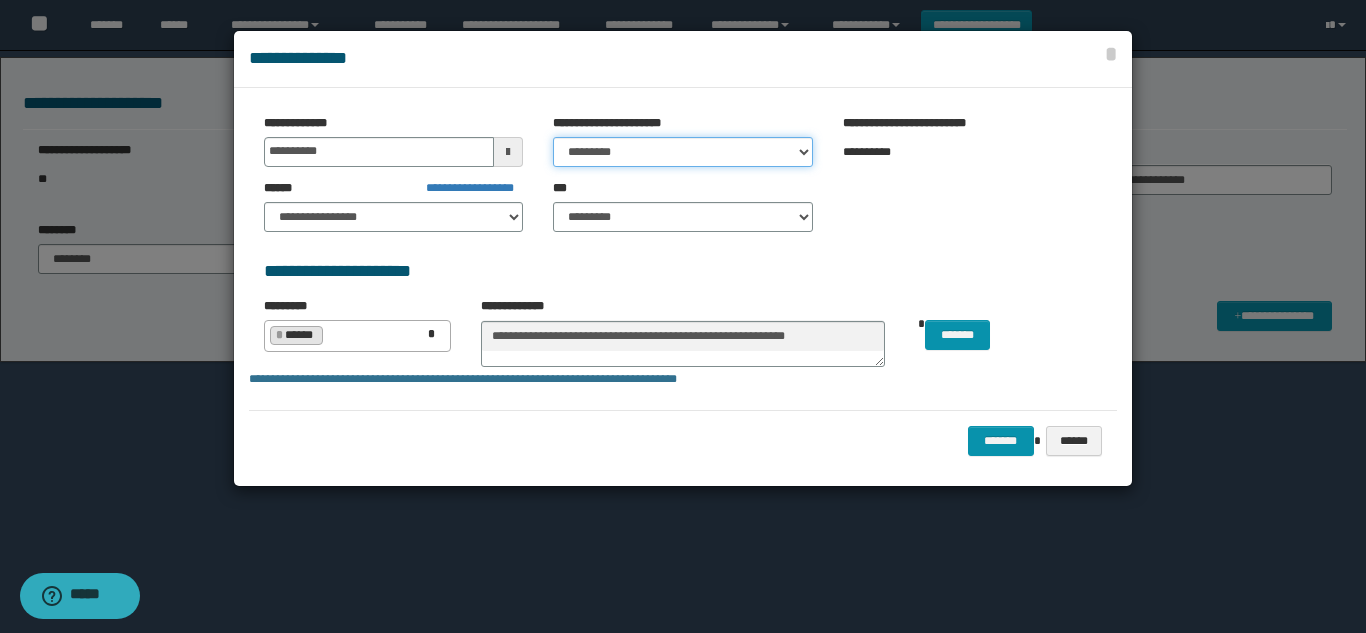 click on "*********
*****
*******
*******
********" at bounding box center (682, 152) 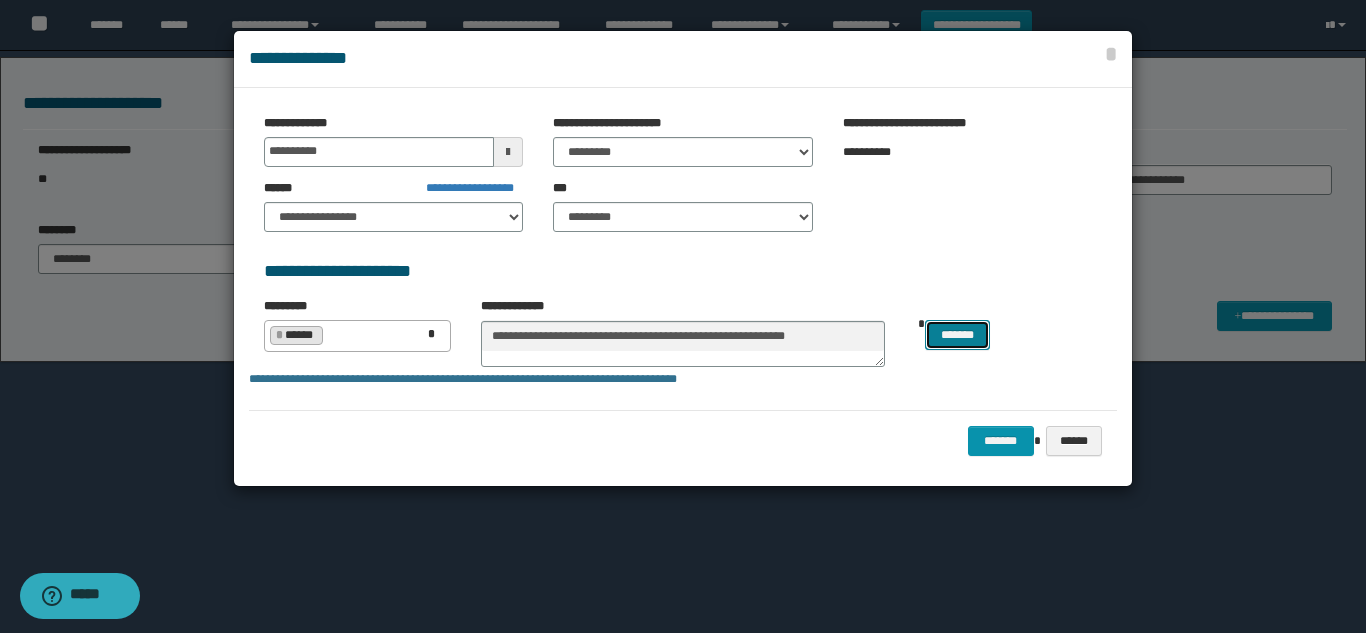 click on "*******" at bounding box center [957, 335] 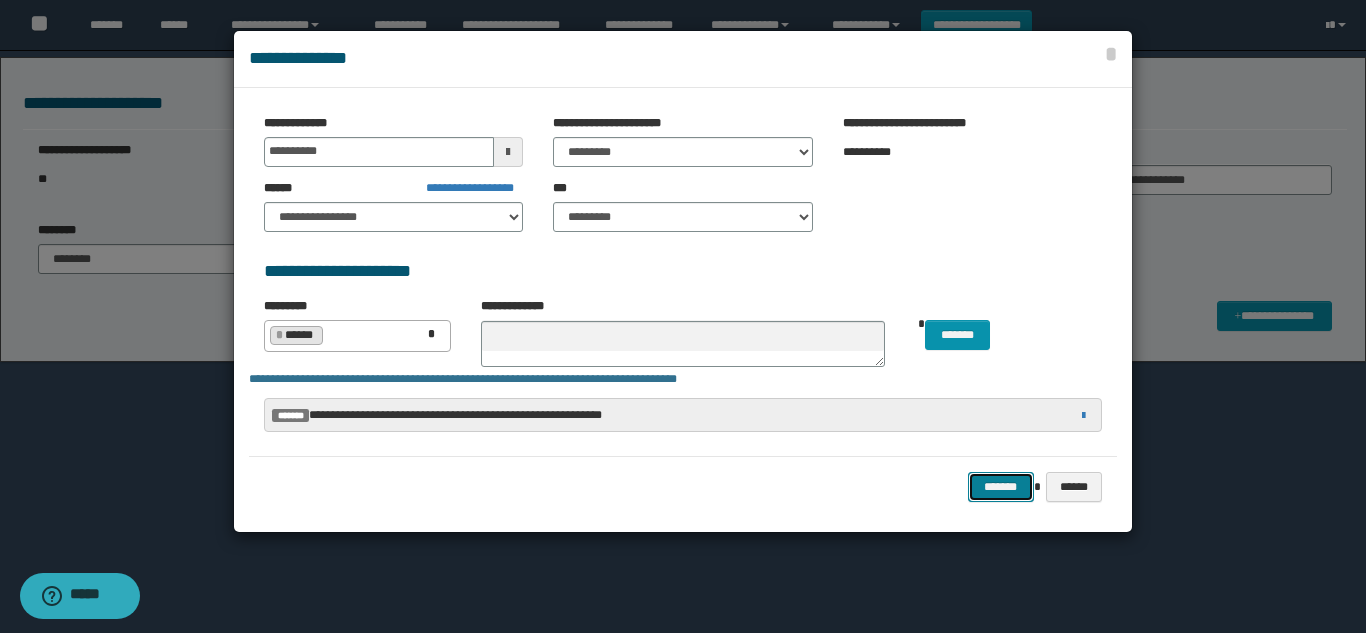 click on "*******" at bounding box center [1001, 487] 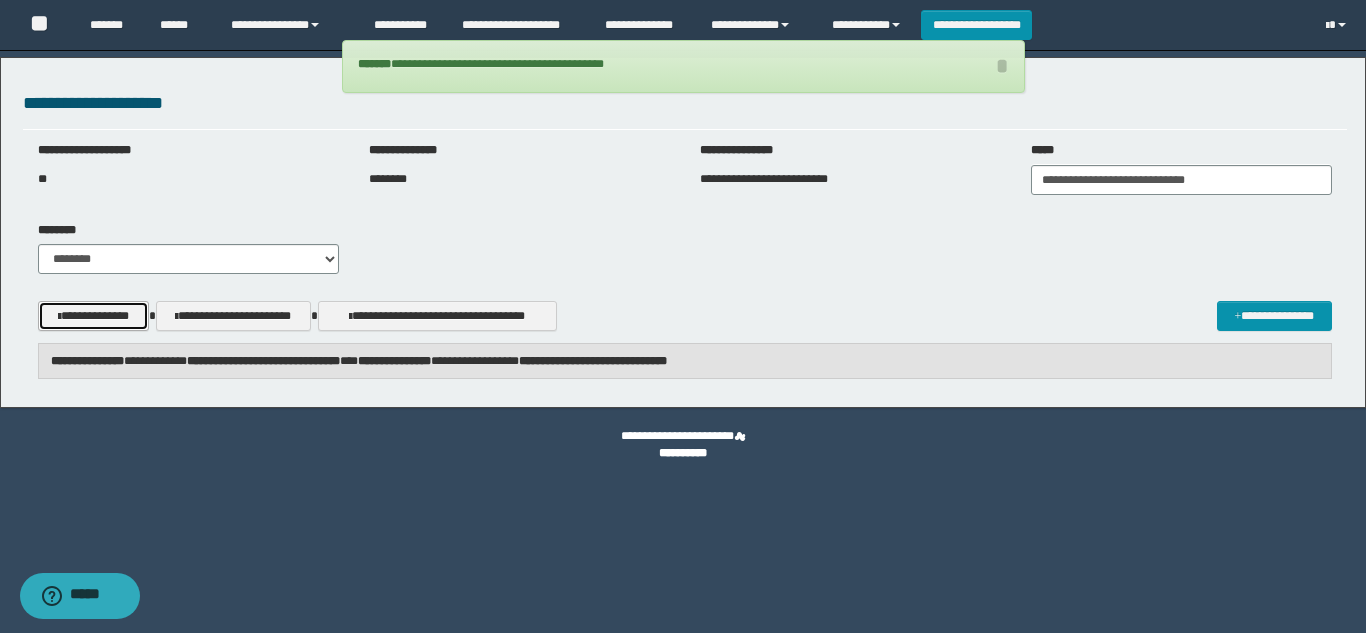 click on "**********" at bounding box center [93, 316] 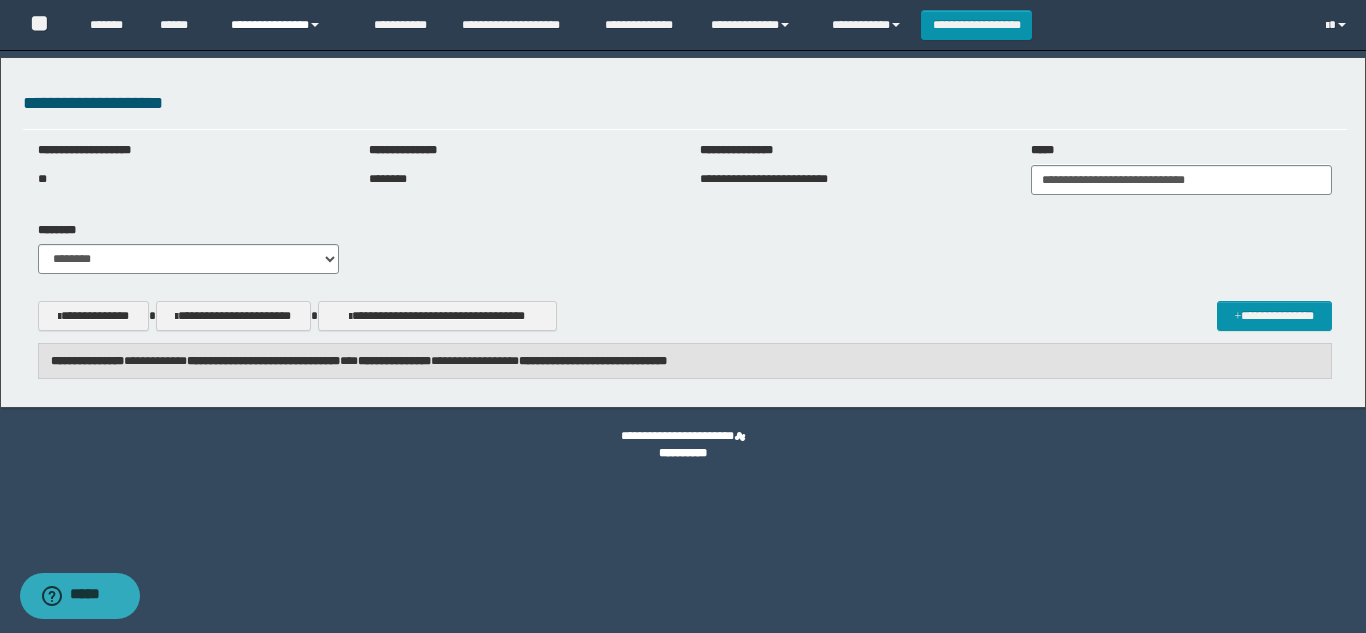 click on "**********" at bounding box center (287, 25) 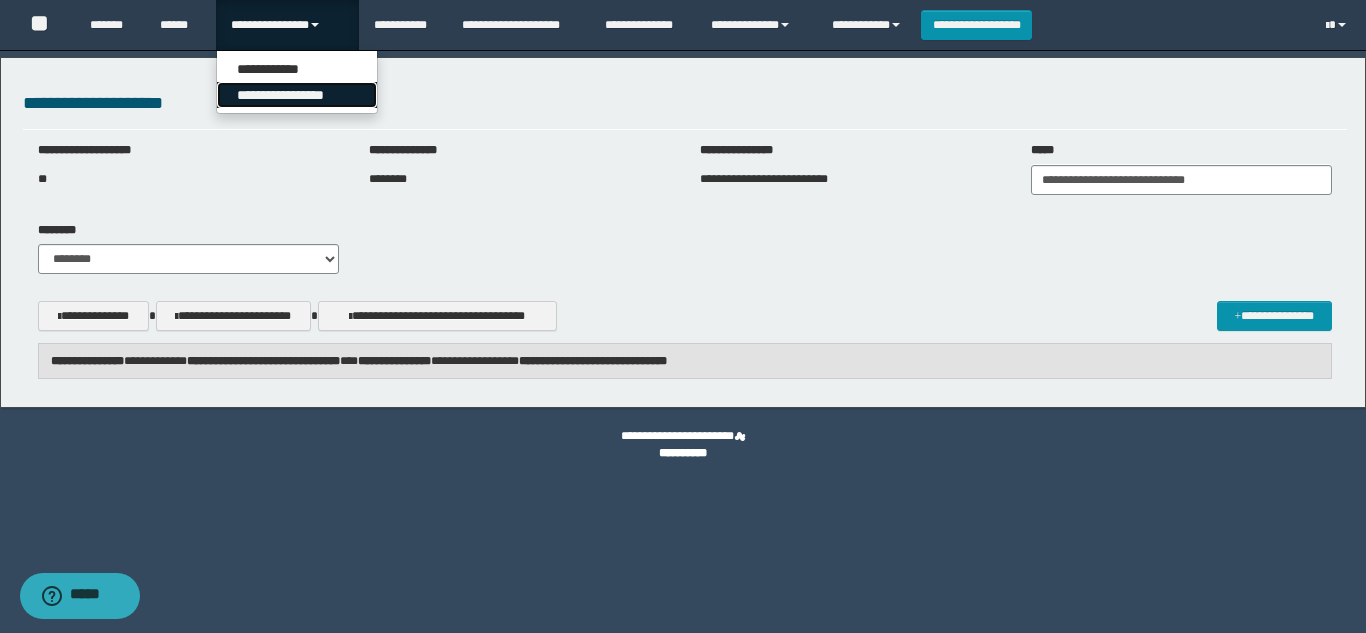 click on "**********" at bounding box center [297, 95] 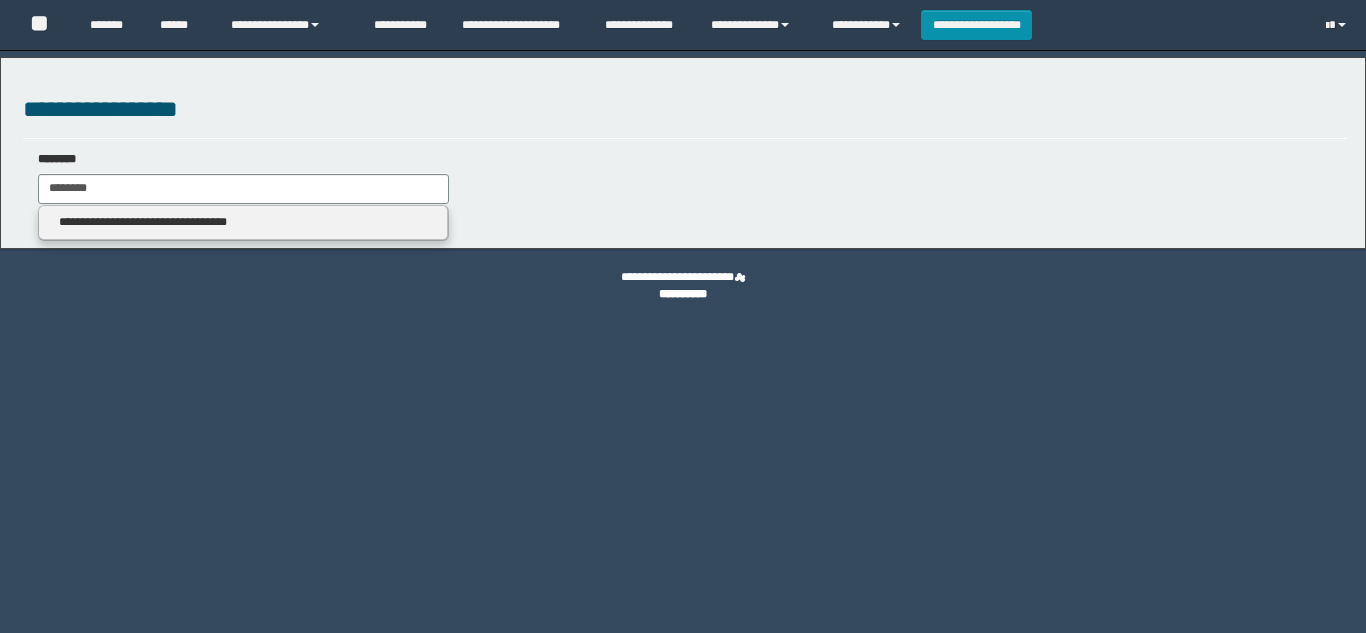 scroll, scrollTop: 0, scrollLeft: 0, axis: both 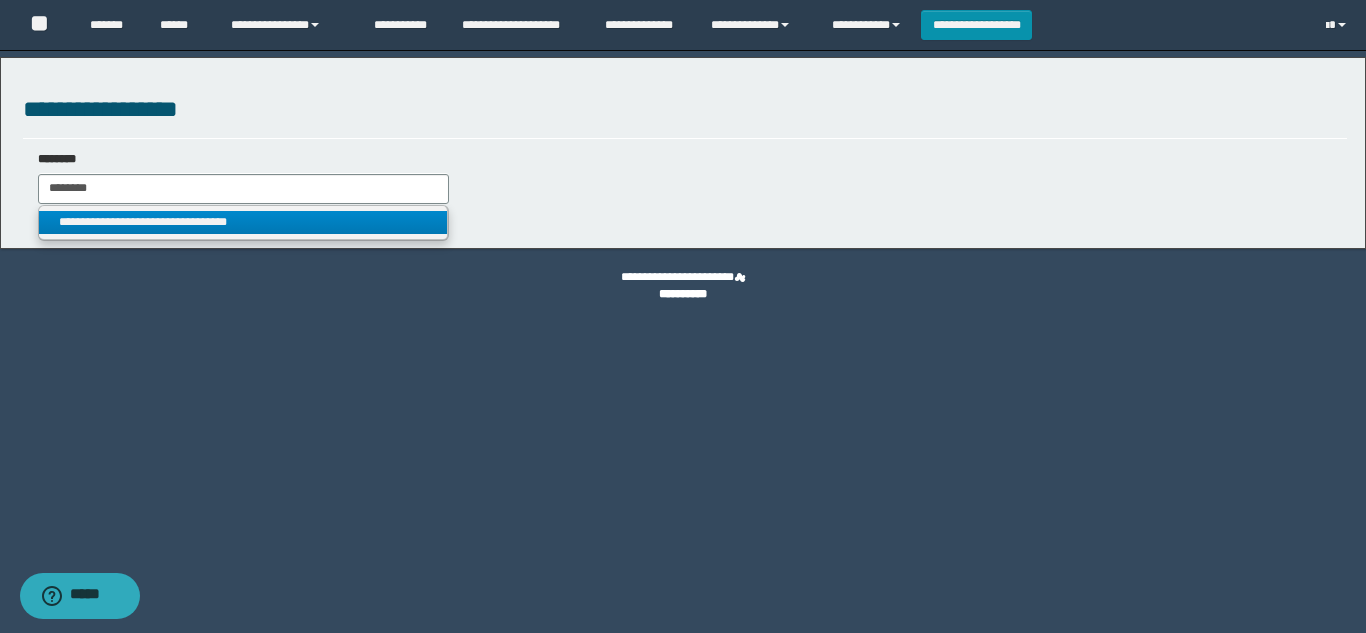 click on "**********" at bounding box center [243, 222] 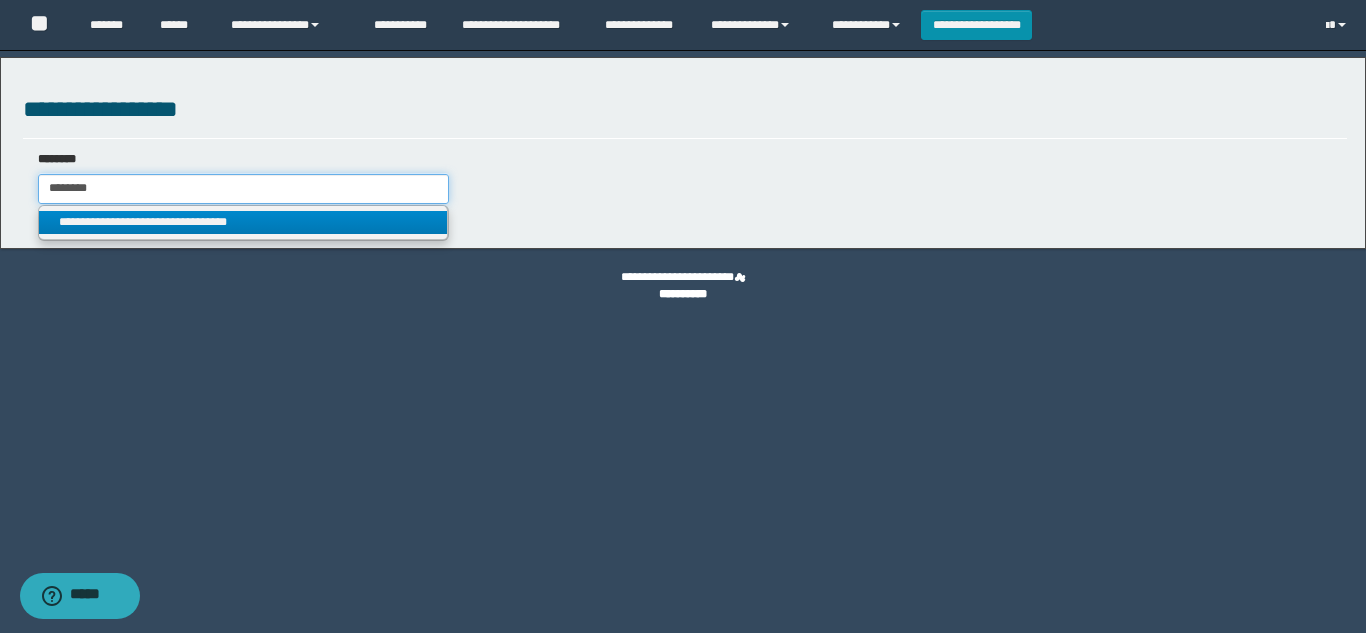type on "**********" 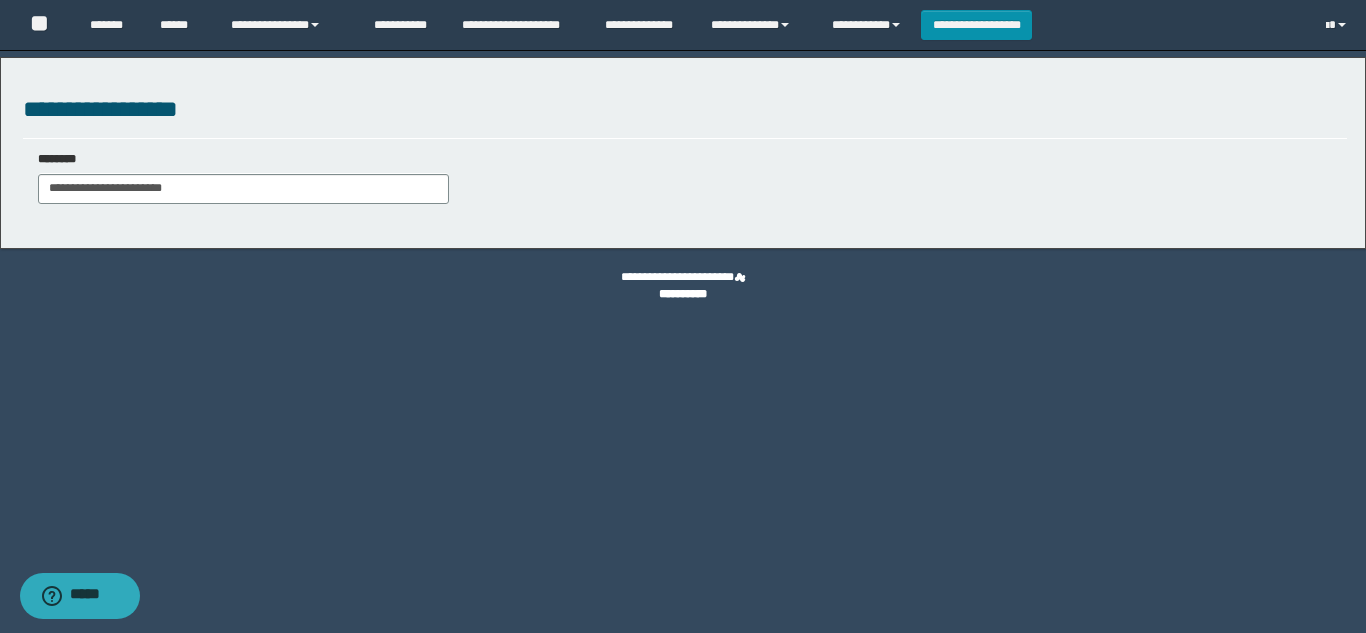 select on "***" 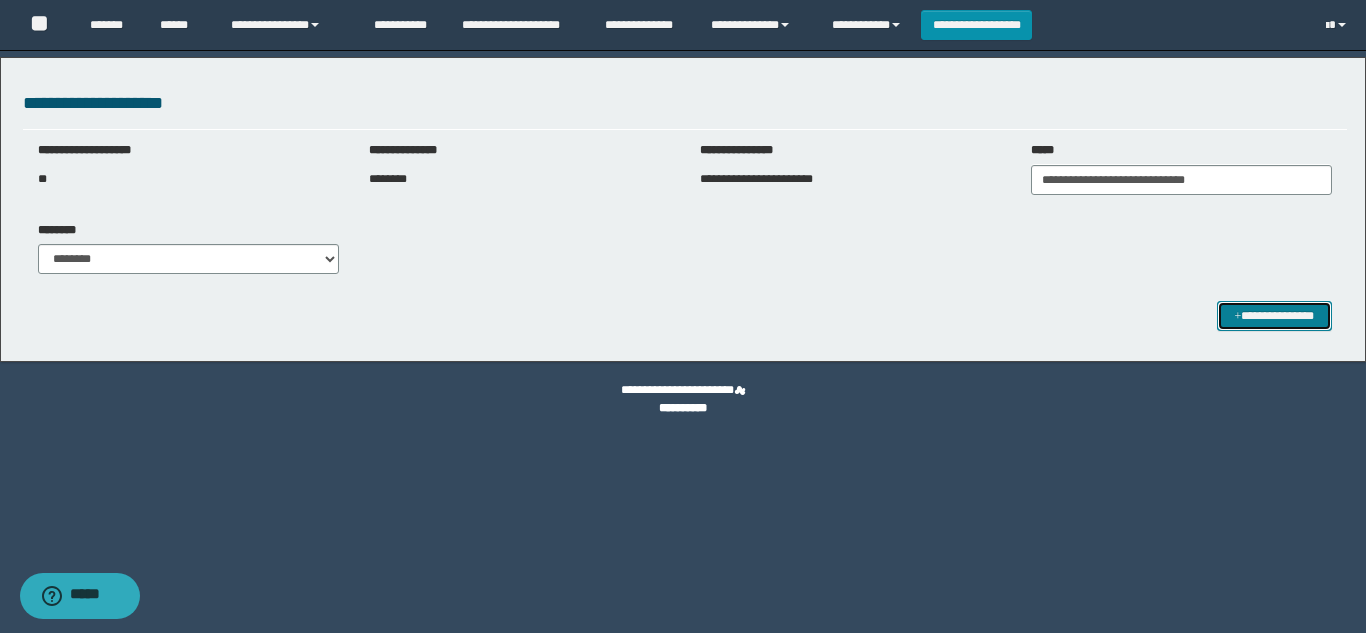 click on "**********" at bounding box center (1274, 316) 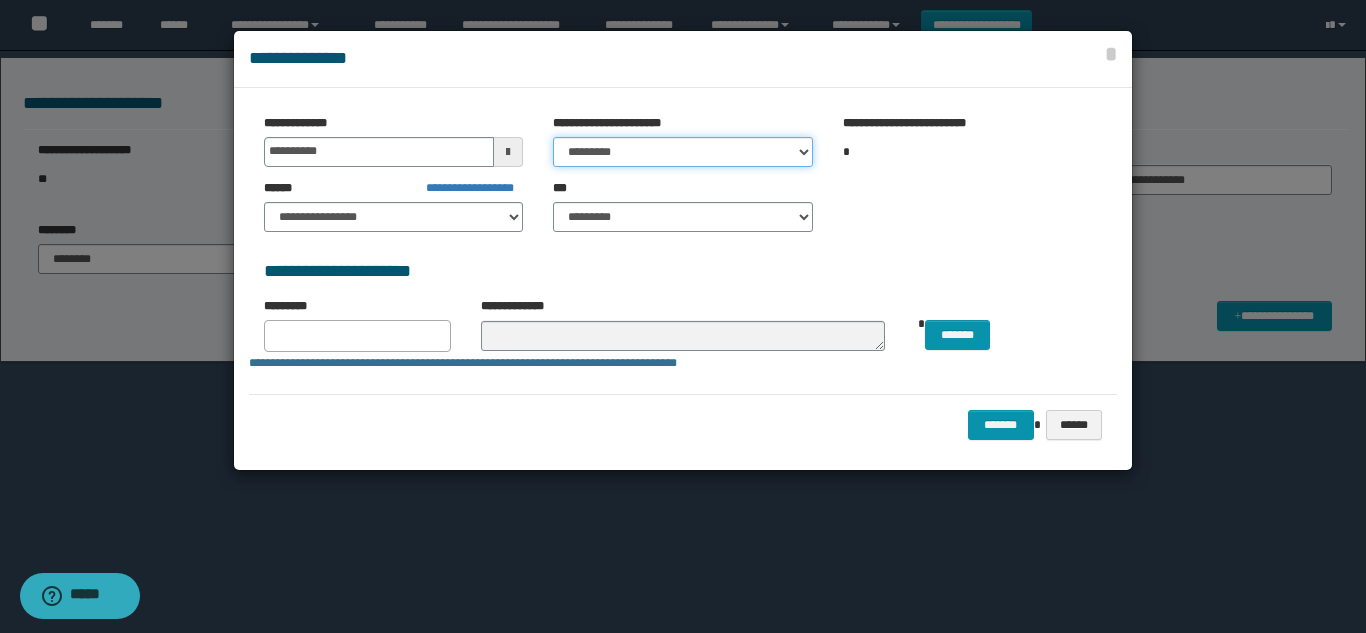click on "*********
*****
*******
*******
********" at bounding box center [682, 152] 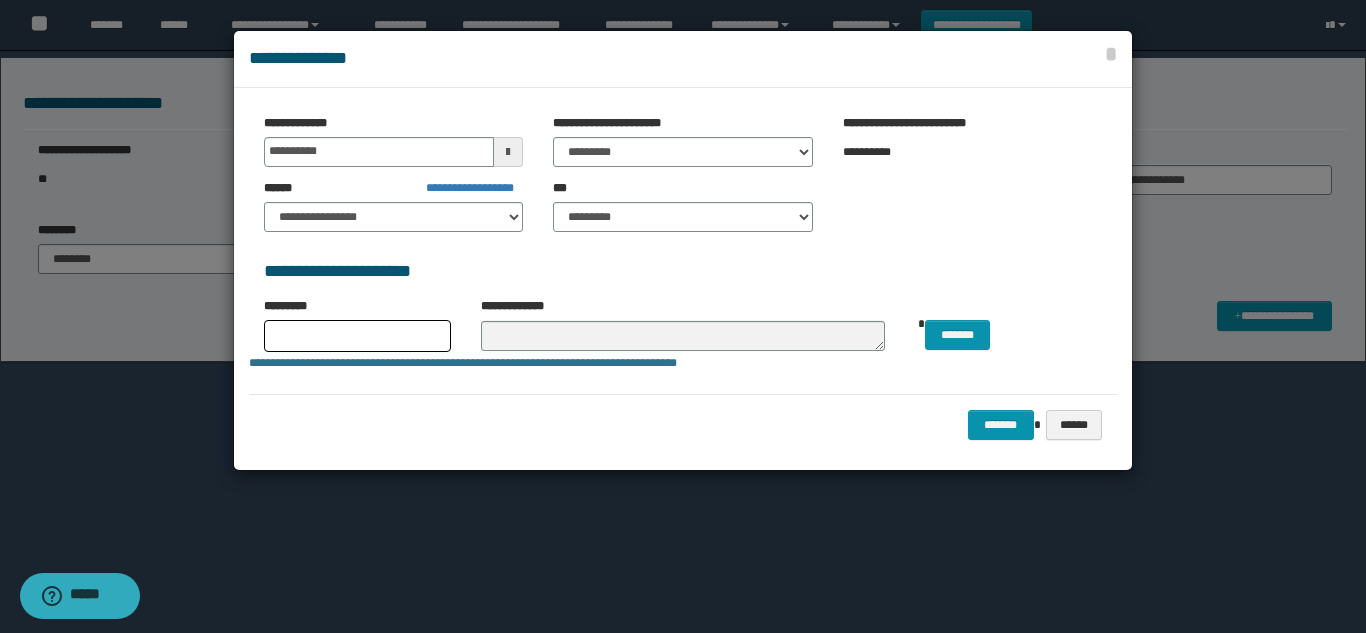 click at bounding box center (357, 336) 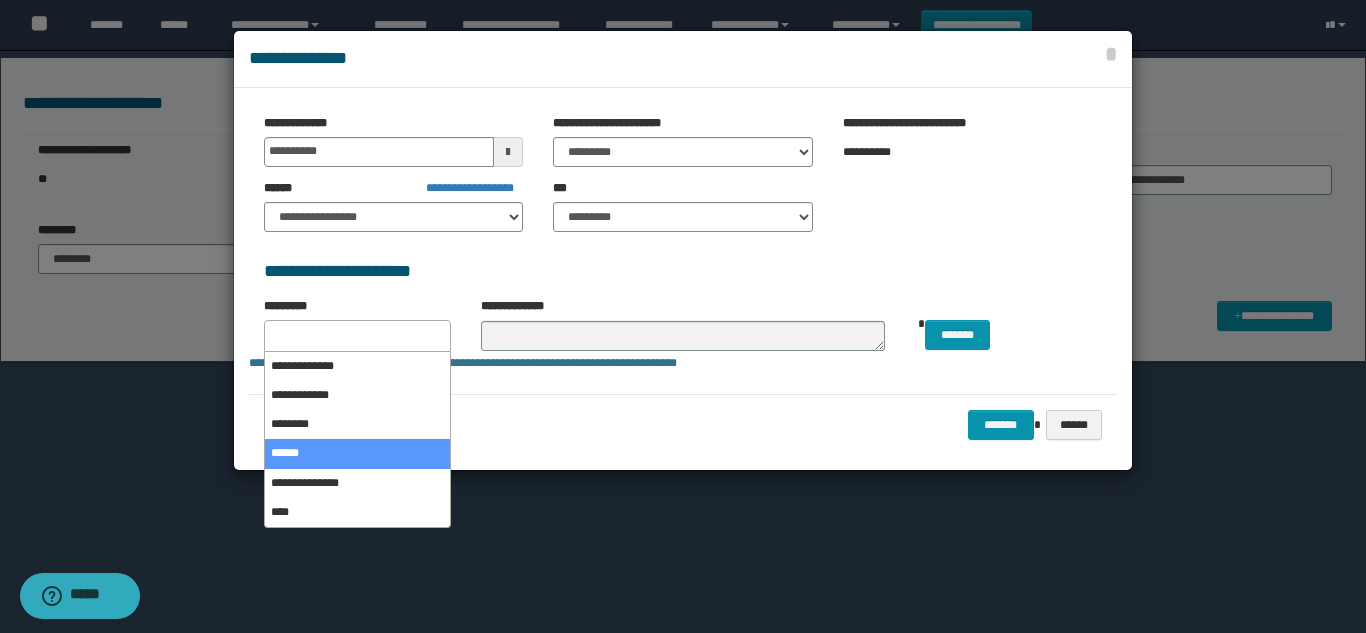 select on "*" 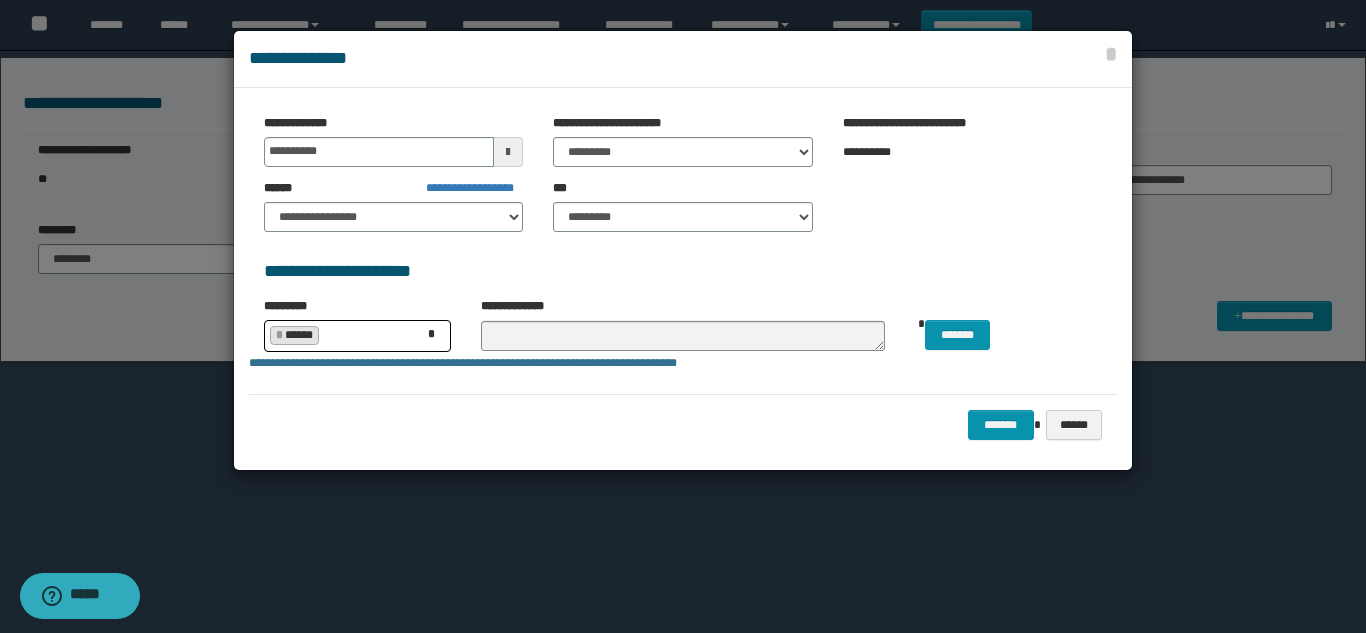 scroll, scrollTop: 45, scrollLeft: 0, axis: vertical 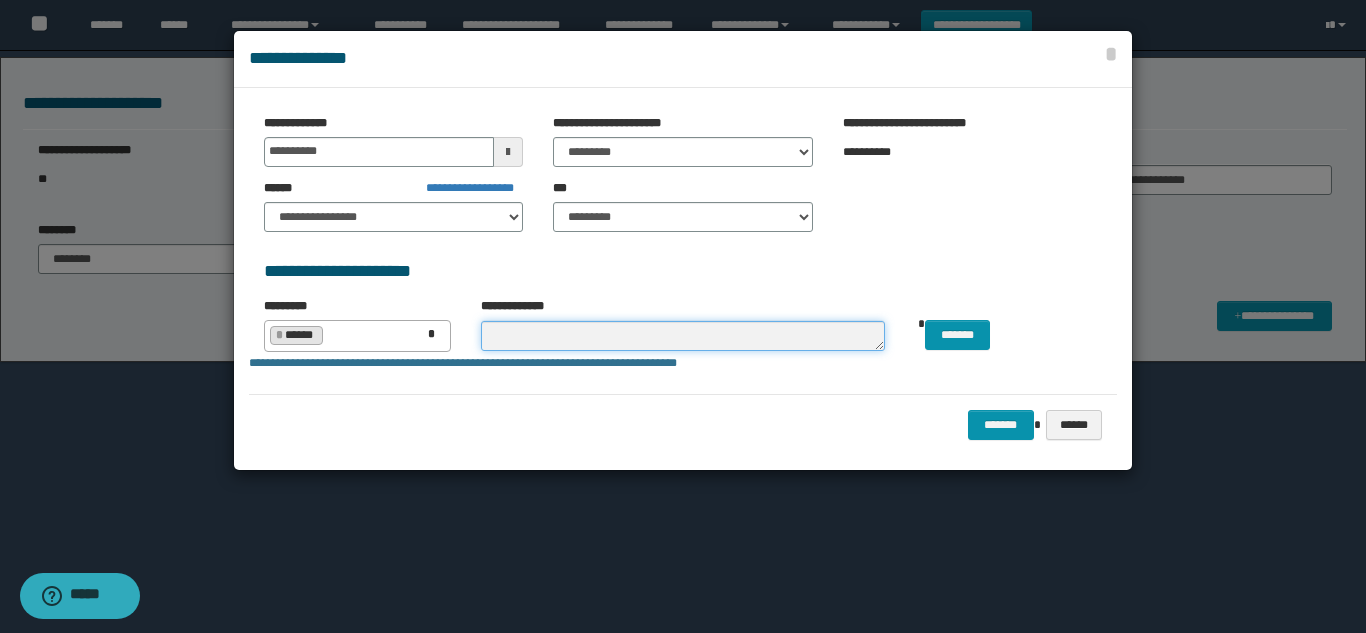 click at bounding box center [683, 336] 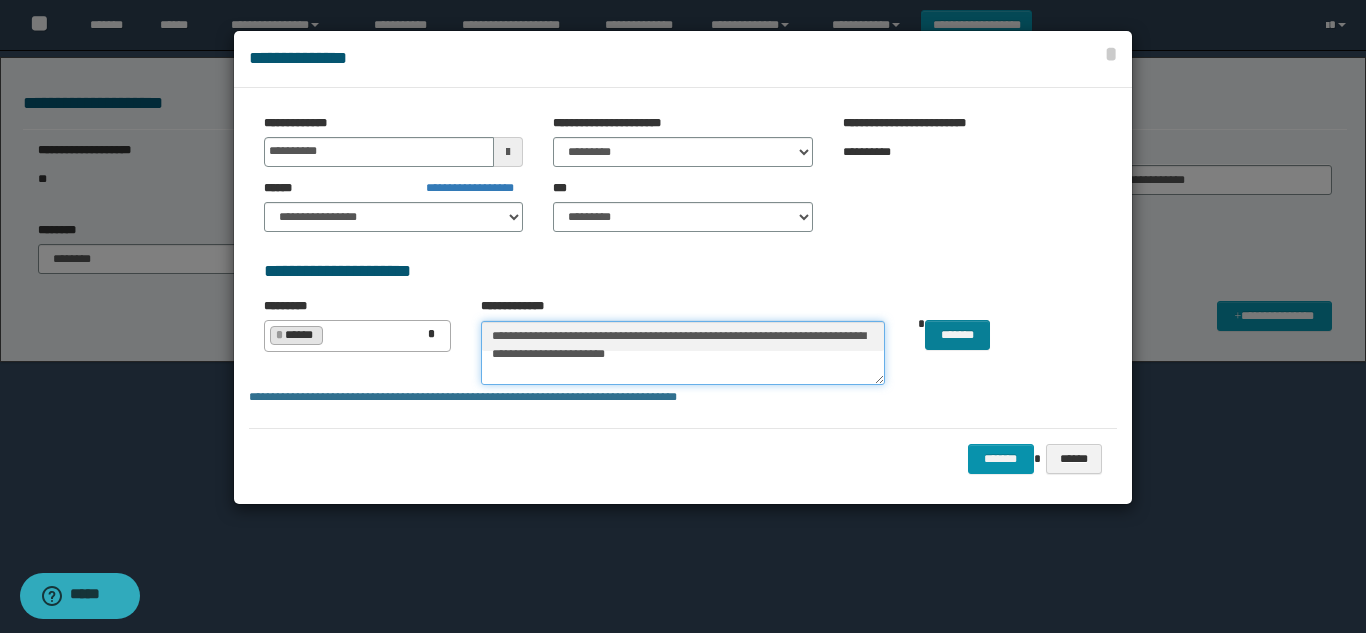 type on "**********" 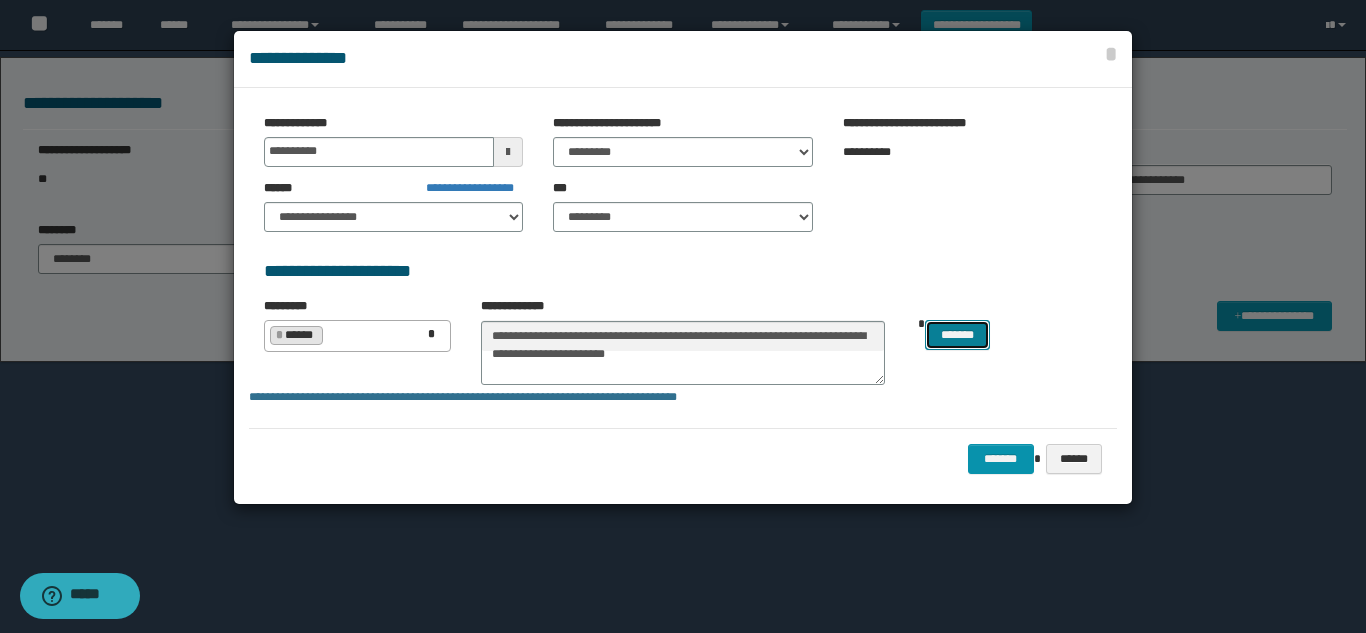 click on "*******" at bounding box center [957, 335] 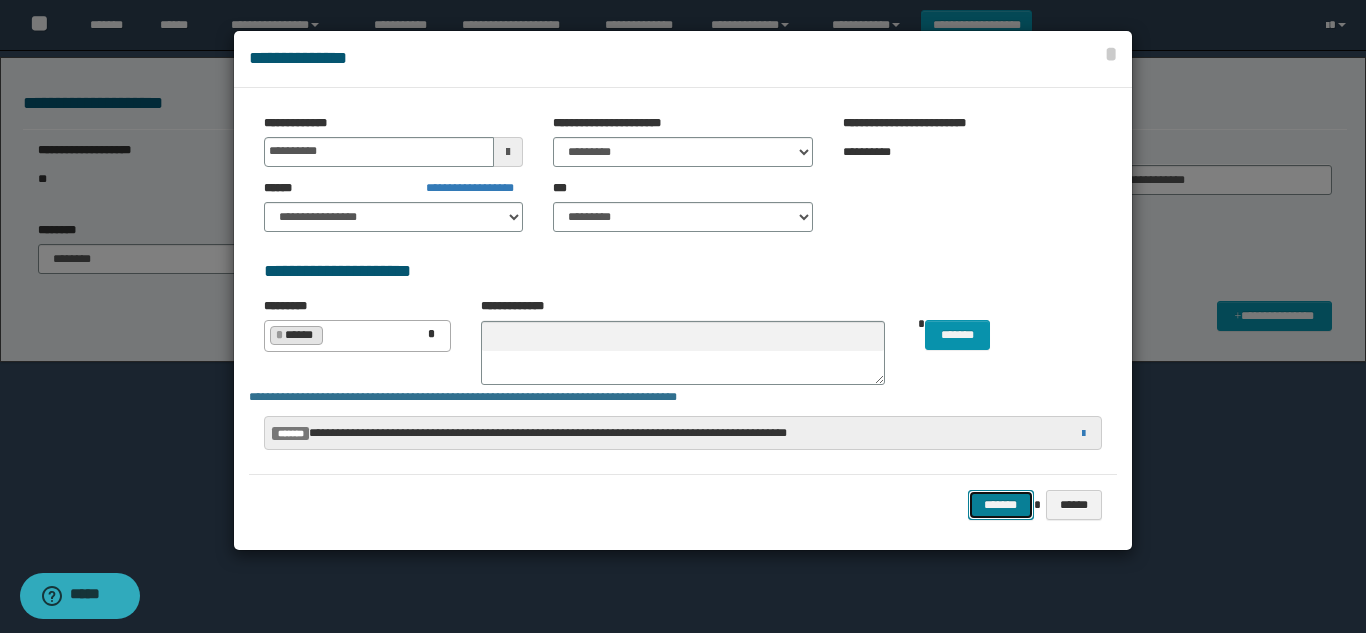 click on "*******" at bounding box center (1001, 505) 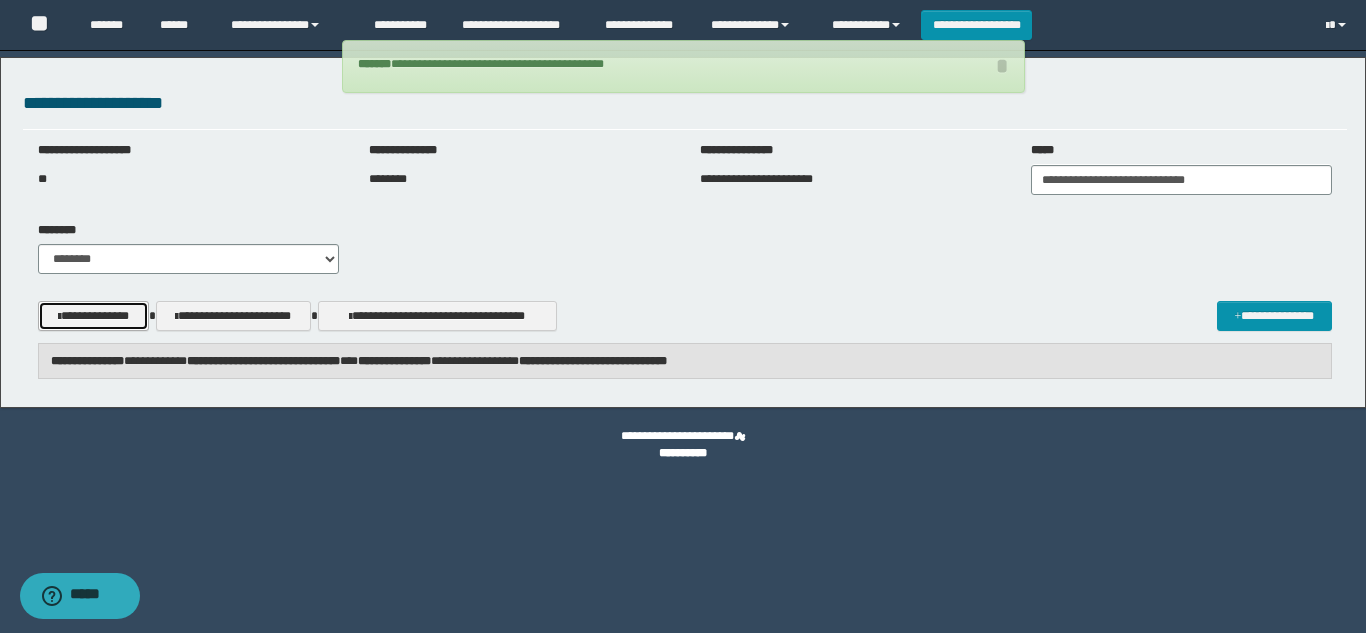 click on "**********" at bounding box center [93, 316] 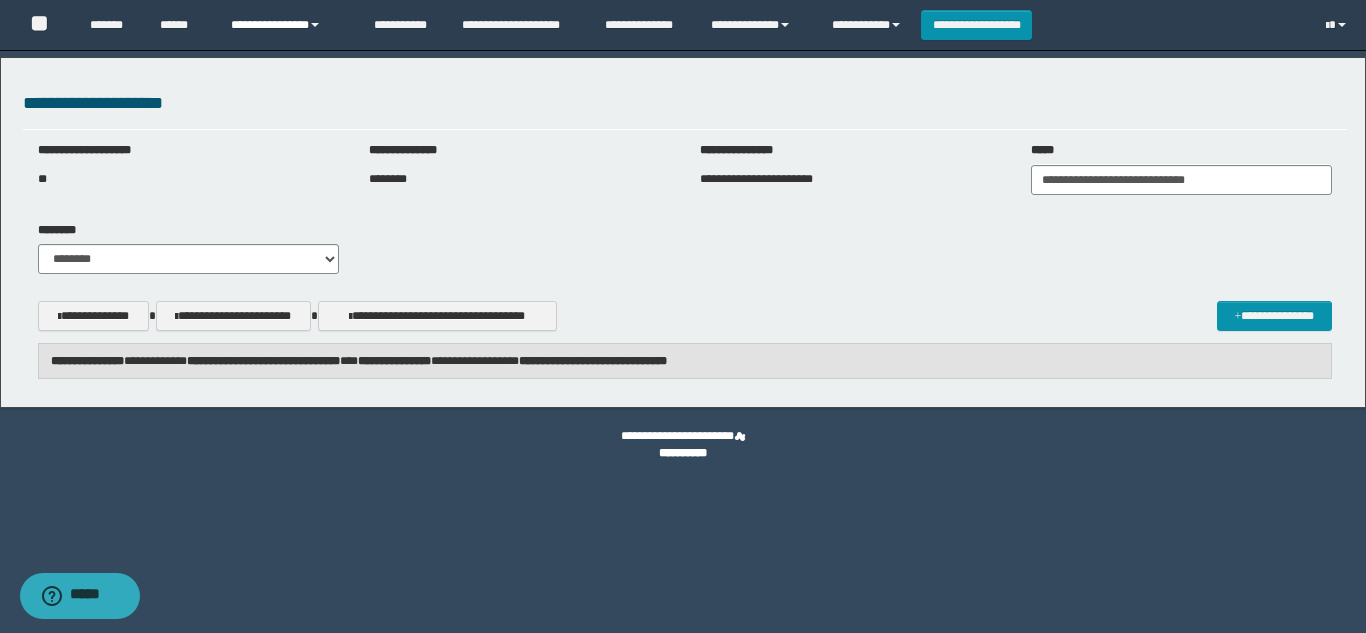 click on "**********" at bounding box center [287, 25] 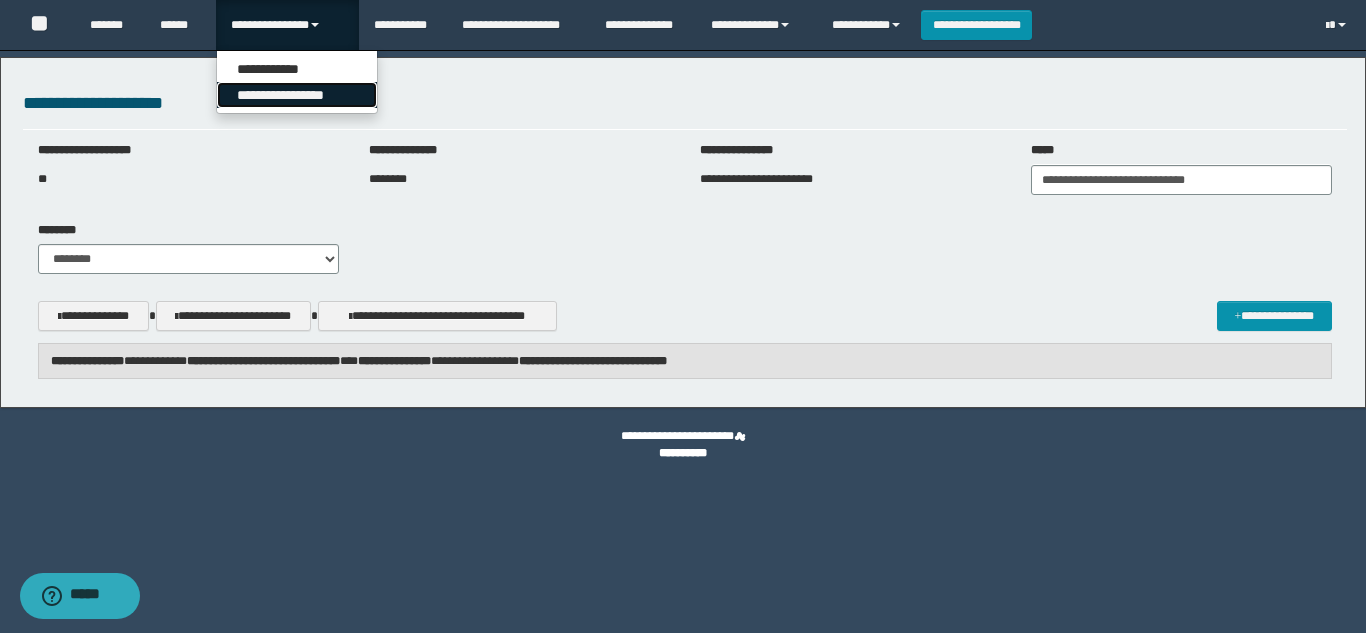 click on "**********" at bounding box center (297, 95) 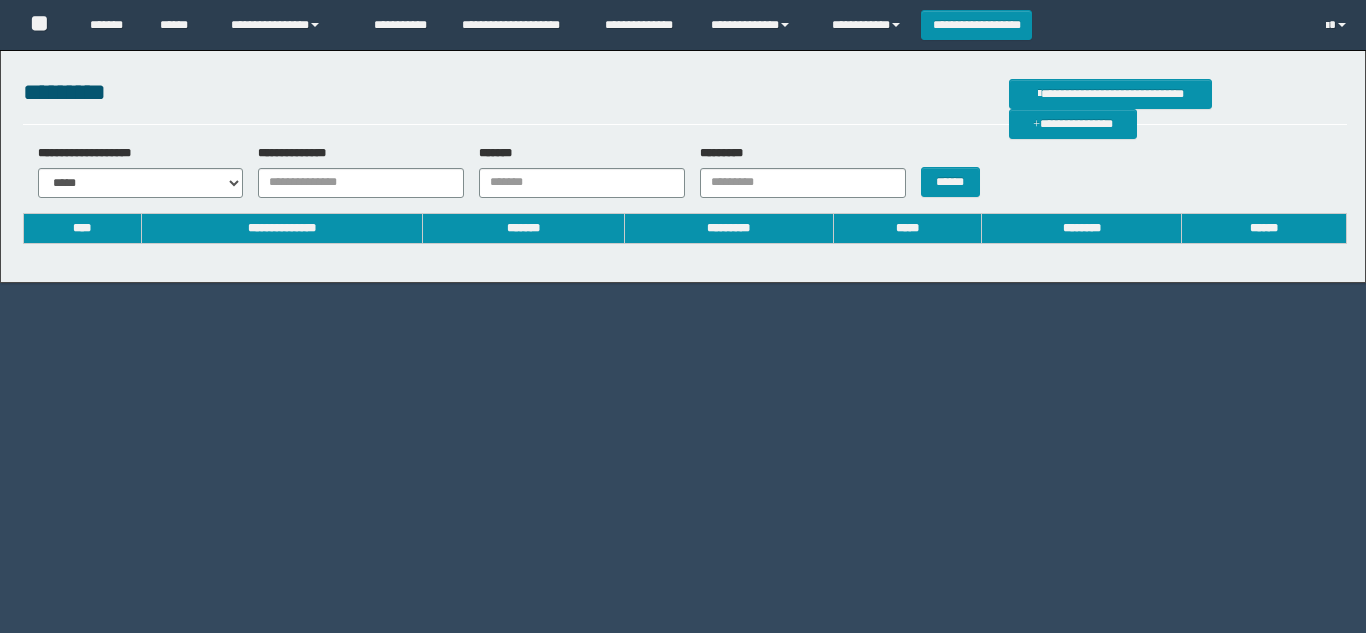 scroll, scrollTop: 0, scrollLeft: 0, axis: both 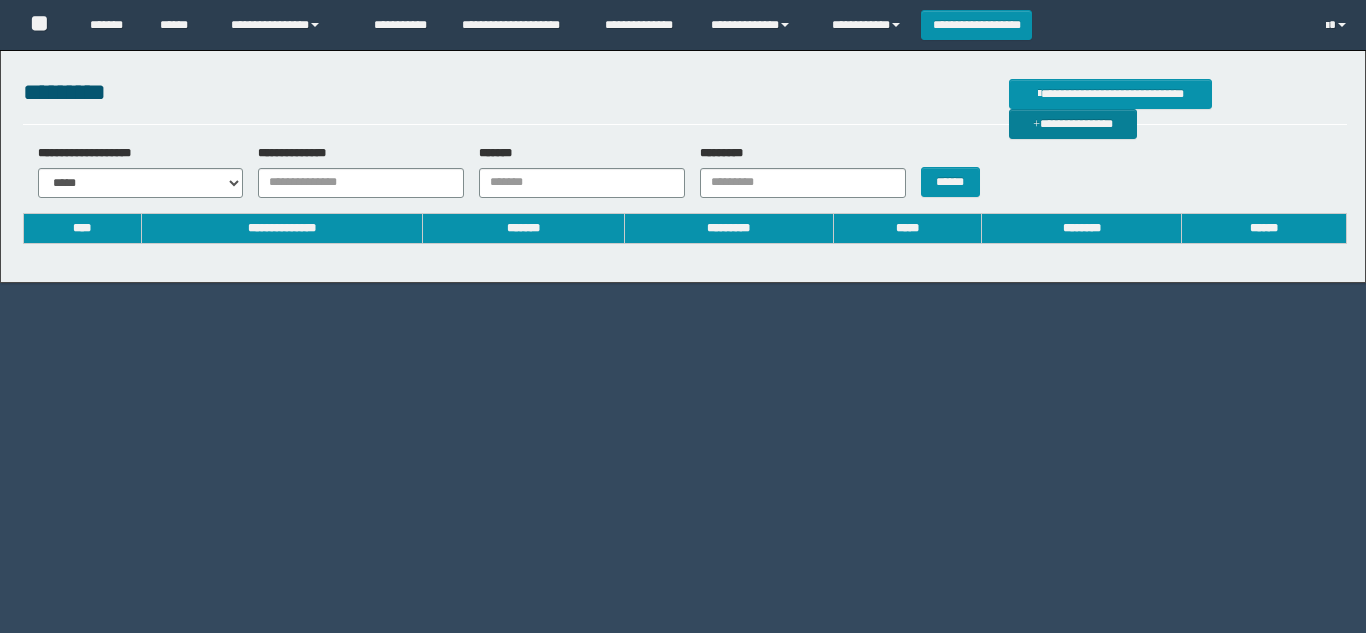 drag, startPoint x: 1280, startPoint y: 110, endPoint x: 1278, endPoint y: 96, distance: 14.142136 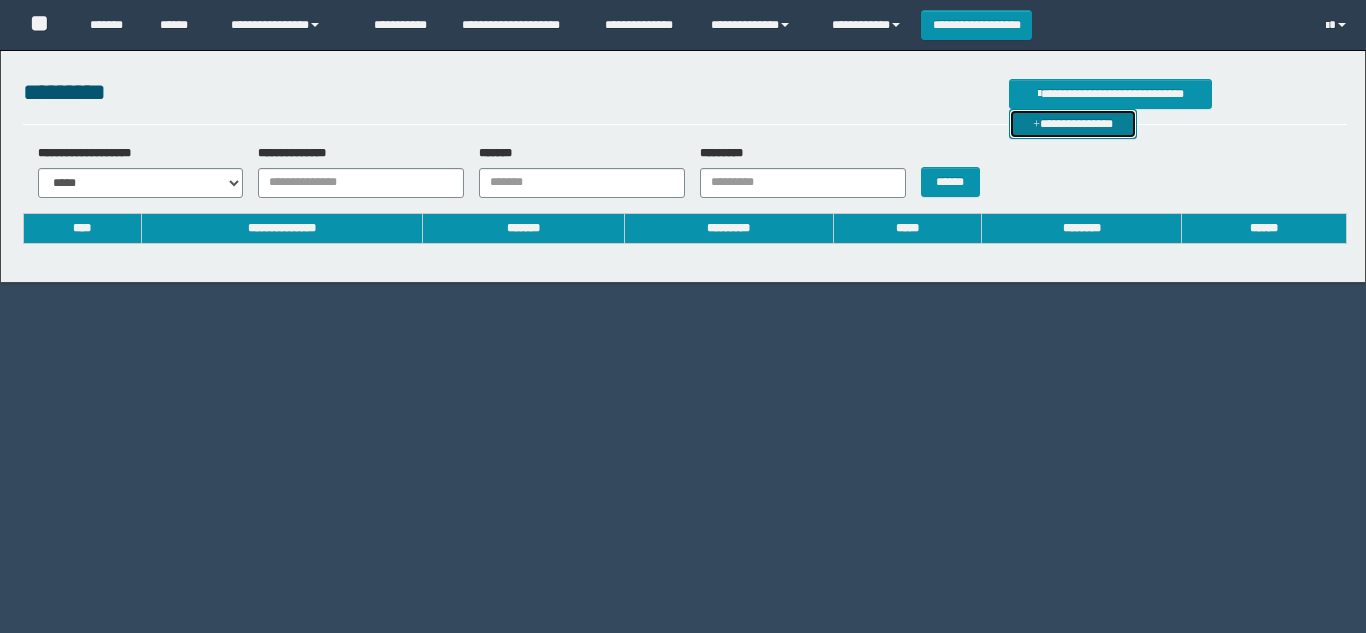 click on "**********" at bounding box center [1073, 124] 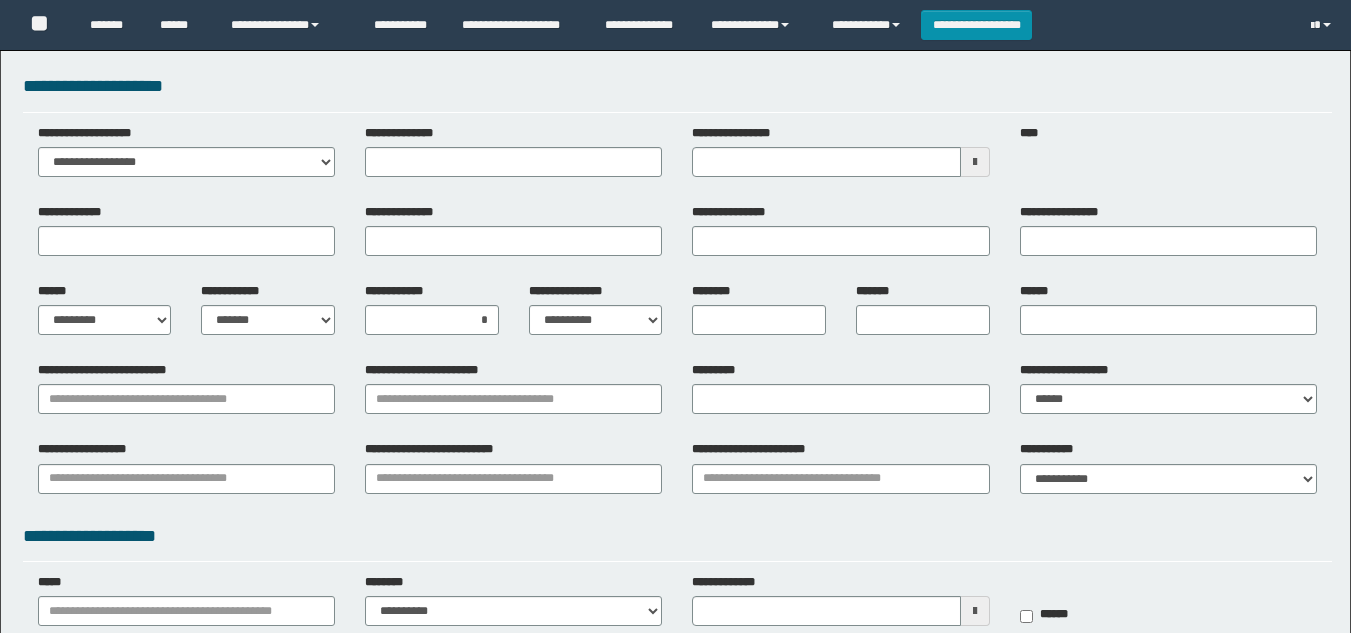scroll, scrollTop: 0, scrollLeft: 0, axis: both 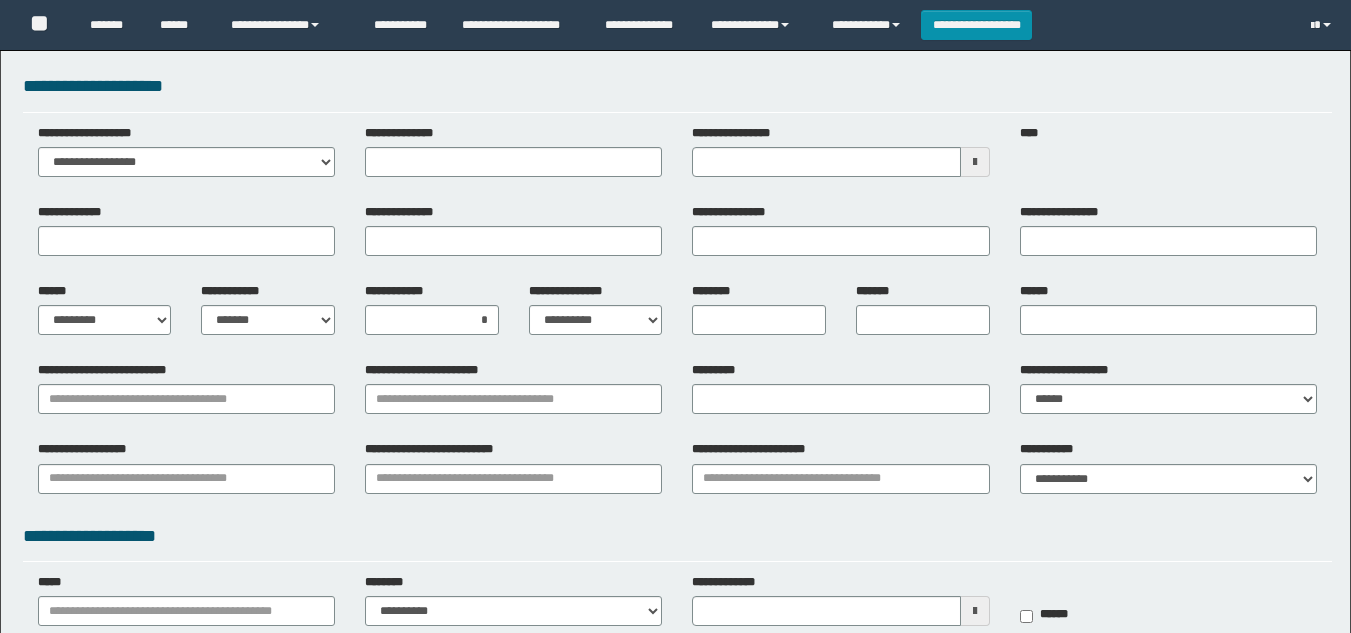 type 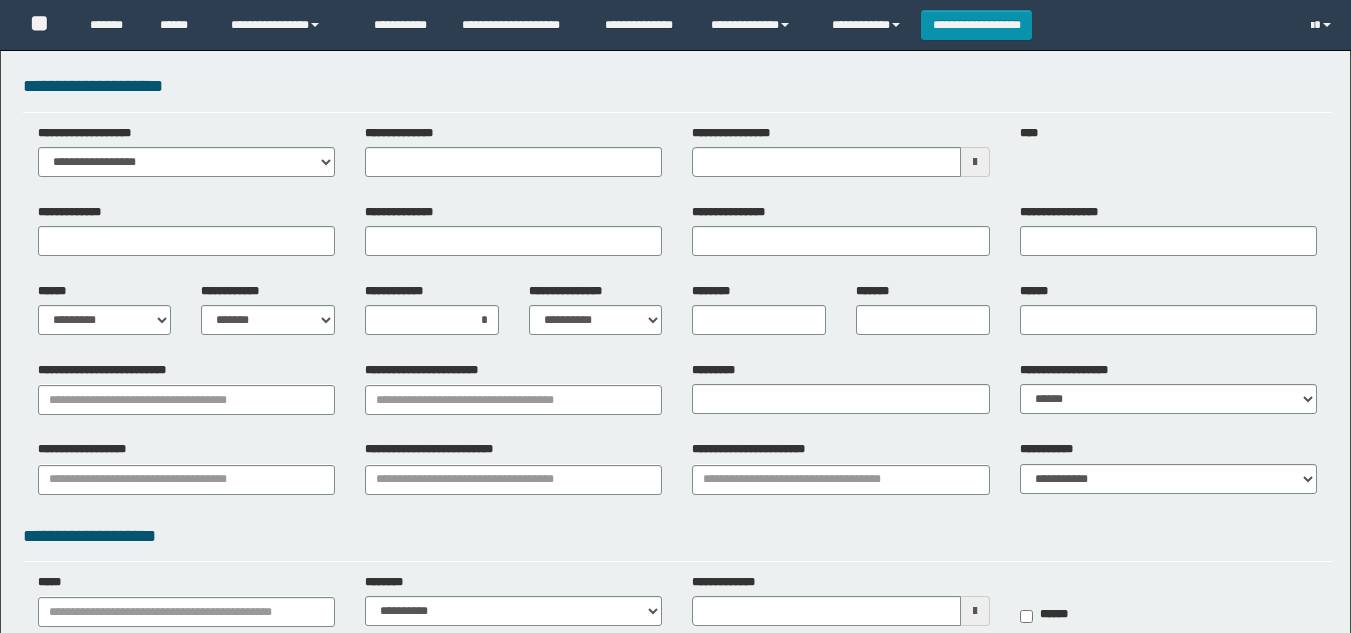 scroll, scrollTop: 0, scrollLeft: 0, axis: both 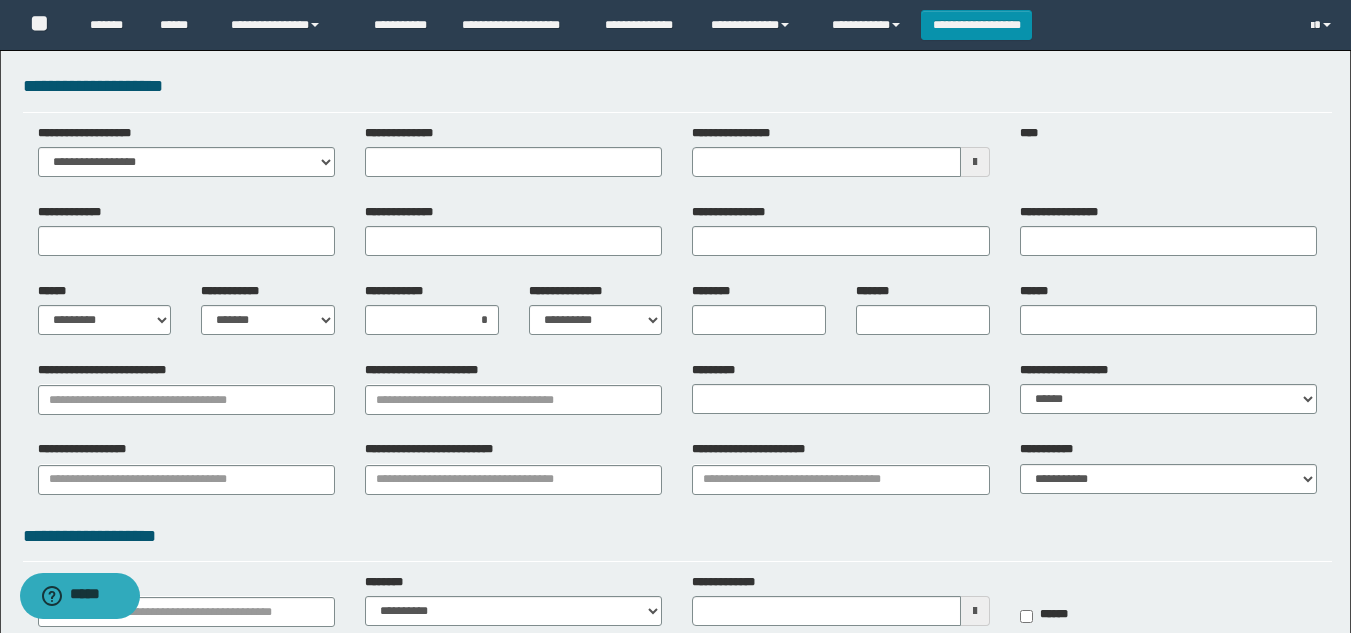 click on "**********" at bounding box center (513, 158) 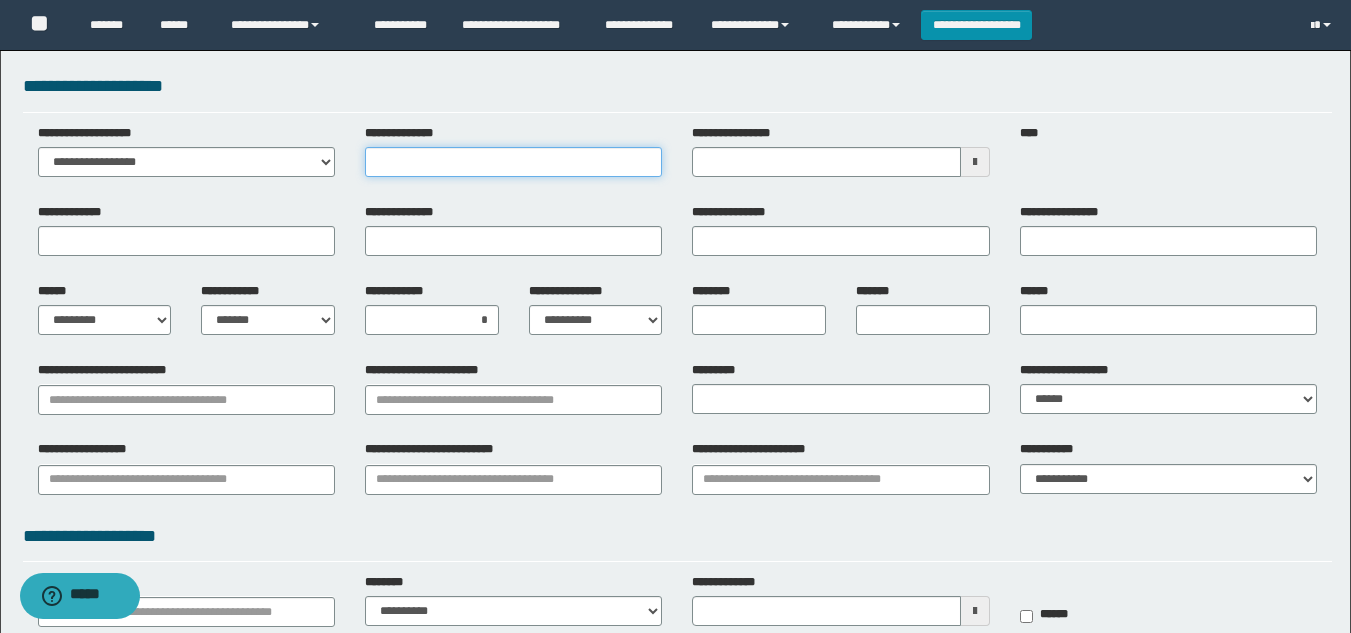 click on "**********" at bounding box center (513, 162) 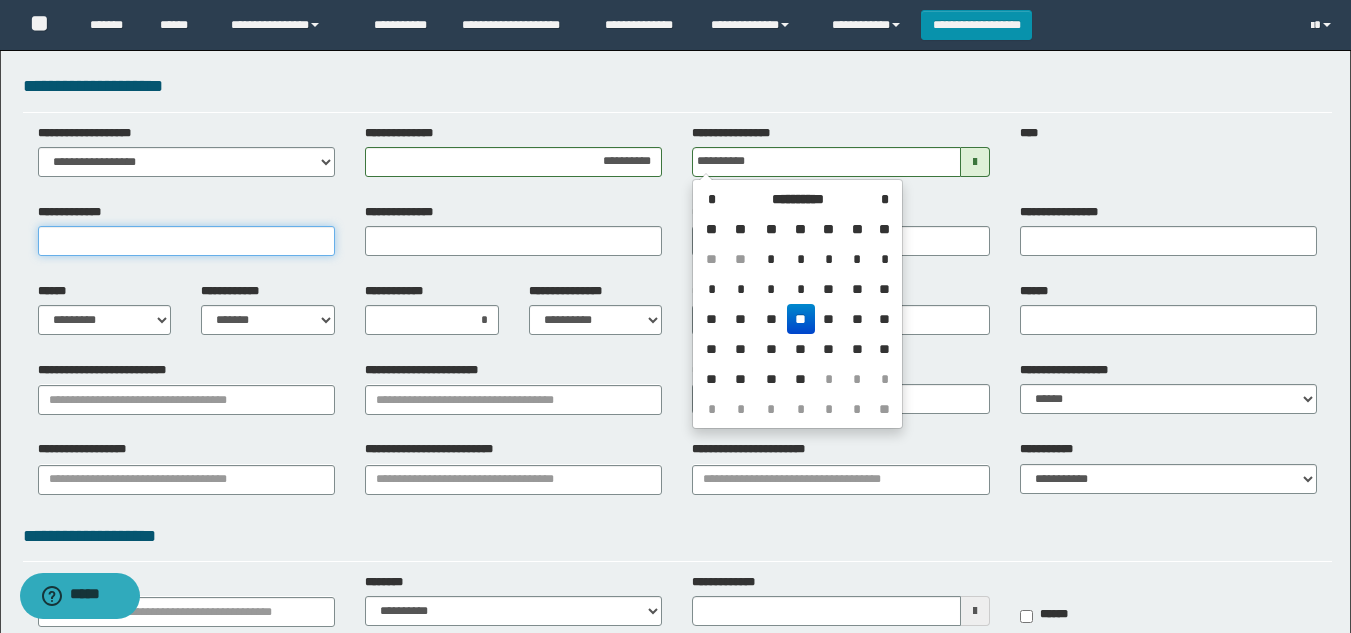 type on "**********" 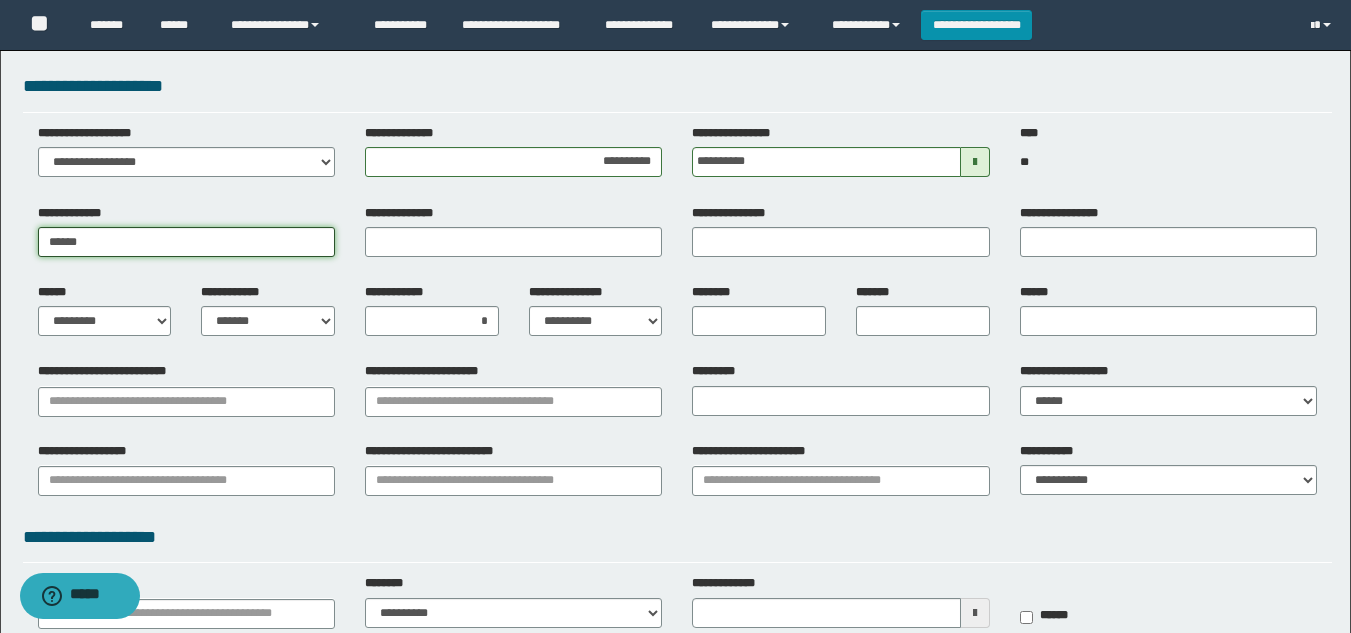 type on "******" 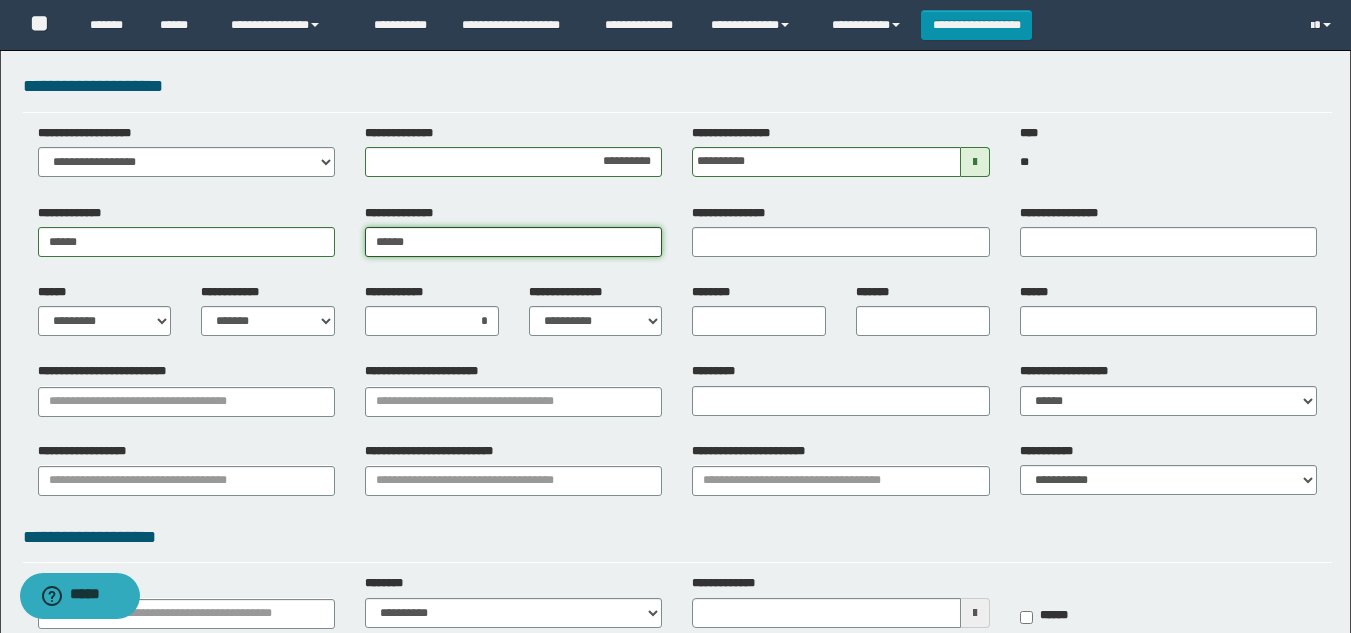 type on "******" 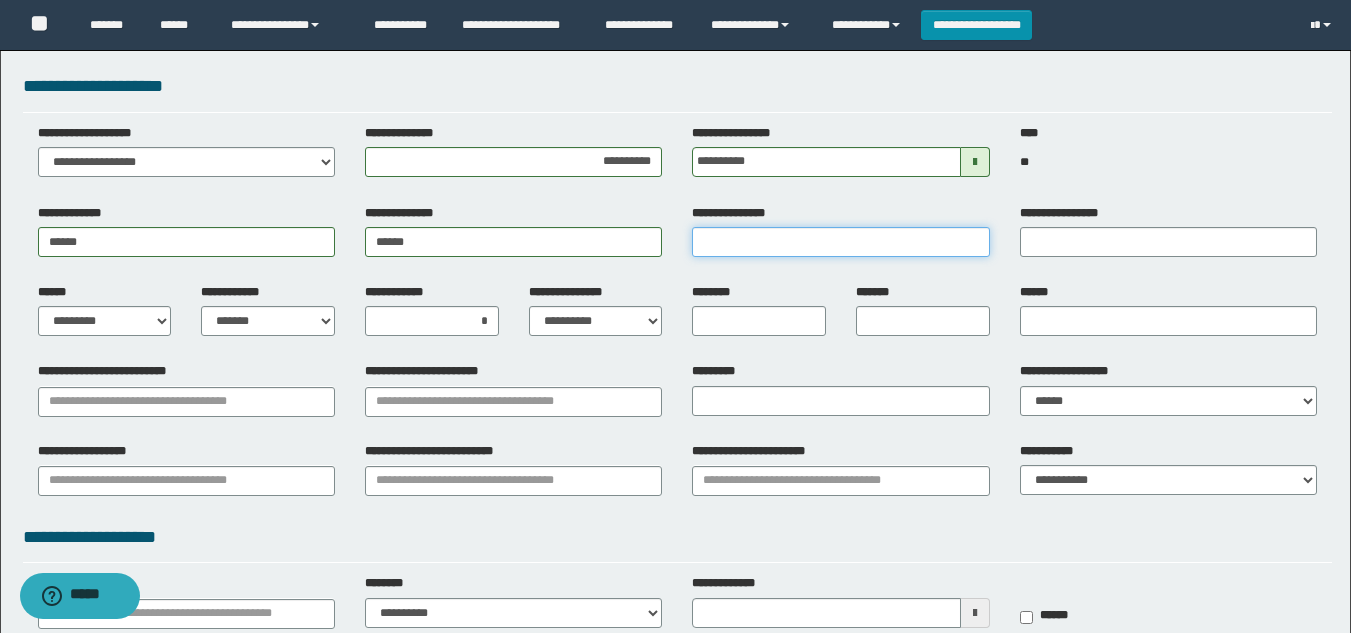 click on "**********" at bounding box center (840, 242) 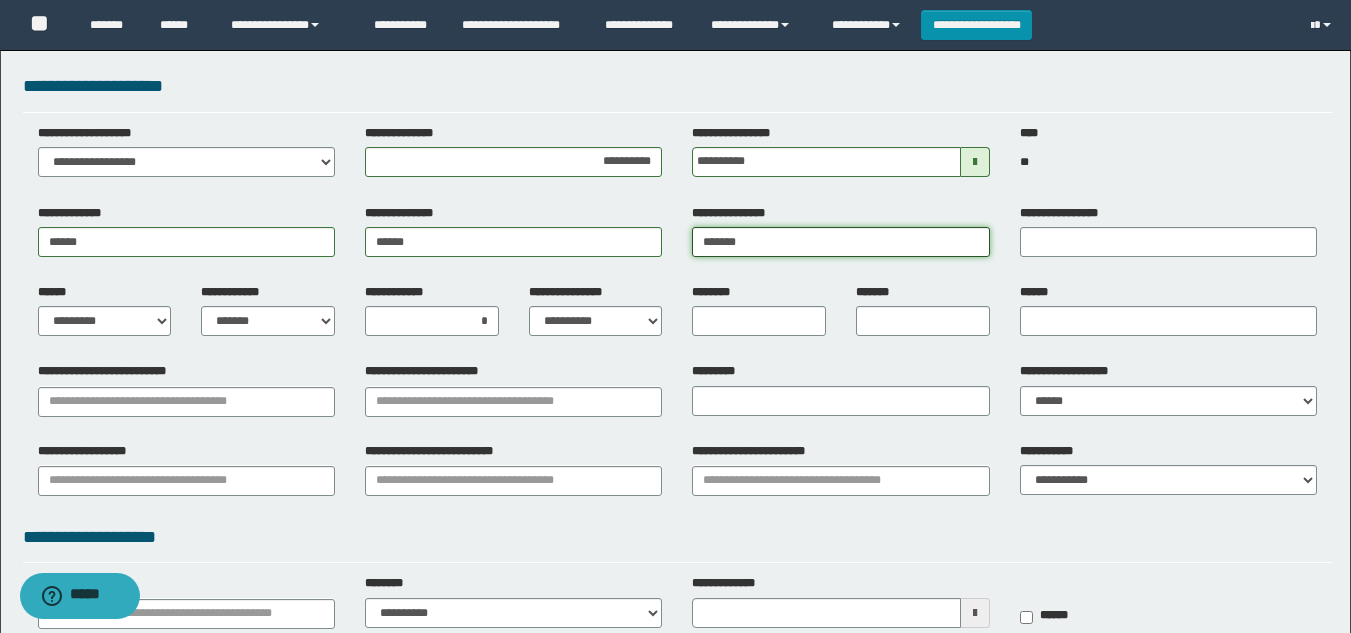 type on "*******" 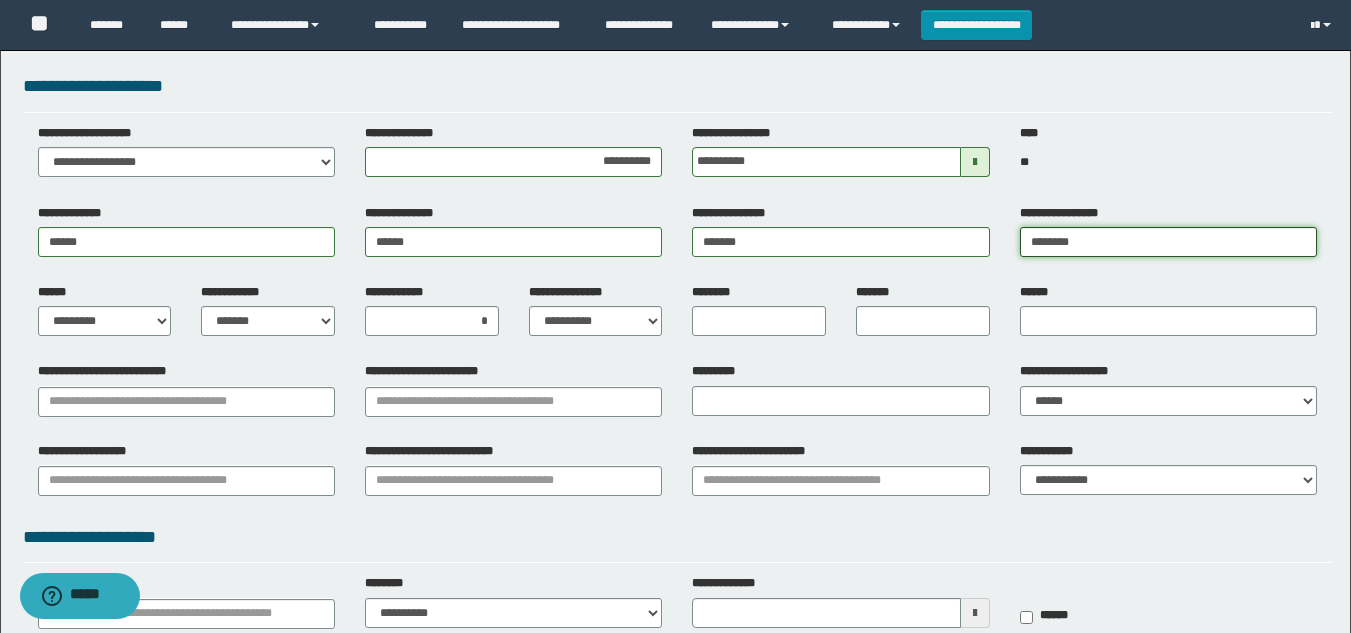 type on "********" 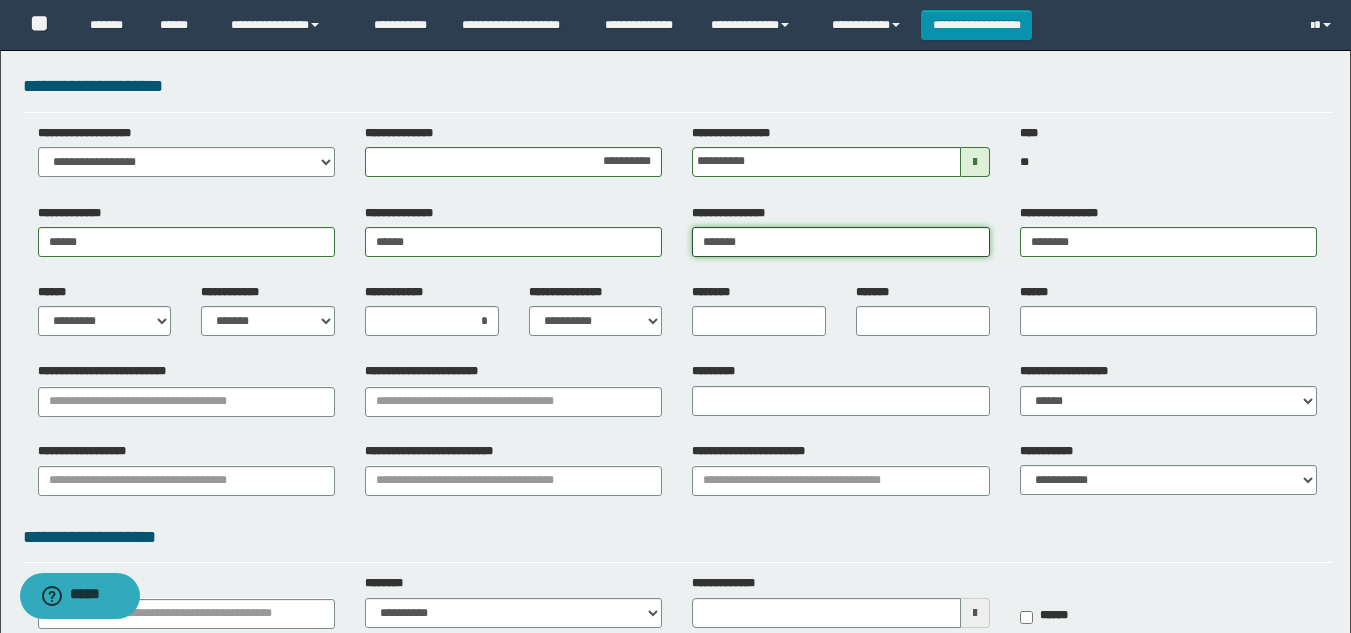 click on "*******" at bounding box center [840, 242] 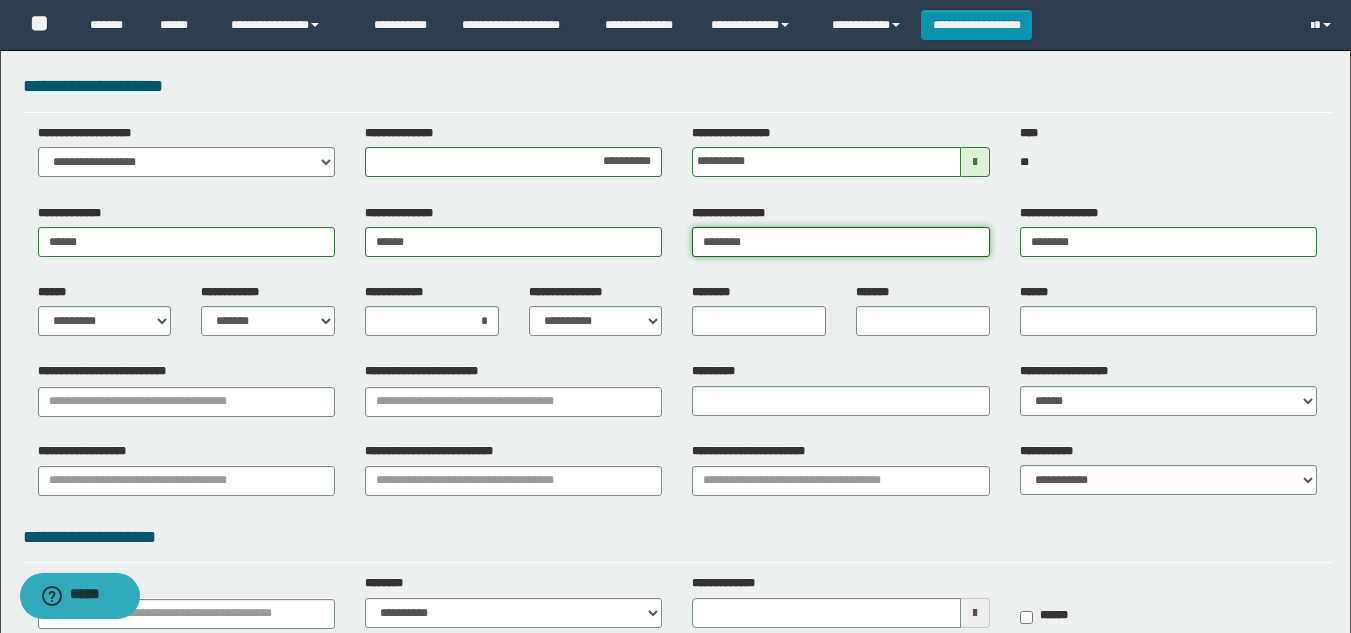 type on "********" 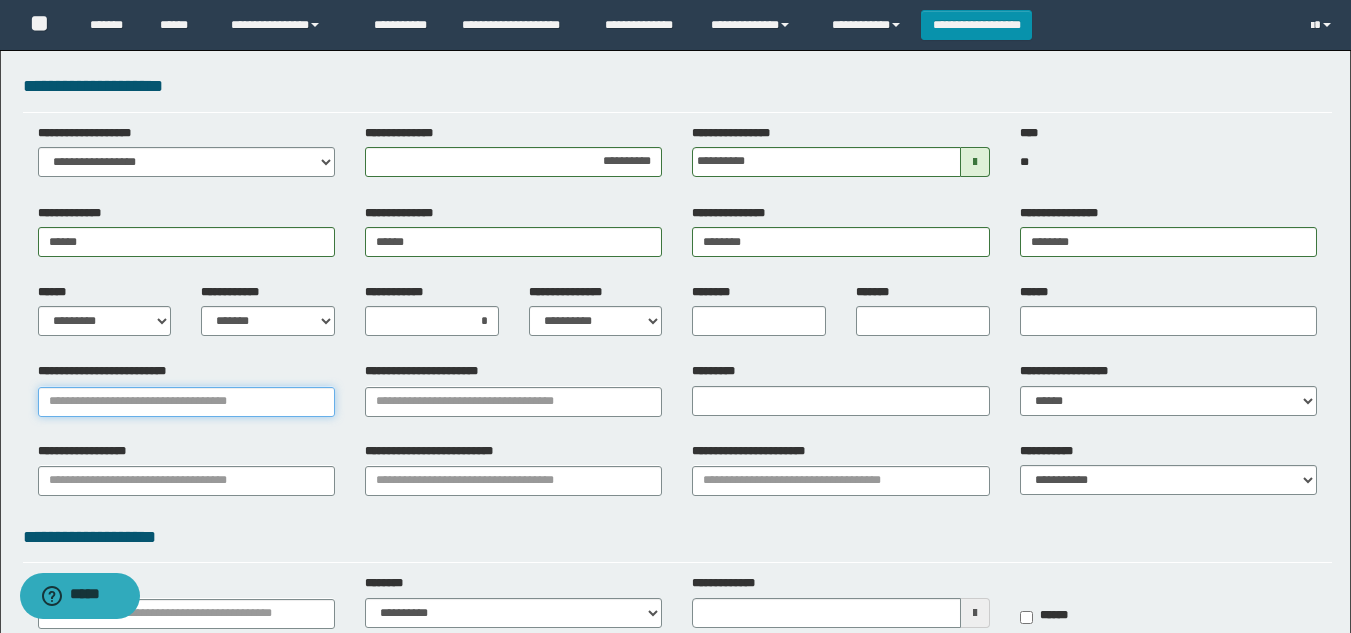 click on "**********" at bounding box center (186, 402) 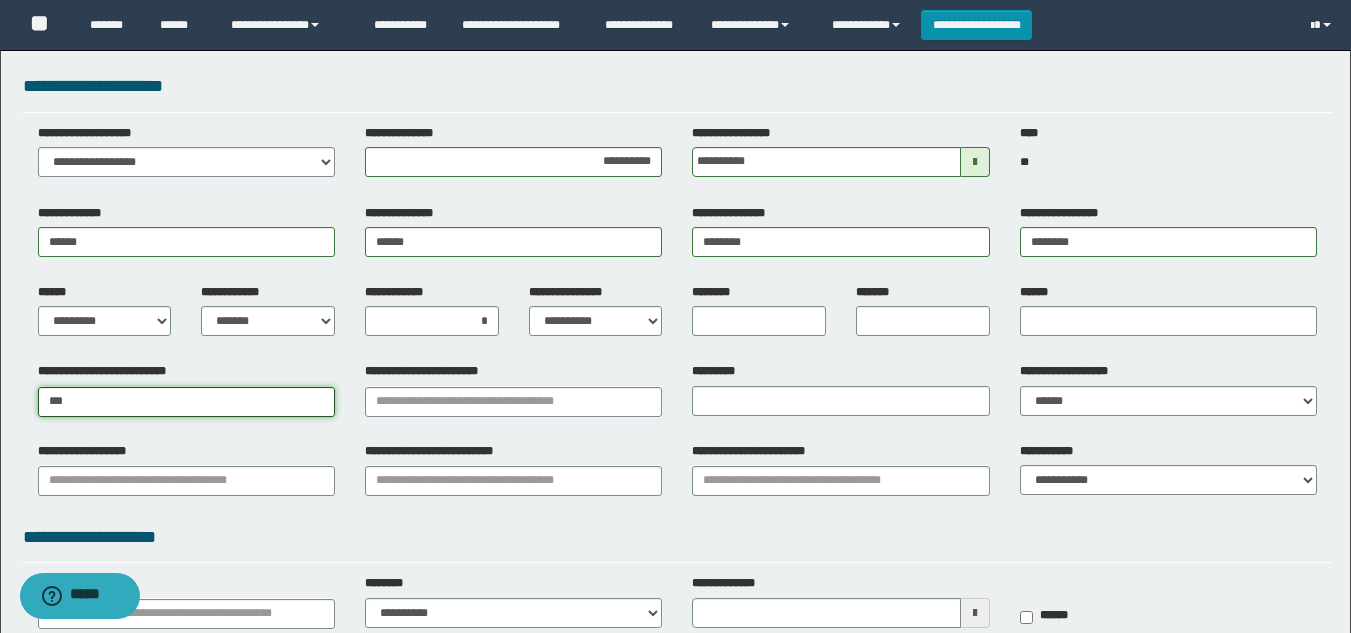 type on "****" 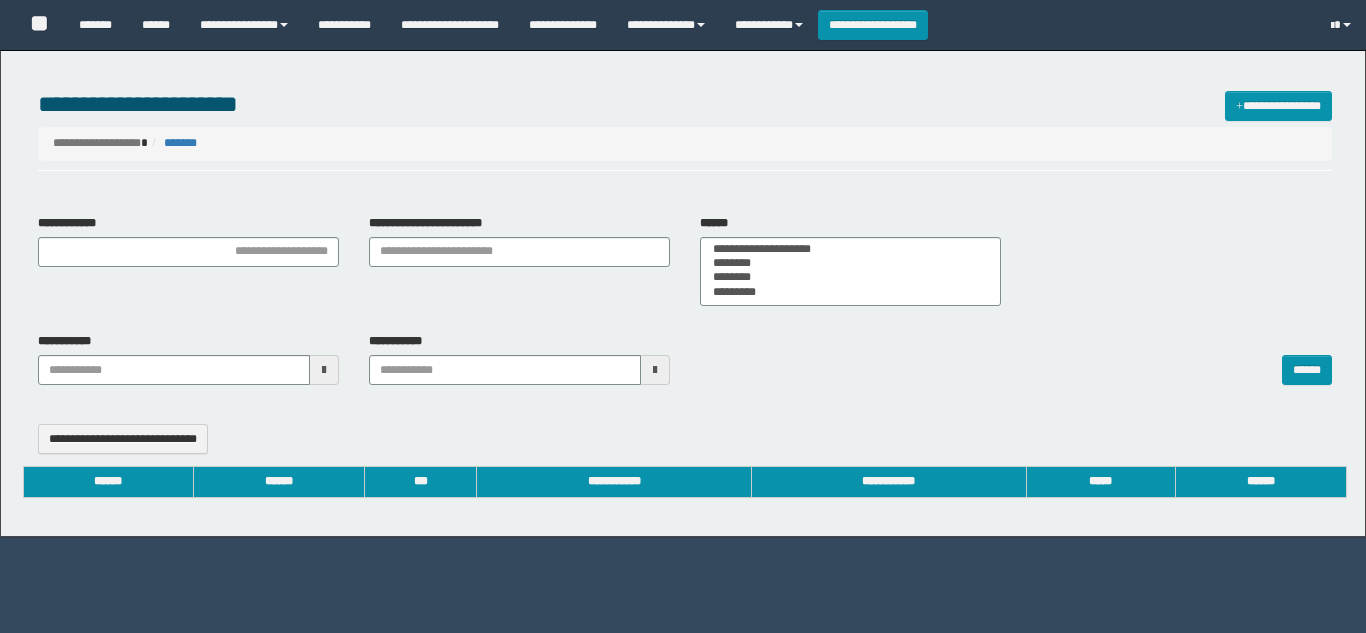 select 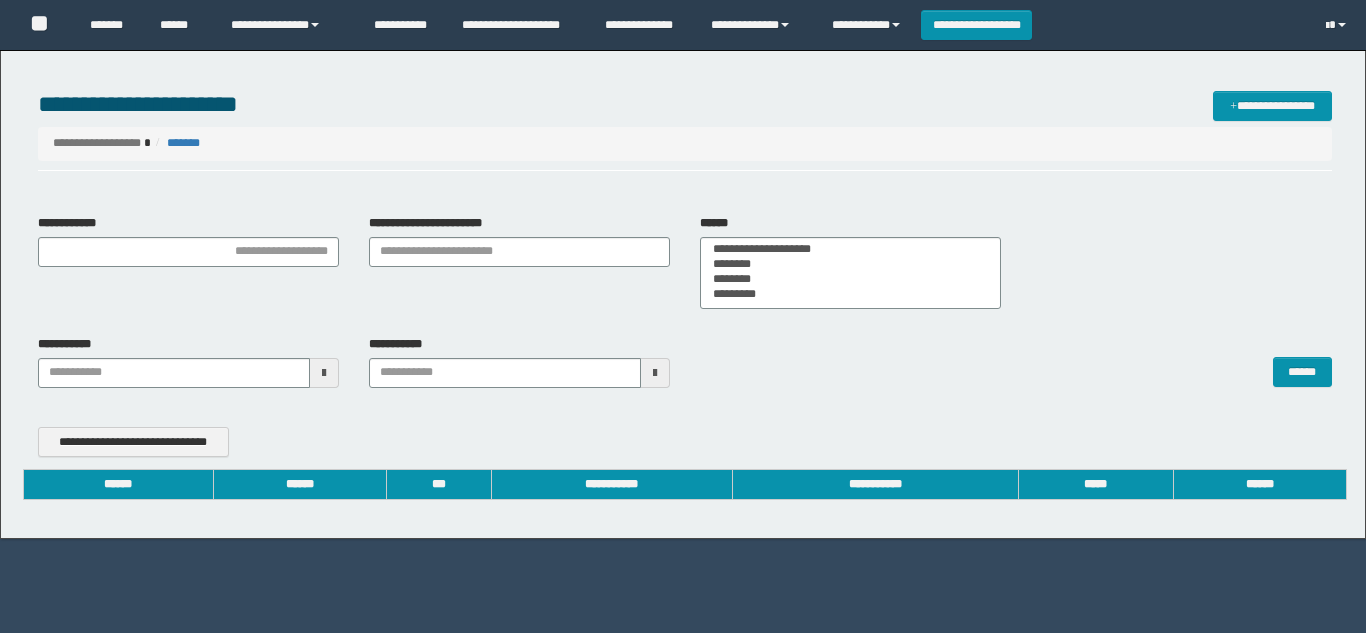 scroll, scrollTop: 0, scrollLeft: 0, axis: both 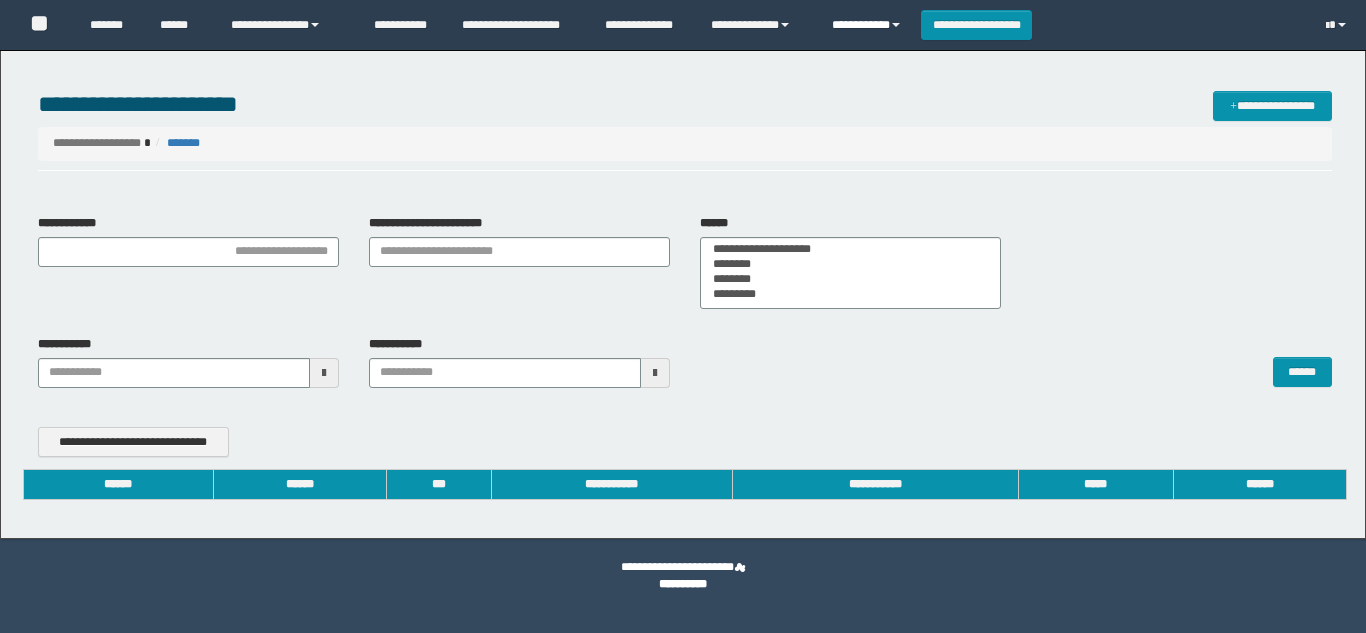 type on "**********" 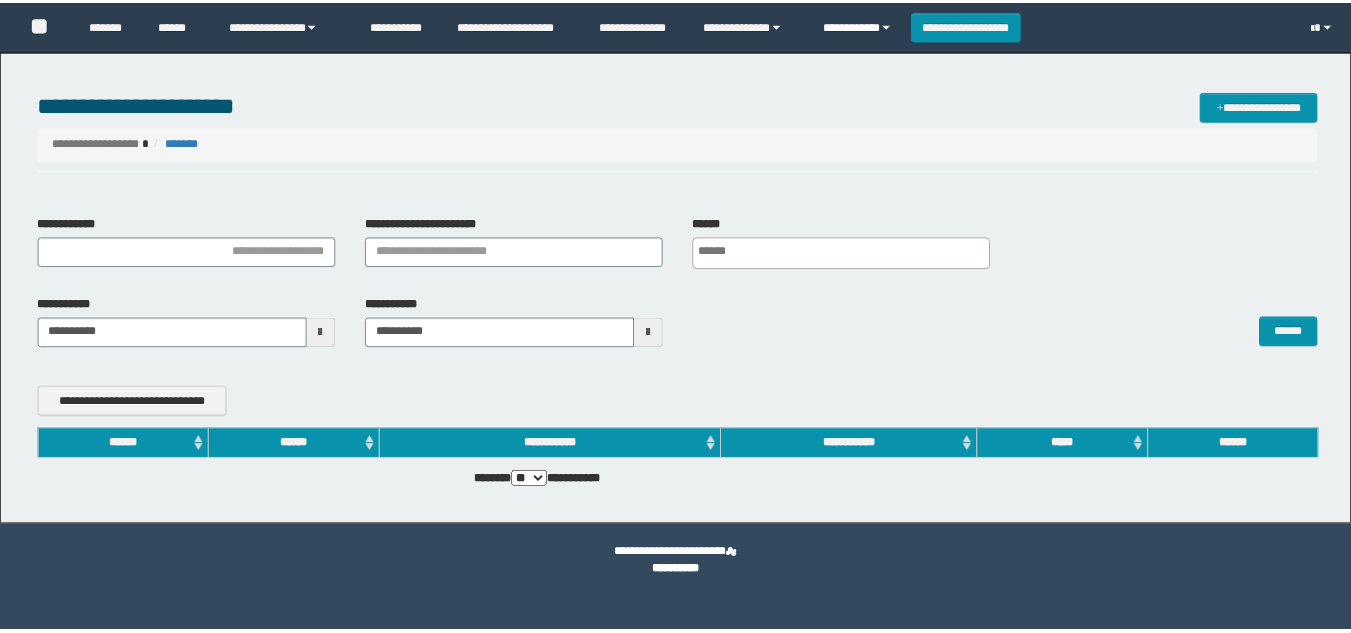 scroll, scrollTop: 0, scrollLeft: 0, axis: both 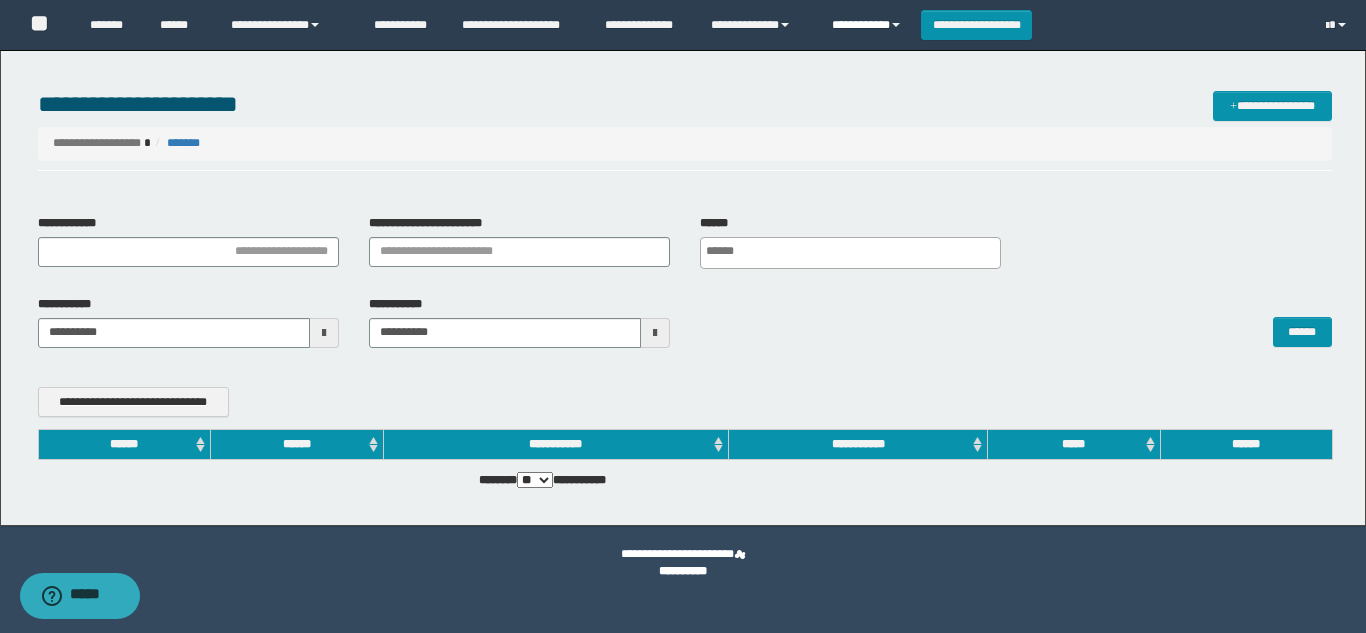 click on "**********" at bounding box center [869, 25] 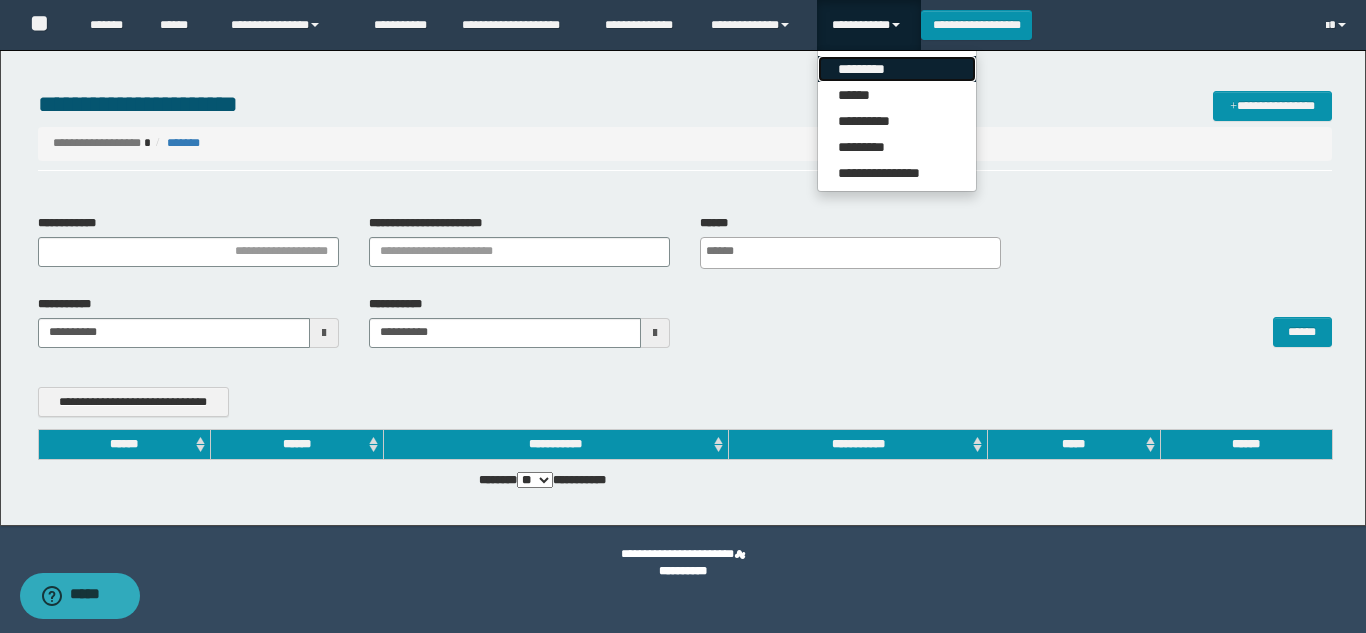 click on "*********" at bounding box center [897, 69] 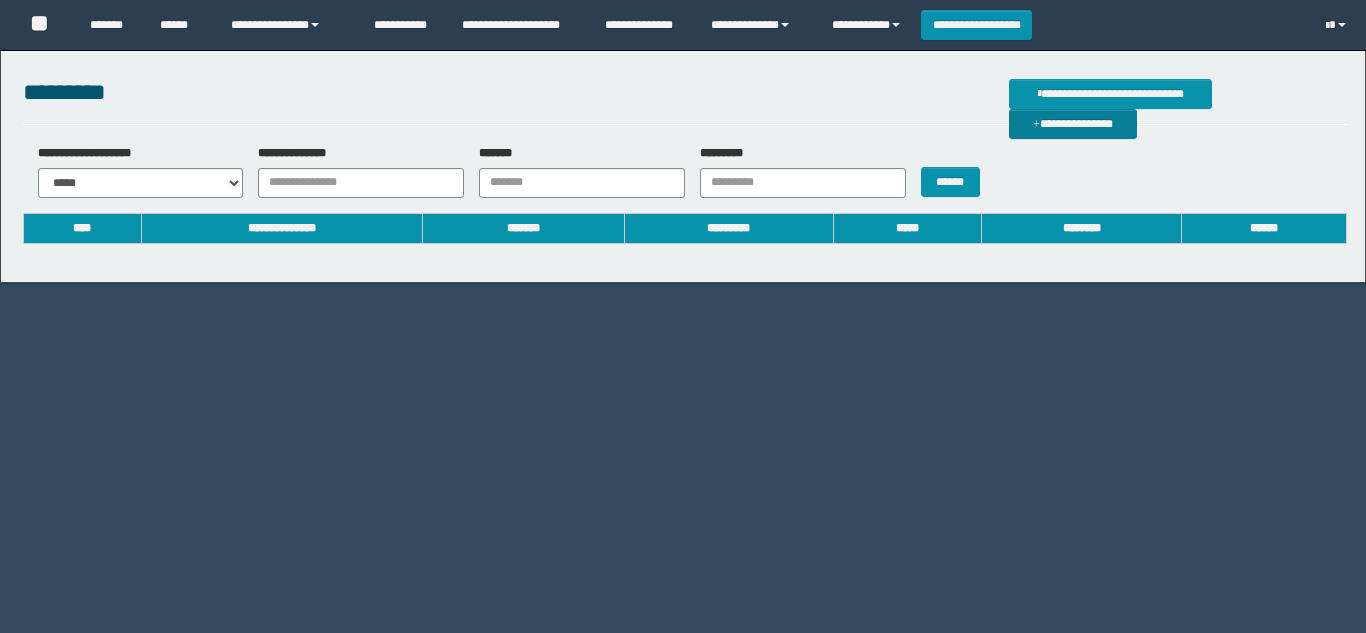 scroll, scrollTop: 0, scrollLeft: 0, axis: both 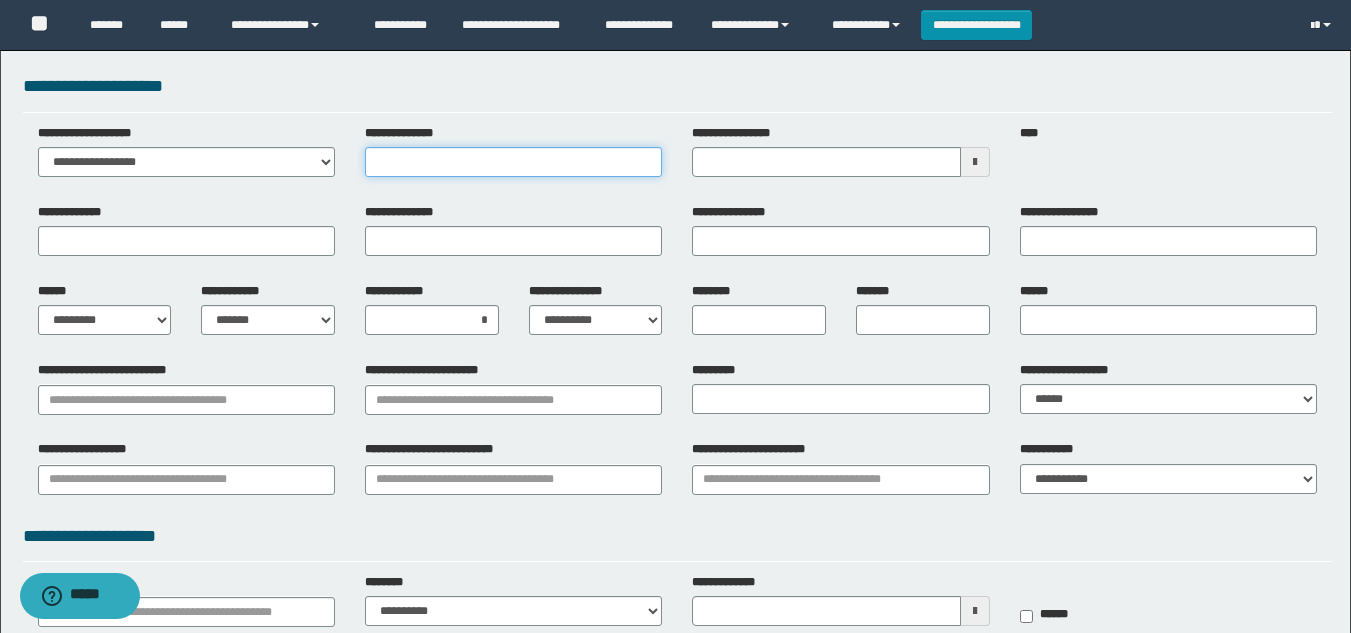 click on "**********" at bounding box center (513, 162) 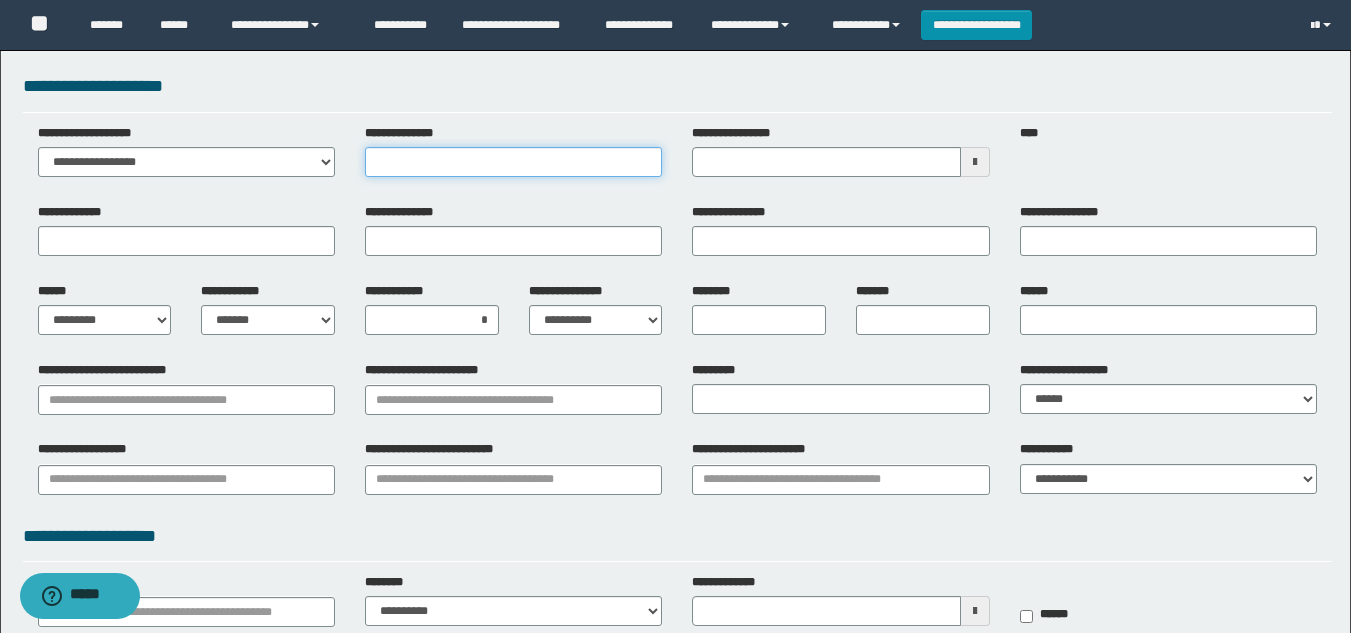 type on "**********" 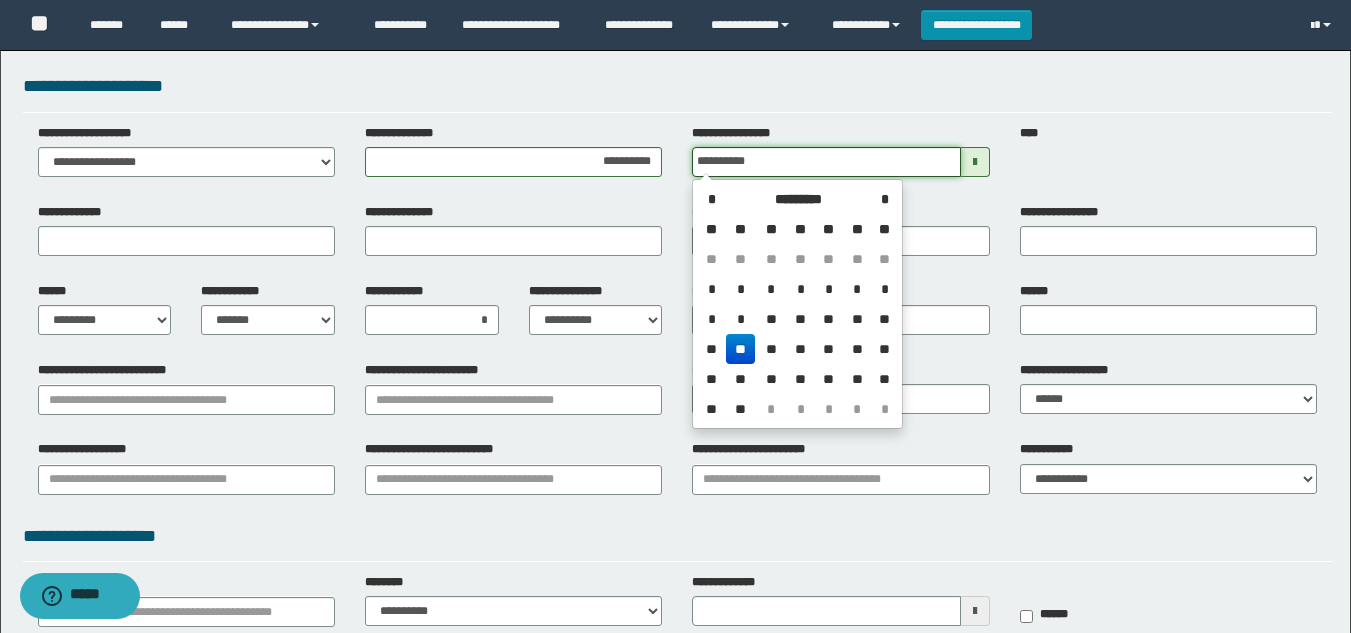 type on "**********" 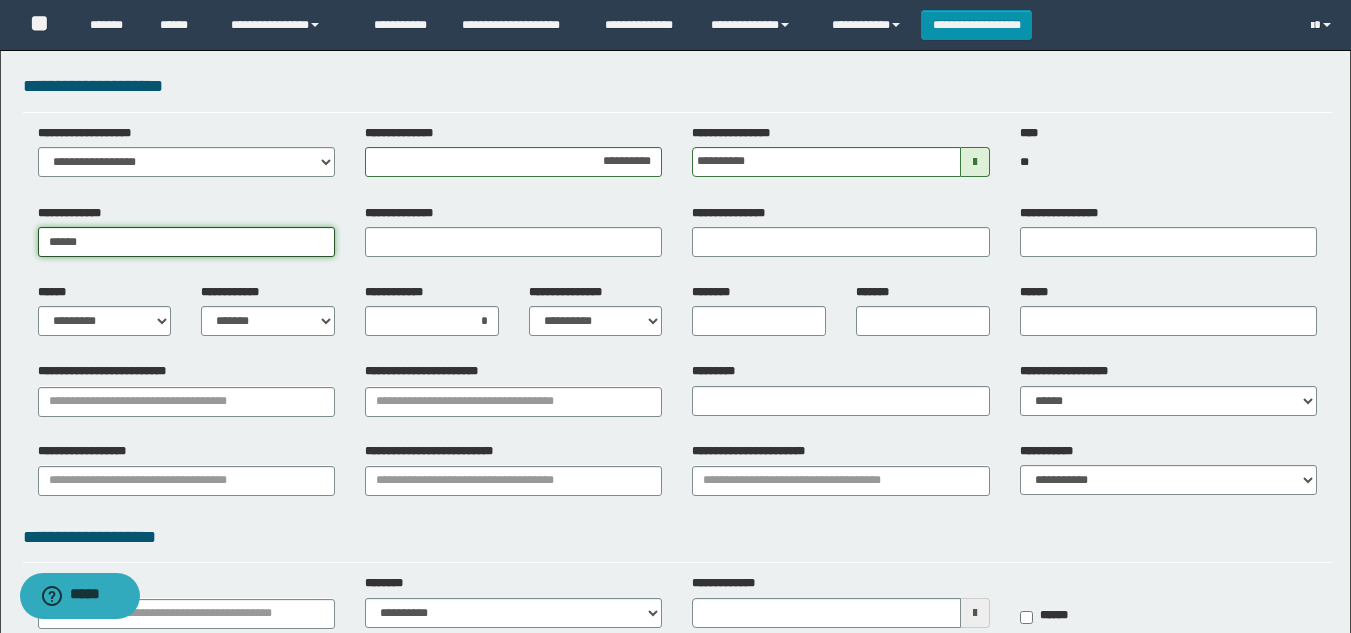 type on "******" 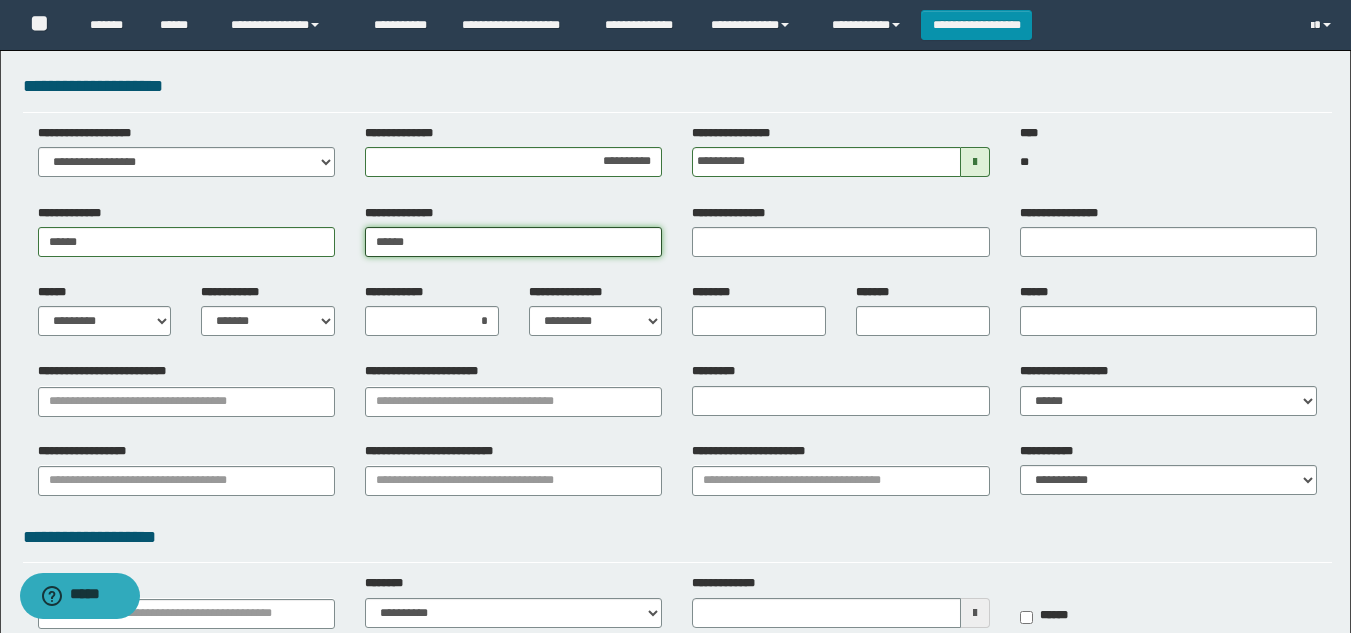 type on "******" 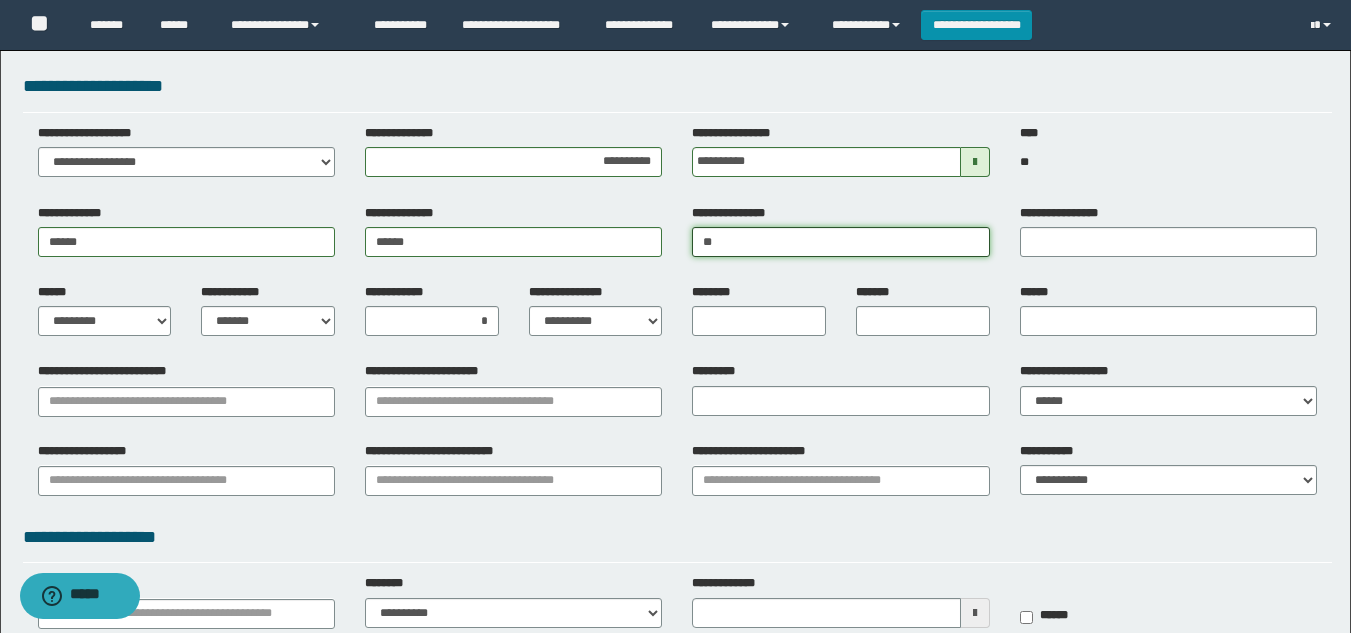 type on "********" 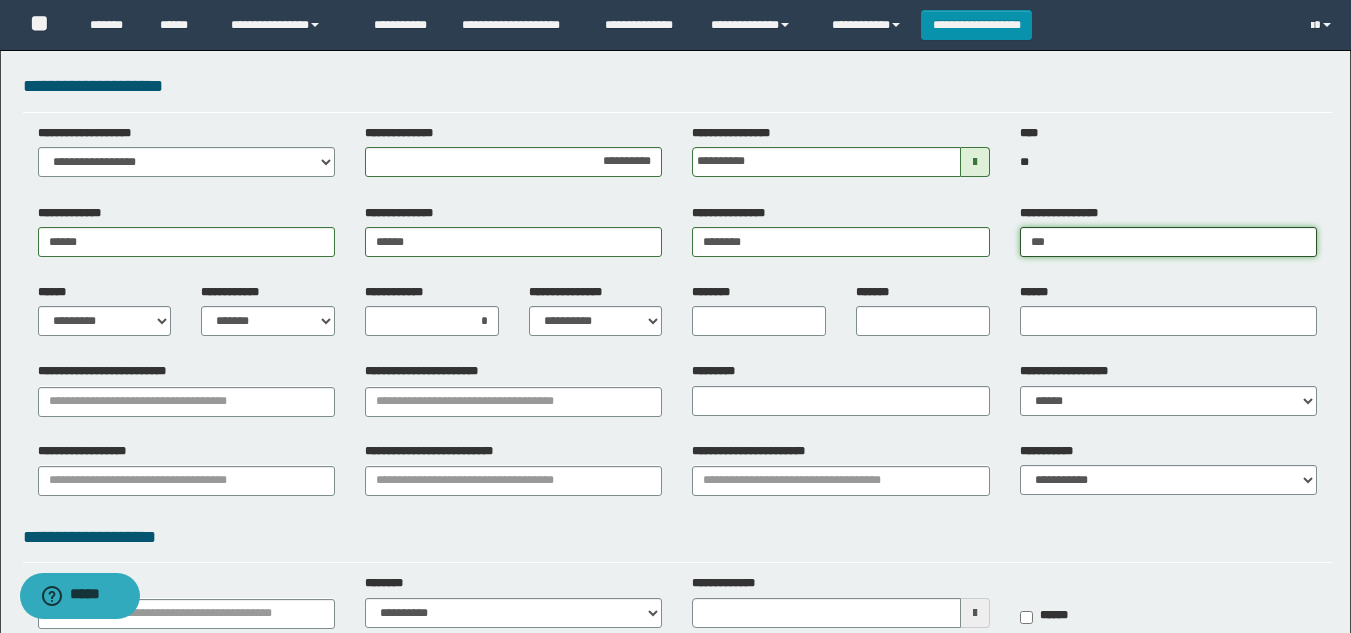 type on "********" 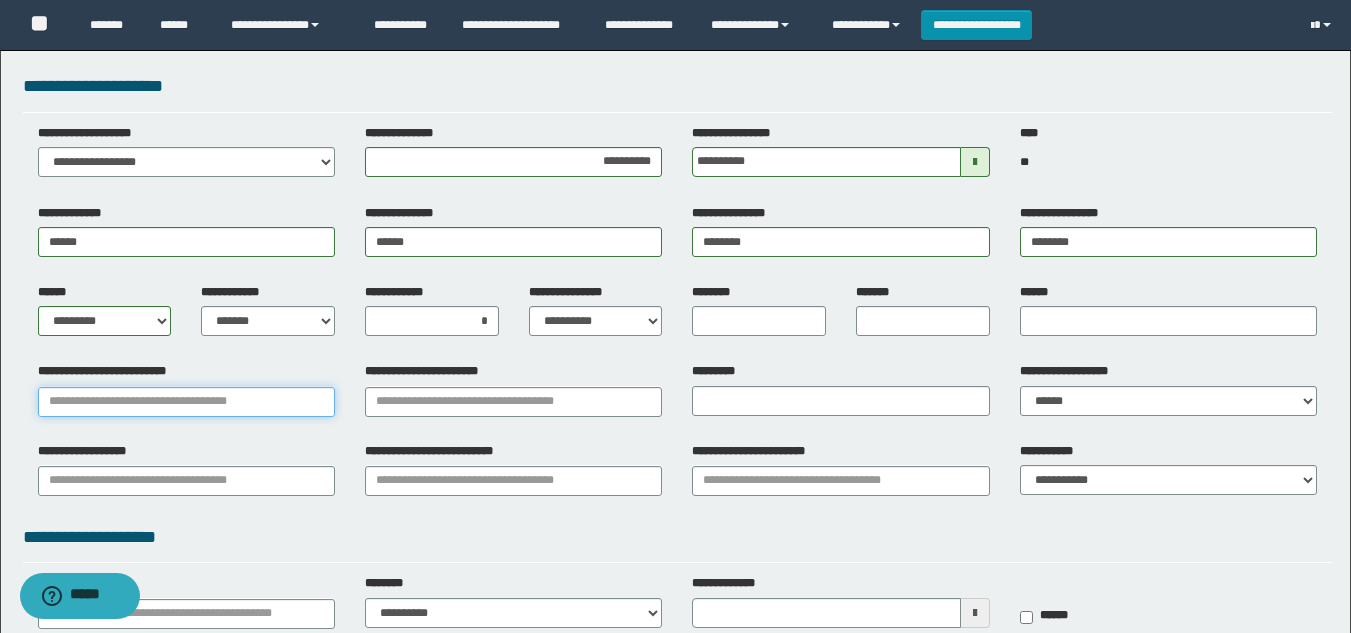 click on "**********" at bounding box center (186, 402) 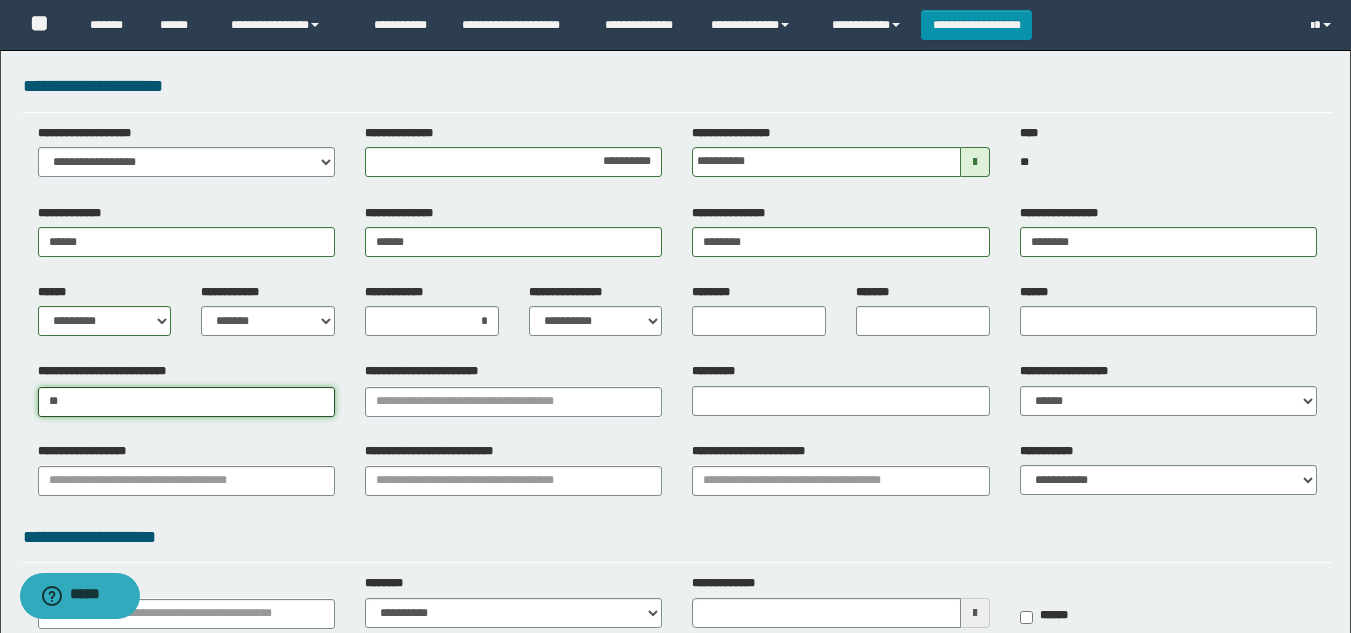 type on "***" 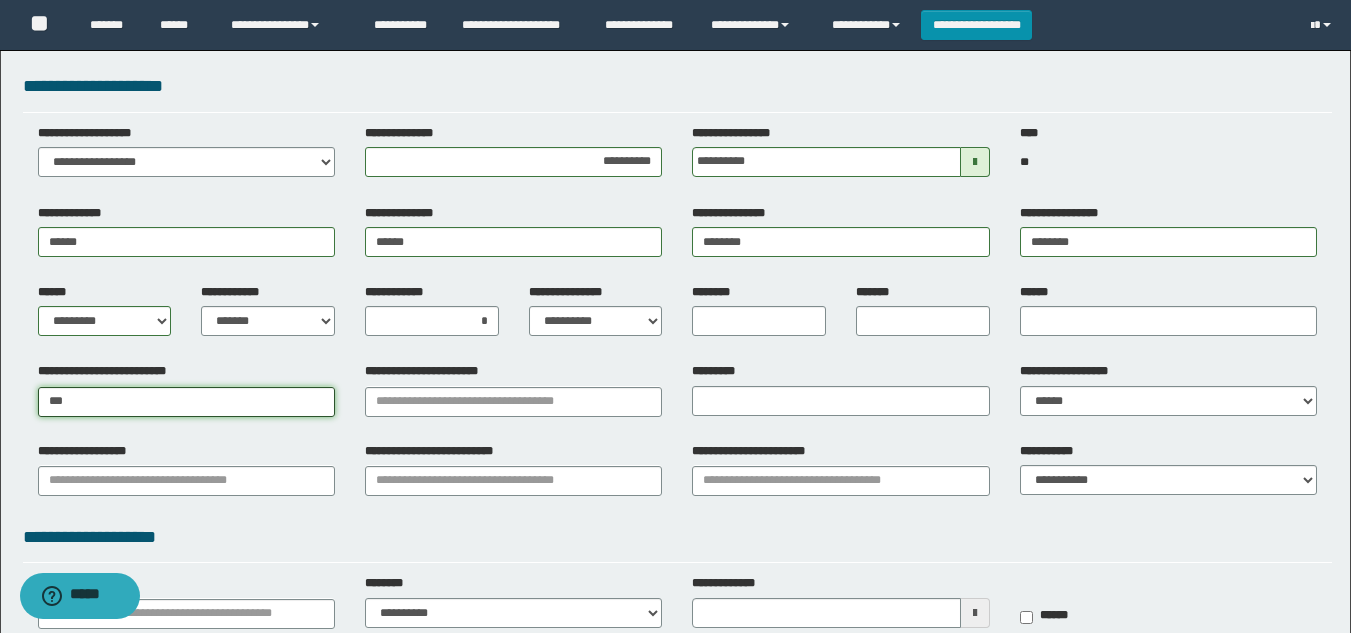type on "***" 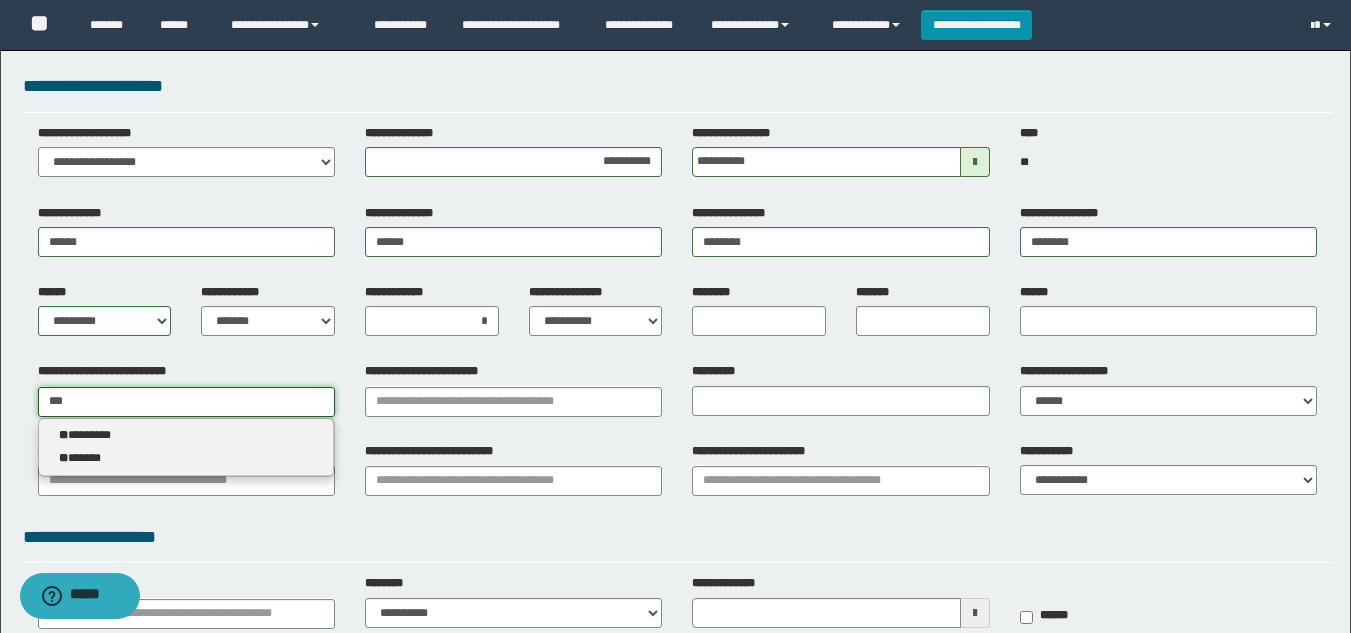 type 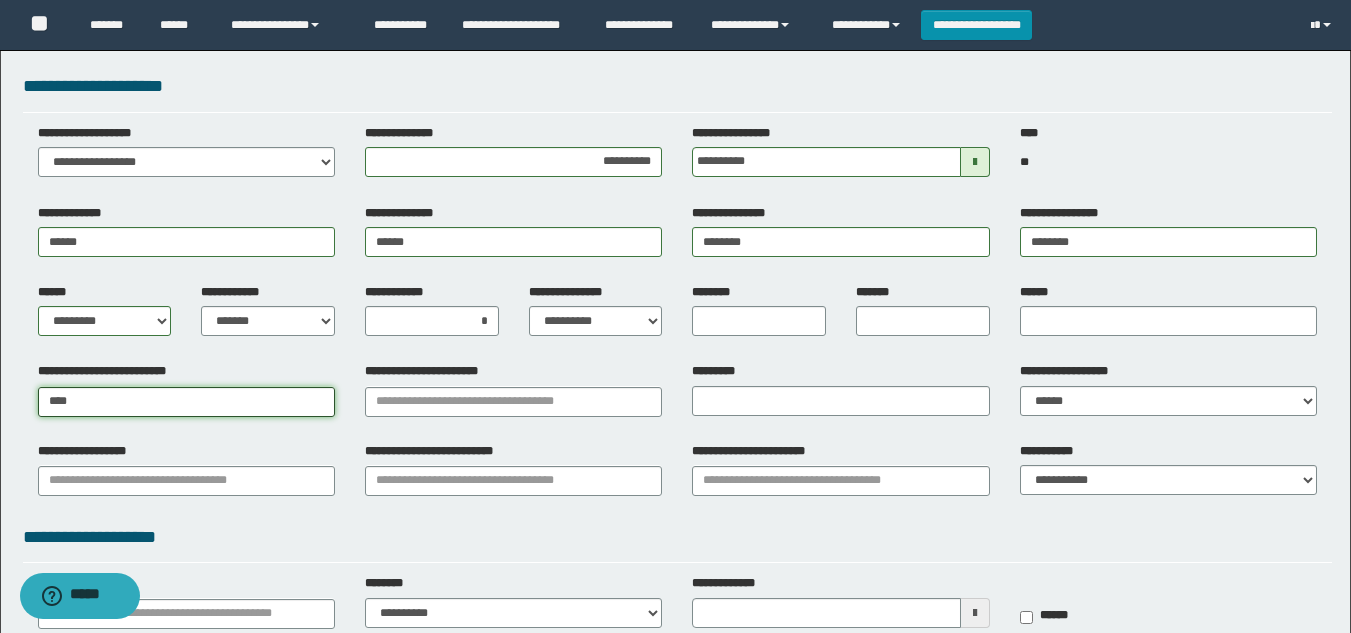 type on "******" 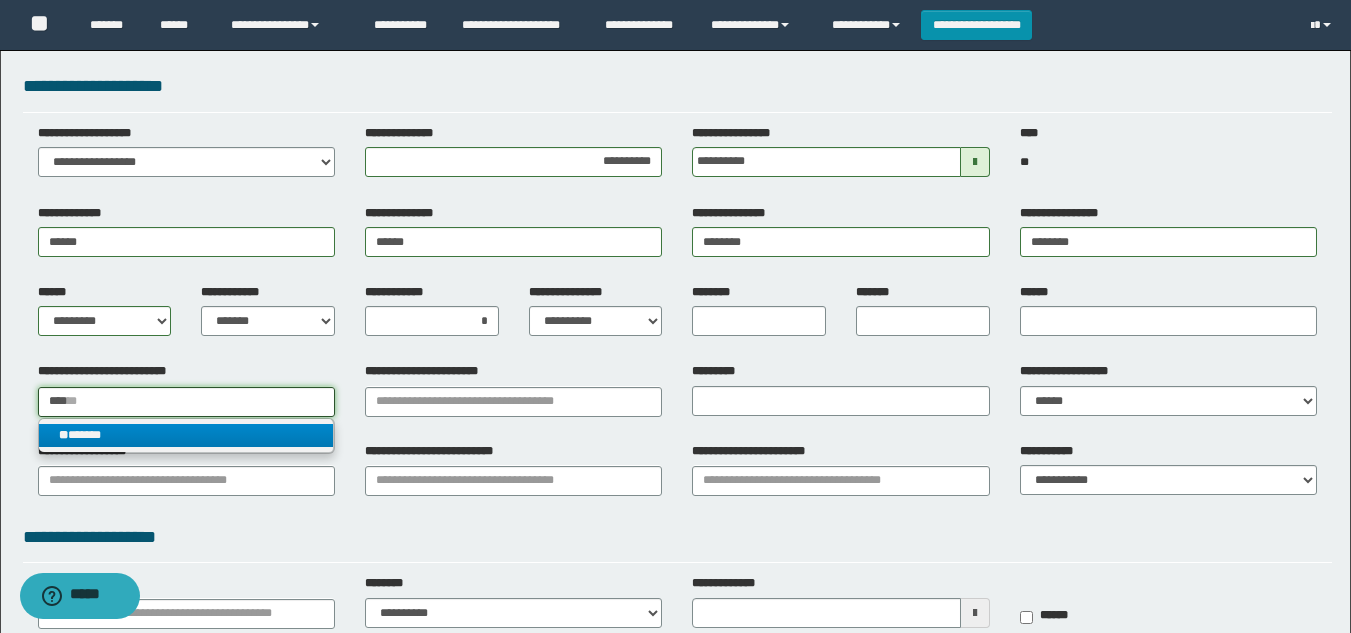 type on "****" 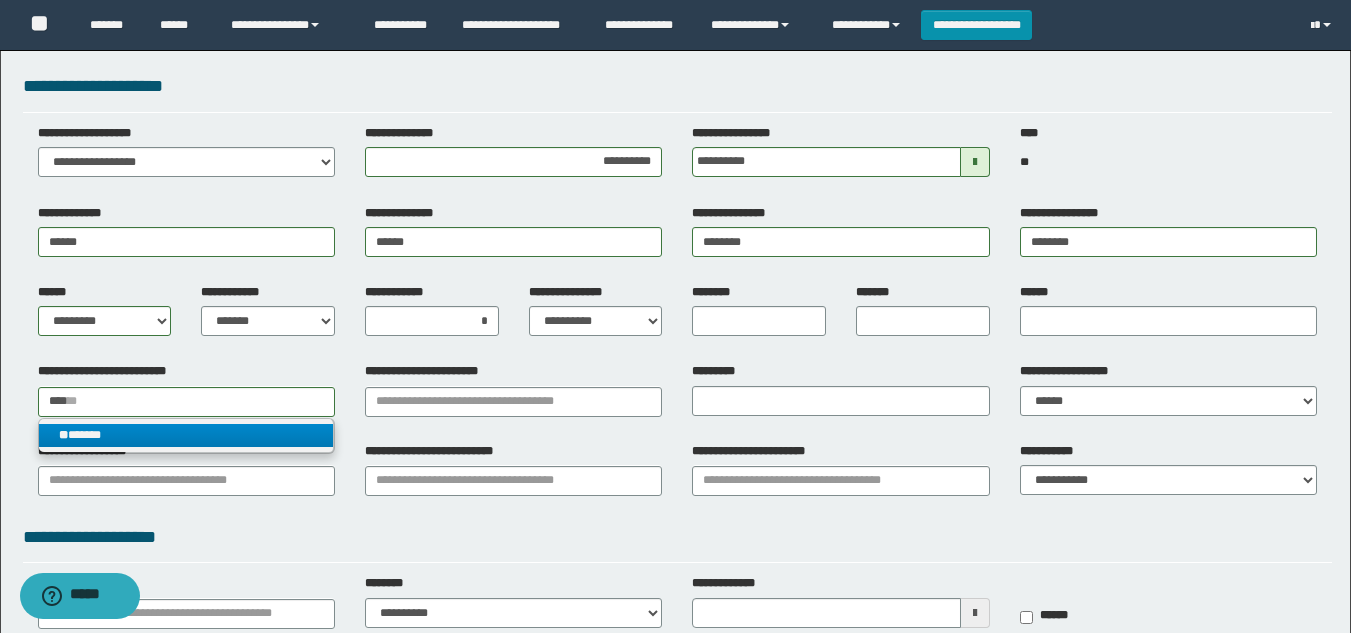 click on "** ******" at bounding box center [186, 435] 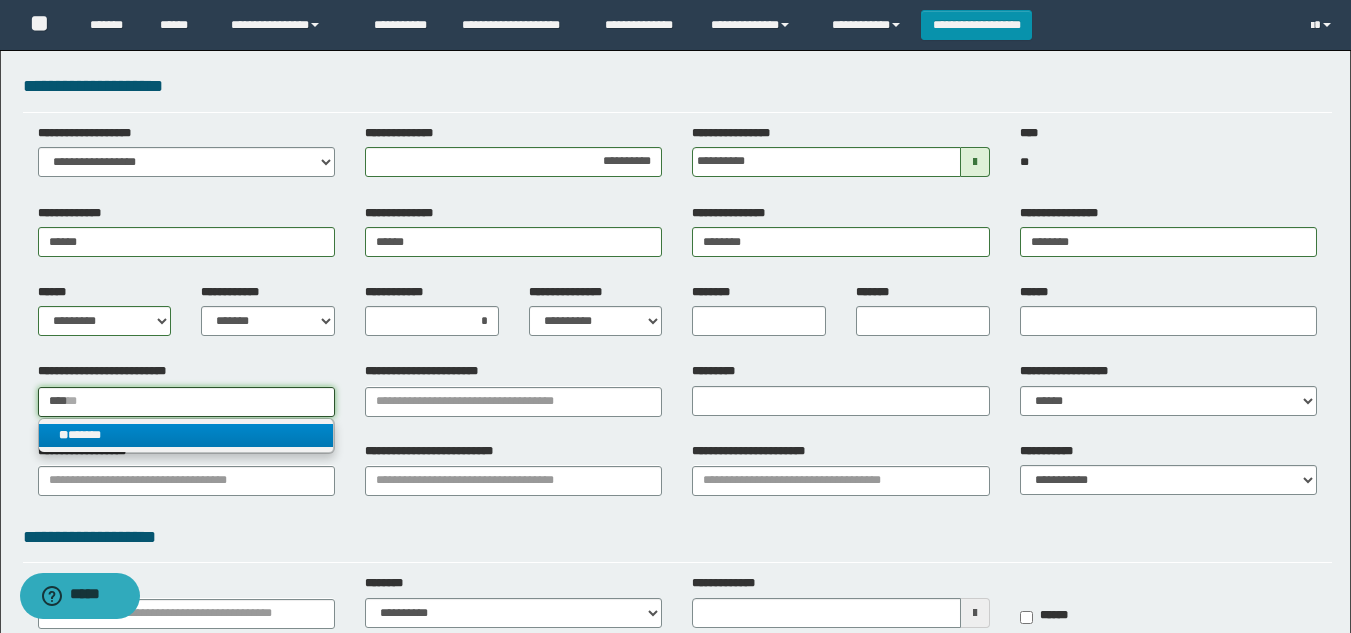 type 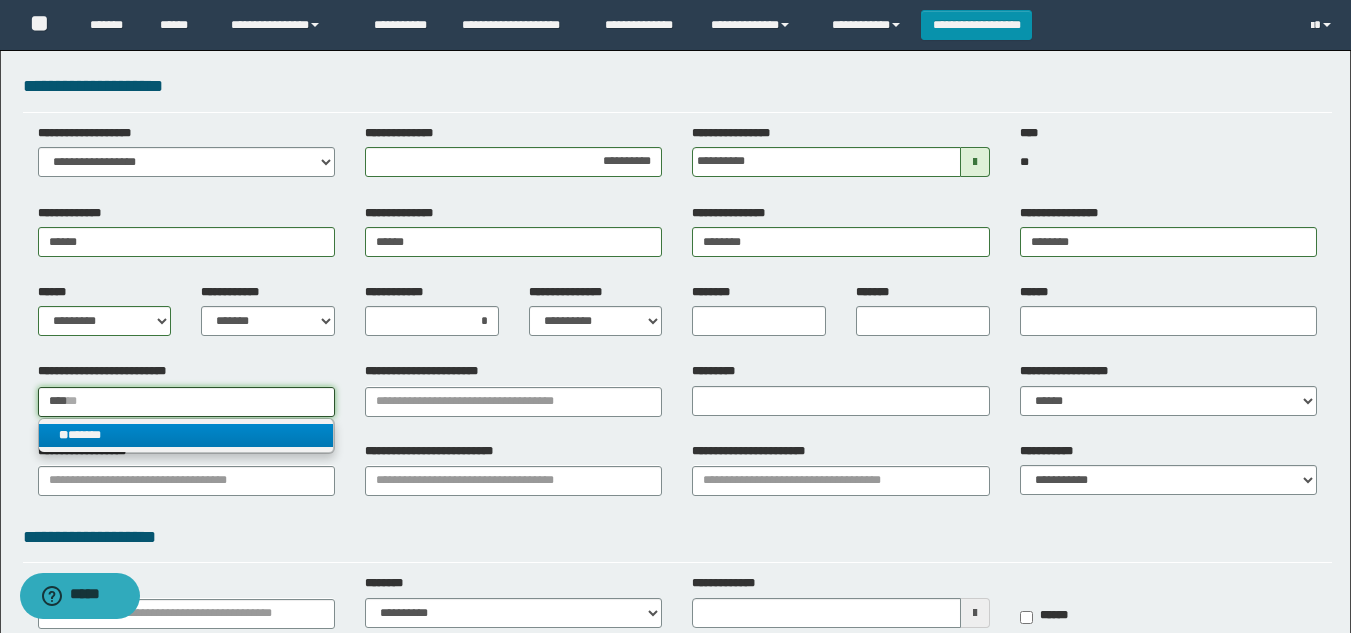type on "******" 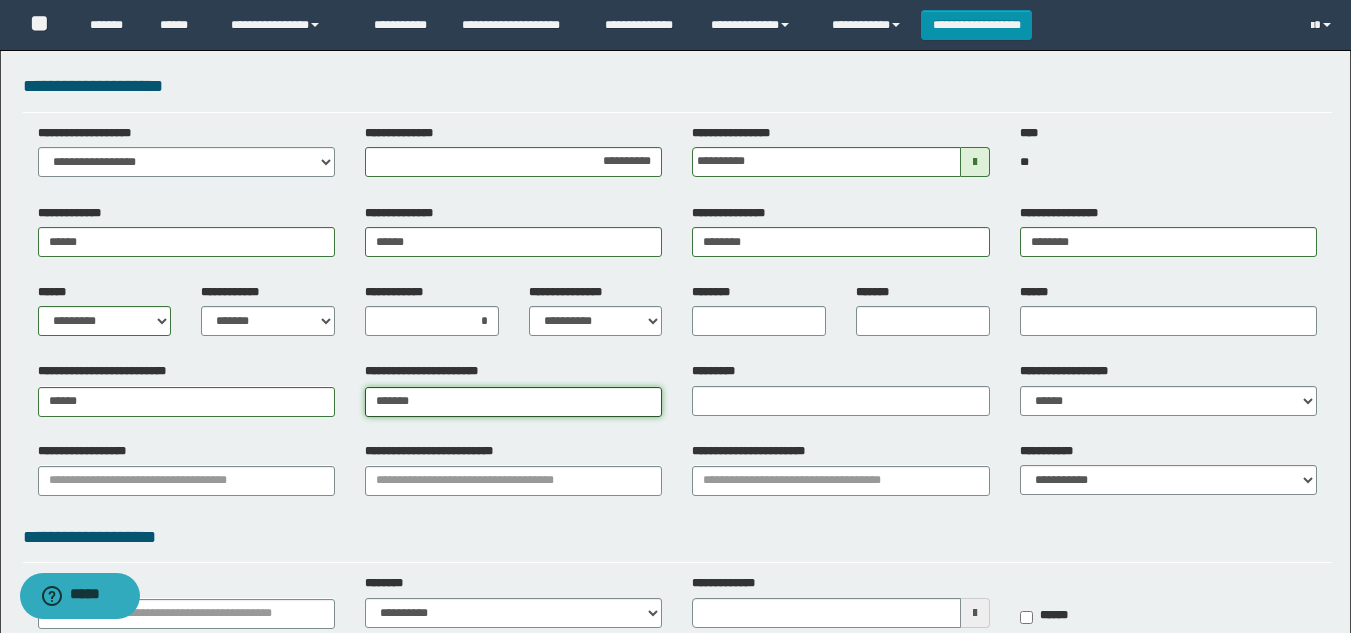 type on "********" 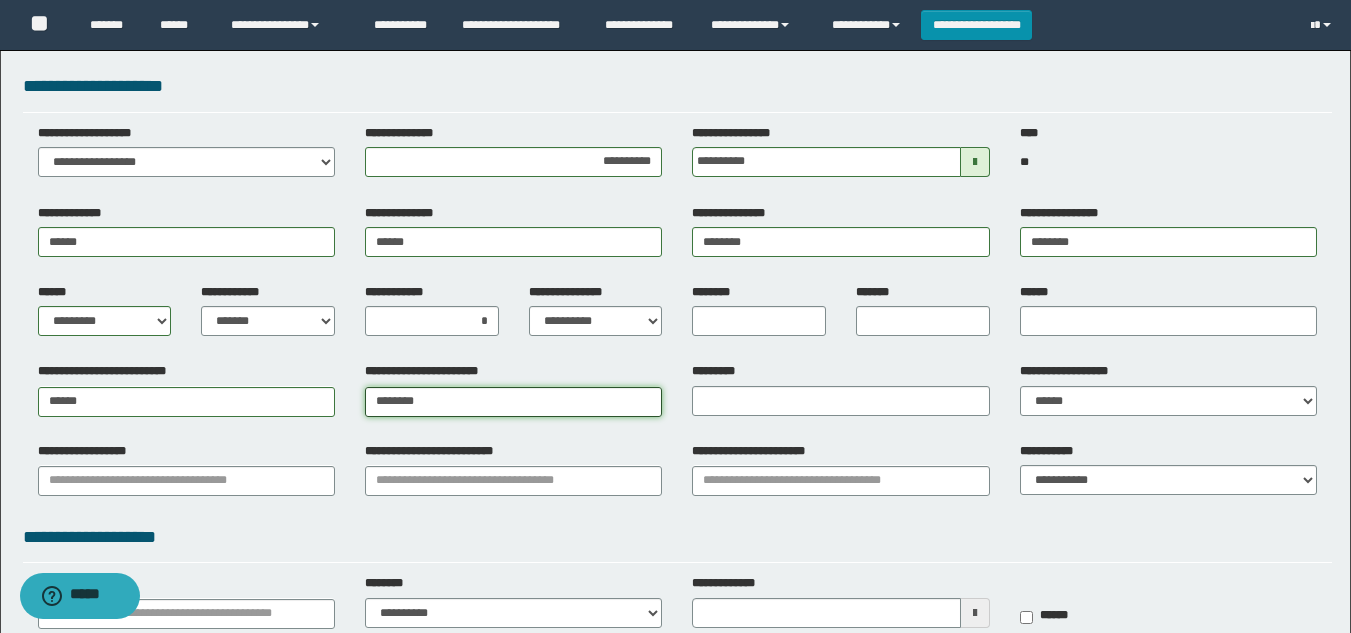type on "********" 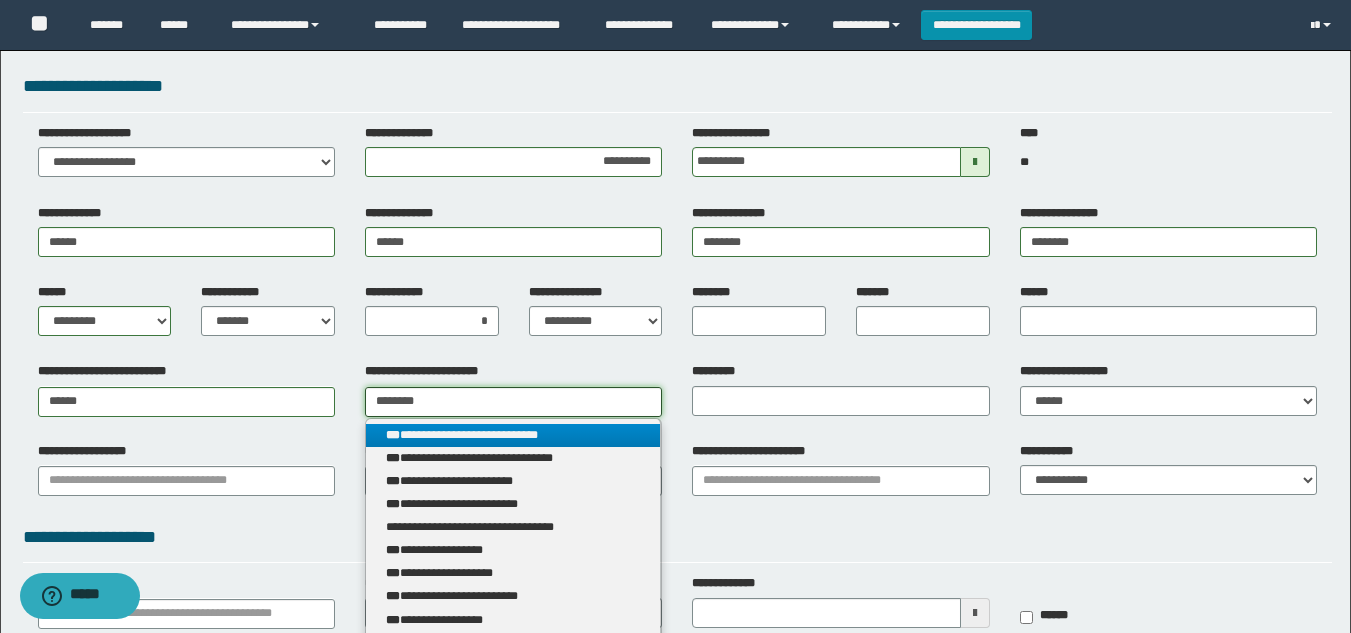 type on "********" 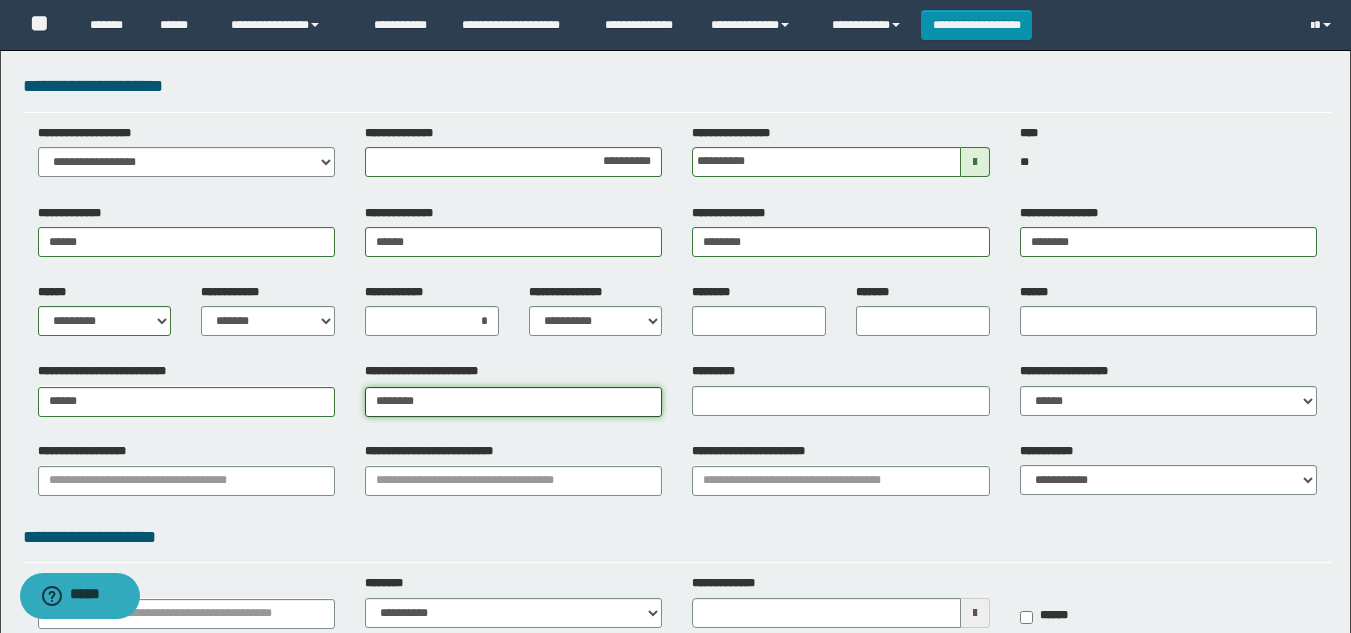 type on "********" 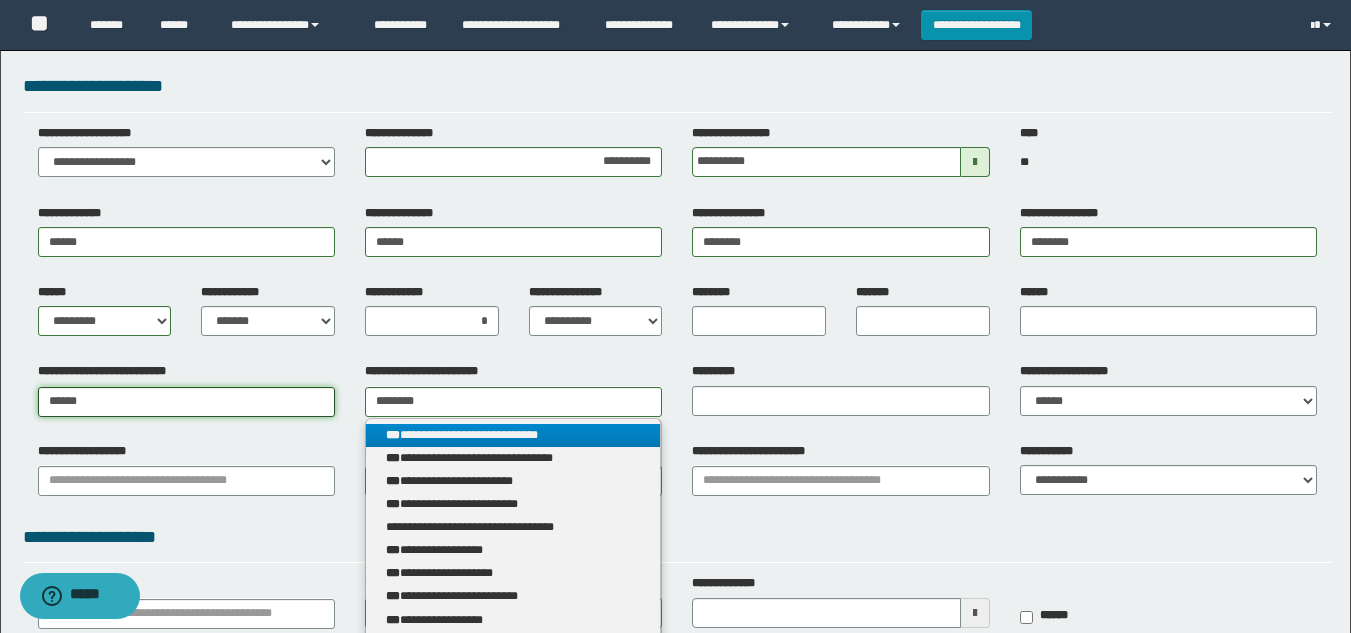 type on "******" 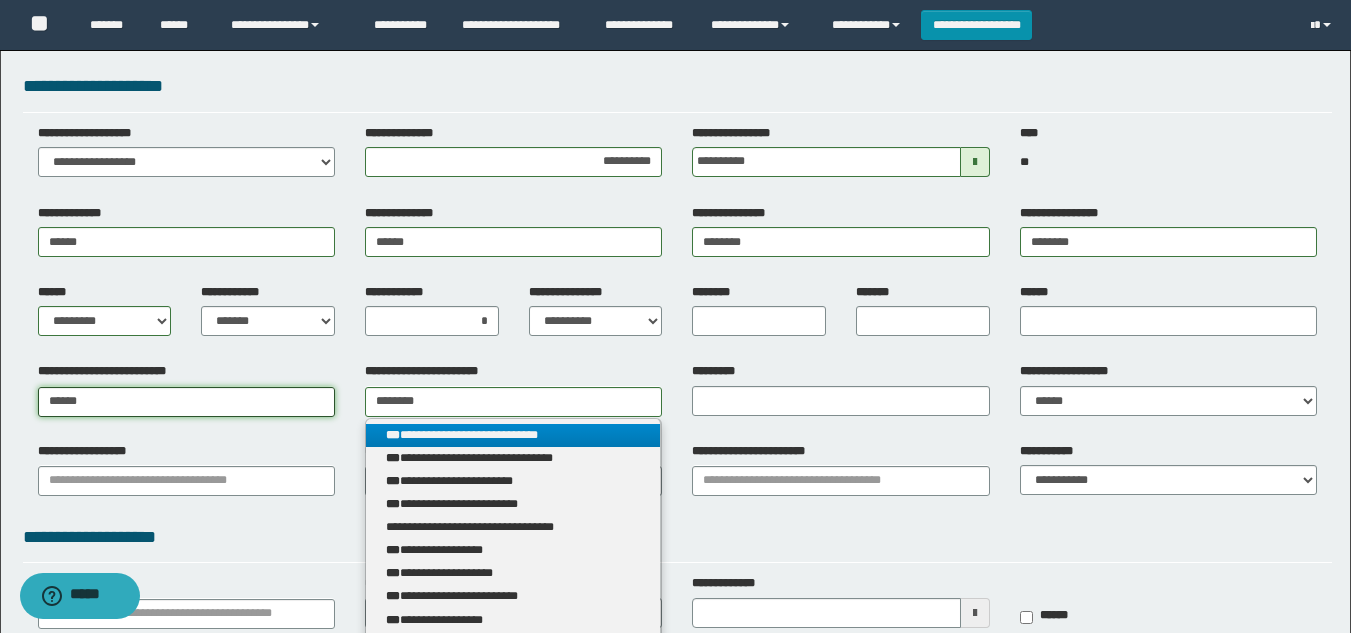 type 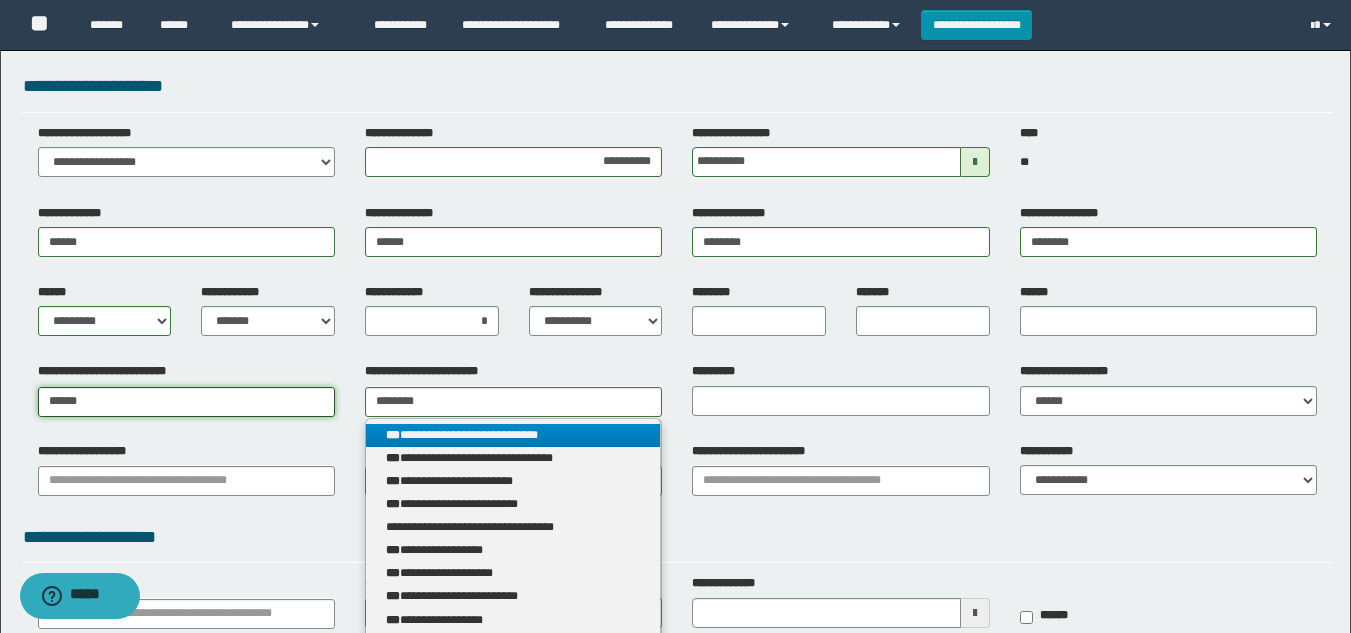 click on "******" at bounding box center (186, 402) 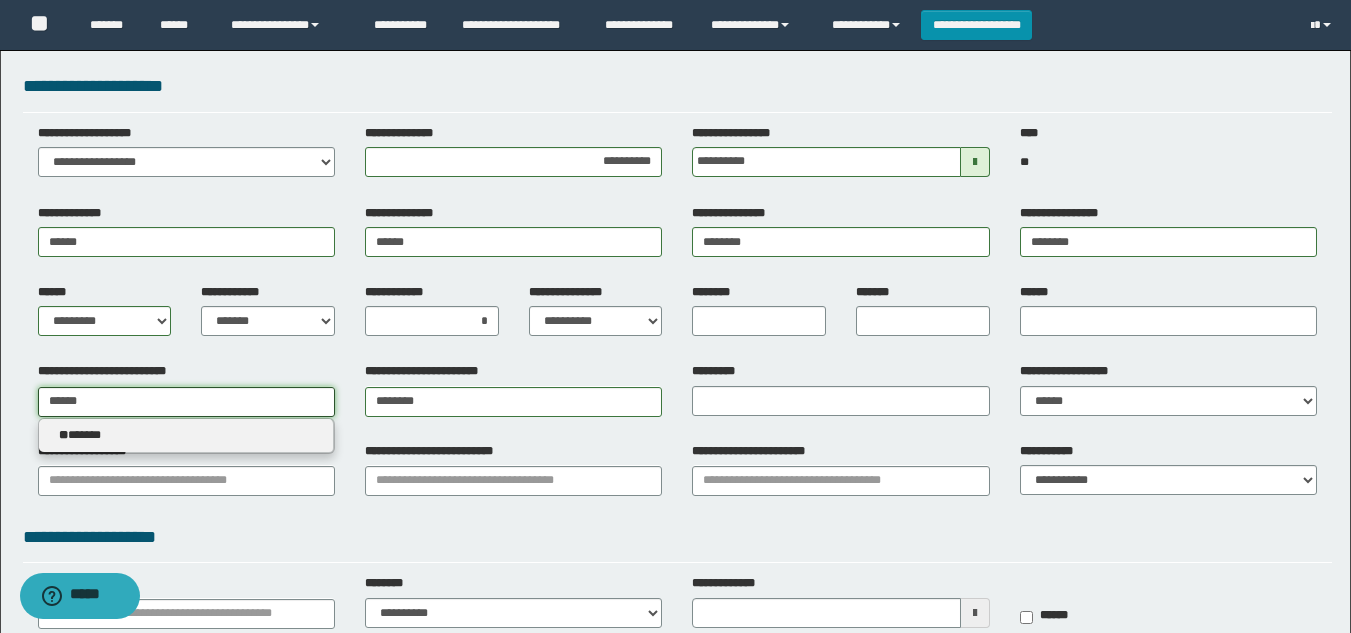 click on "******" at bounding box center (186, 402) 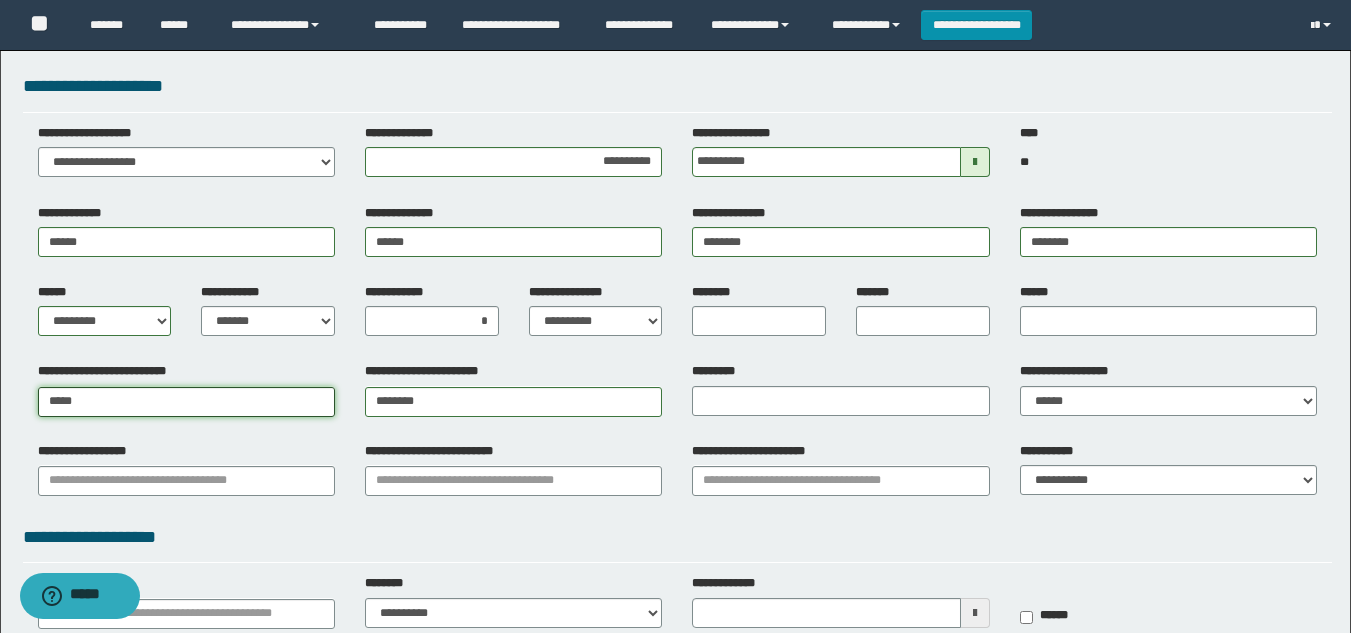 type on "******" 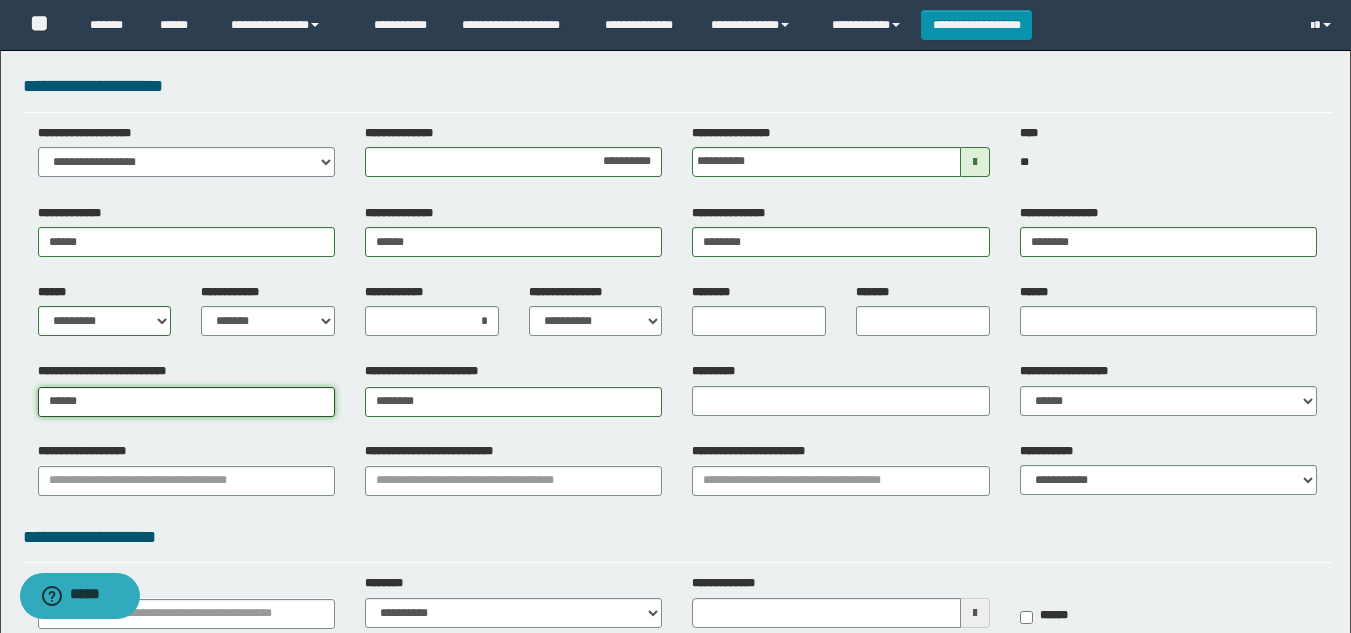 type on "********" 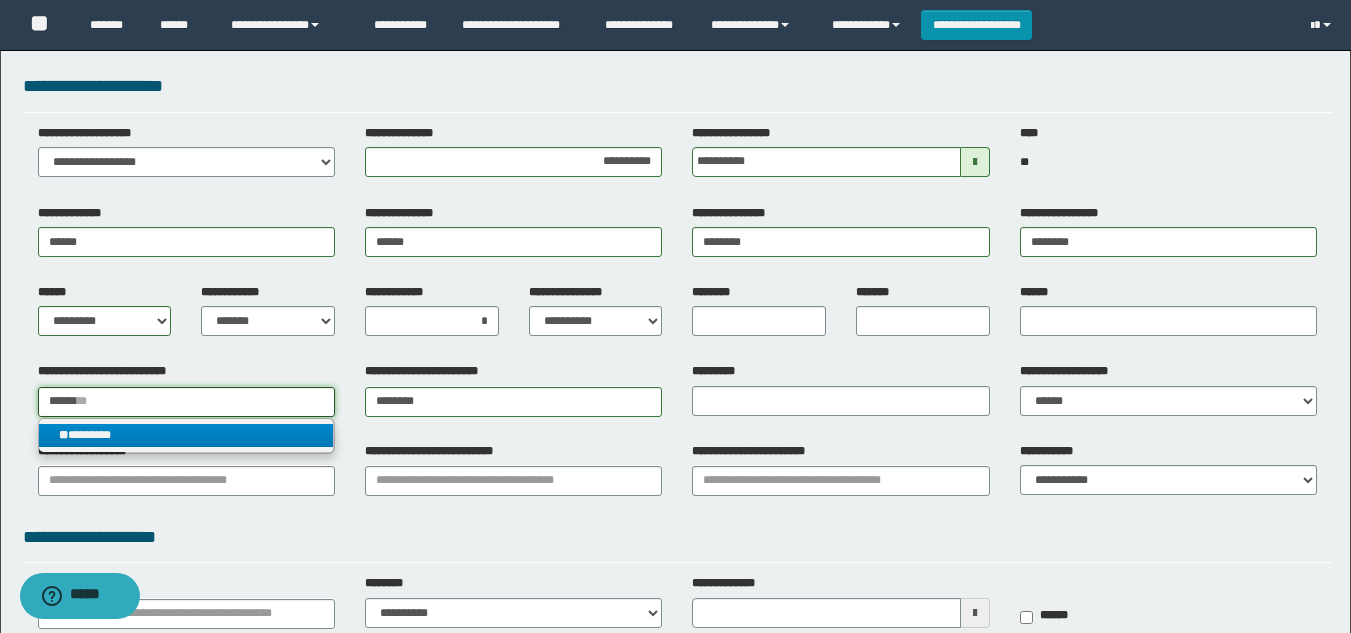 type on "******" 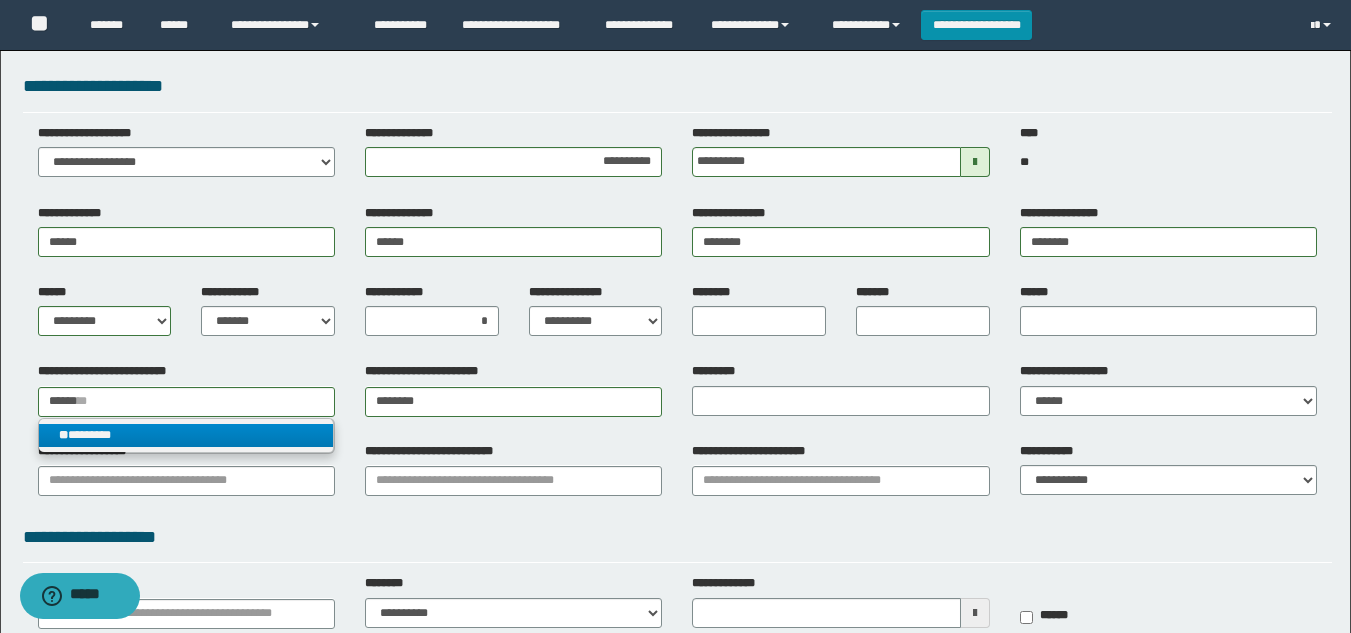 click on "** ********" at bounding box center [186, 435] 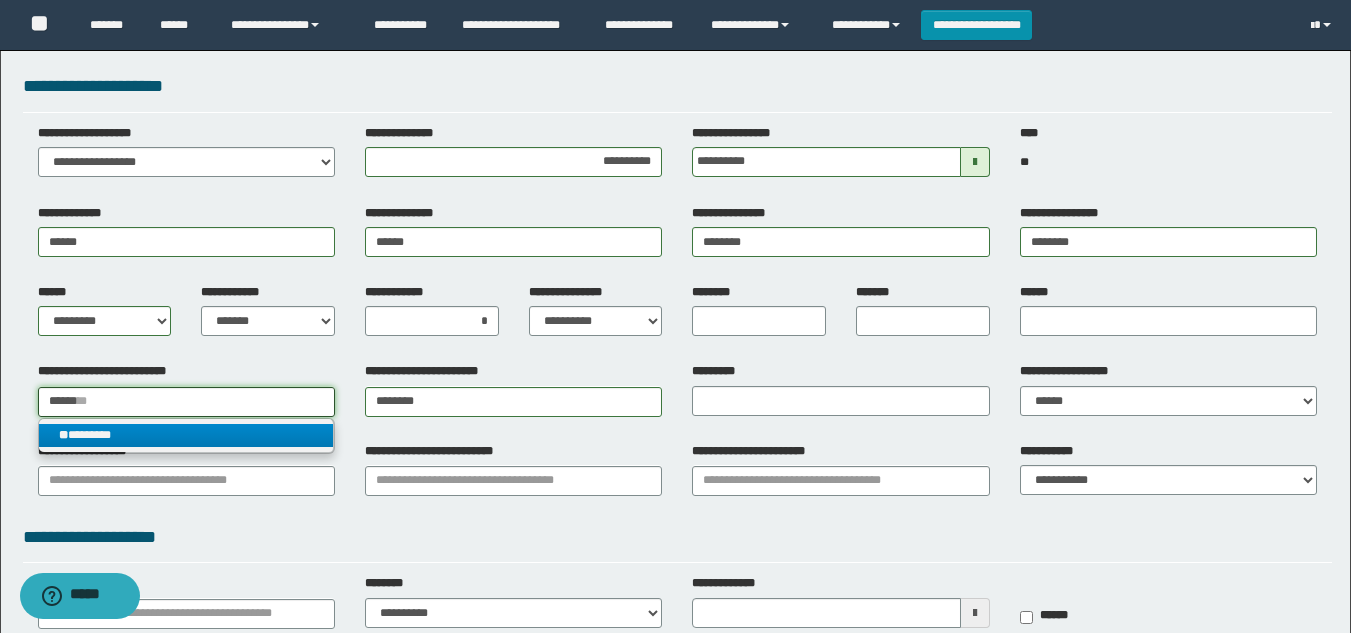 type 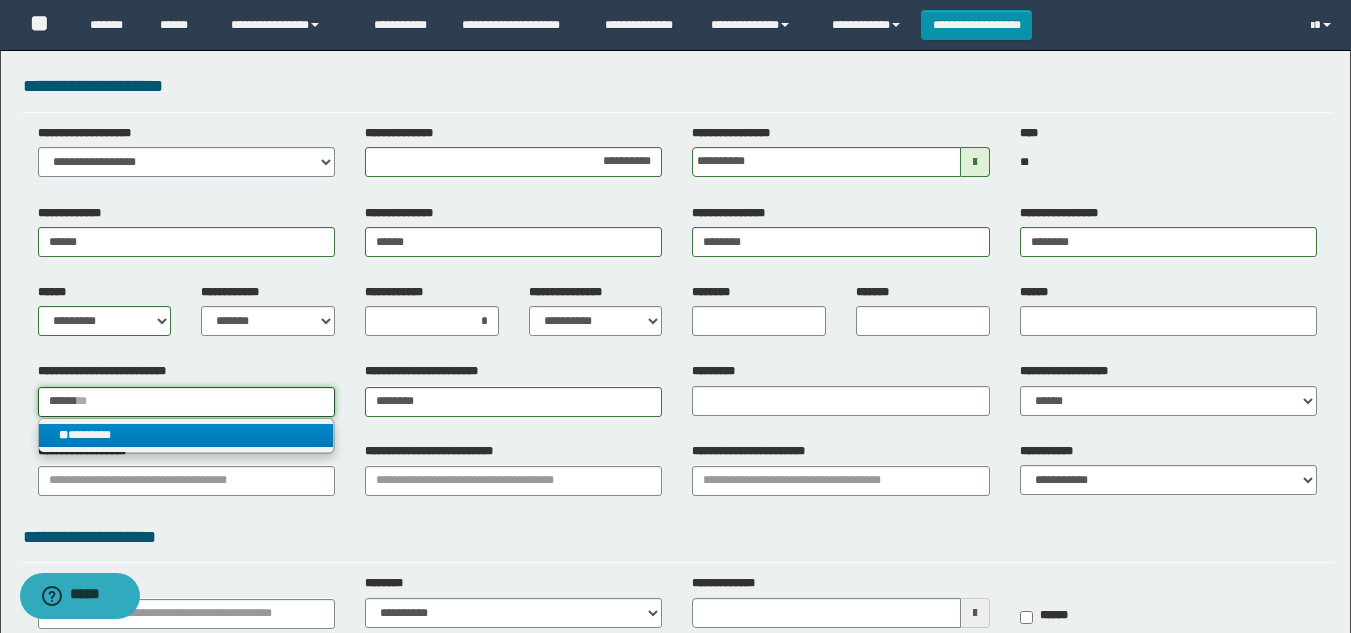 type on "********" 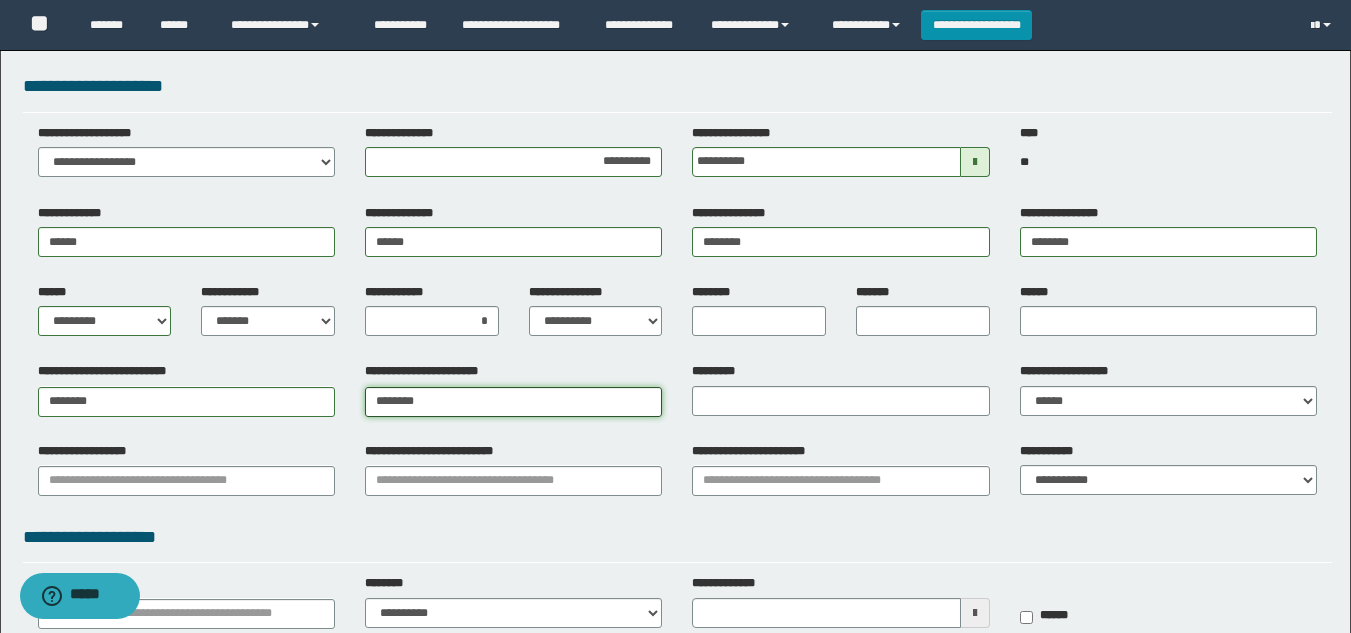 type on "********" 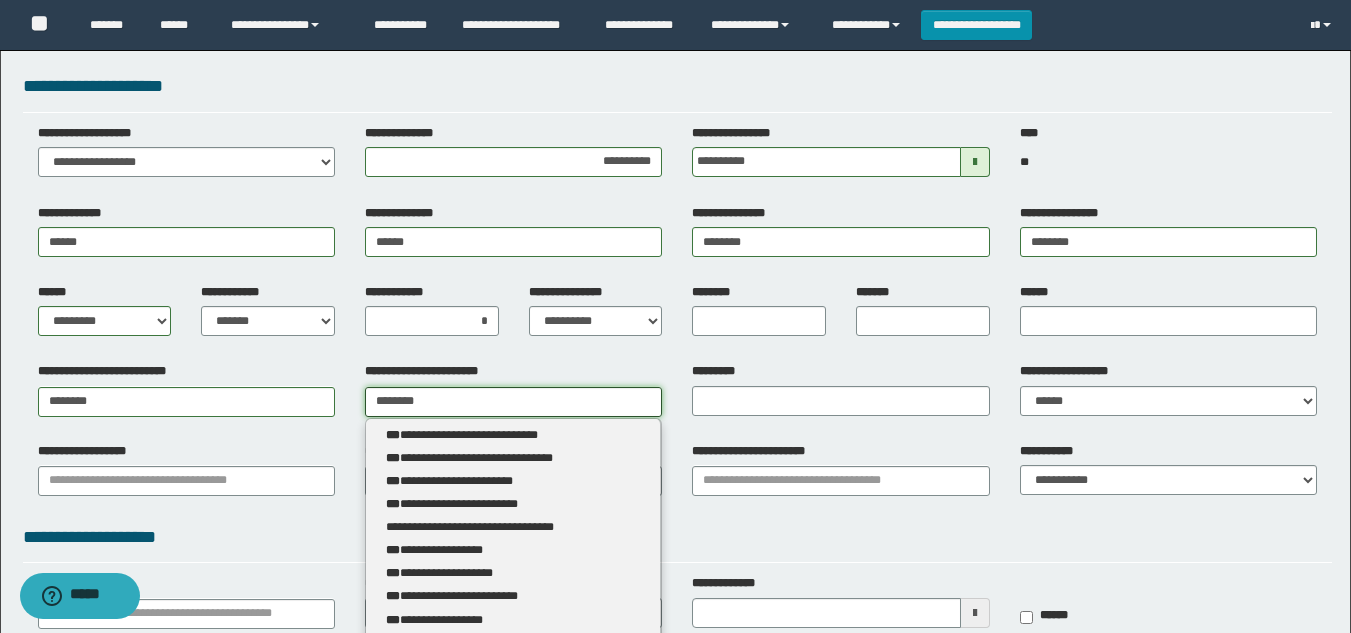click on "********" at bounding box center [513, 402] 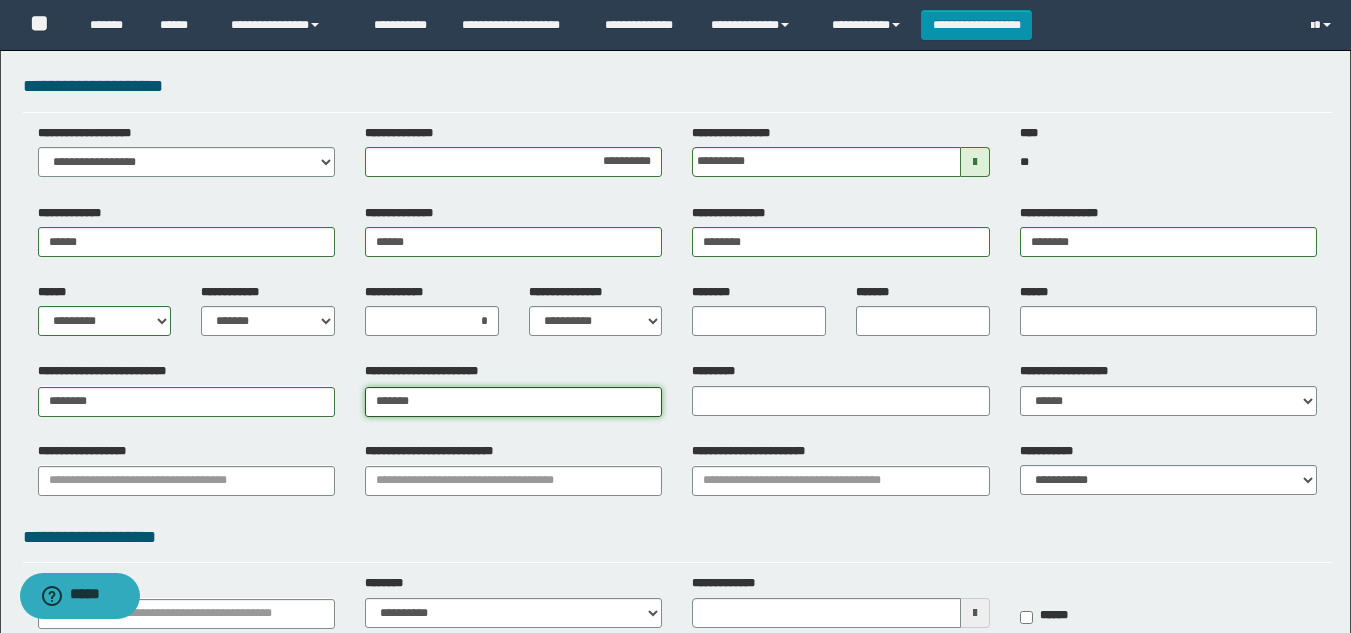 type on "********" 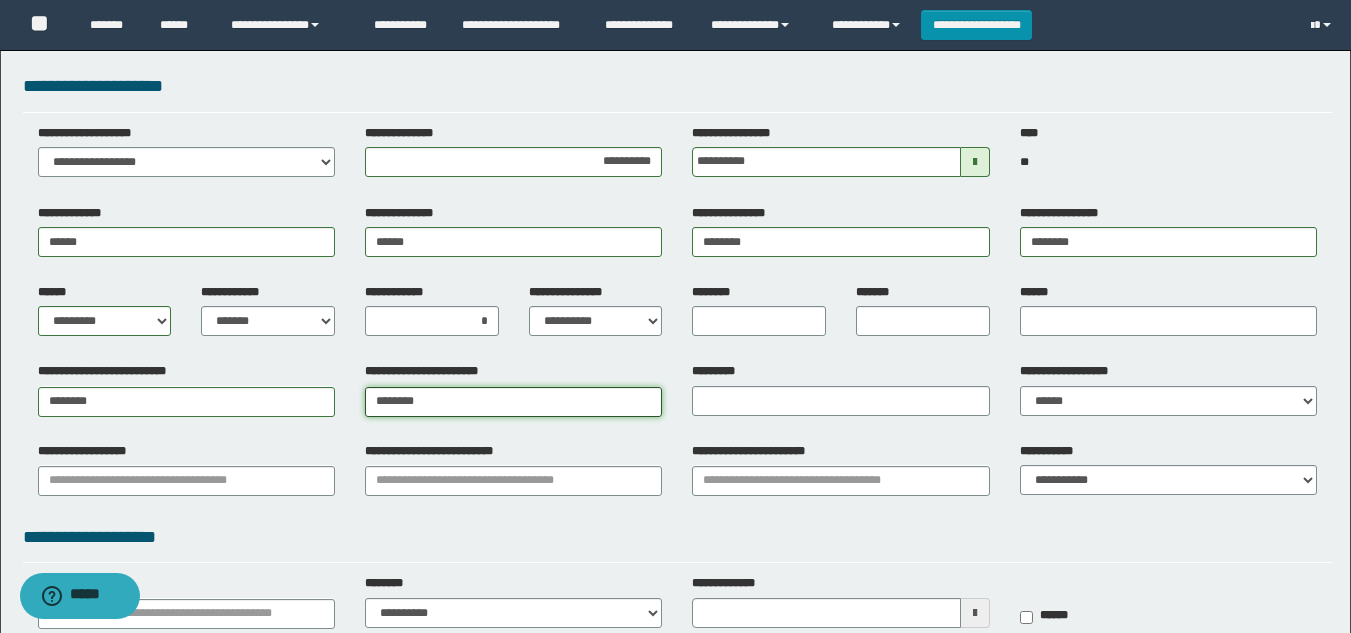 type on "********" 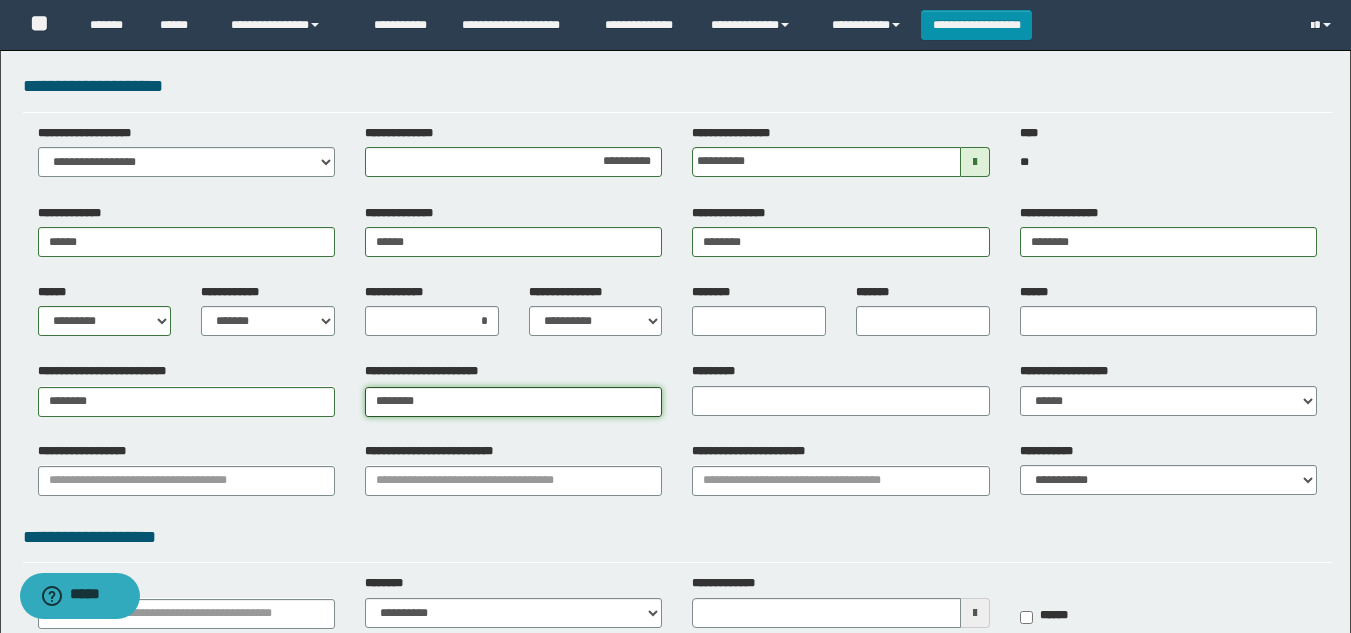 type 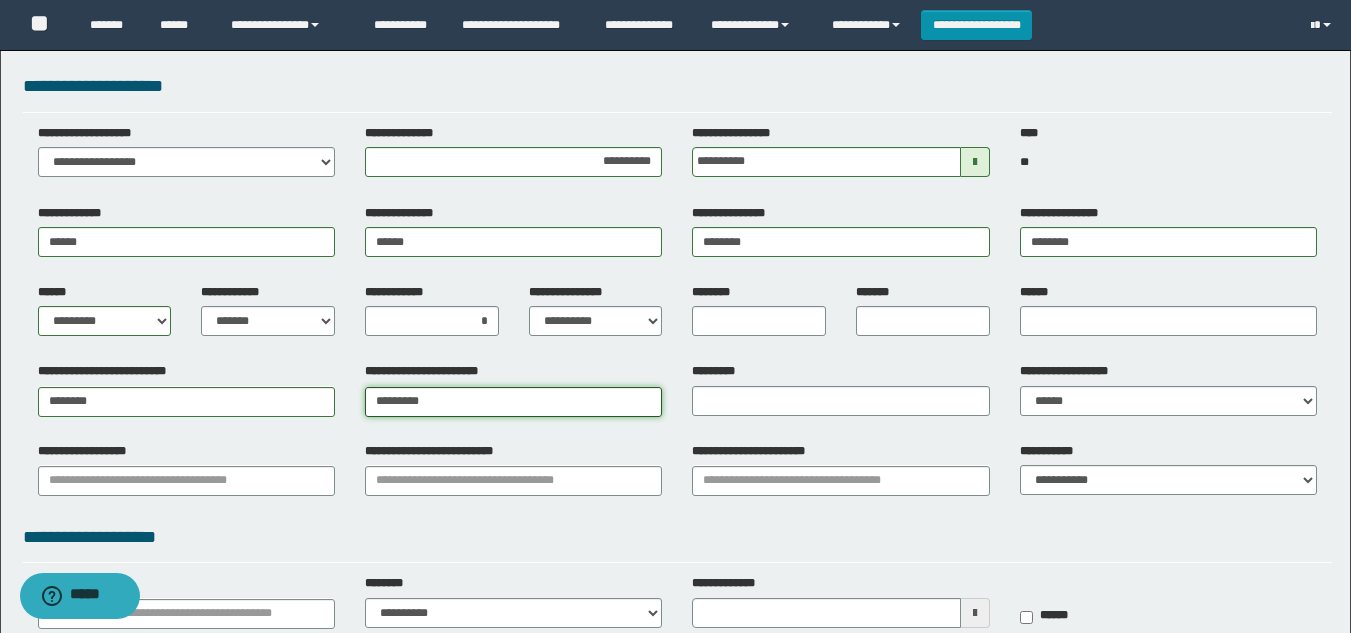 type on "********" 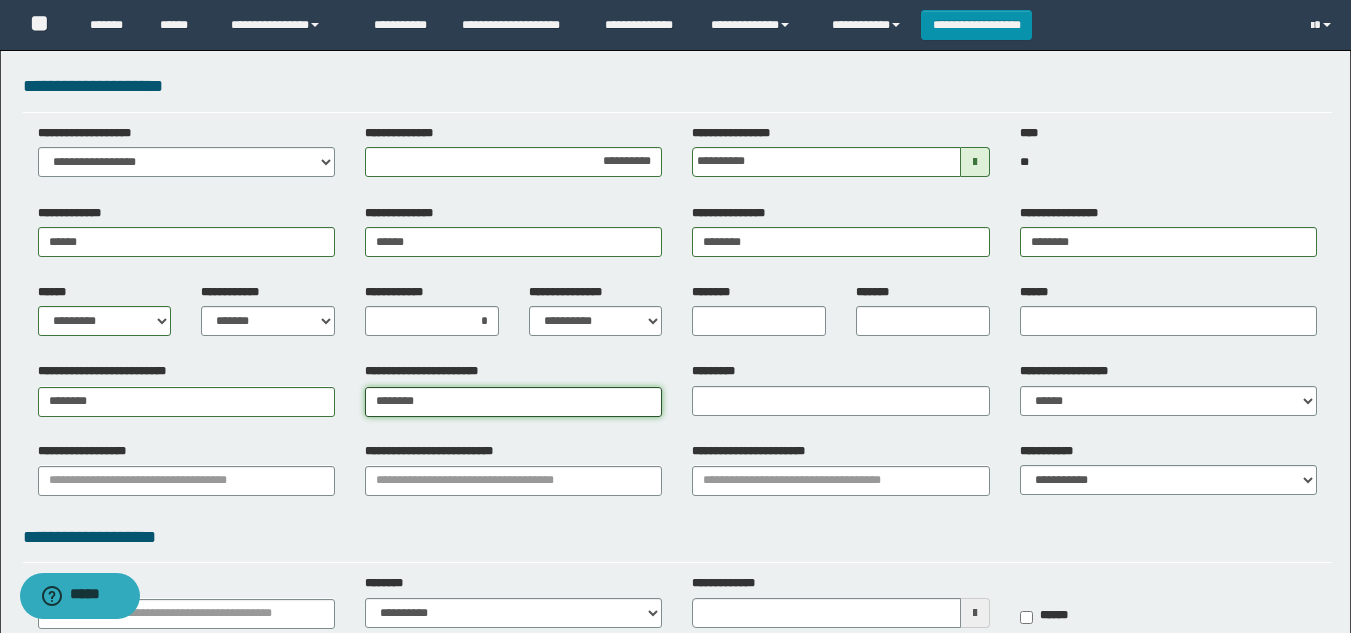 type on "********" 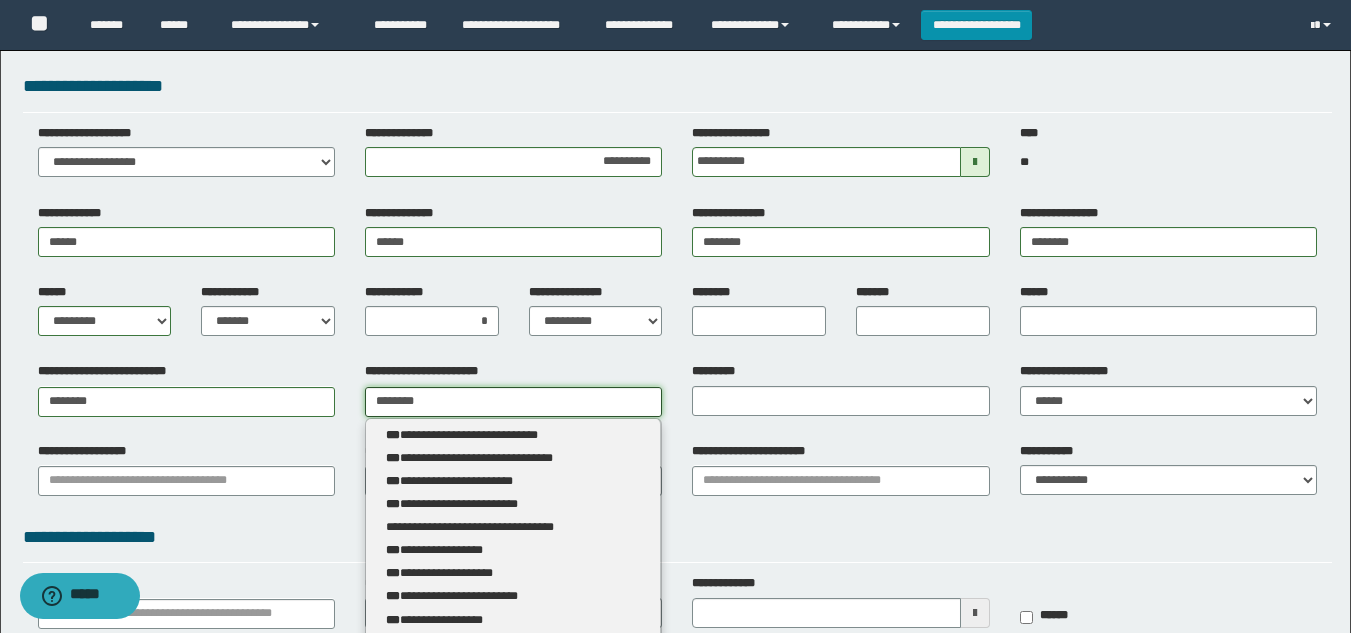type 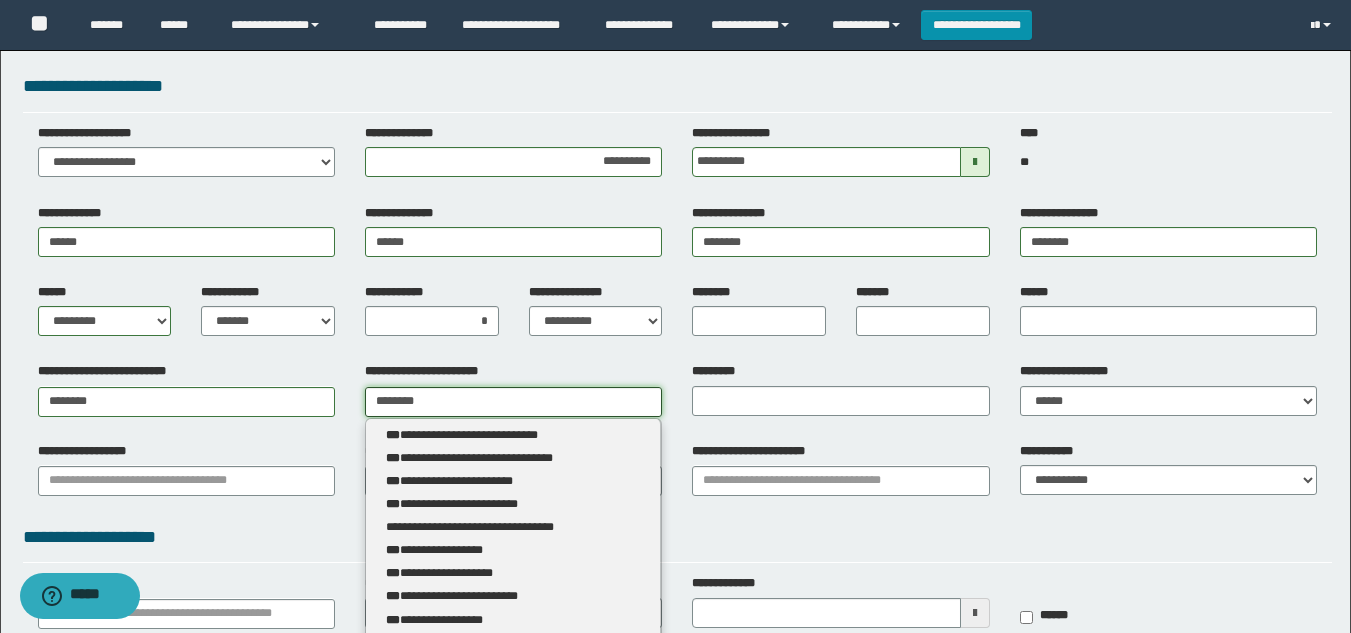 type on "*******" 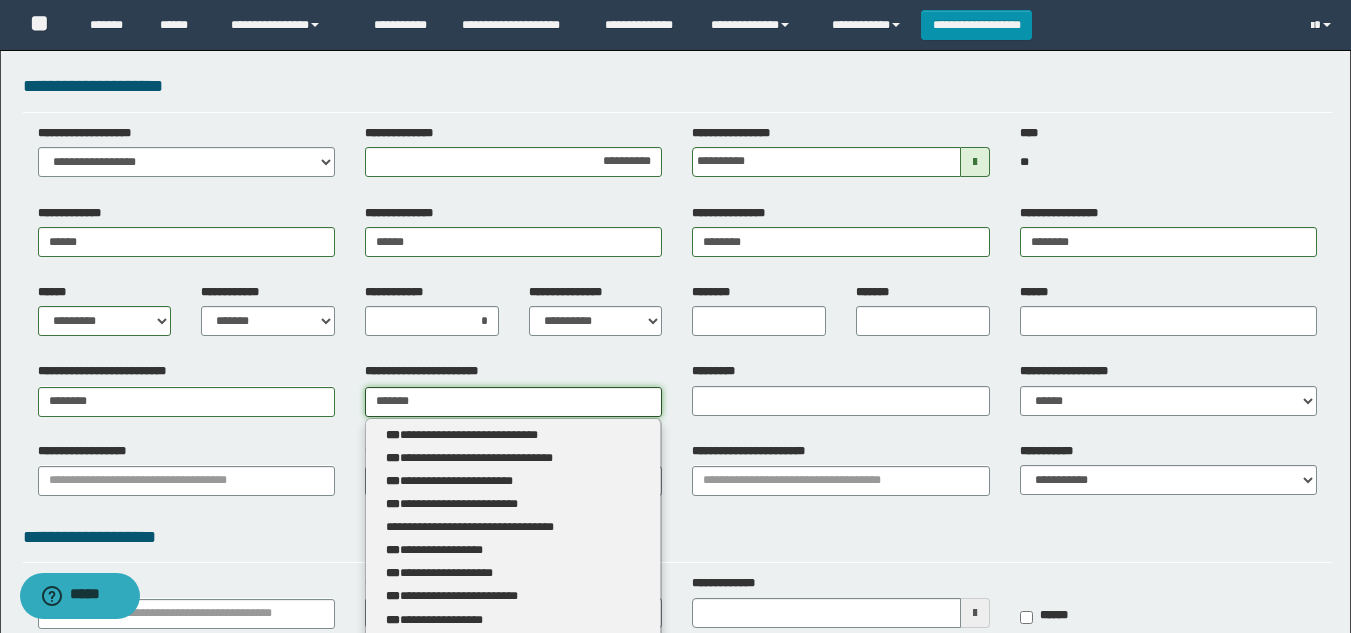 type on "*******" 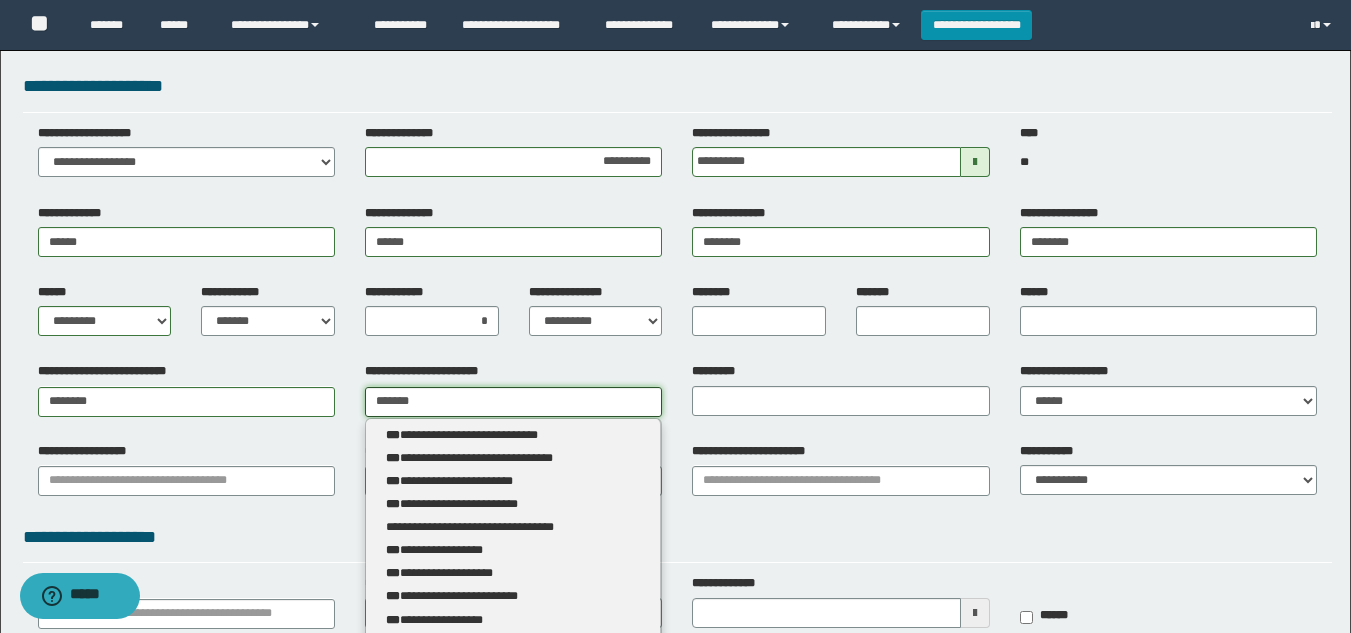 type 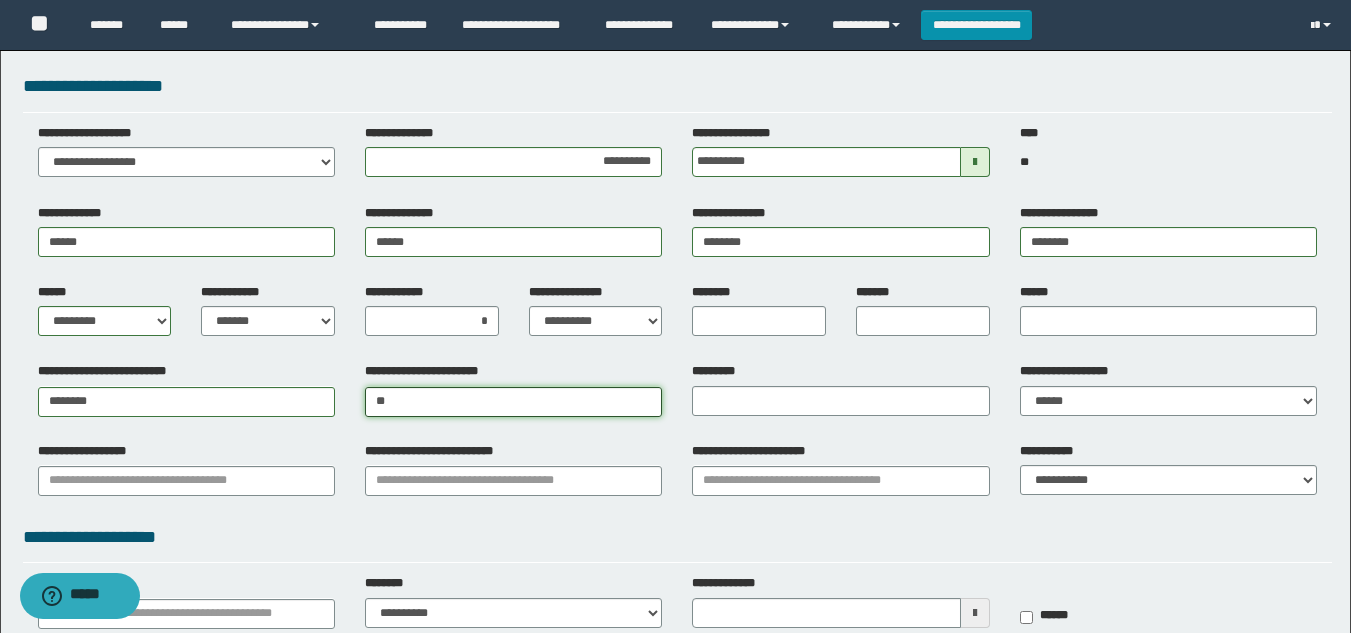 type on "*" 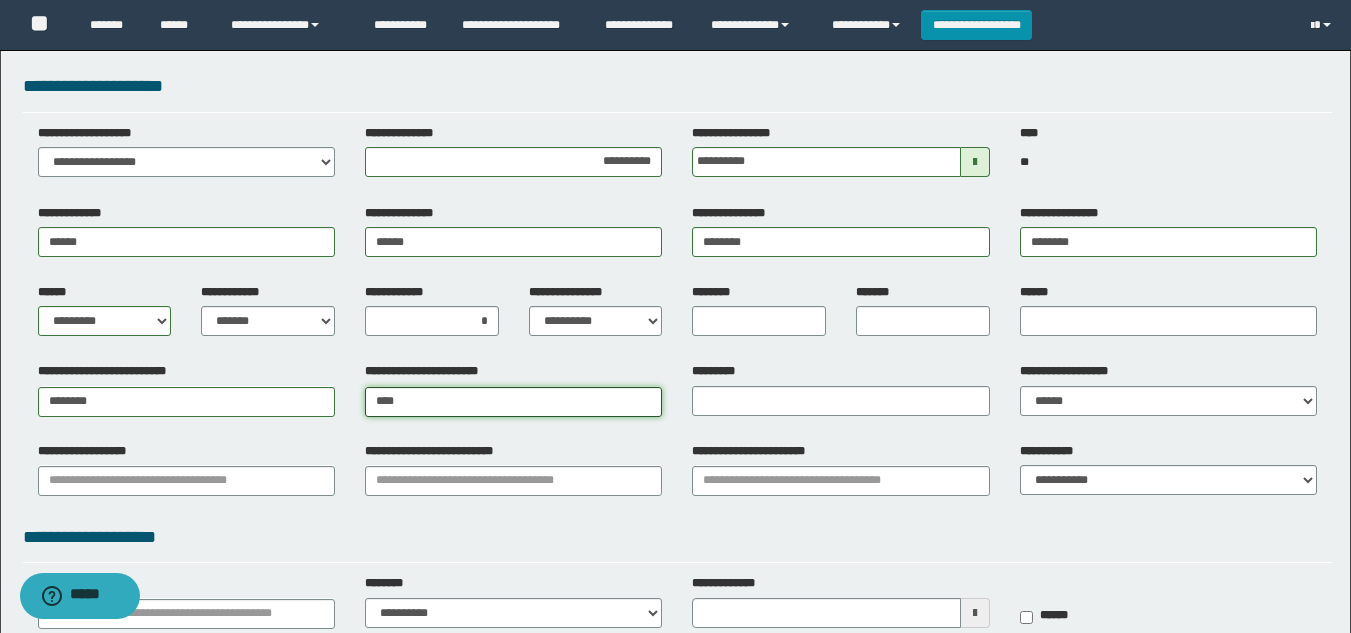 type on "*****" 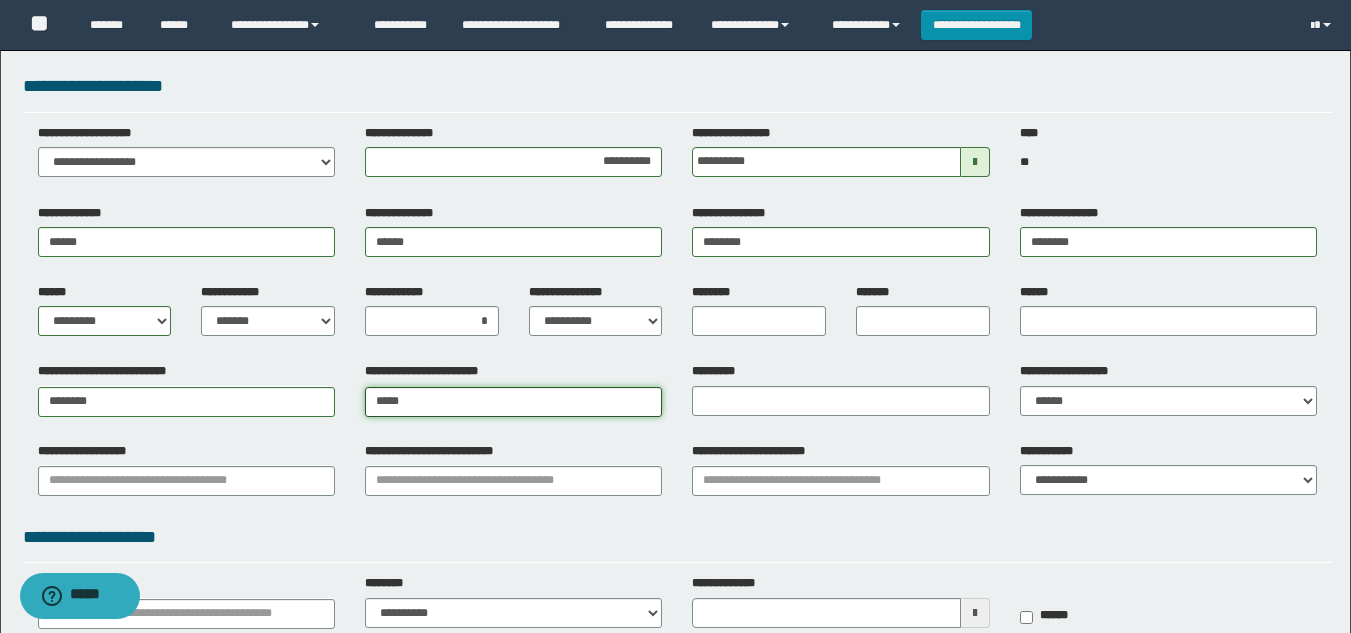 type on "*****" 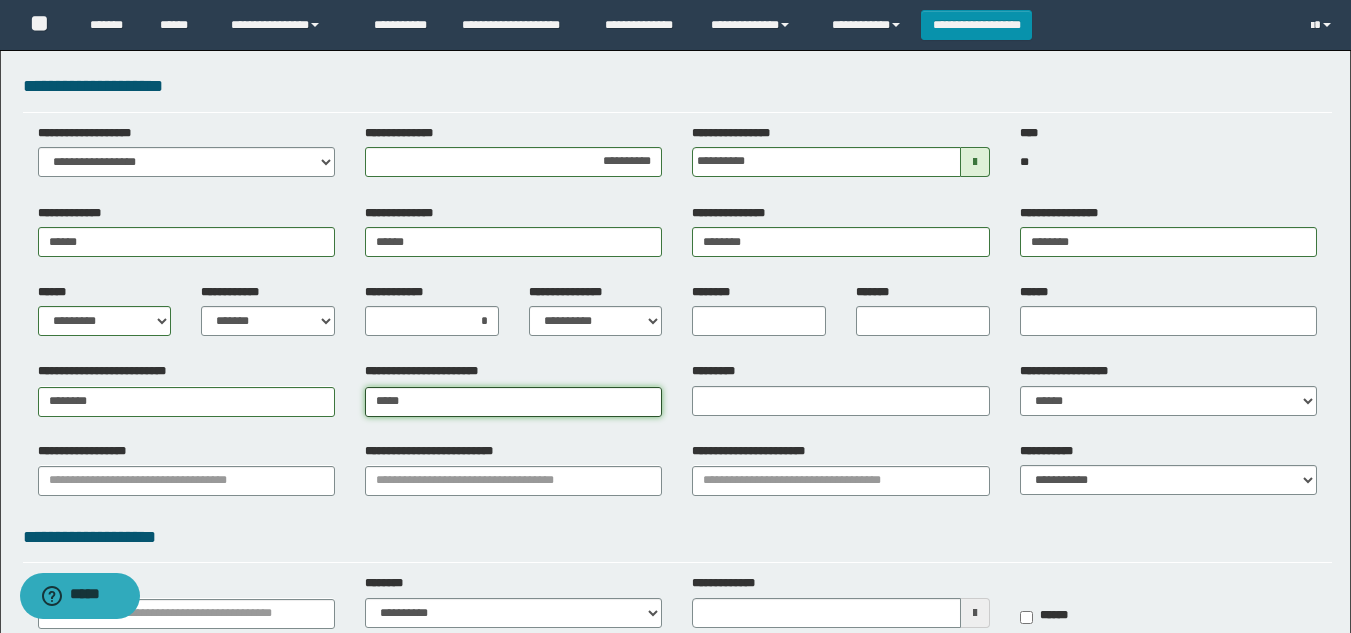 type 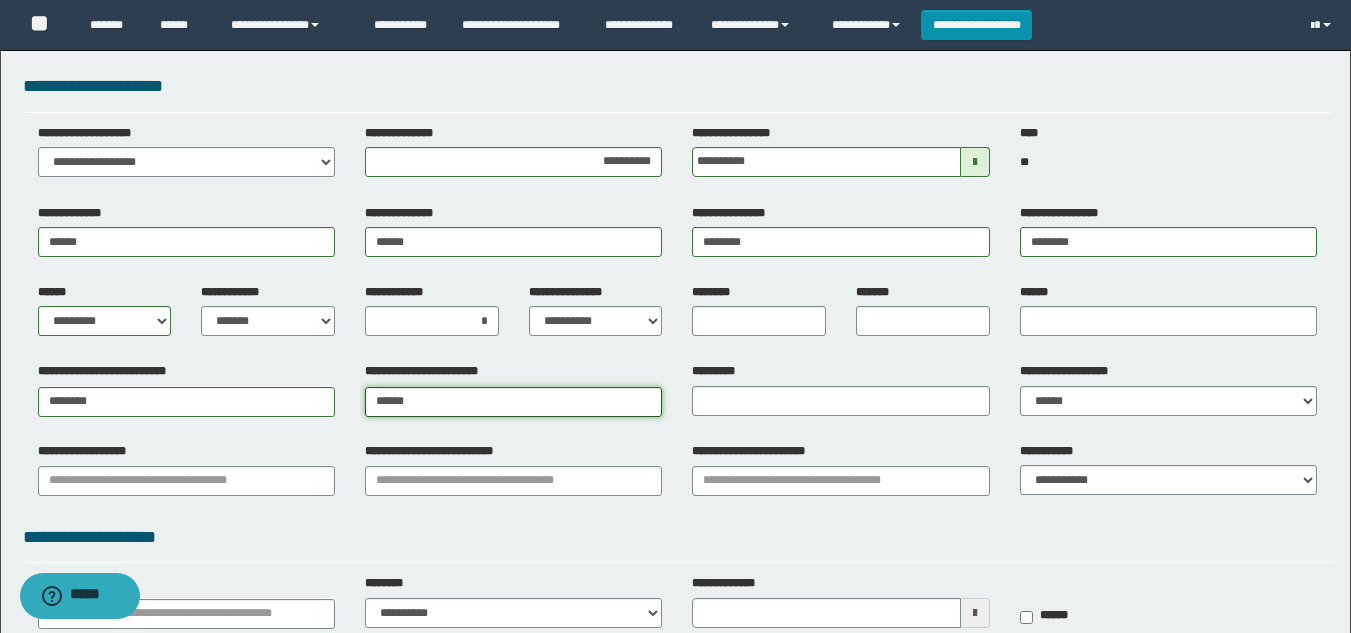 type on "******" 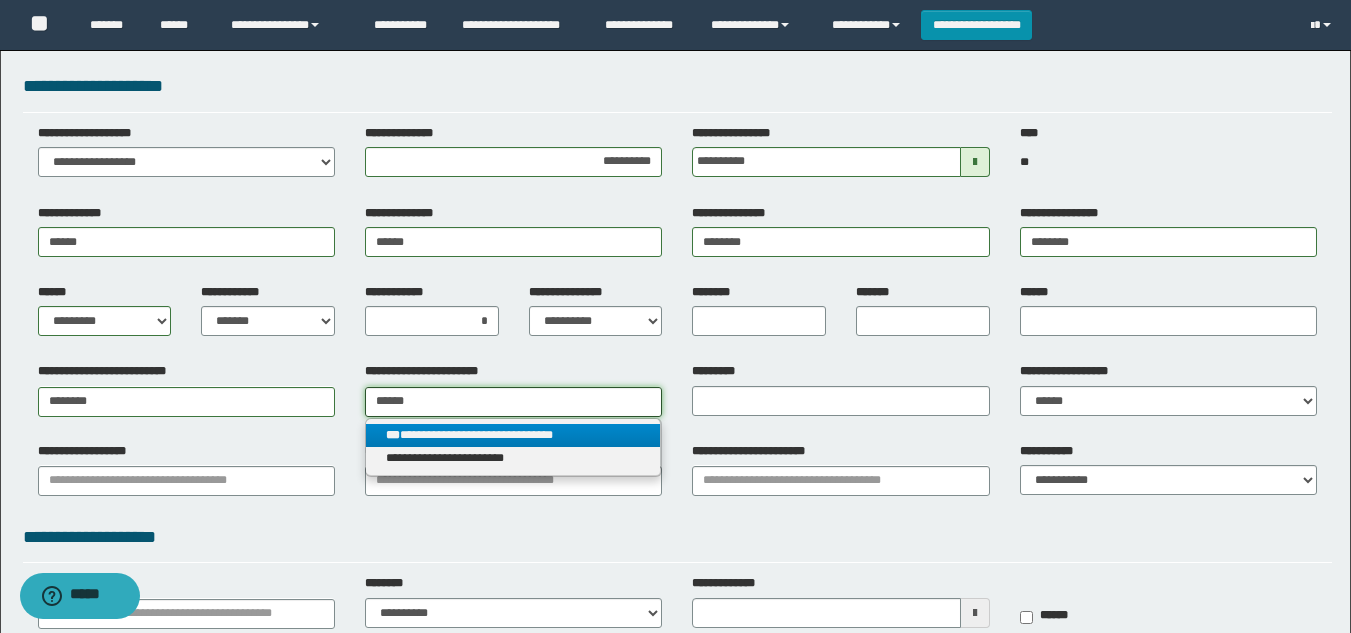 type on "******" 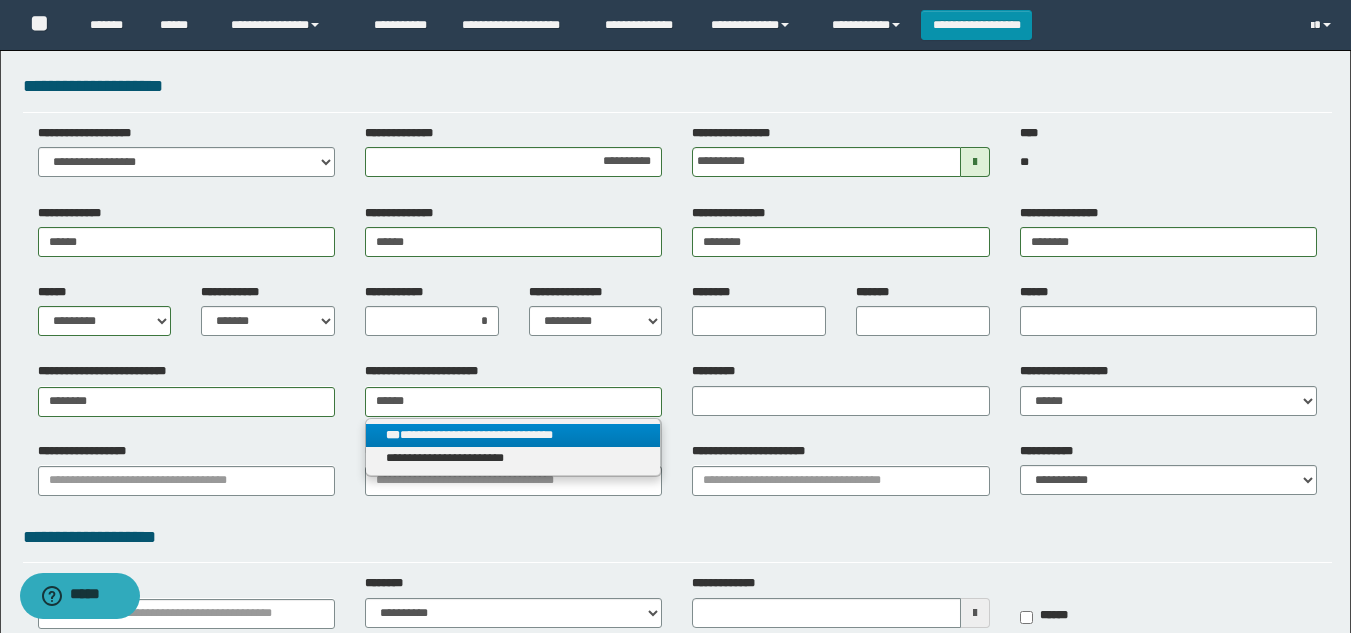 click on "**********" at bounding box center (513, 435) 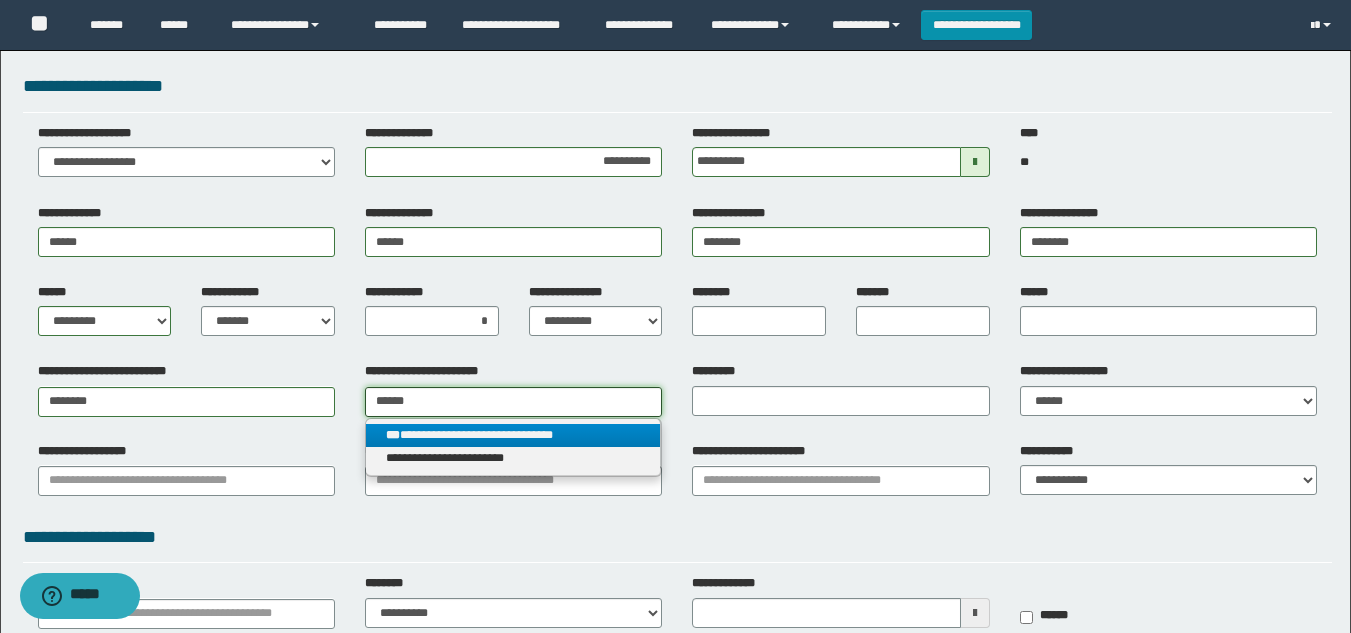 type 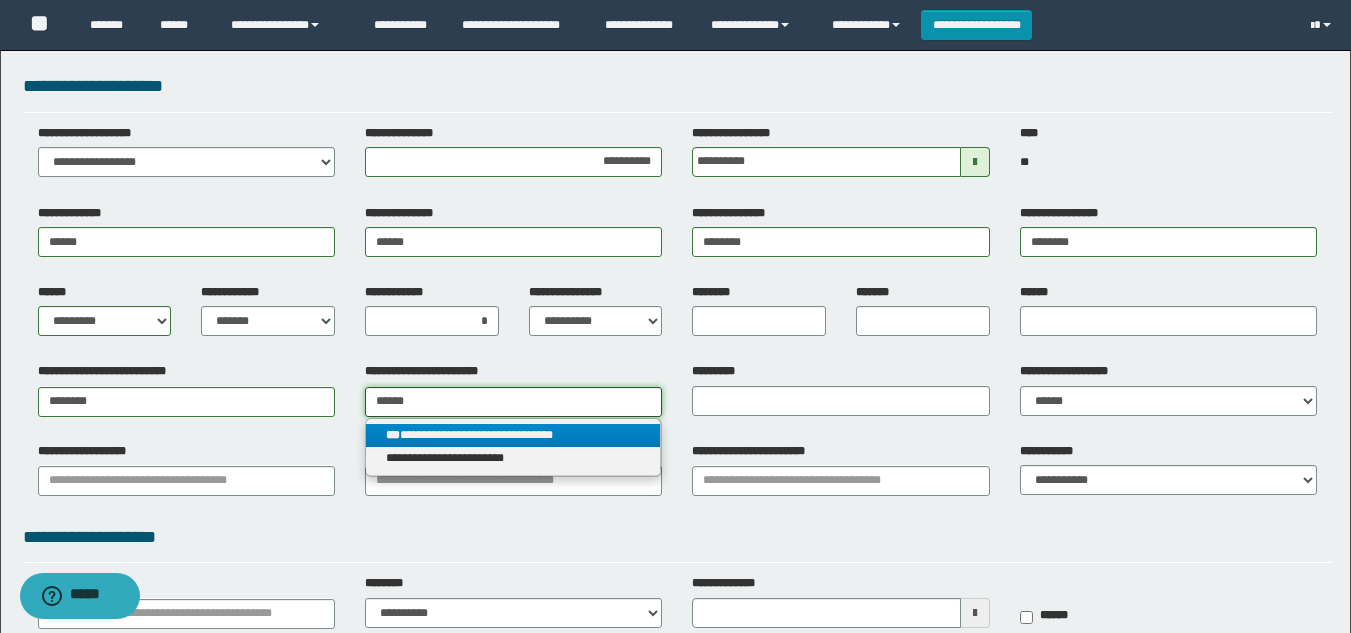 type on "**********" 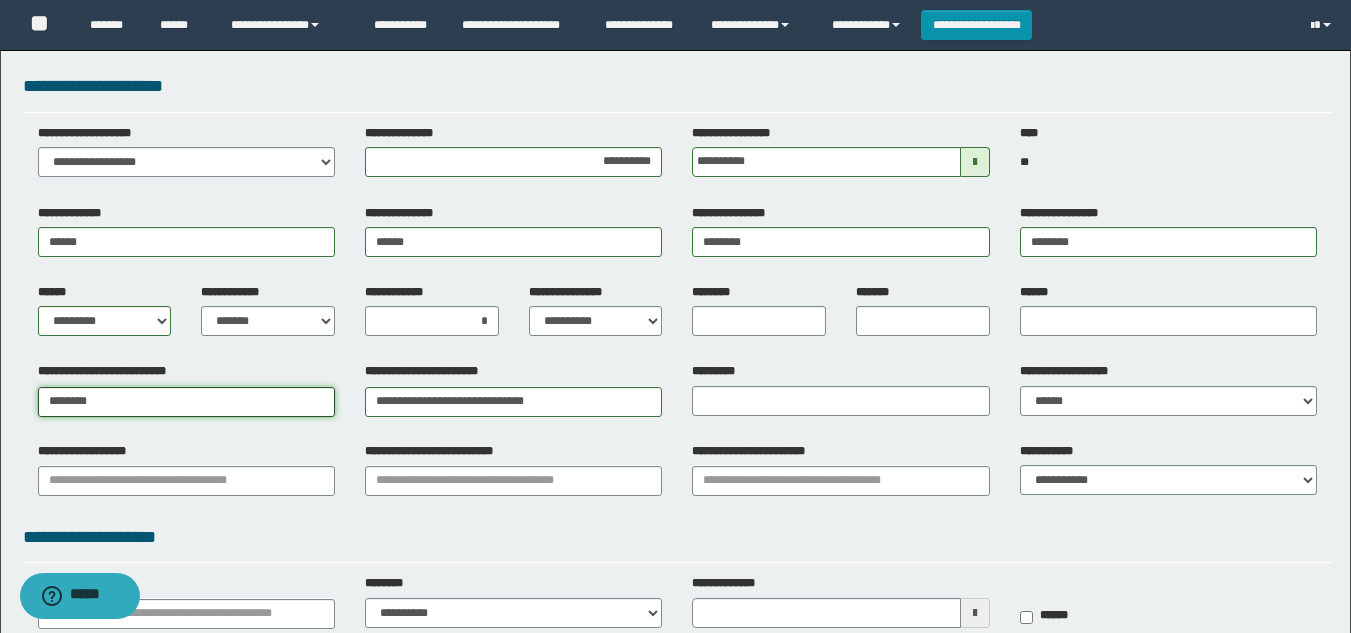 type on "********" 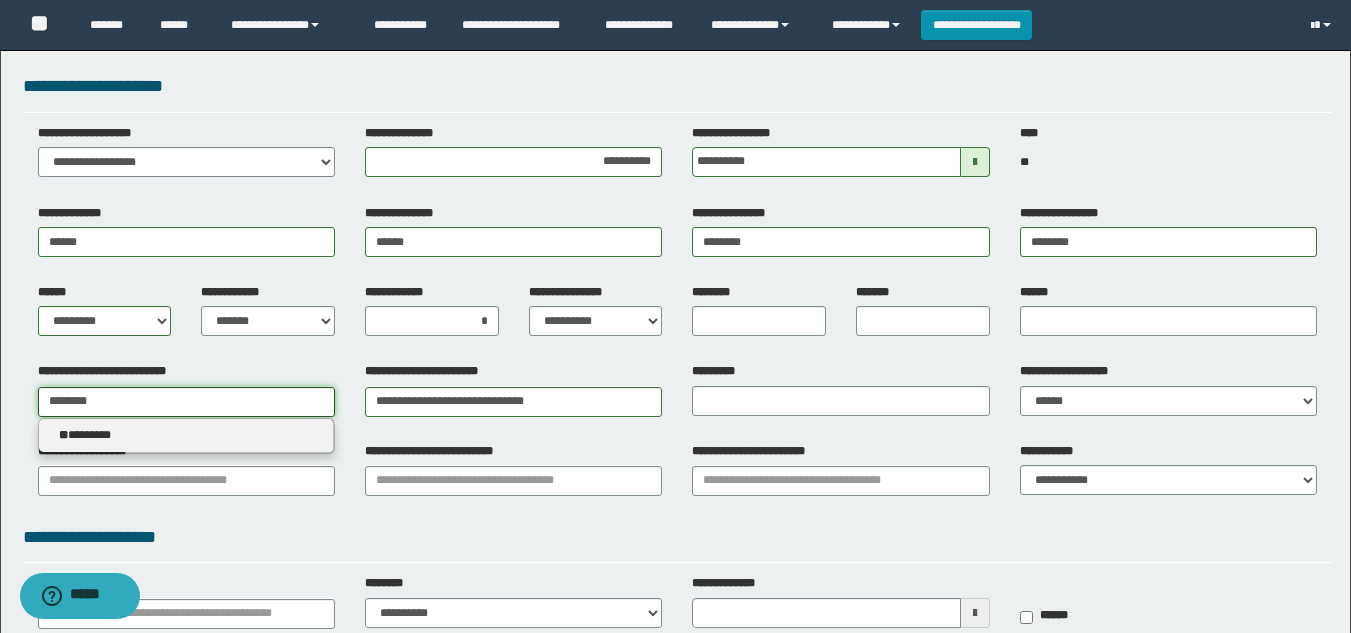click on "********" at bounding box center (186, 402) 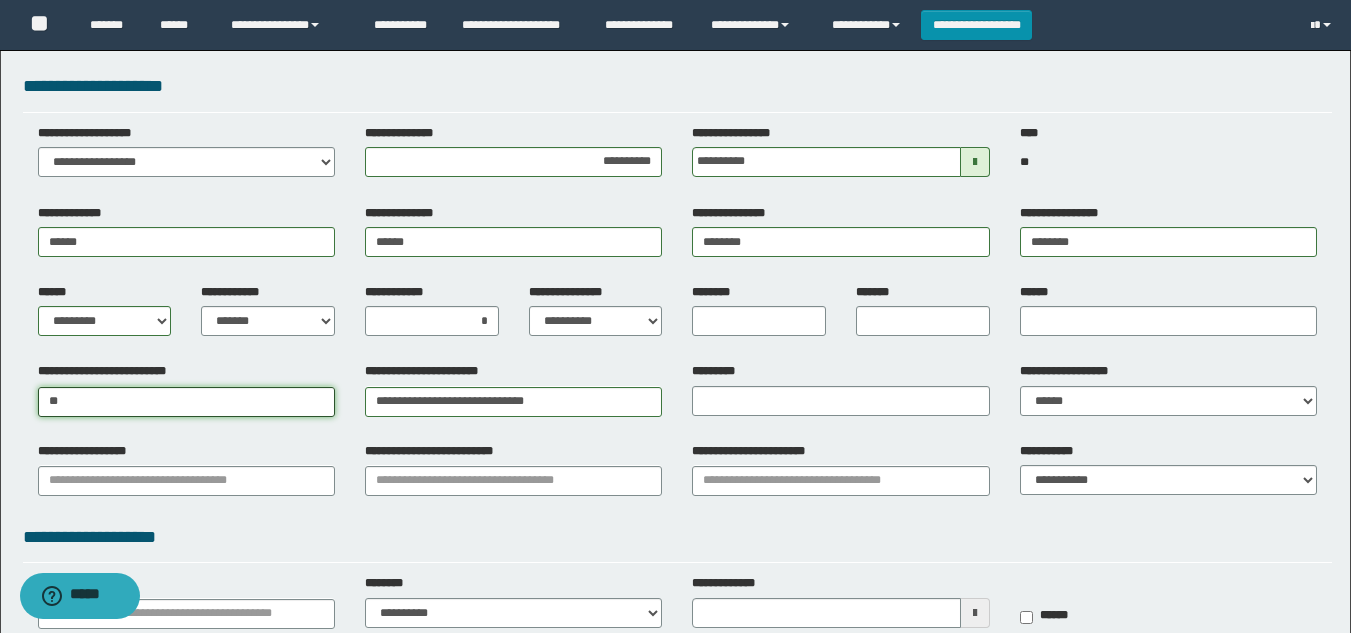 type on "*" 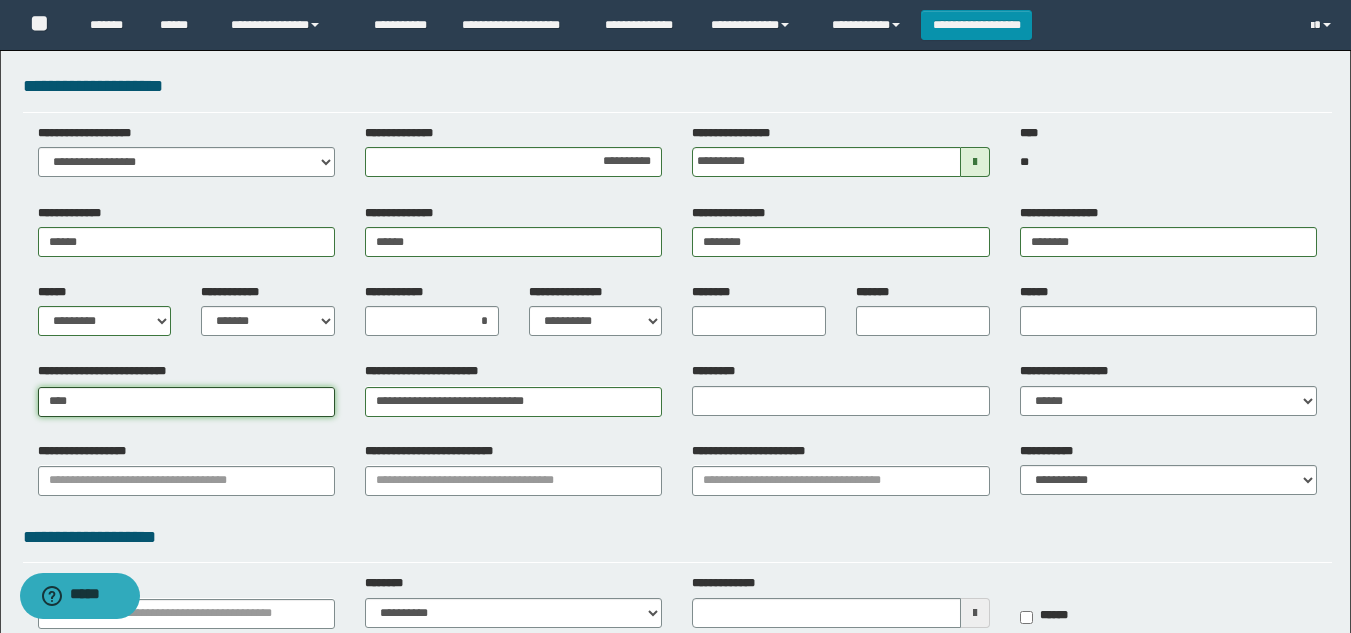 type on "*****" 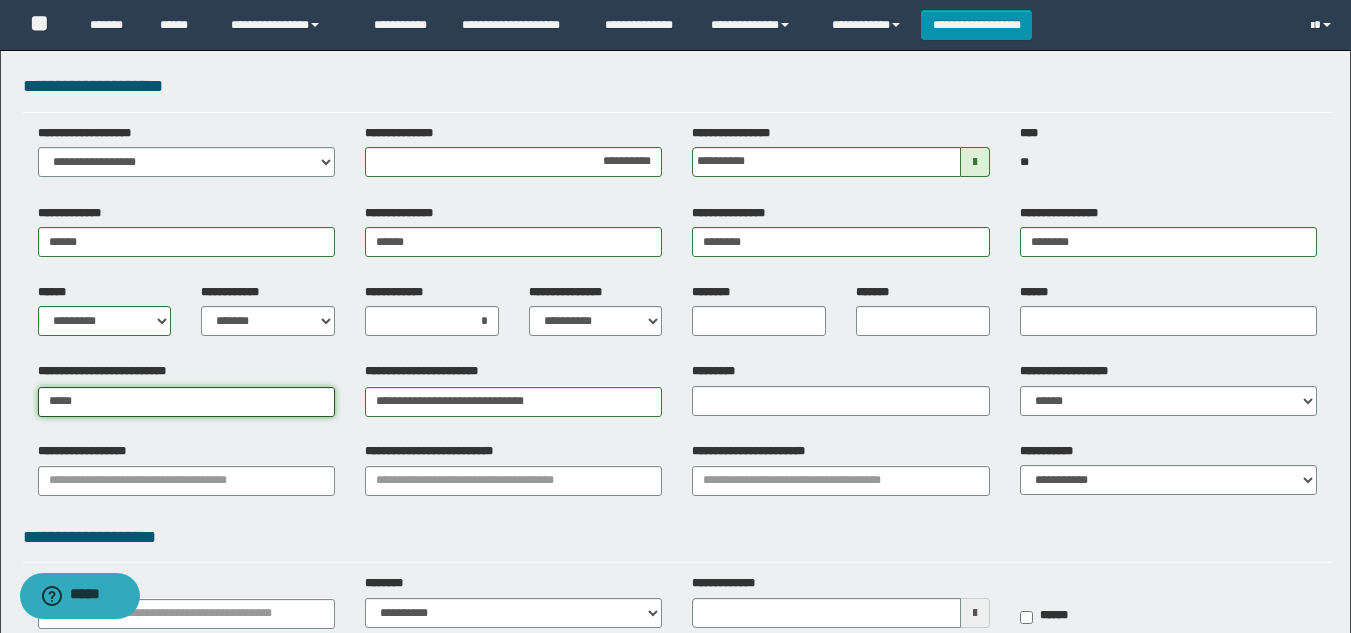 type on "*****" 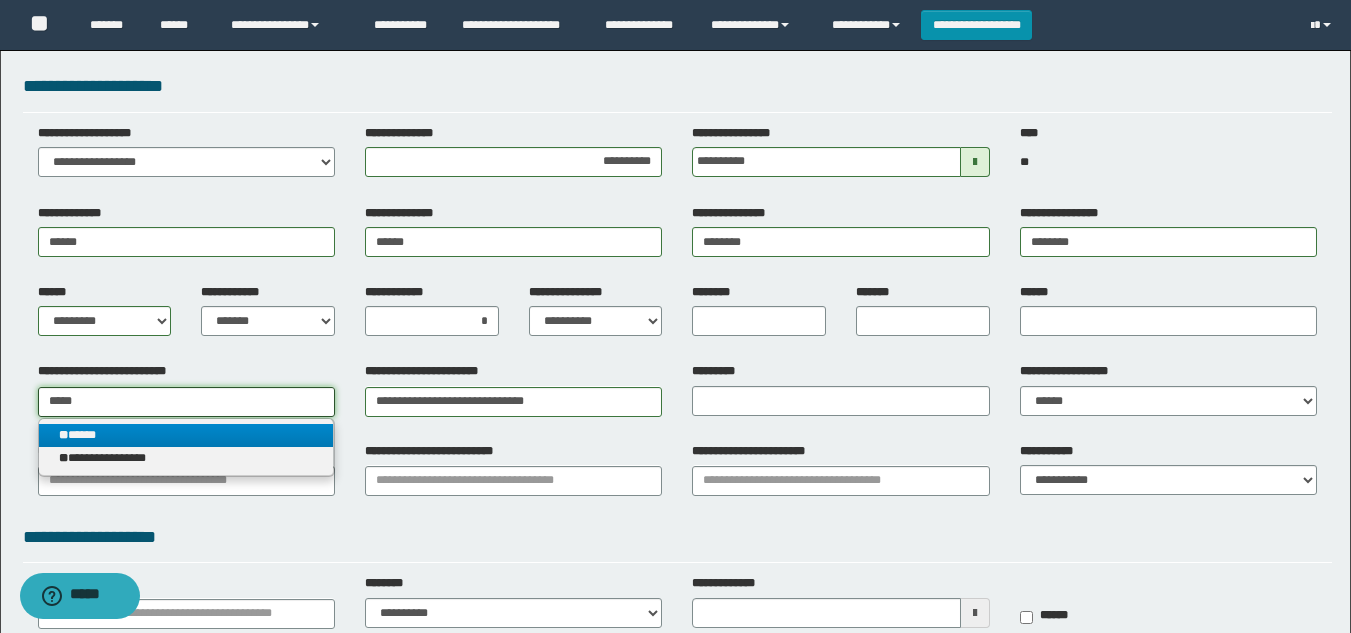 type on "*****" 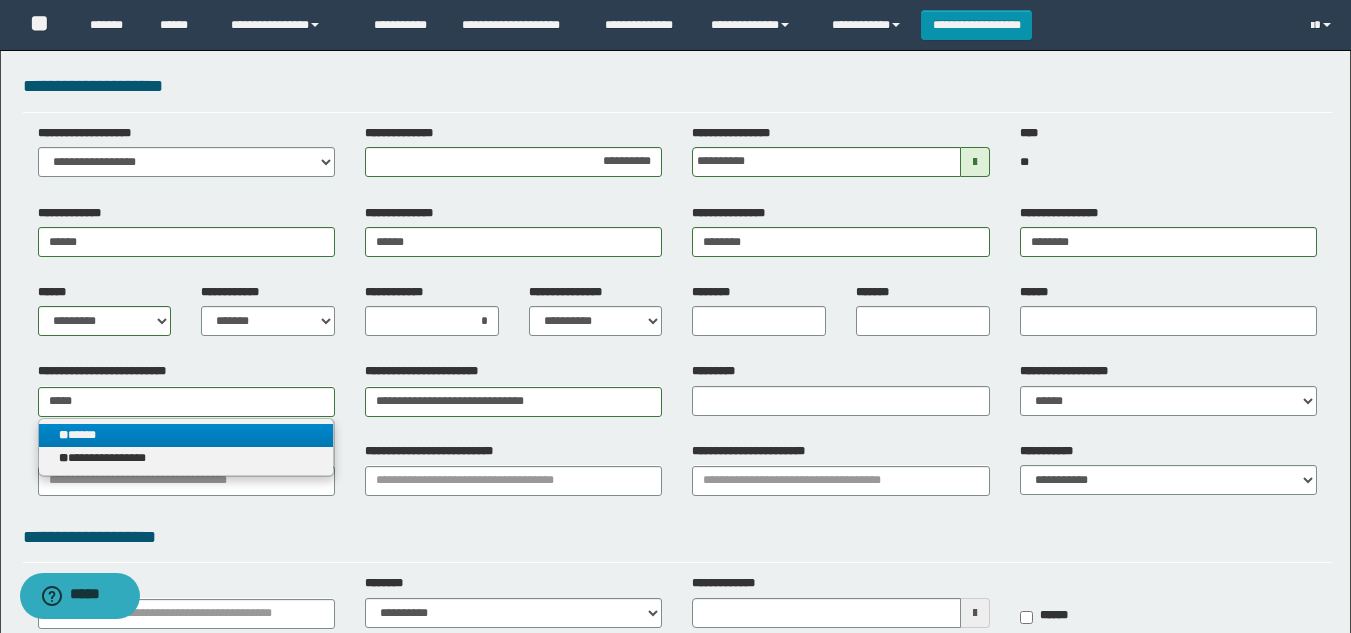 click on "** *****" at bounding box center (186, 435) 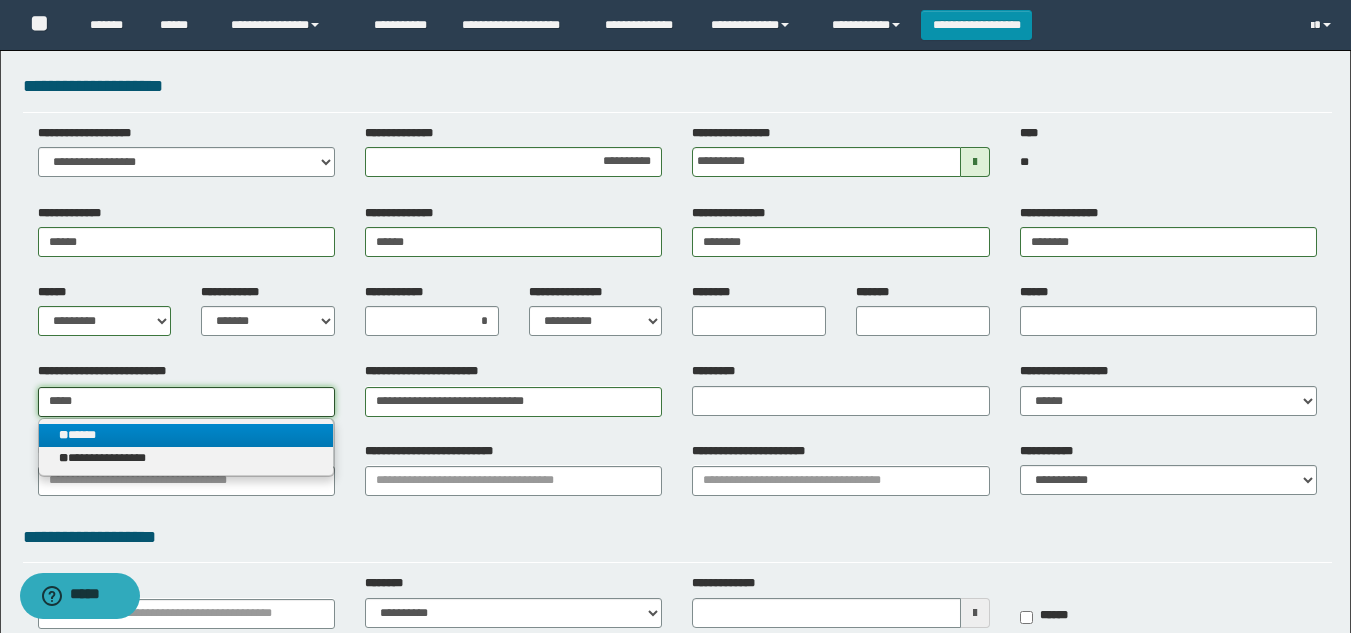 type 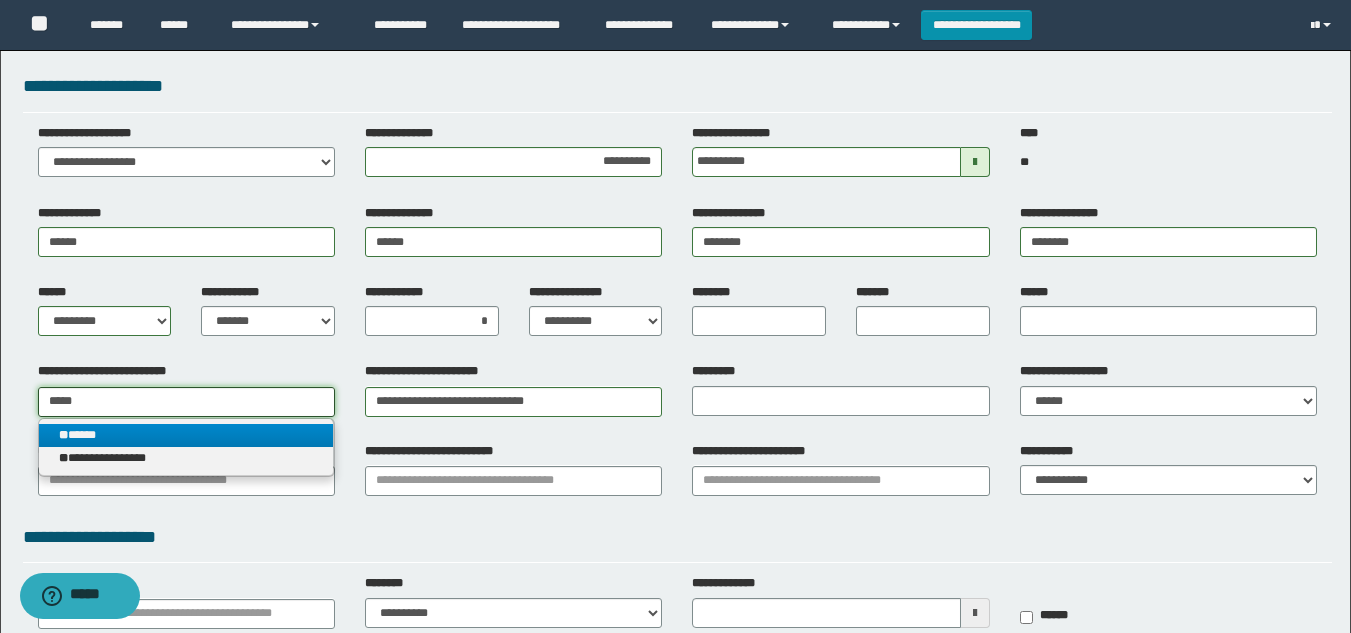 type on "*****" 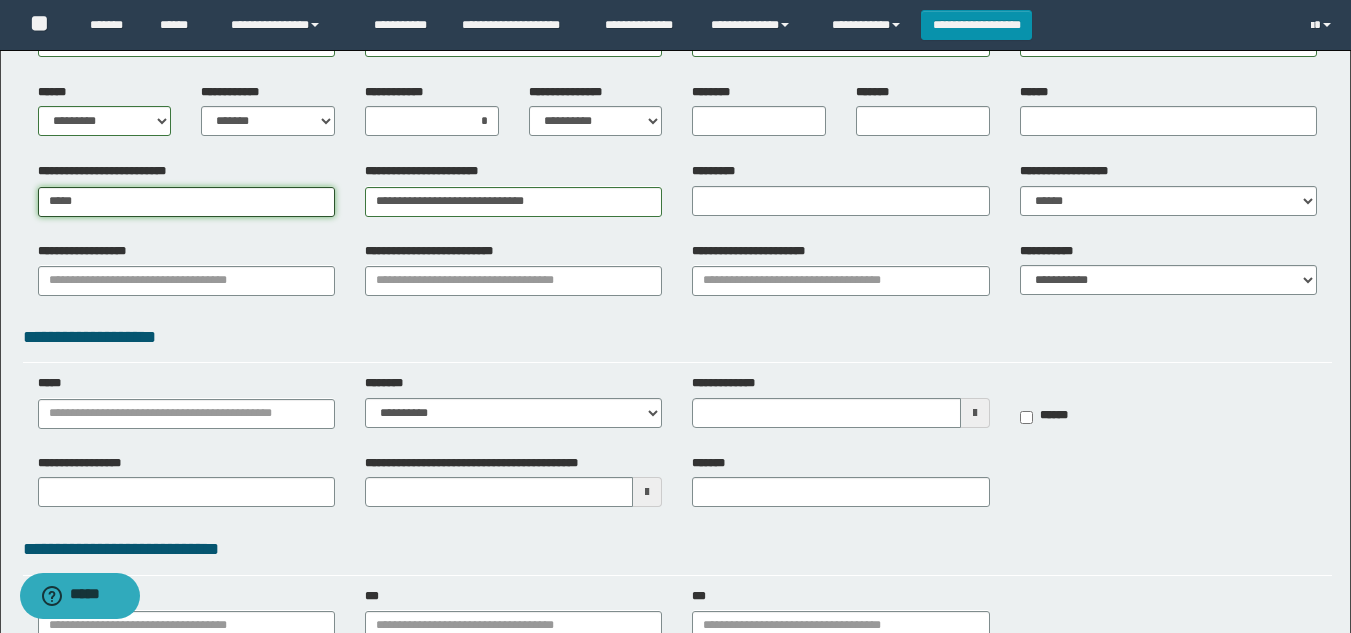 scroll, scrollTop: 228, scrollLeft: 0, axis: vertical 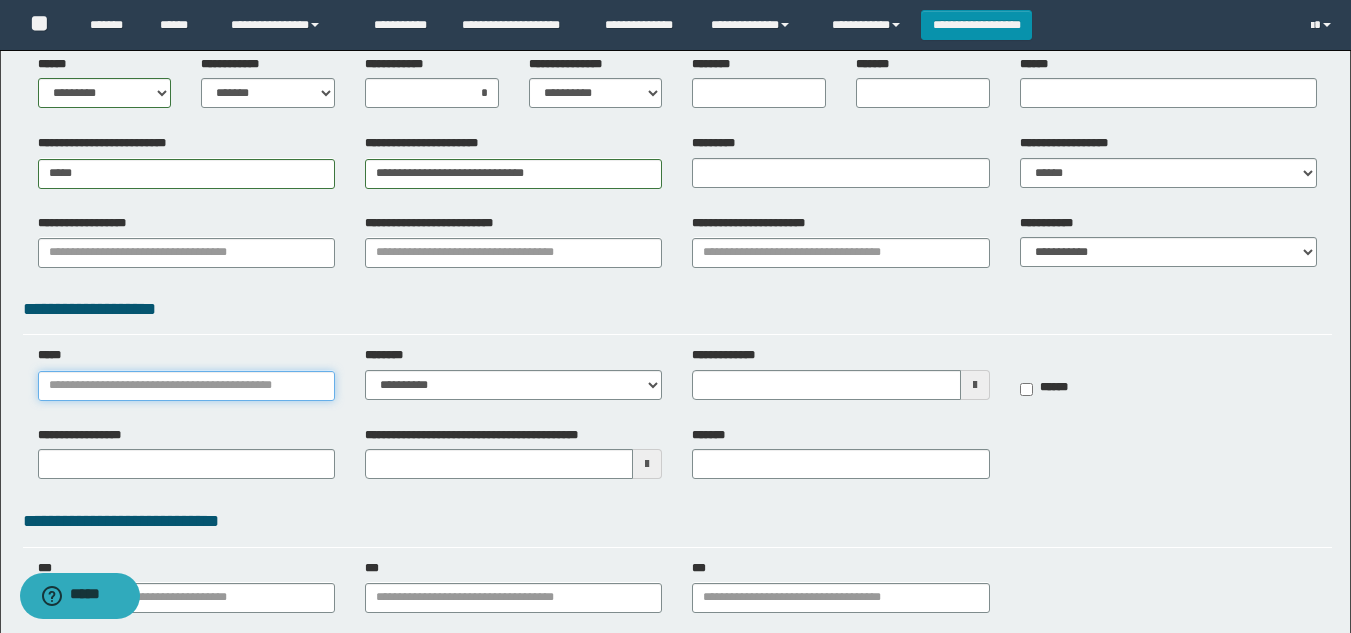 click on "*****" at bounding box center [186, 386] 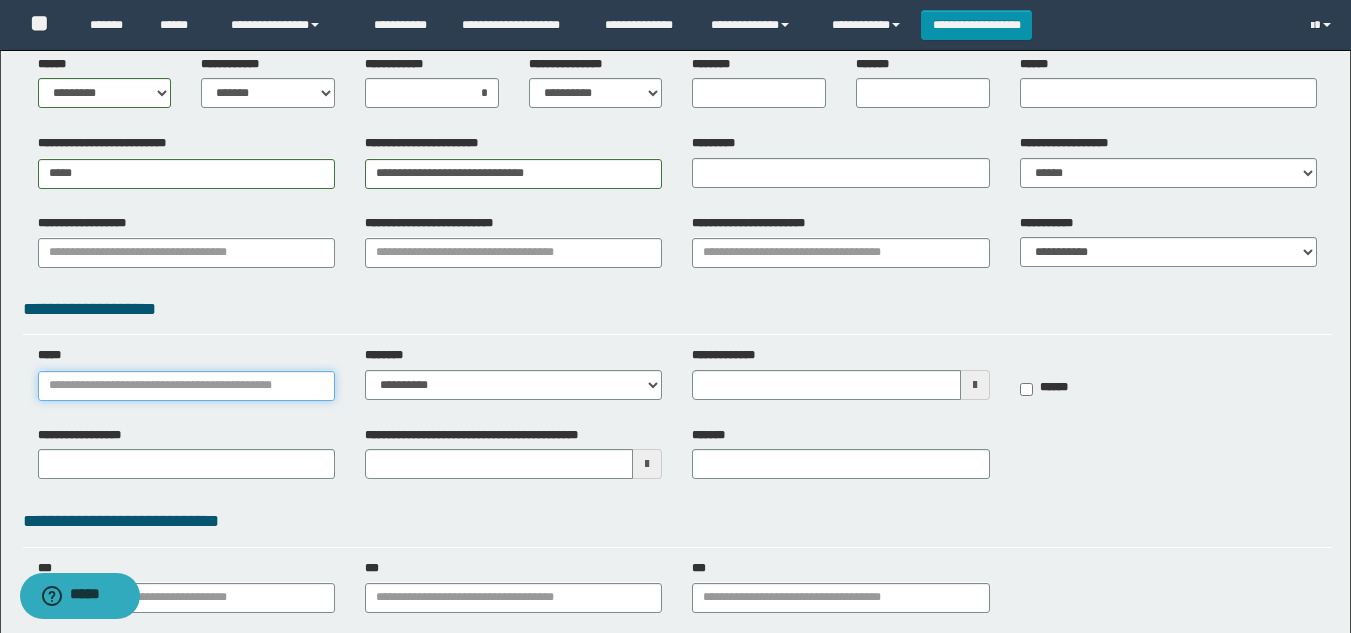 click on "*****" at bounding box center [186, 386] 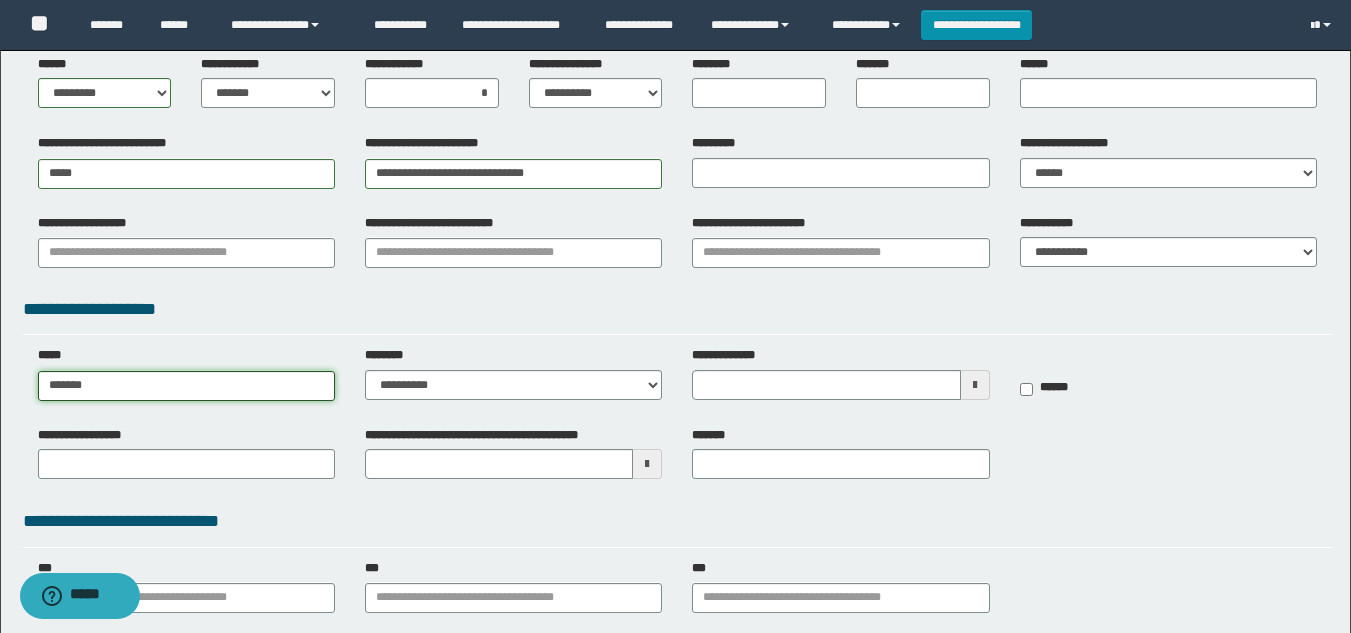 type on "********" 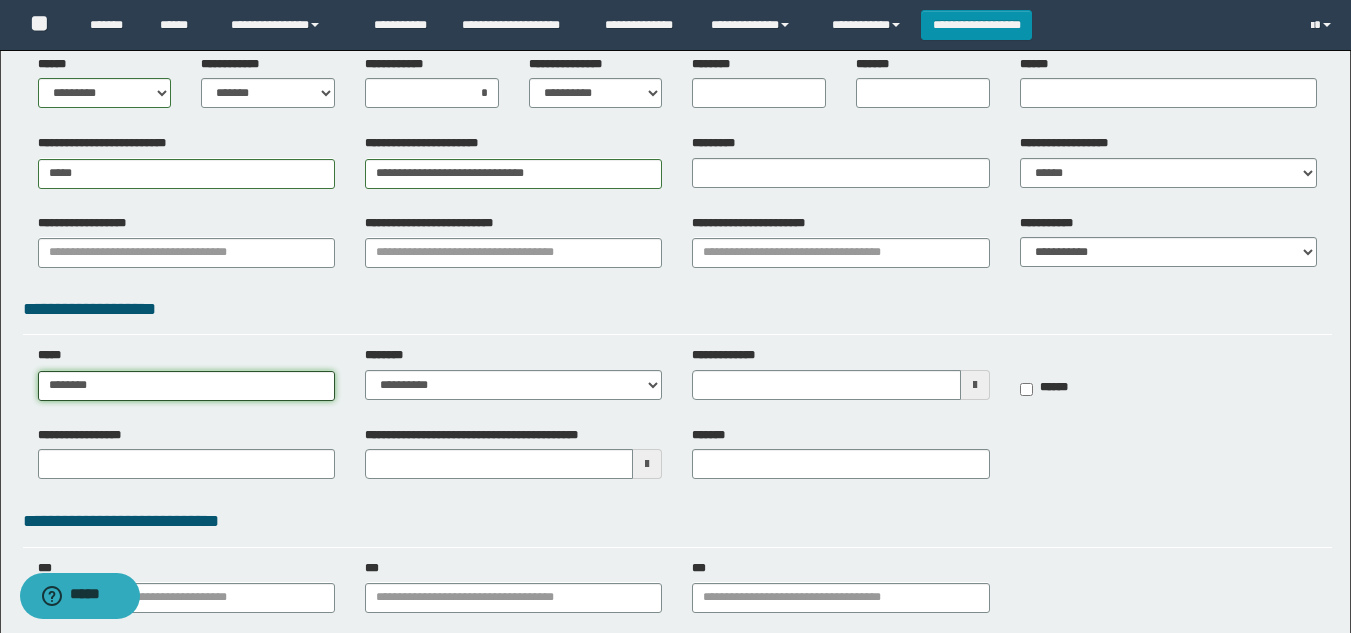 type on "**********" 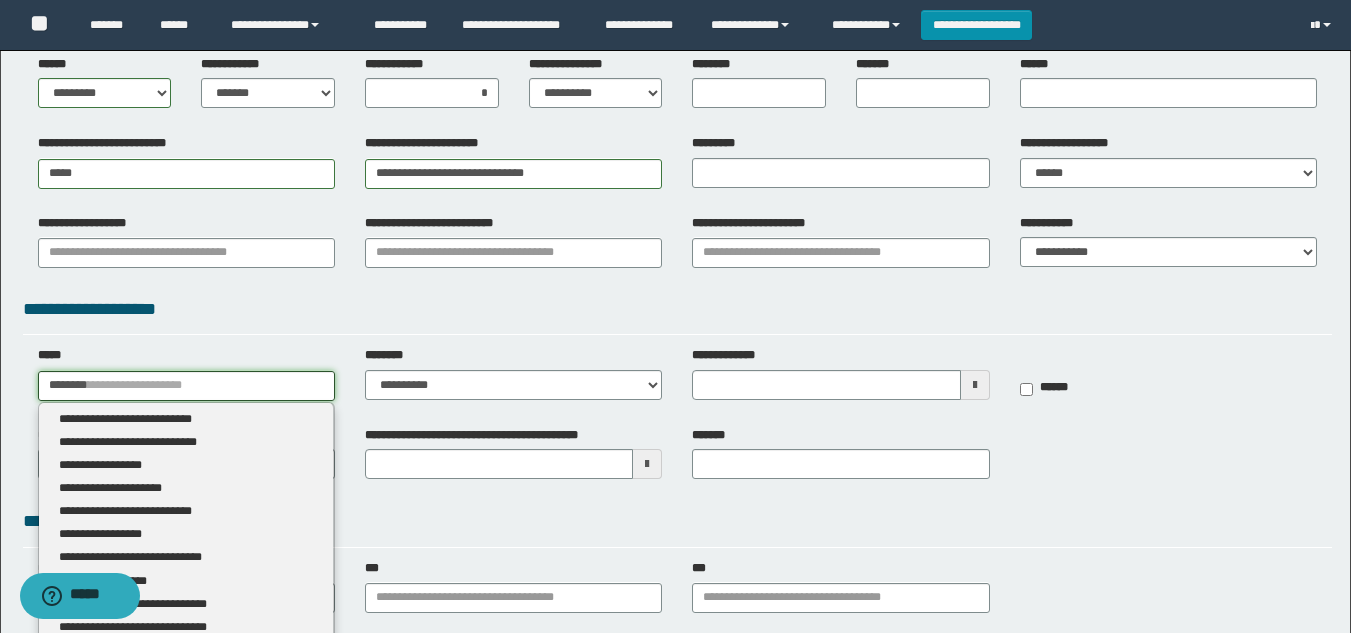 type 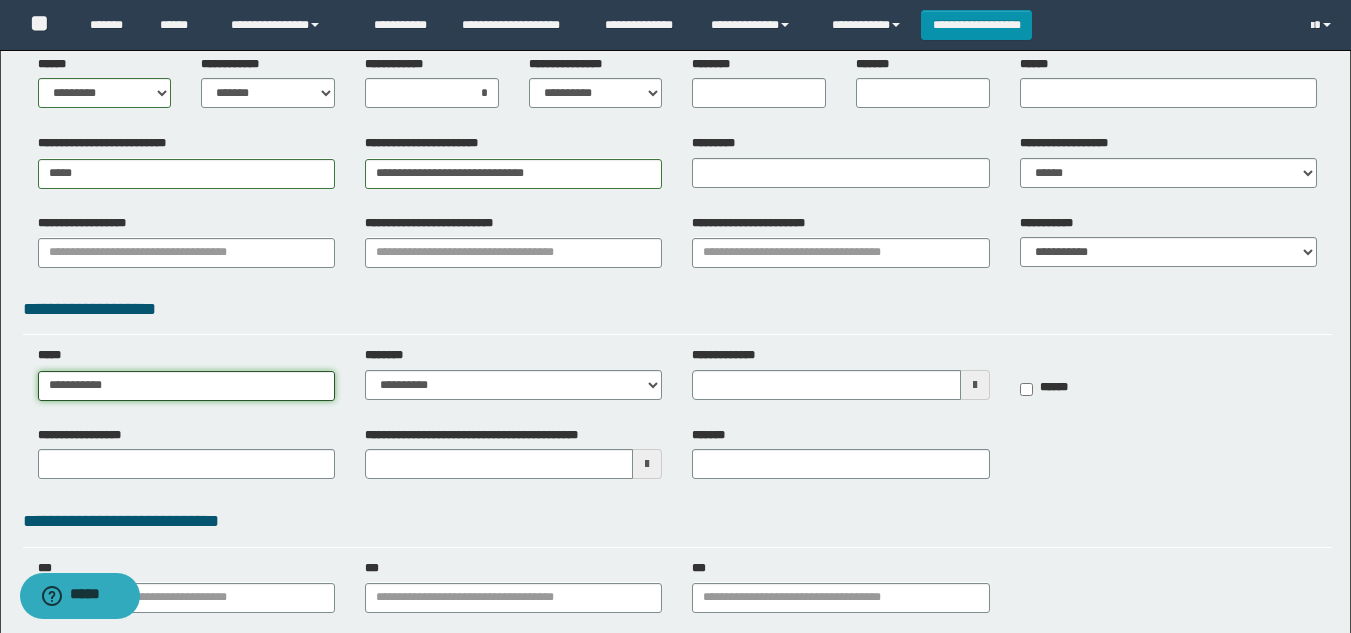 type on "**********" 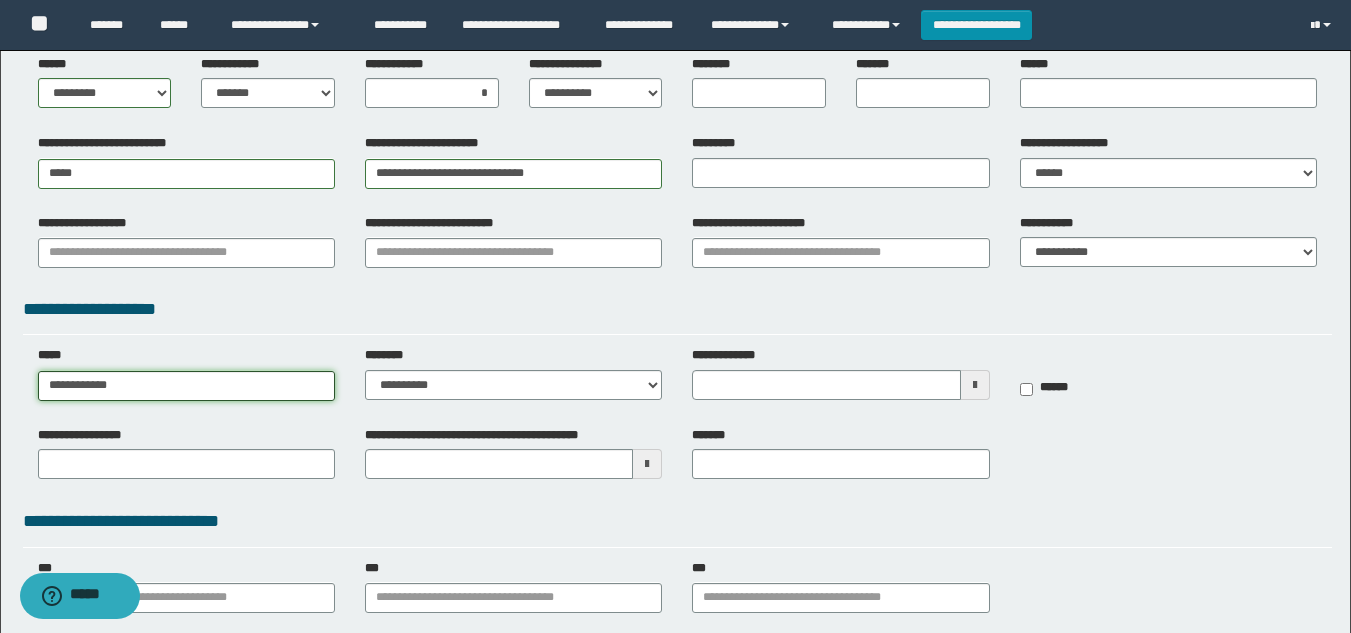 type on "**********" 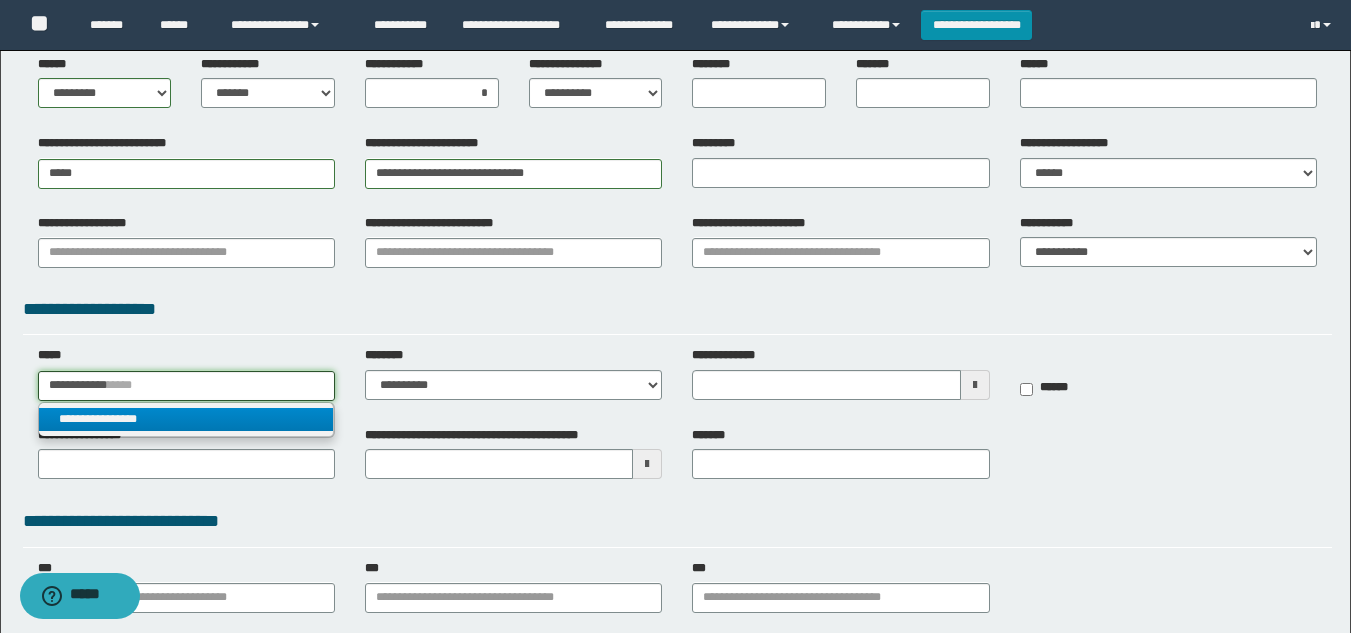 type on "**********" 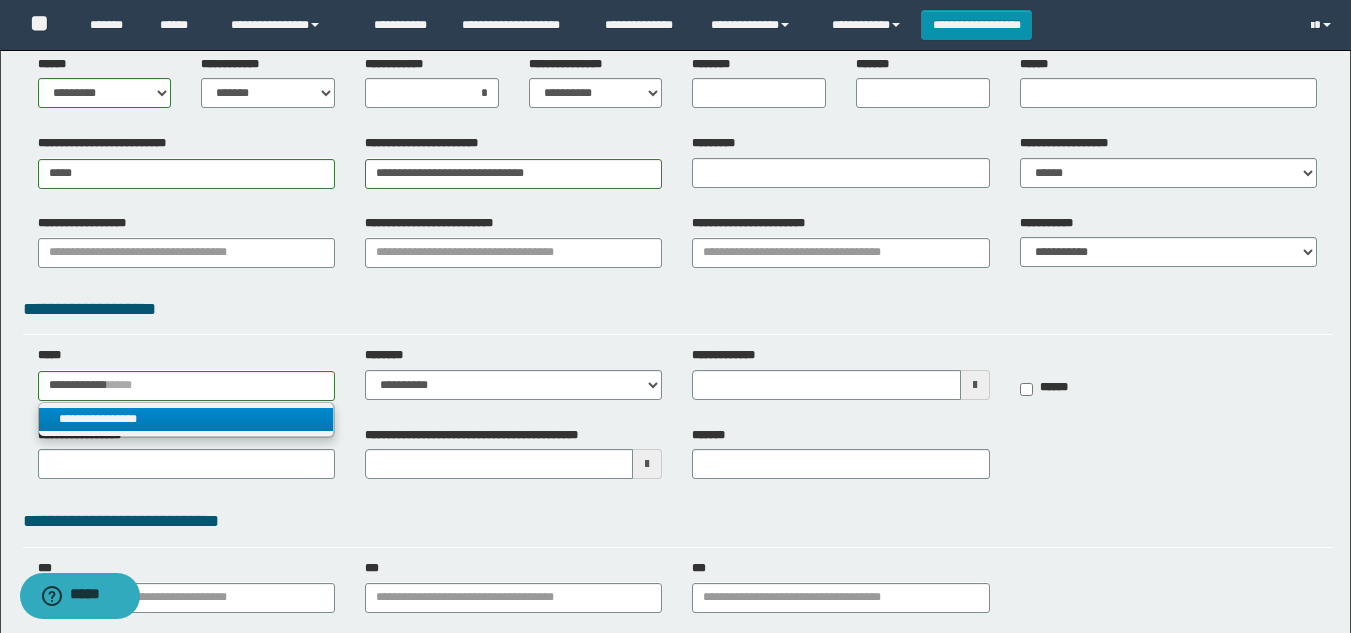 type 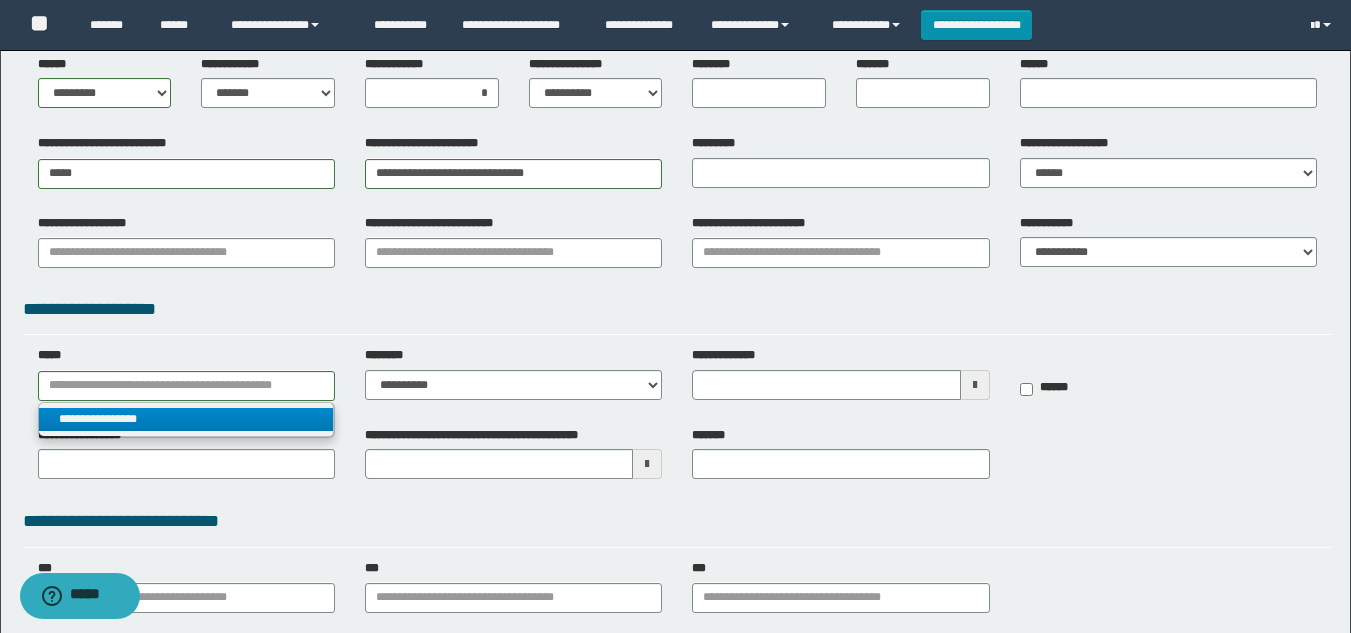 click on "**********" at bounding box center (186, 419) 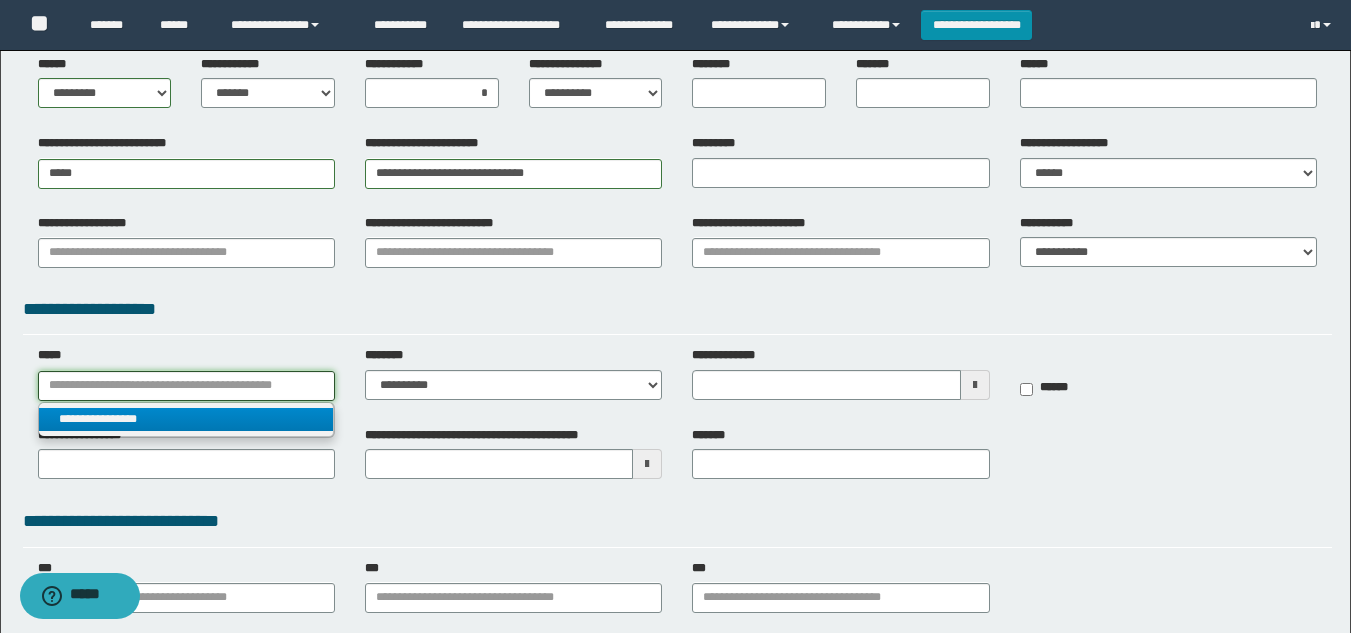 type 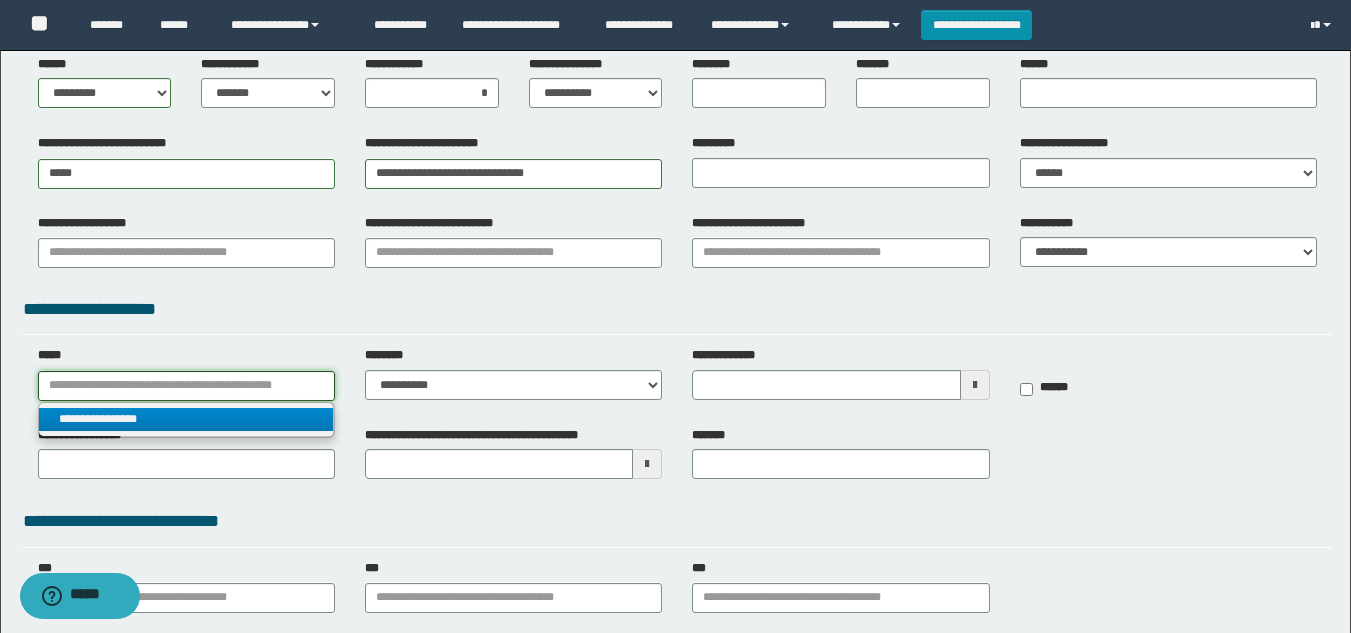 type on "**********" 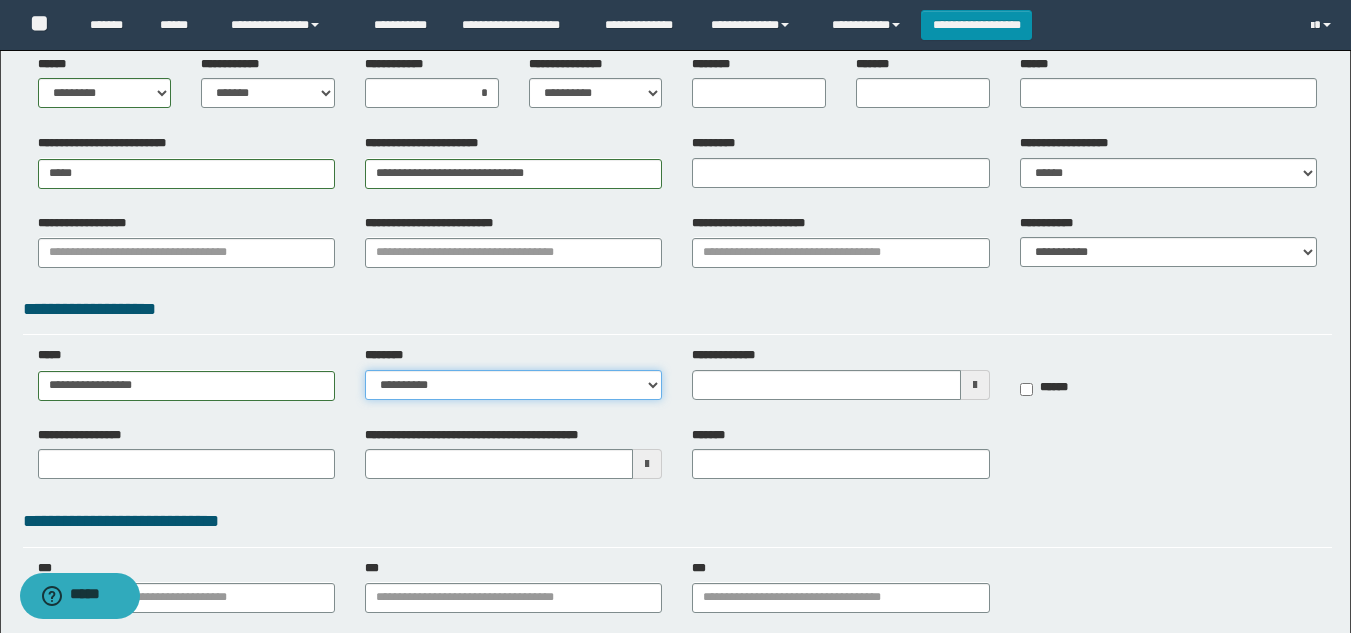 click on "**********" at bounding box center (513, 385) 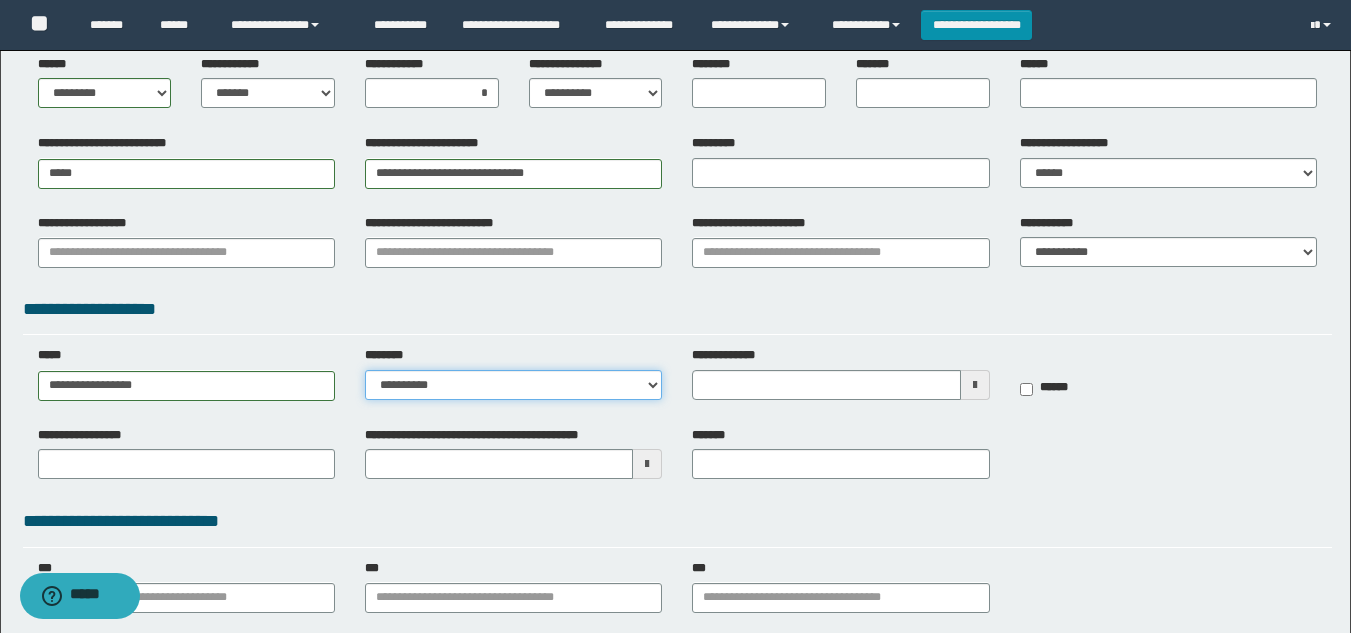 select on "***" 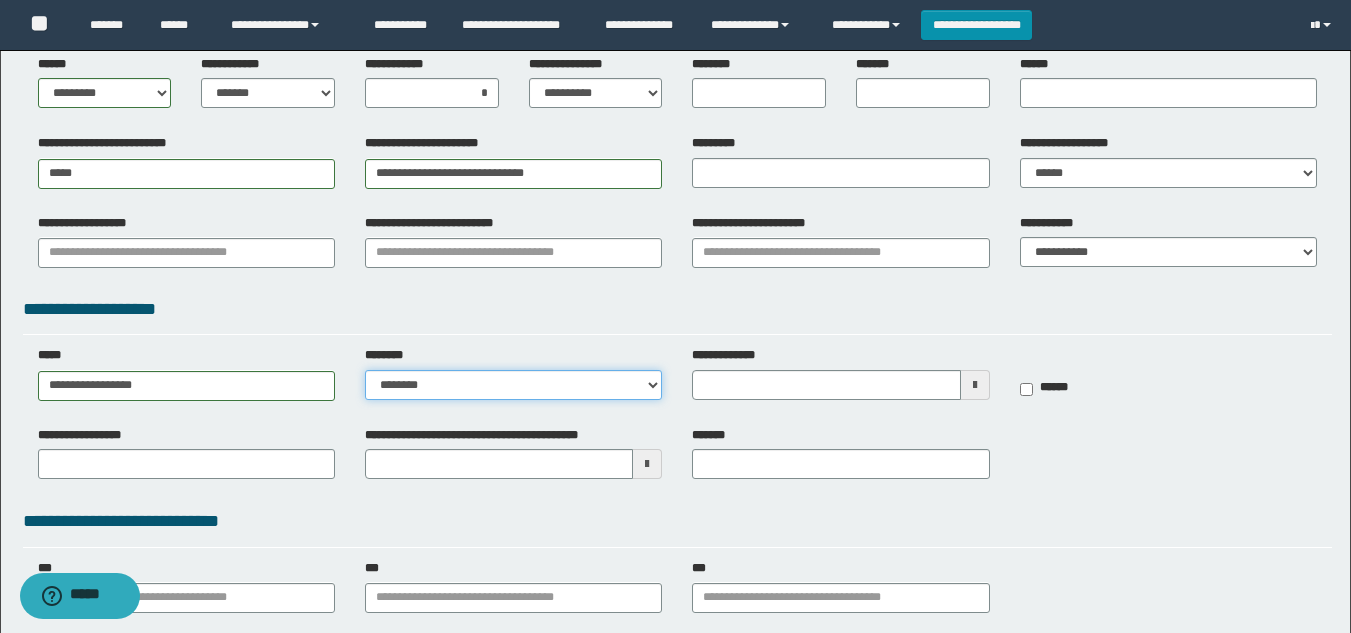 click on "**********" at bounding box center [513, 385] 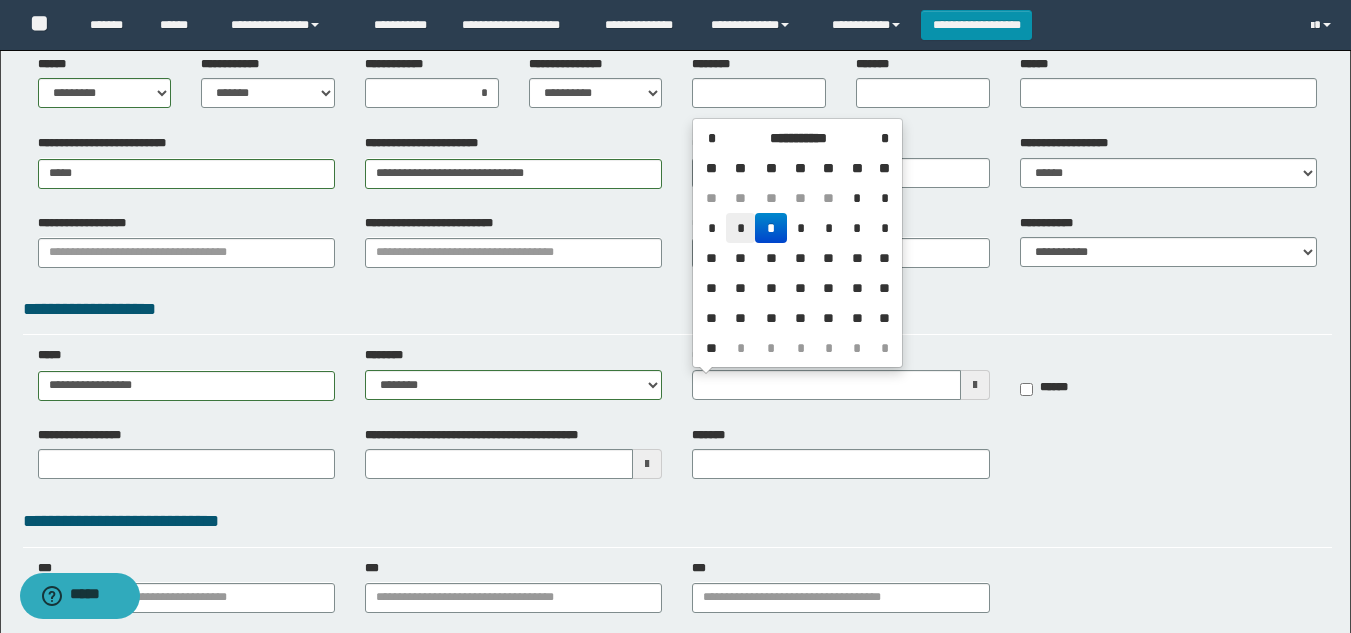 click on "*" at bounding box center [740, 228] 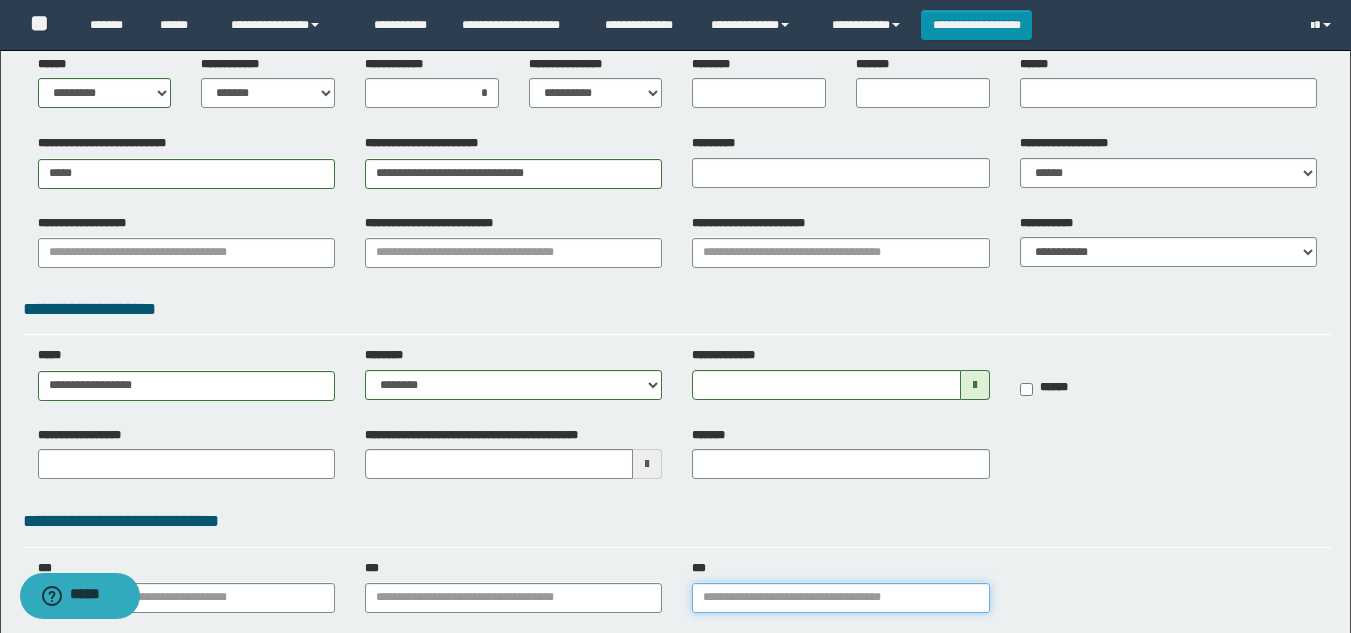 click on "***" at bounding box center (840, 598) 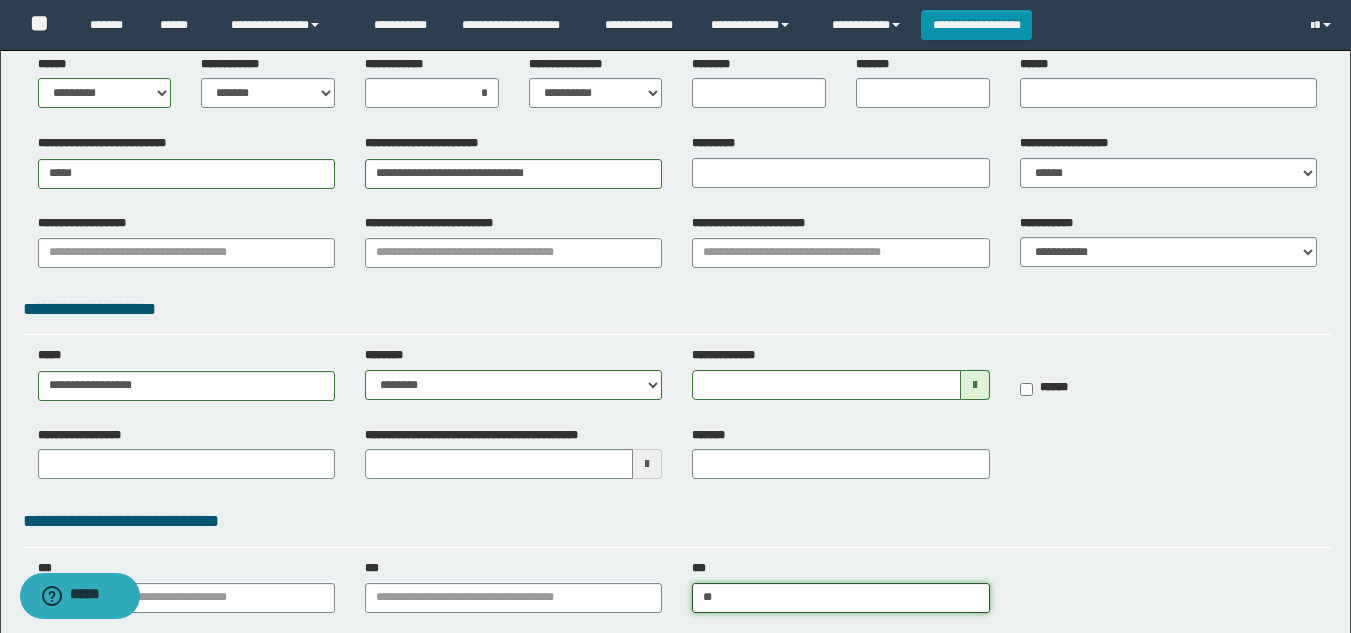 type on "***" 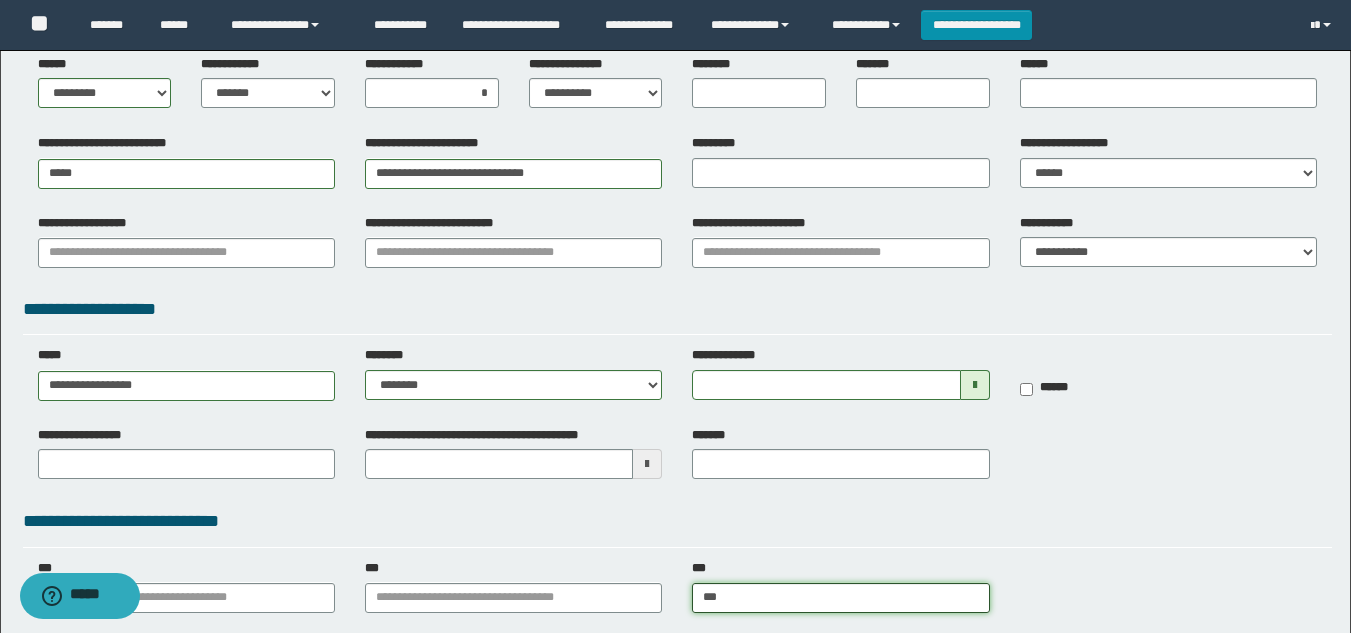 type on "**********" 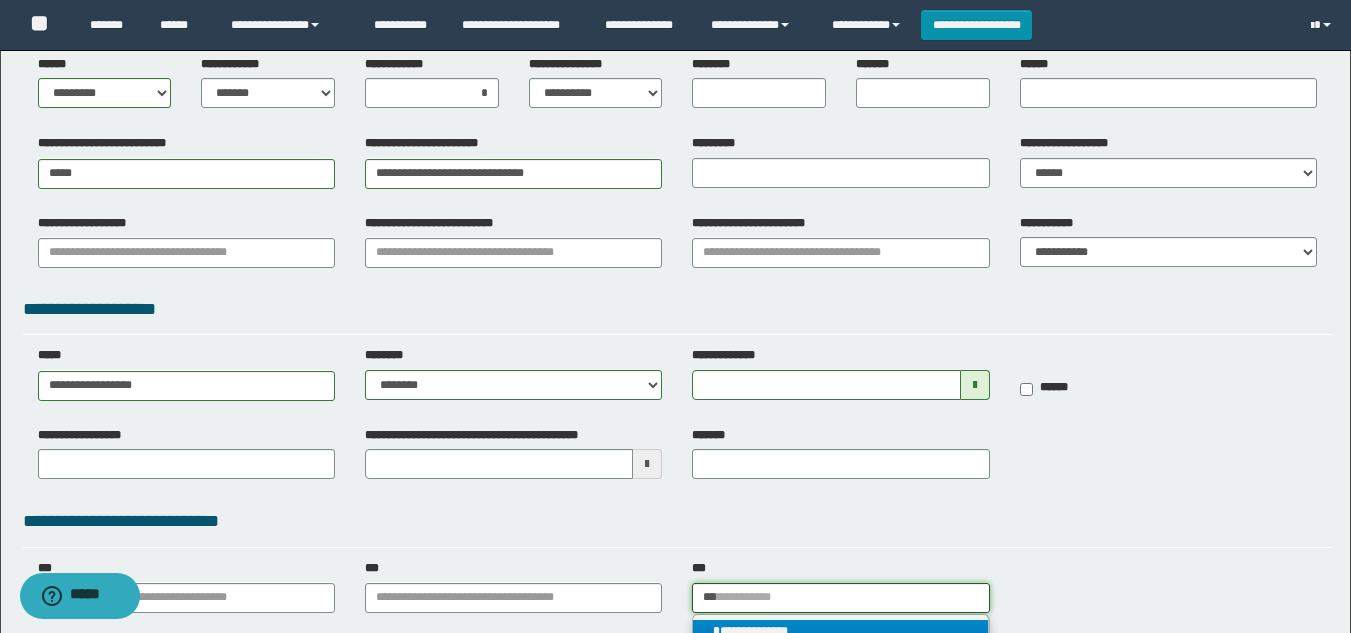 type on "***" 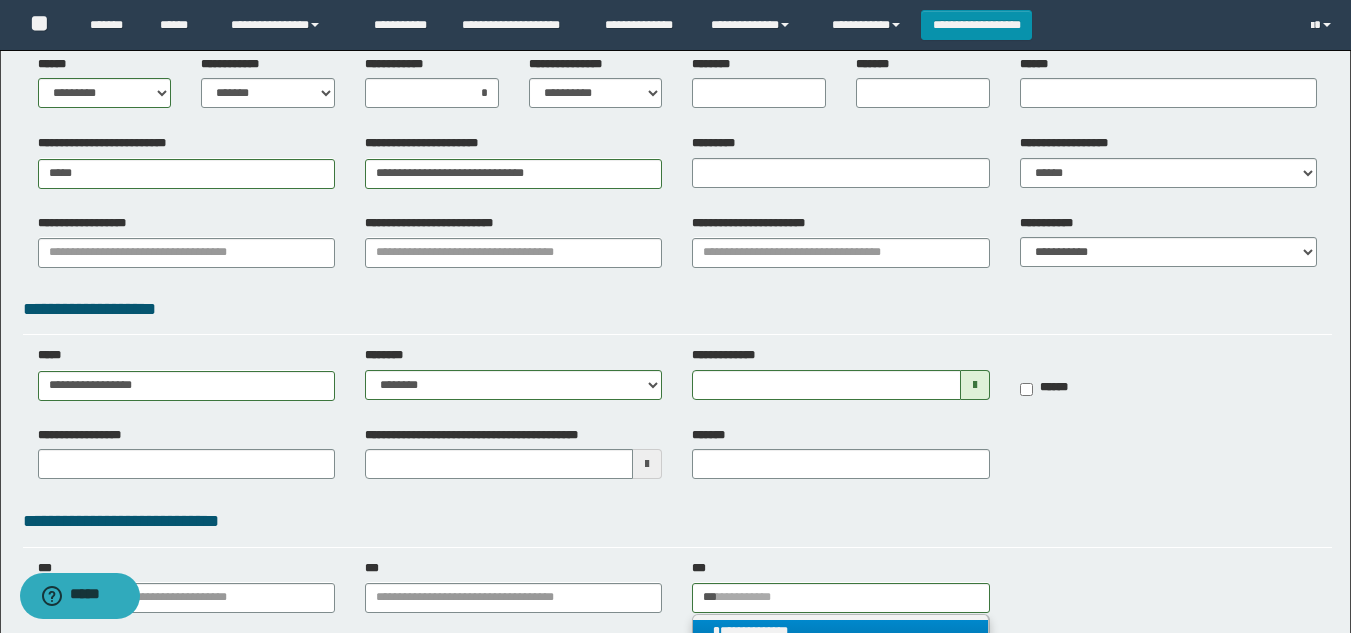 click on "**********" at bounding box center (840, 631) 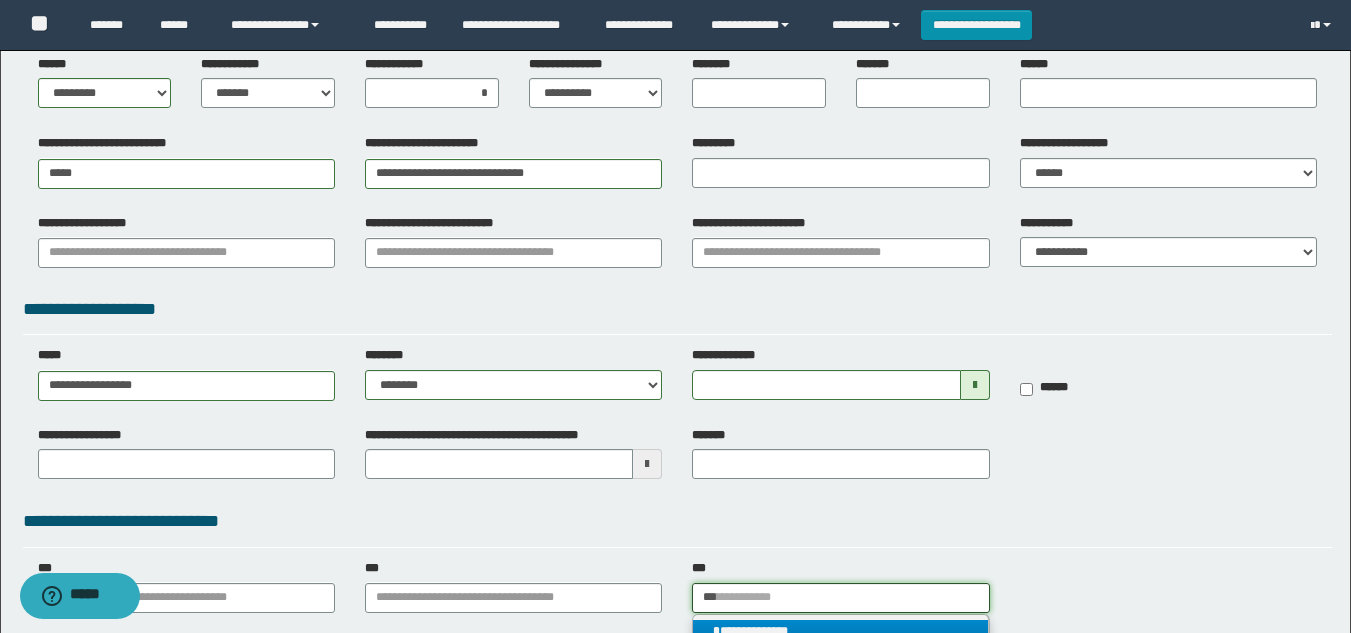 type 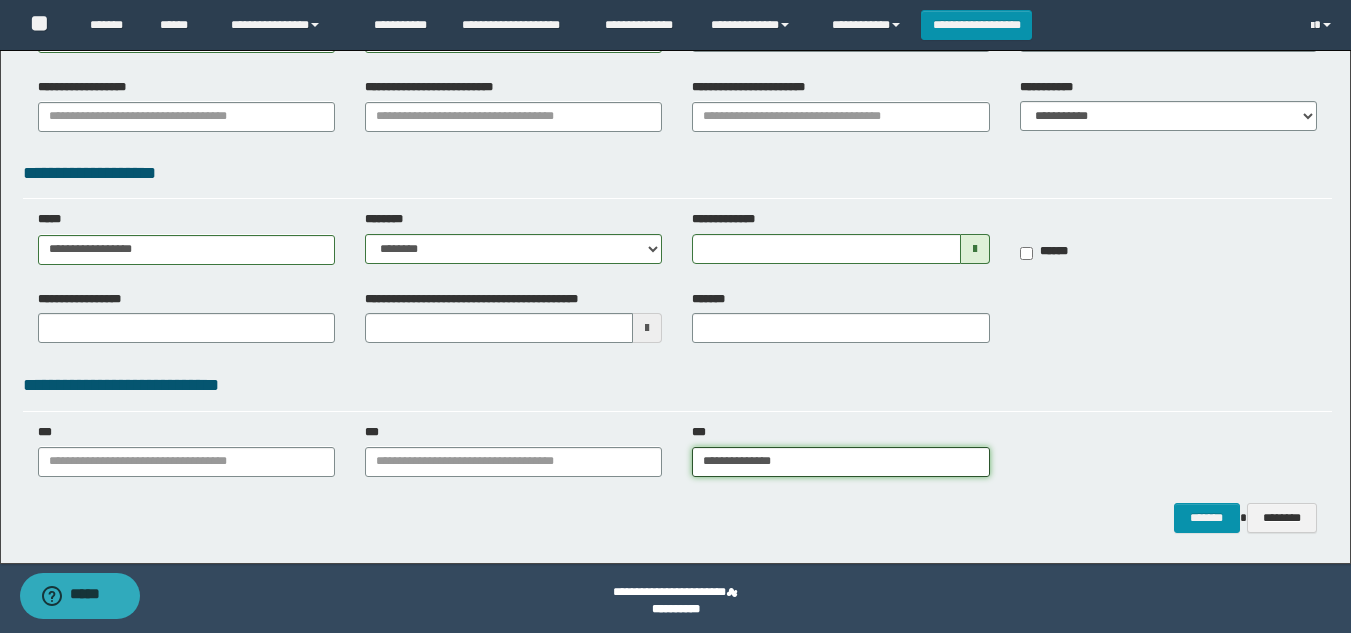 scroll, scrollTop: 369, scrollLeft: 0, axis: vertical 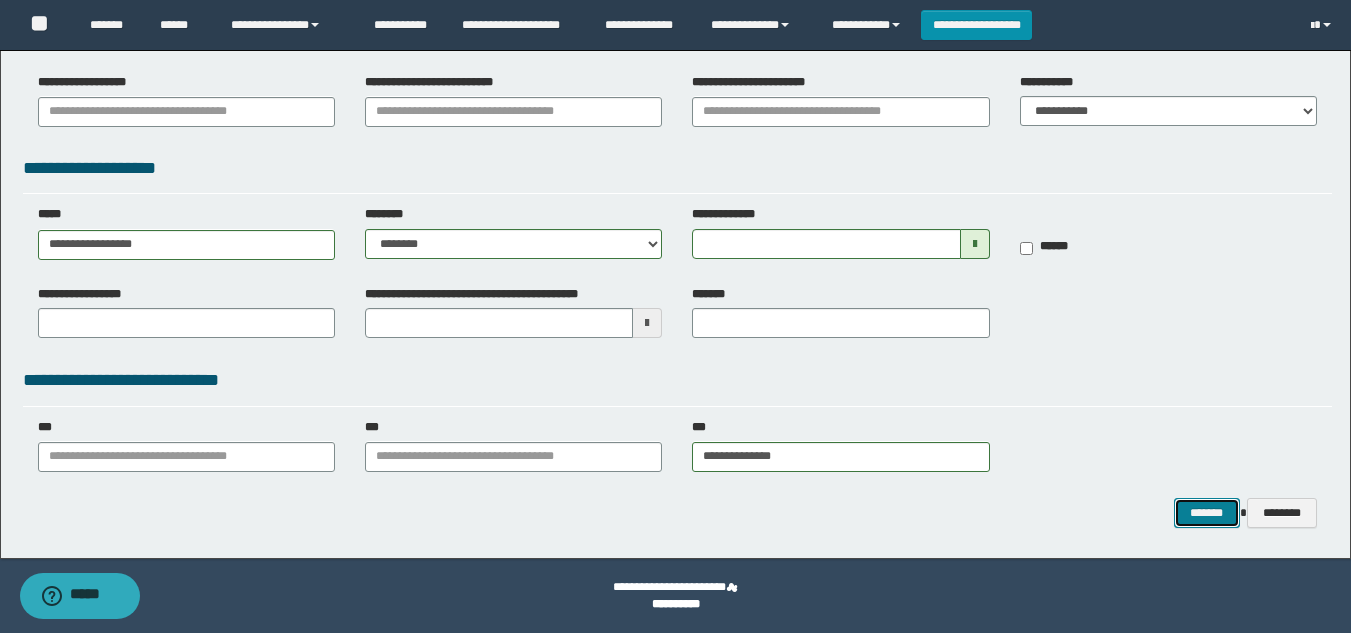 click on "*******" at bounding box center [1207, 513] 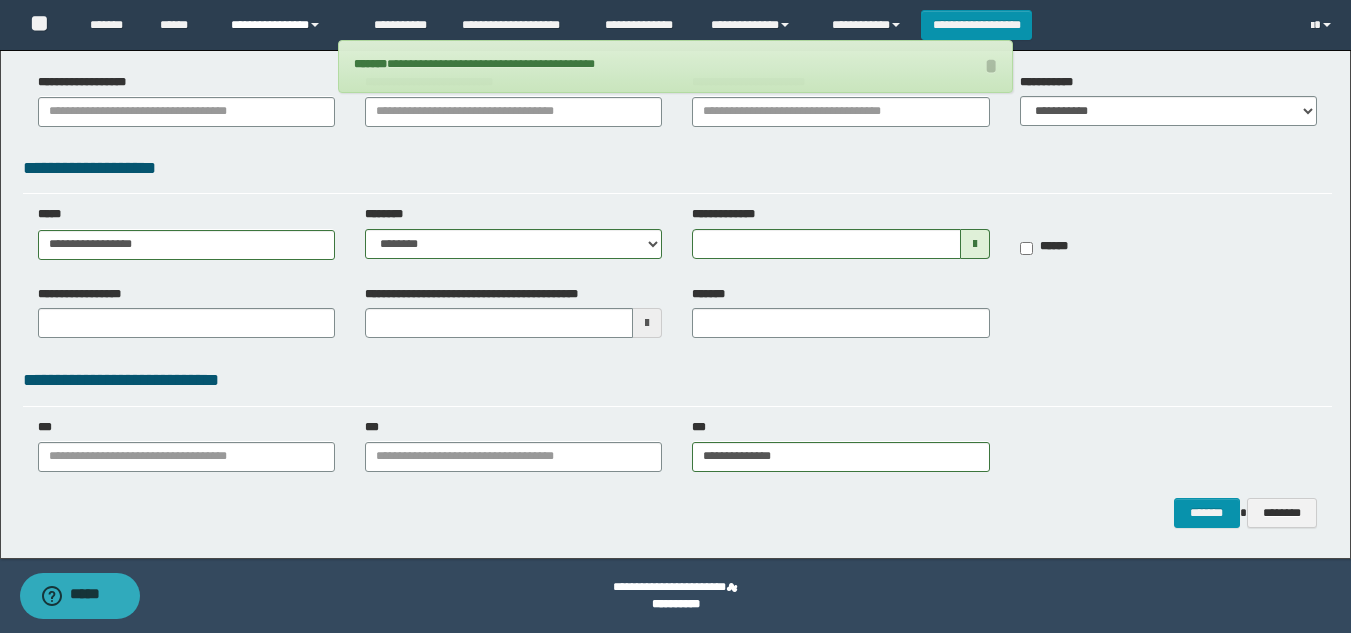 click on "**********" at bounding box center [287, 25] 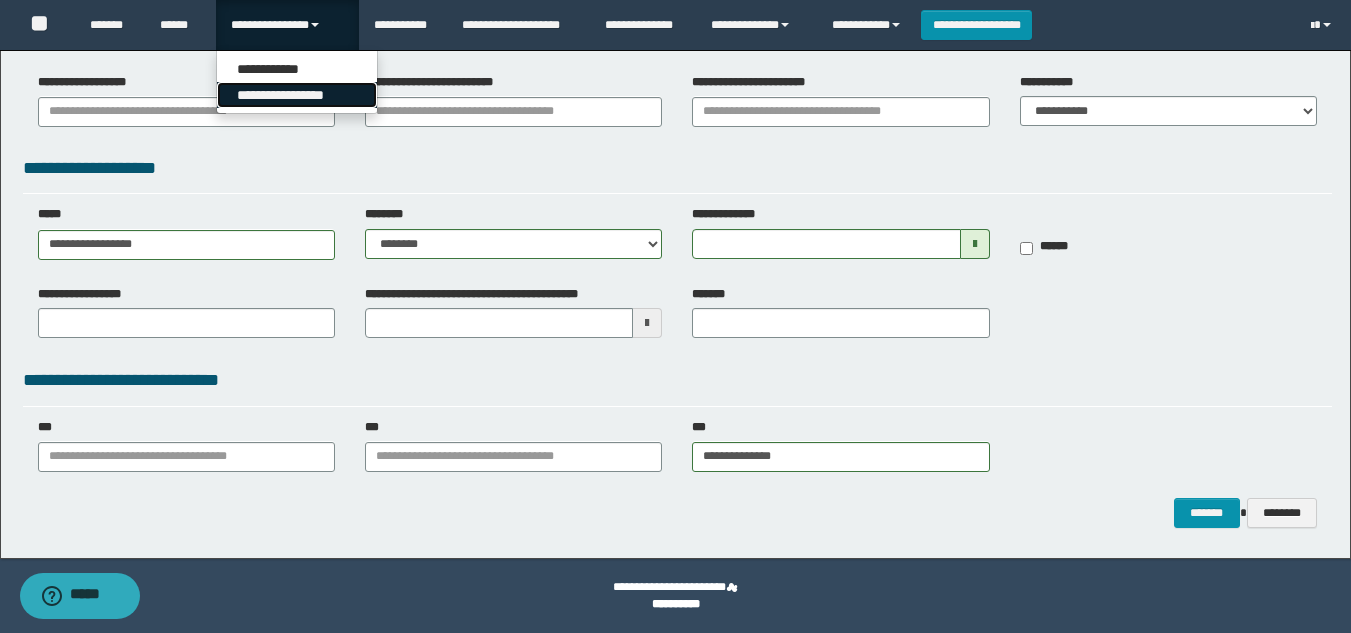 click on "**********" at bounding box center (297, 95) 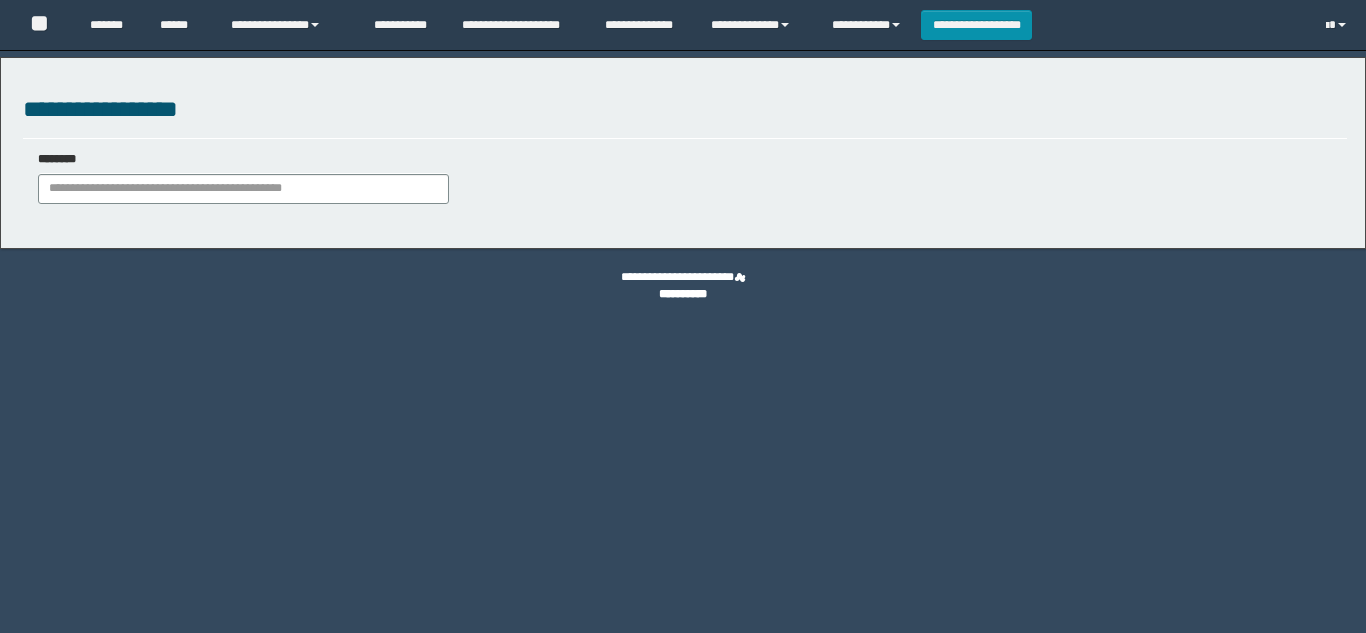 scroll, scrollTop: 0, scrollLeft: 0, axis: both 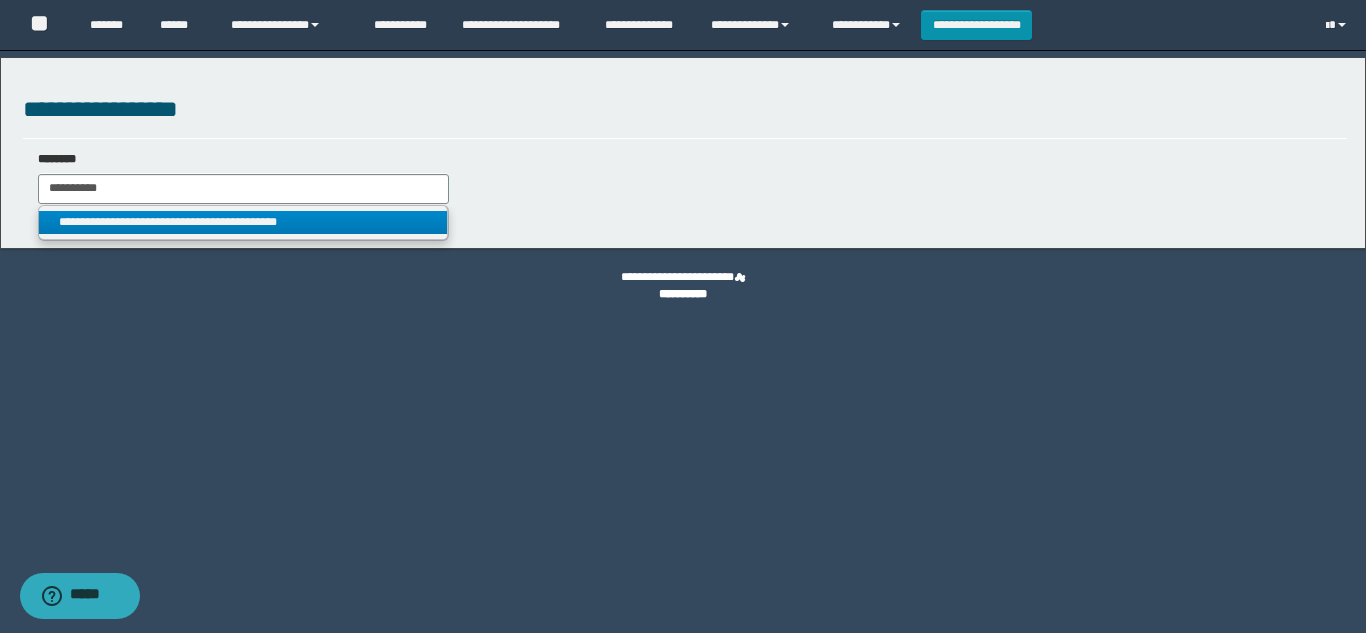 click on "**********" at bounding box center (243, 222) 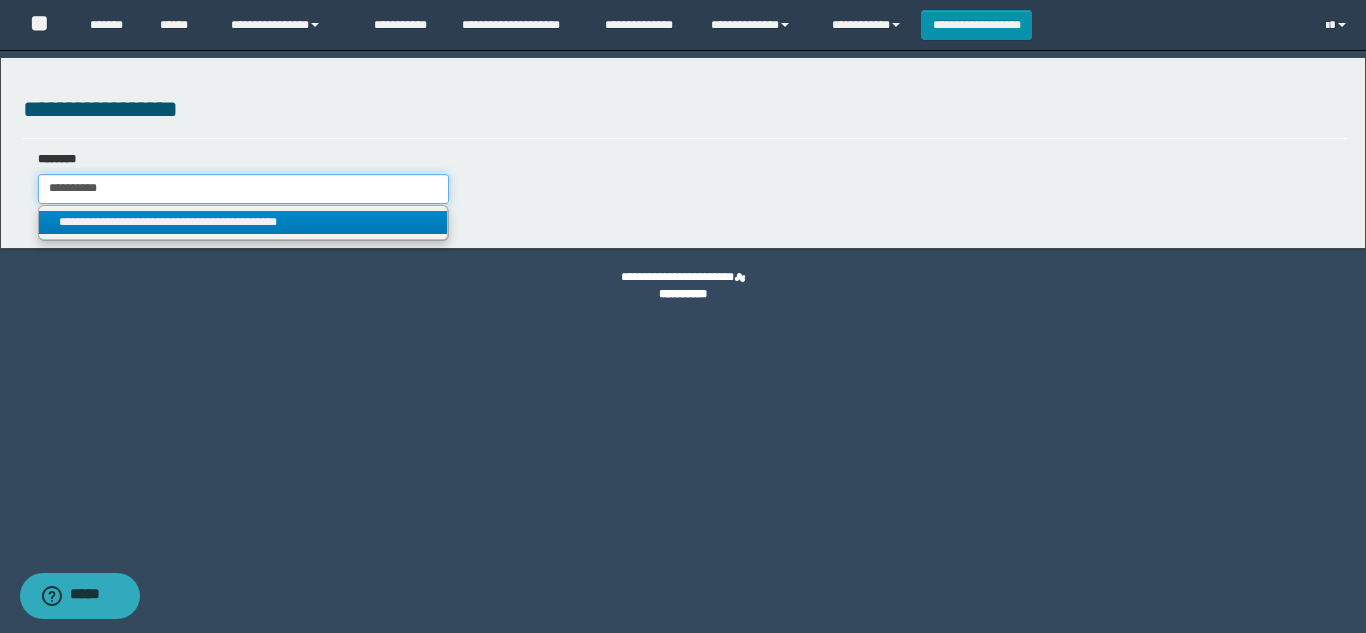type on "**********" 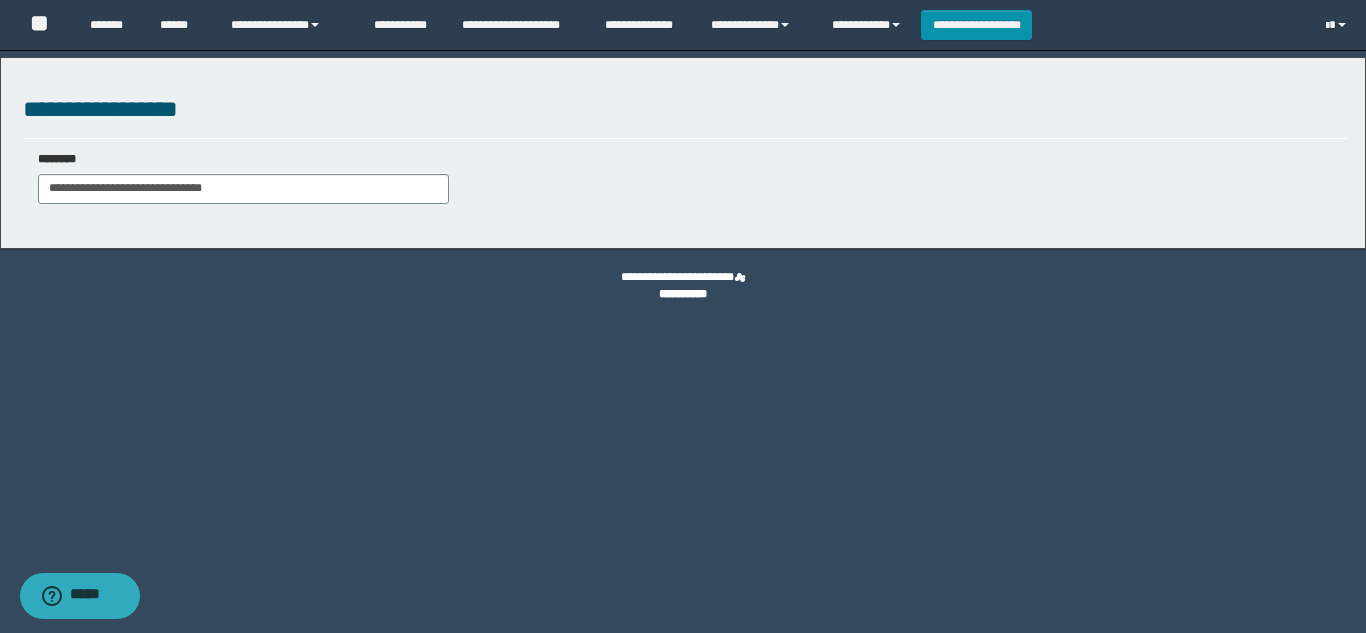 select on "***" 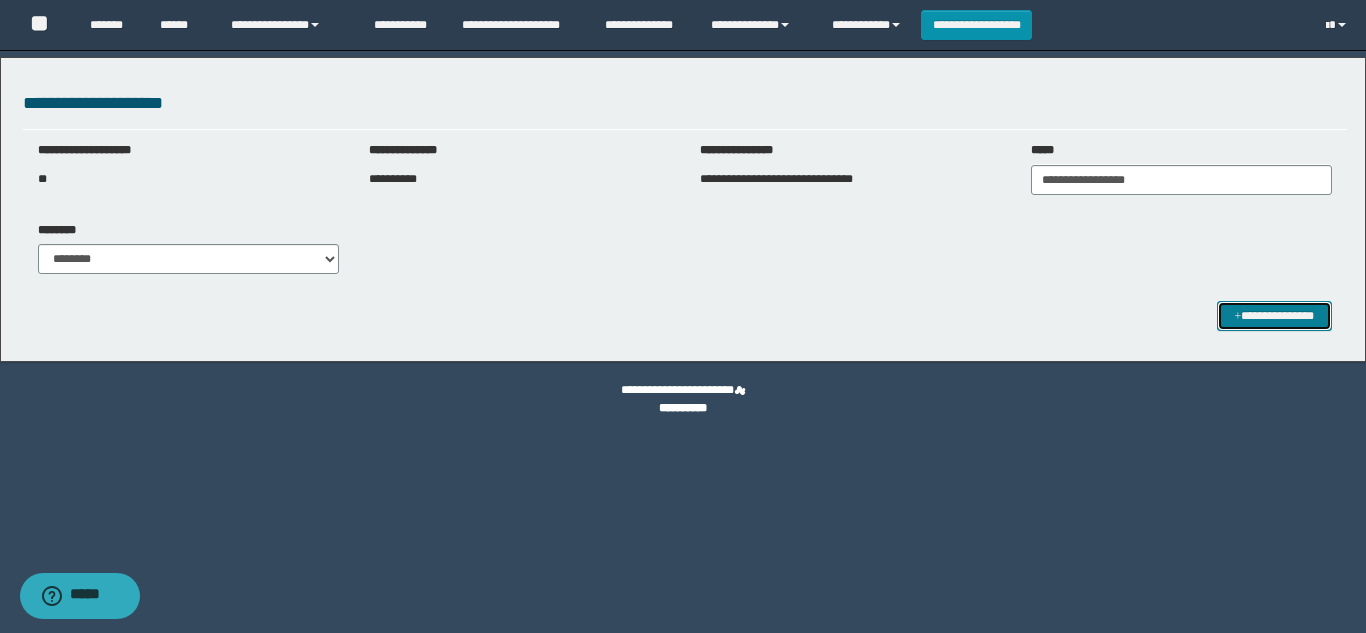 click on "**********" at bounding box center (1274, 316) 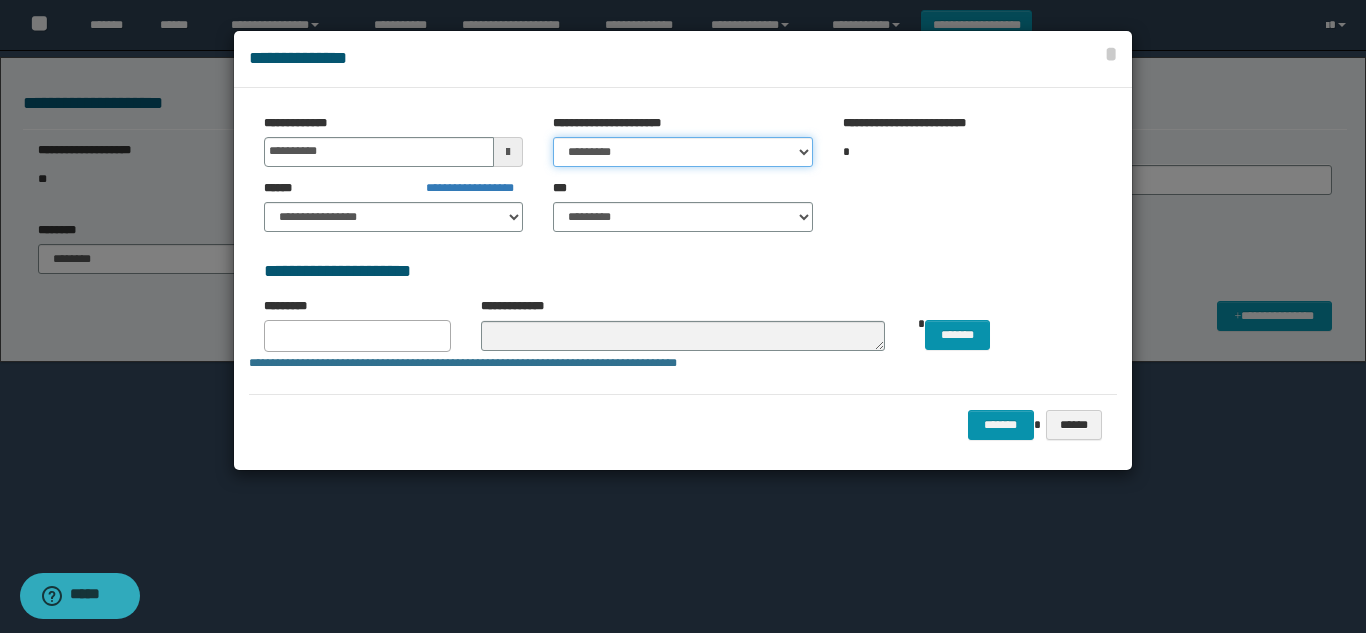 click on "*********
*****
*******
*******
********" at bounding box center (682, 152) 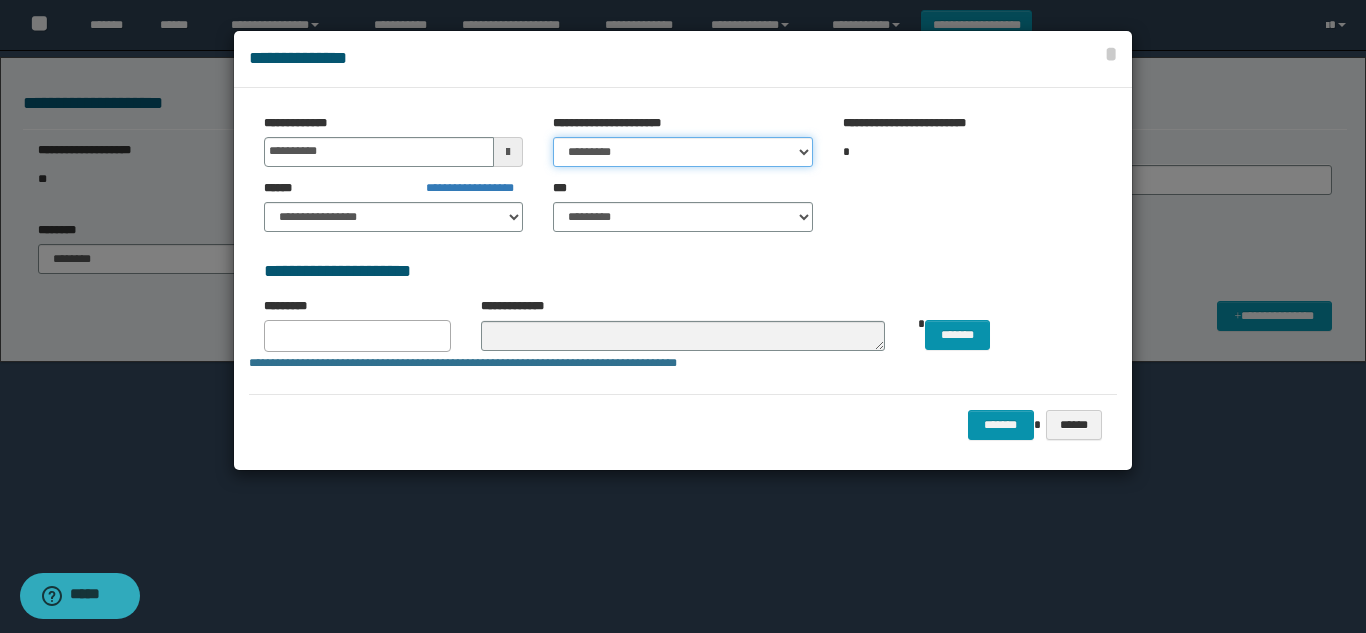 select on "*" 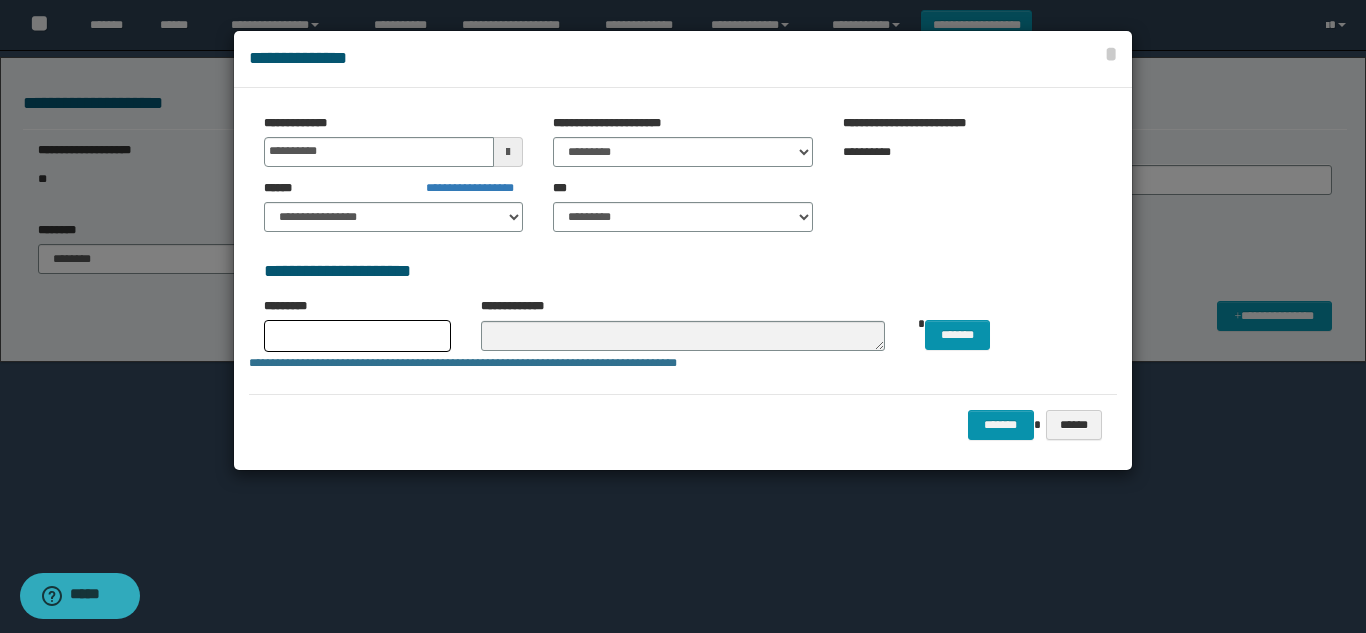 click at bounding box center (357, 336) 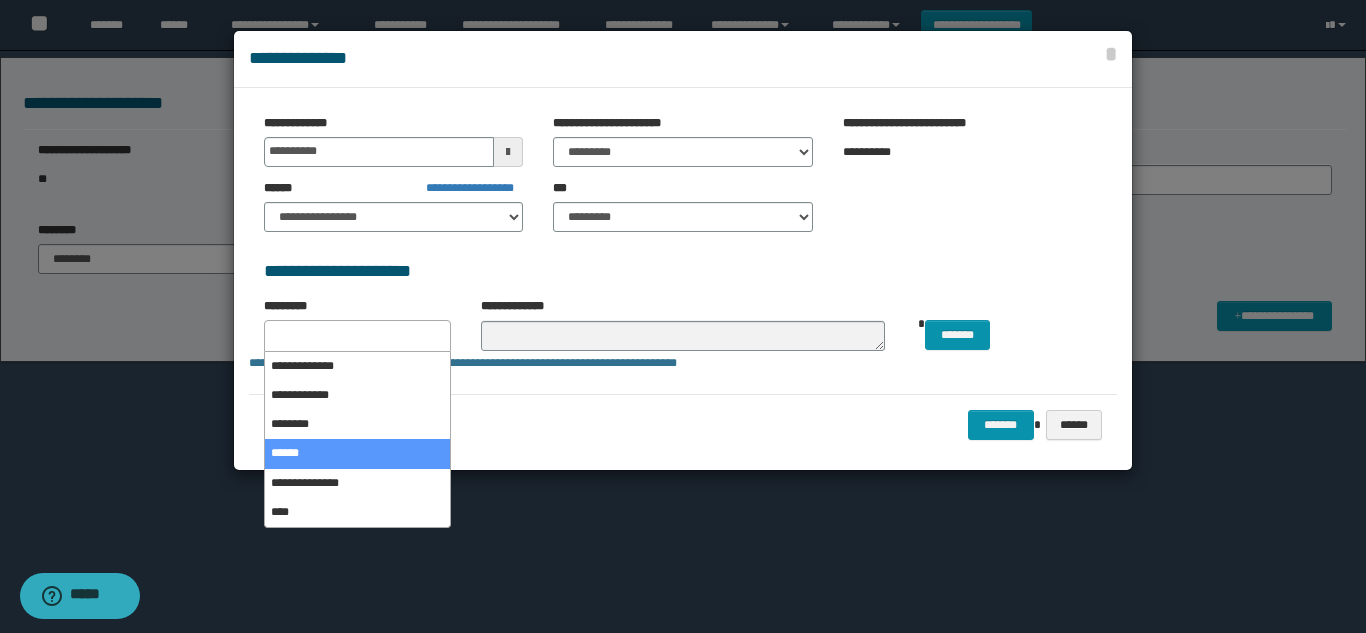 select on "*" 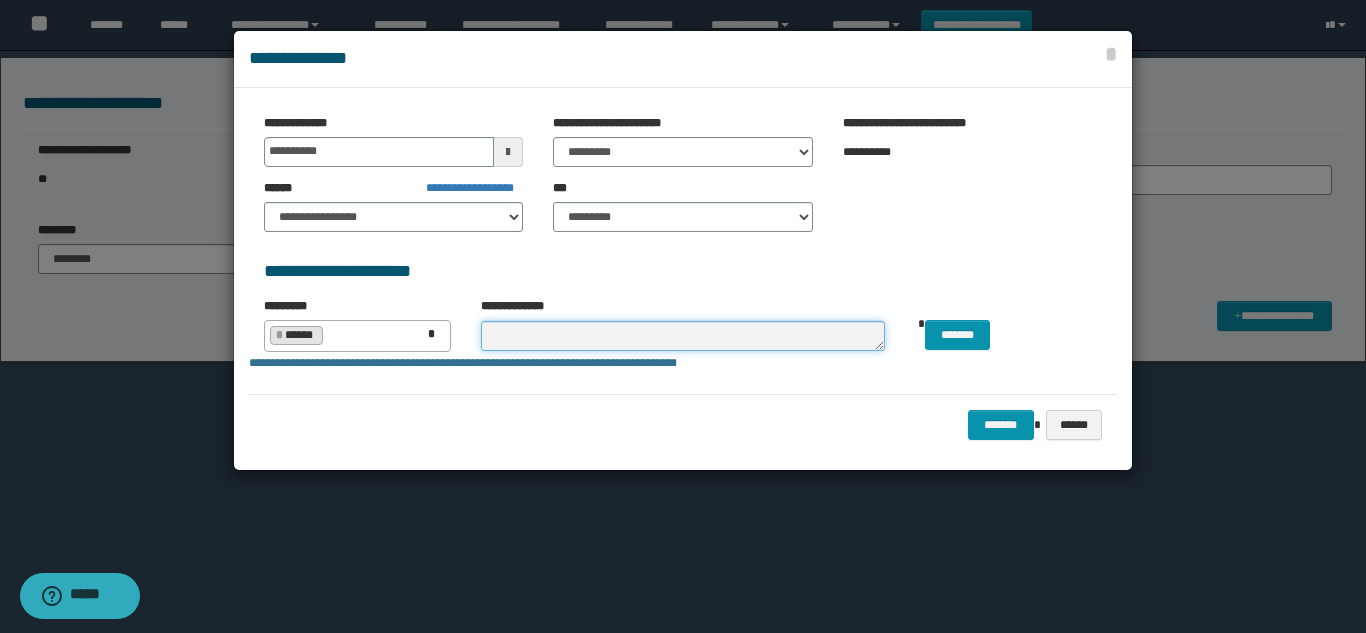 click at bounding box center [683, 336] 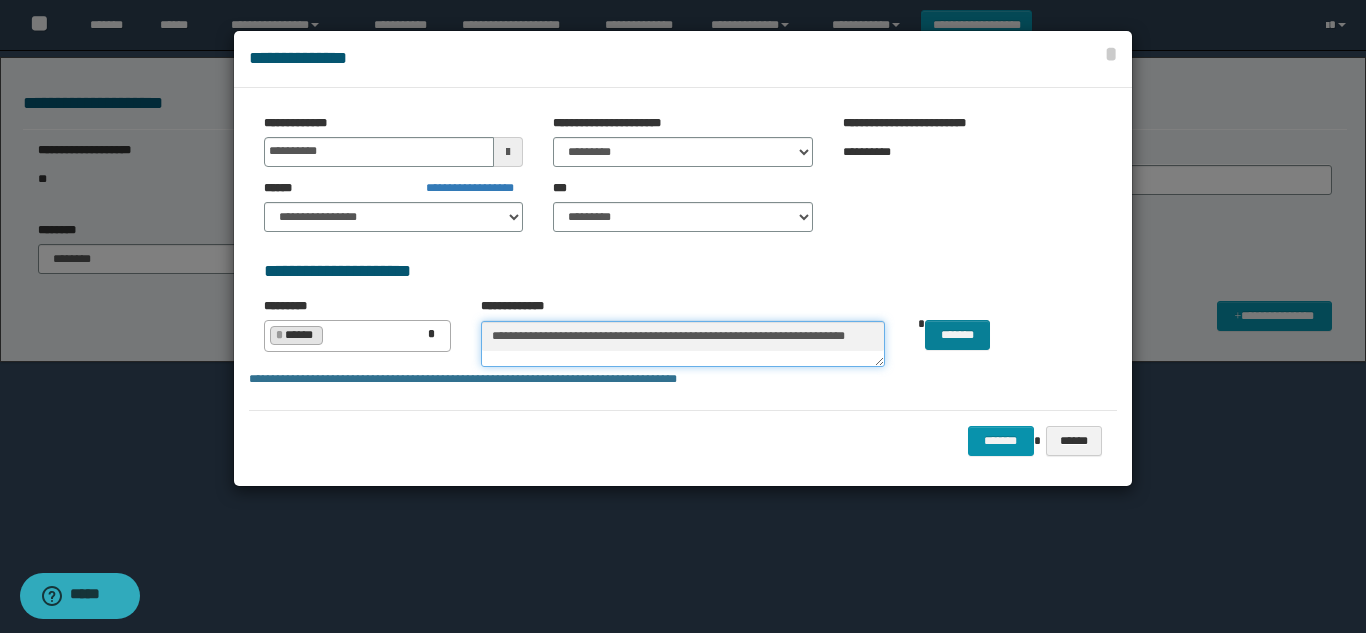 type on "**********" 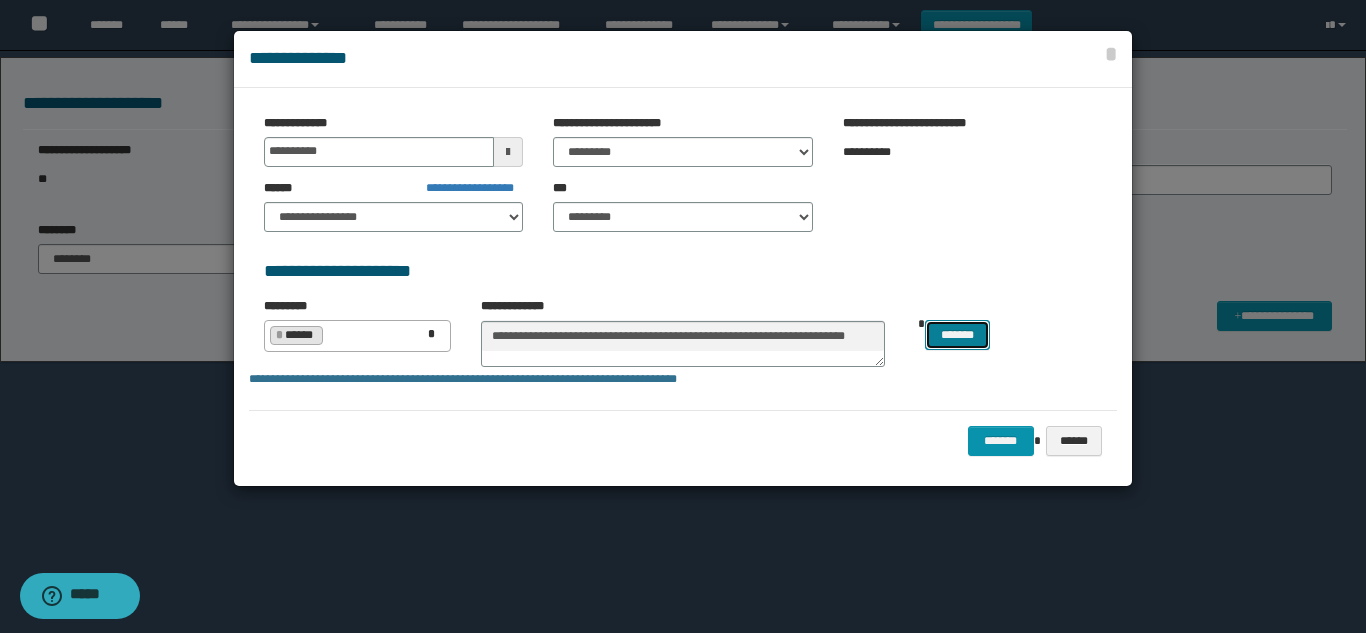 click on "*******" at bounding box center [957, 335] 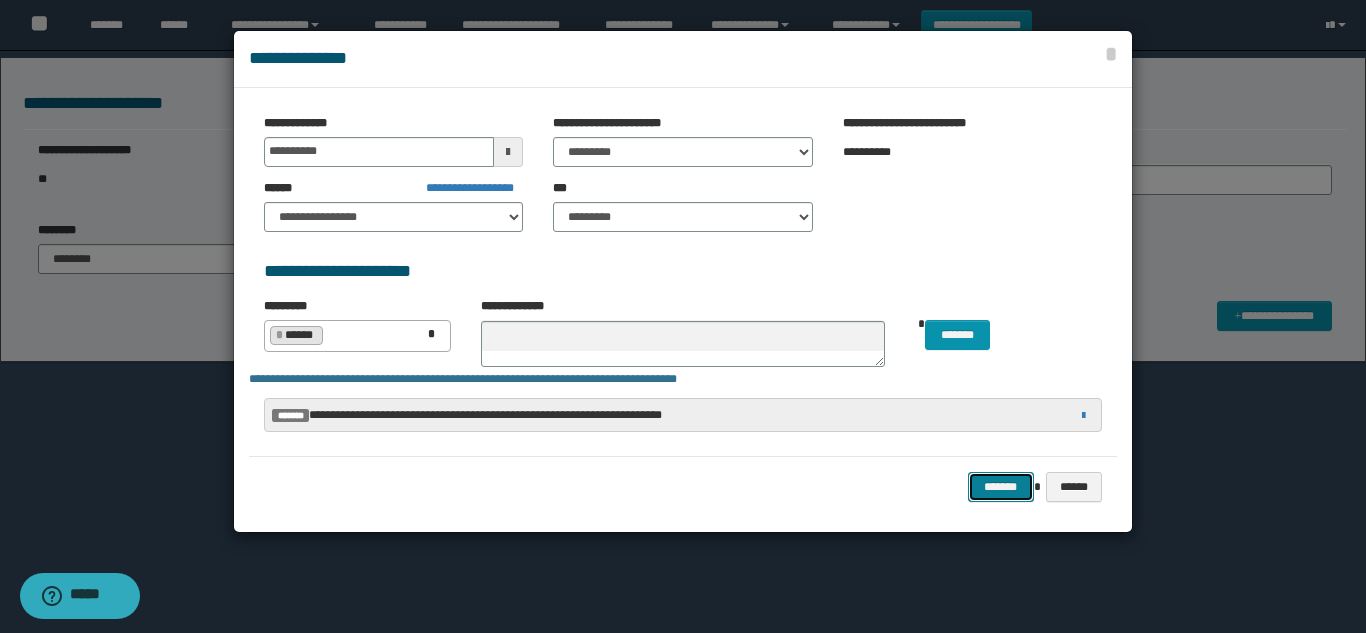 click on "*******" at bounding box center [1001, 487] 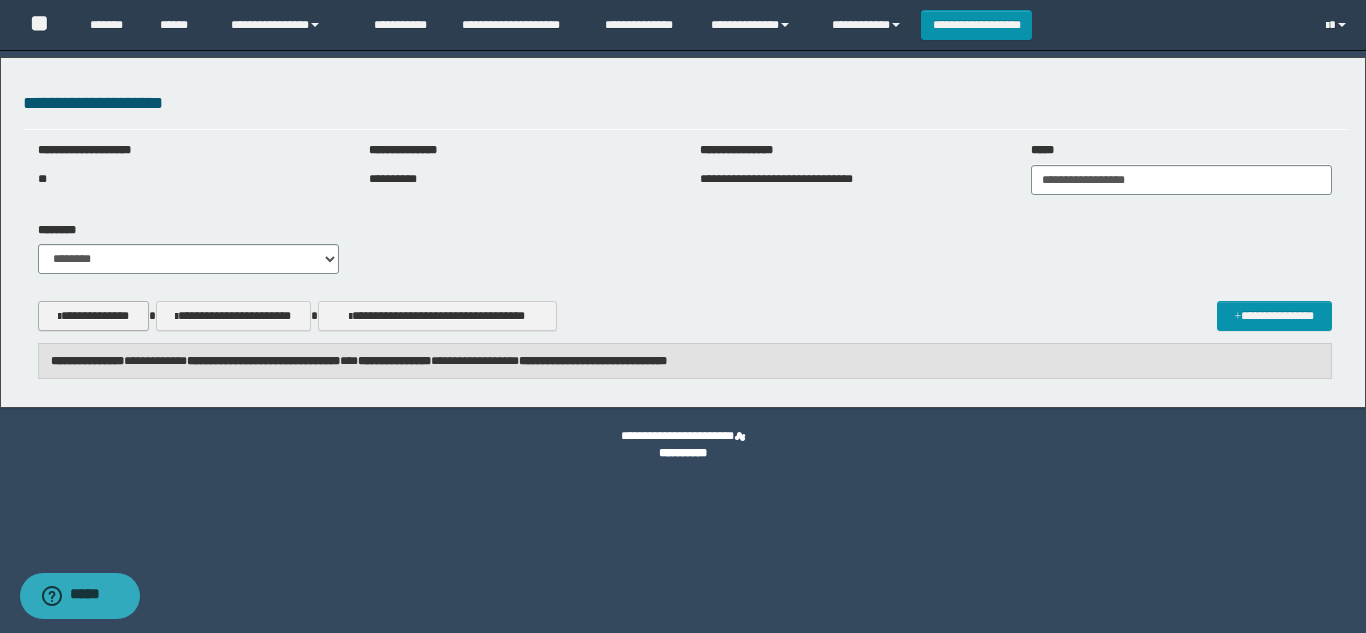 click on "**********" at bounding box center (685, 236) 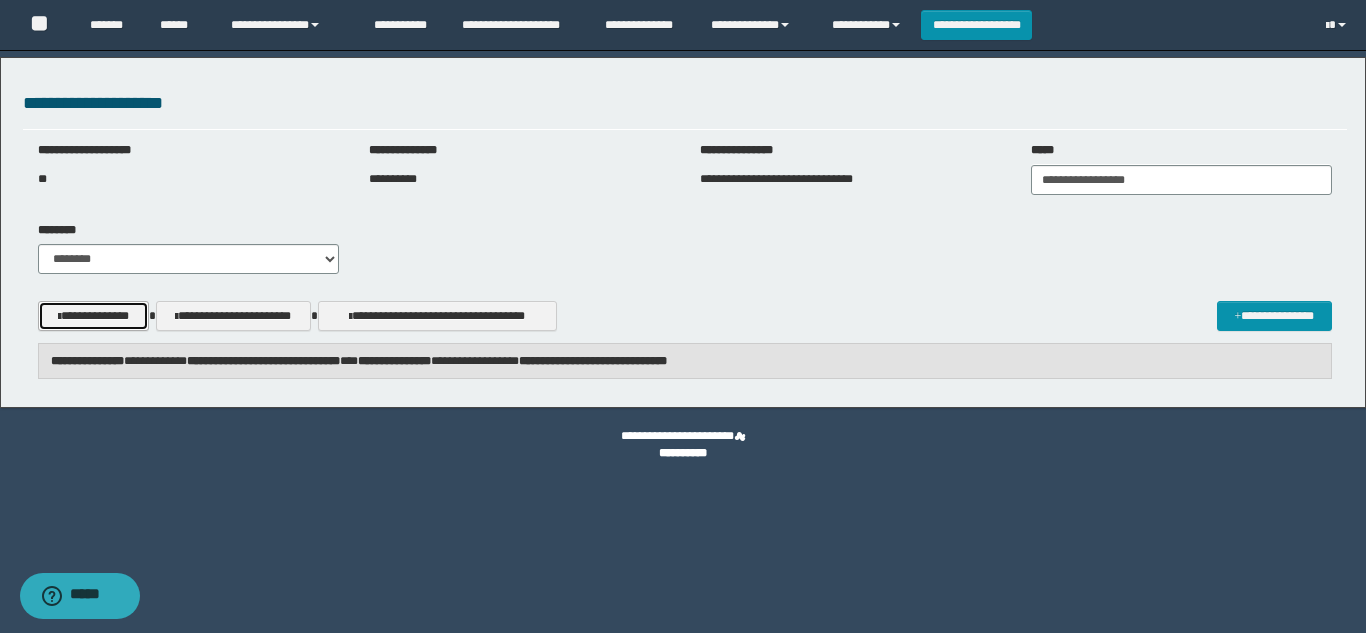 click on "**********" at bounding box center (93, 316) 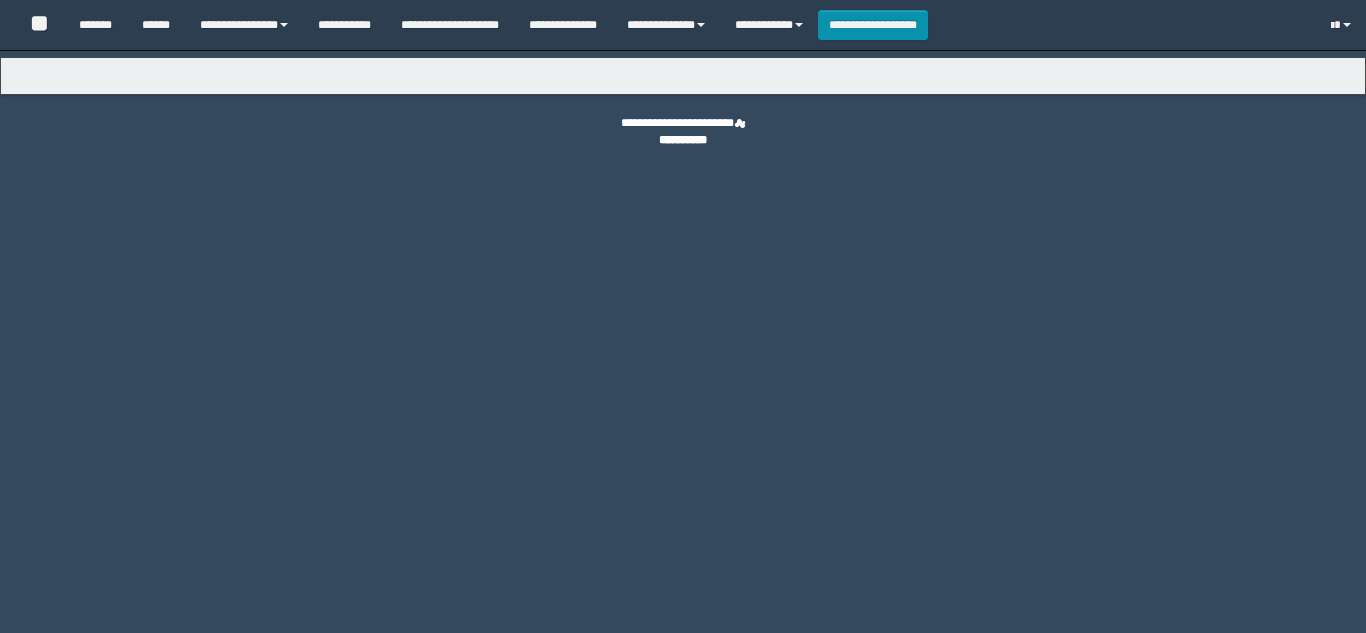 click on "**********" at bounding box center [244, 25] 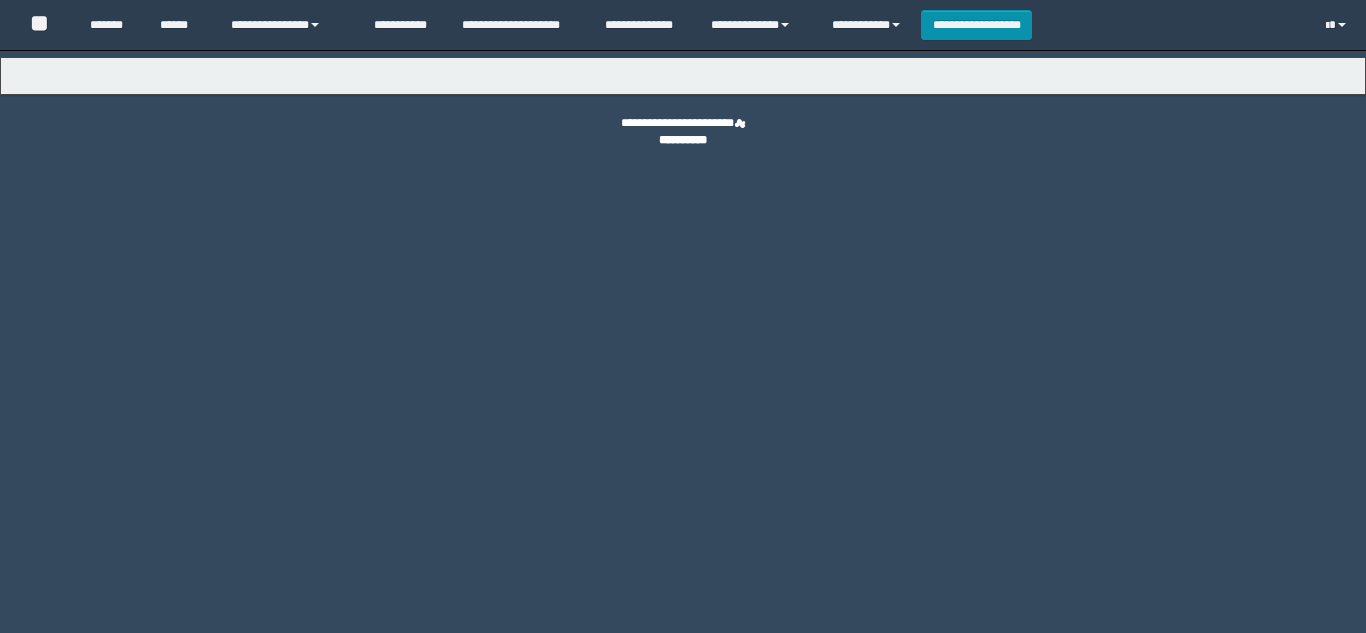 scroll, scrollTop: 0, scrollLeft: 0, axis: both 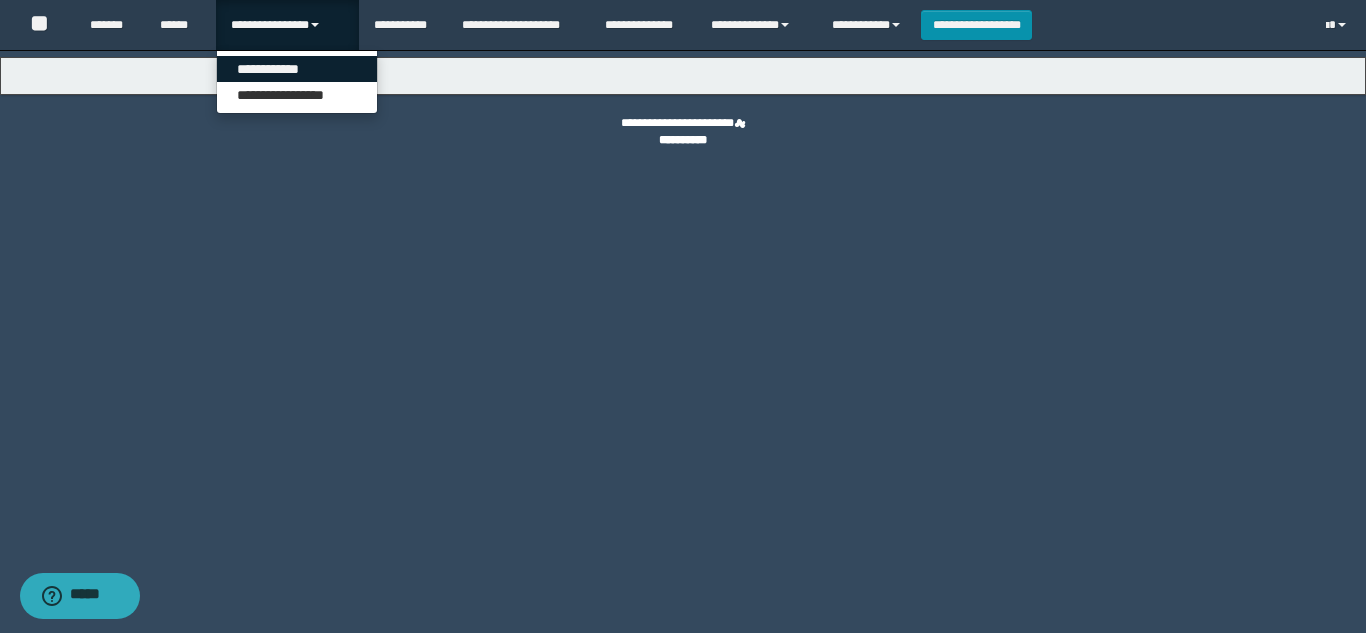 select on "***" 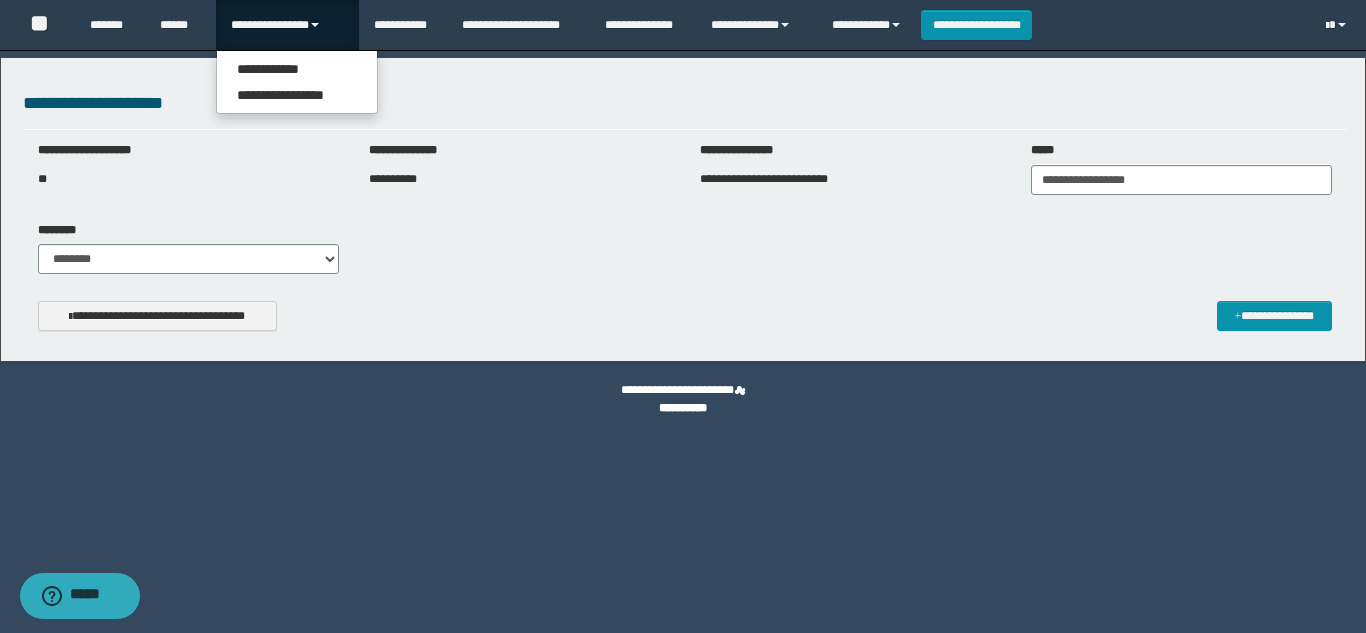 click on "**********" at bounding box center [685, 316] 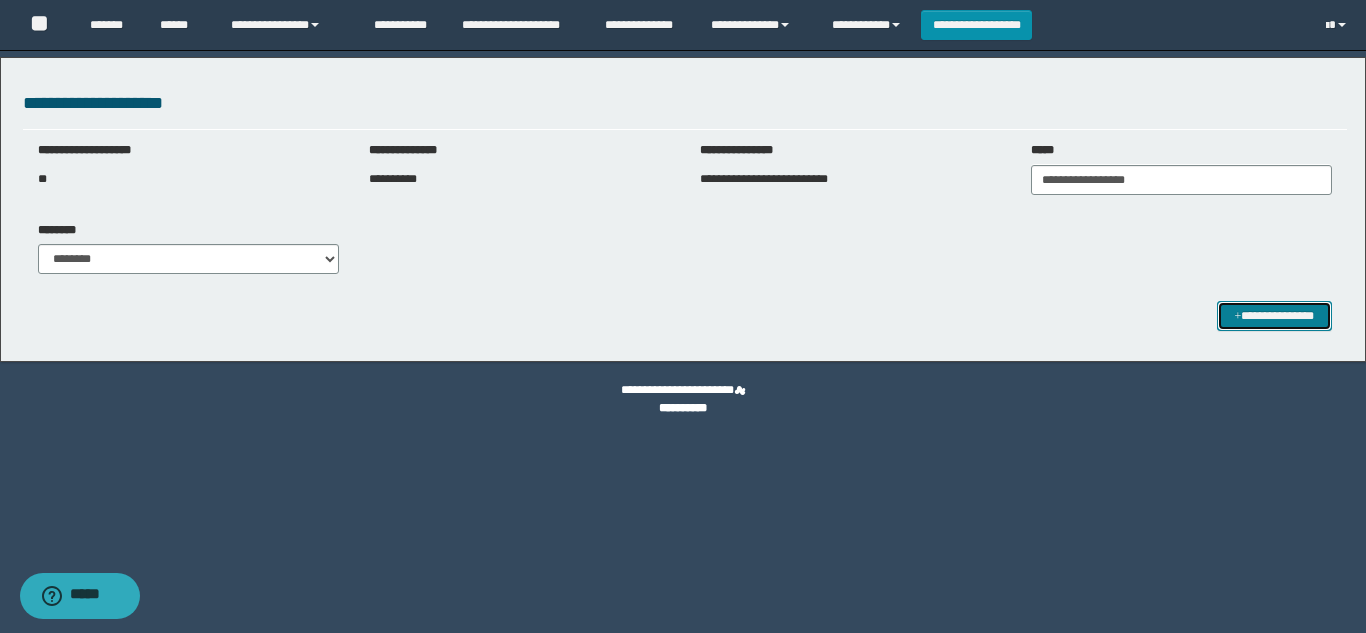 click on "**********" at bounding box center [1274, 316] 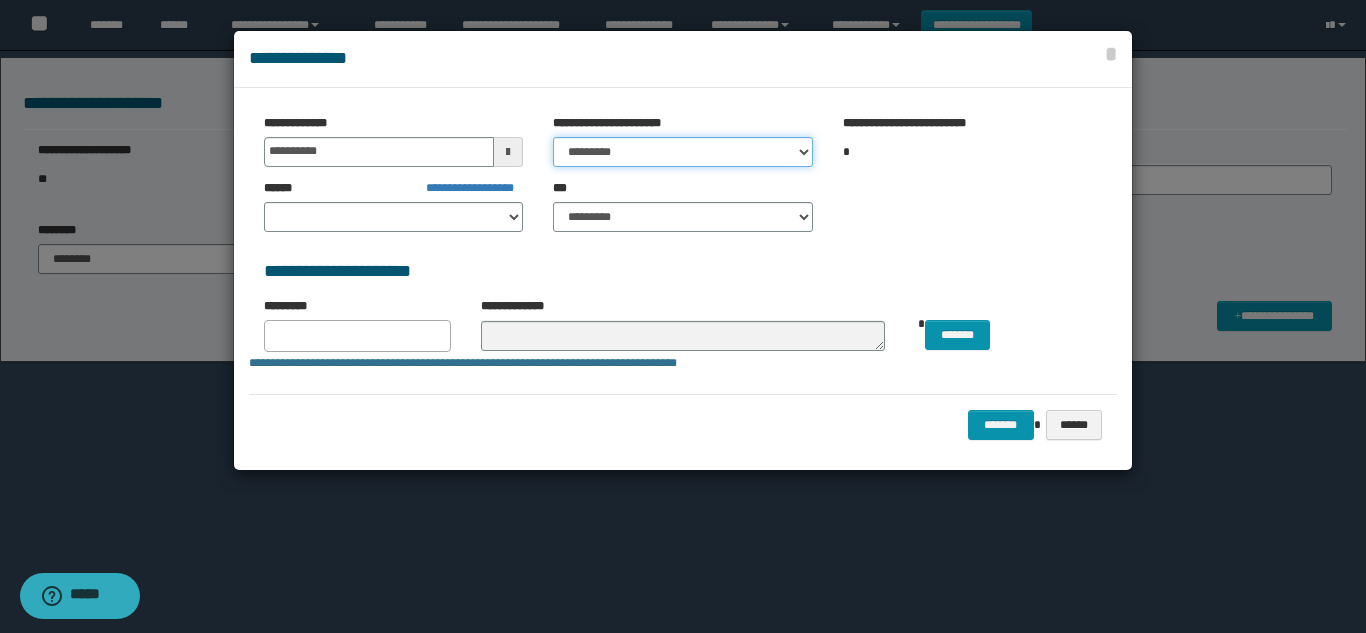 click on "*********
*****
*******
*******
********" at bounding box center [682, 152] 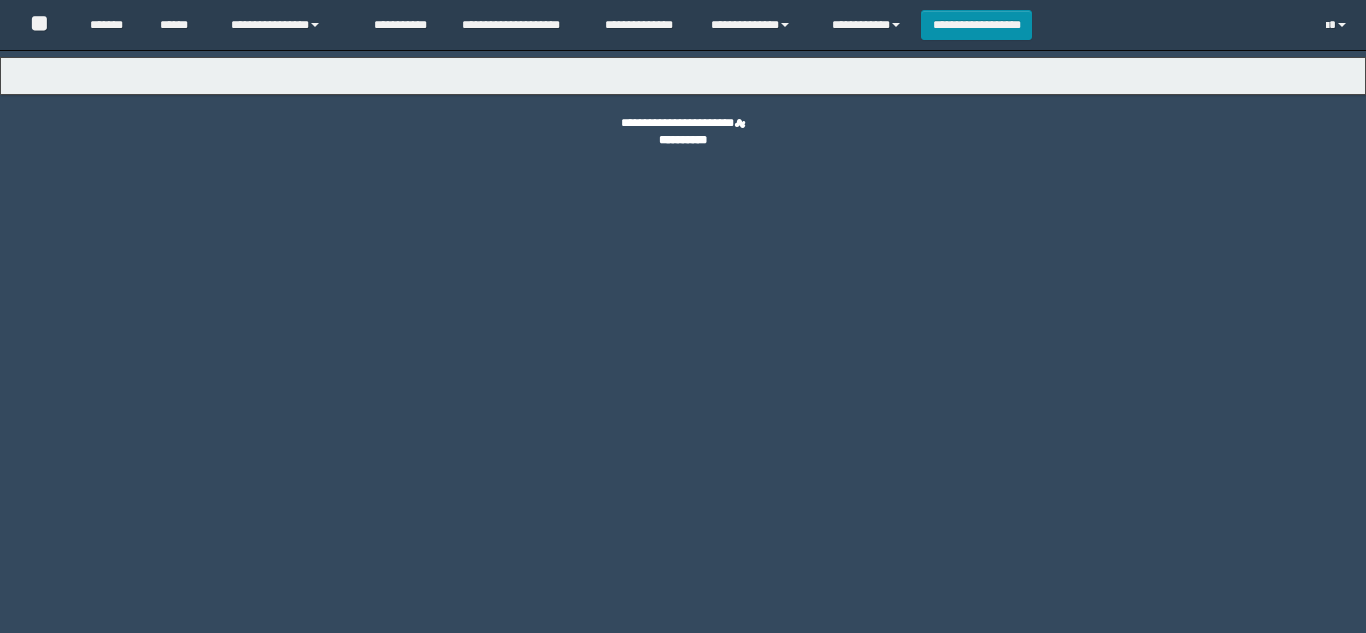 scroll, scrollTop: 0, scrollLeft: 0, axis: both 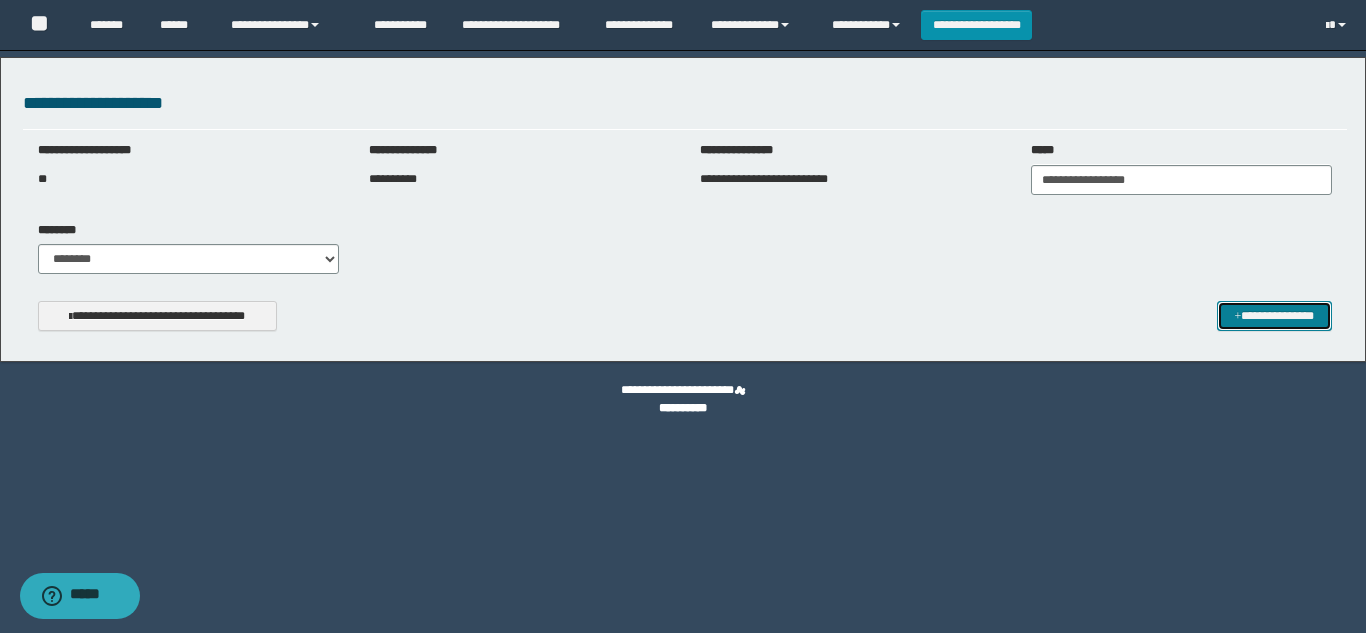 click on "**********" at bounding box center [1274, 316] 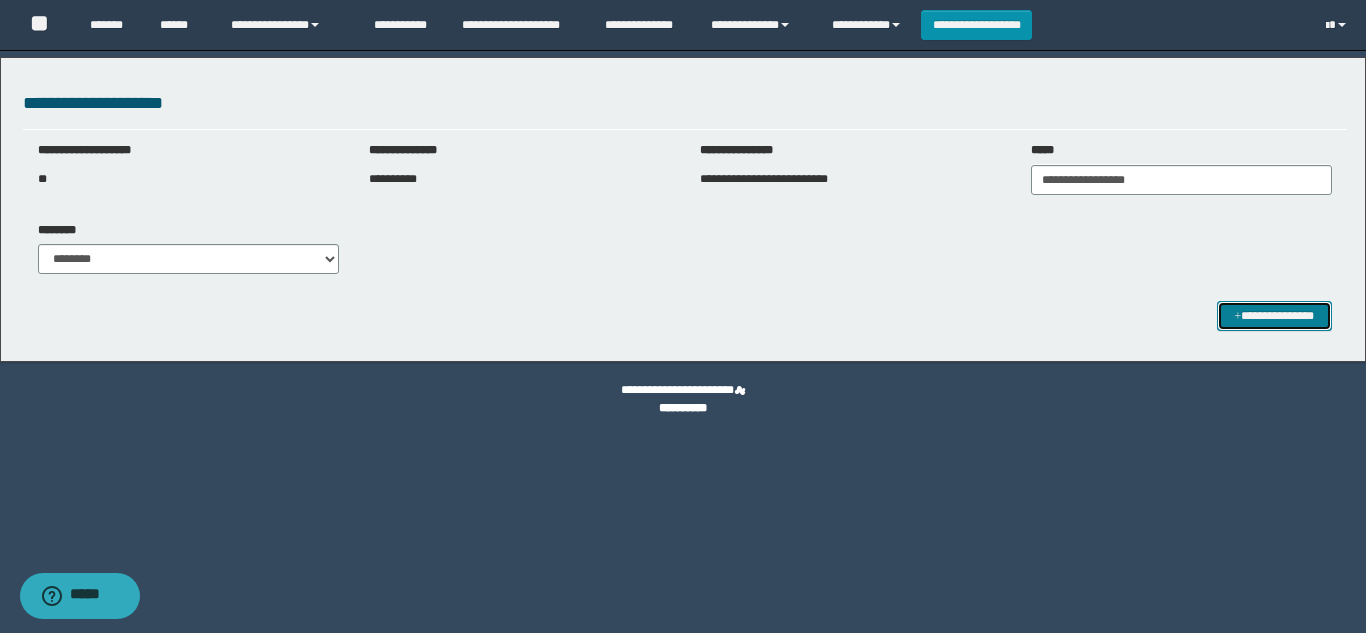 select 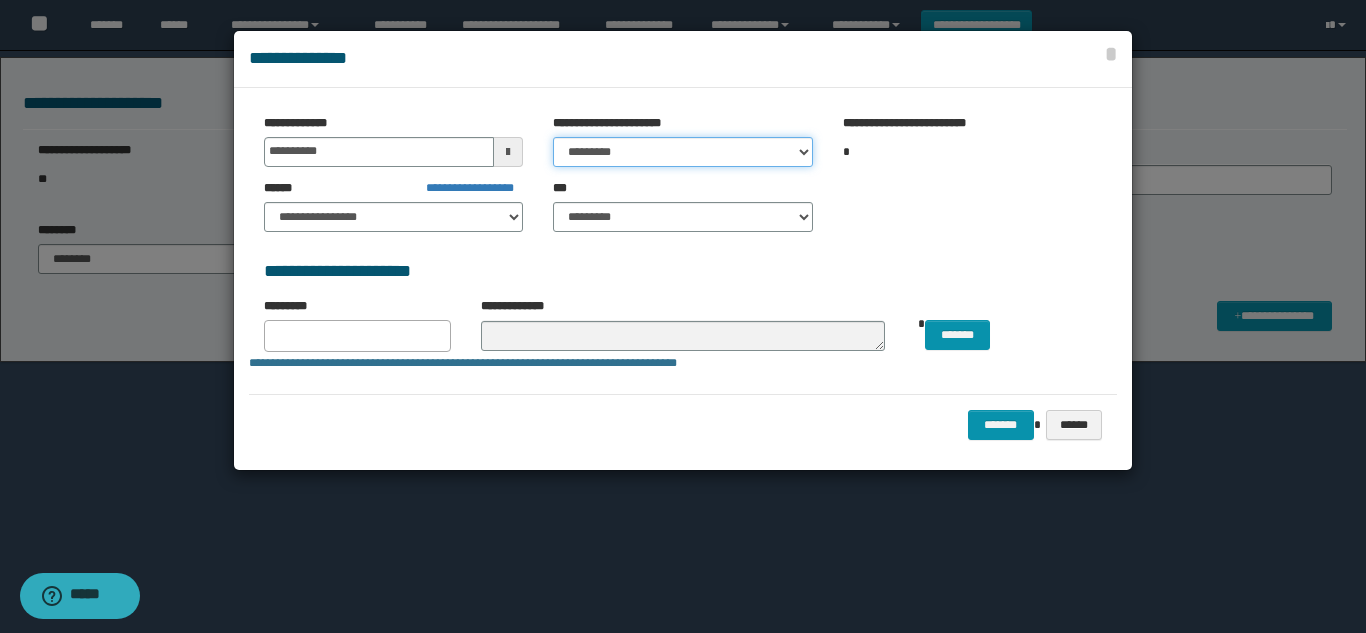 click on "*********
*****
*******
*******
********" at bounding box center (682, 152) 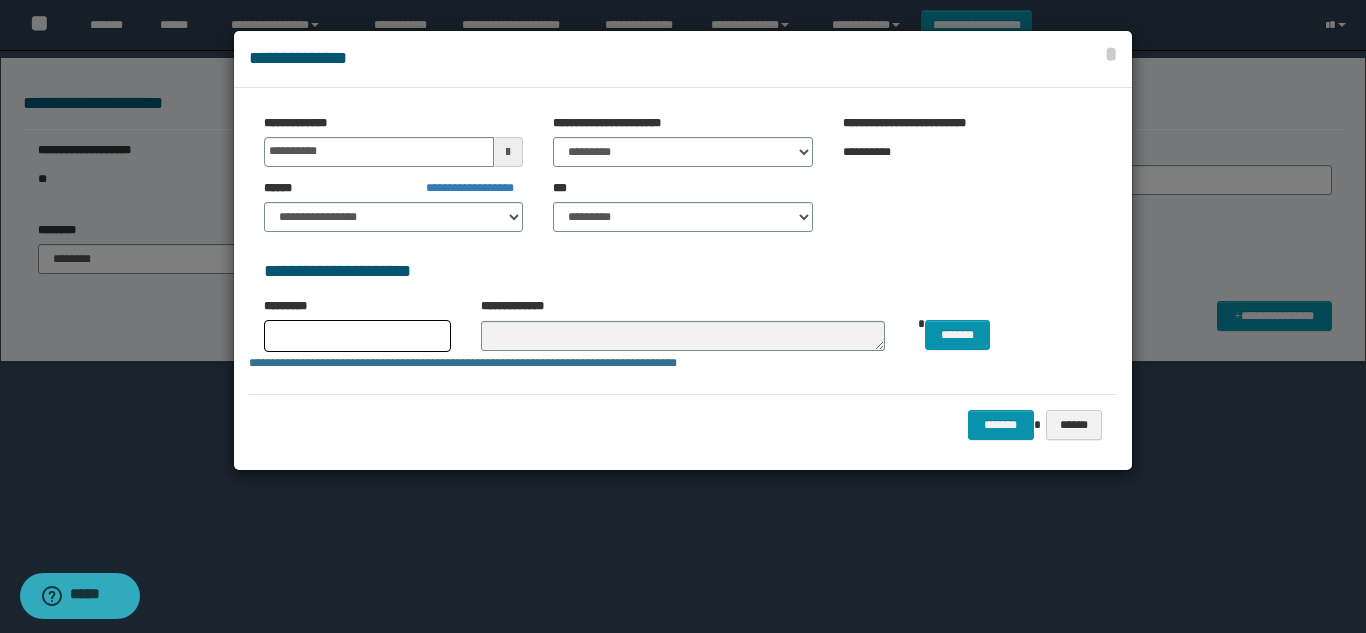 click at bounding box center (357, 336) 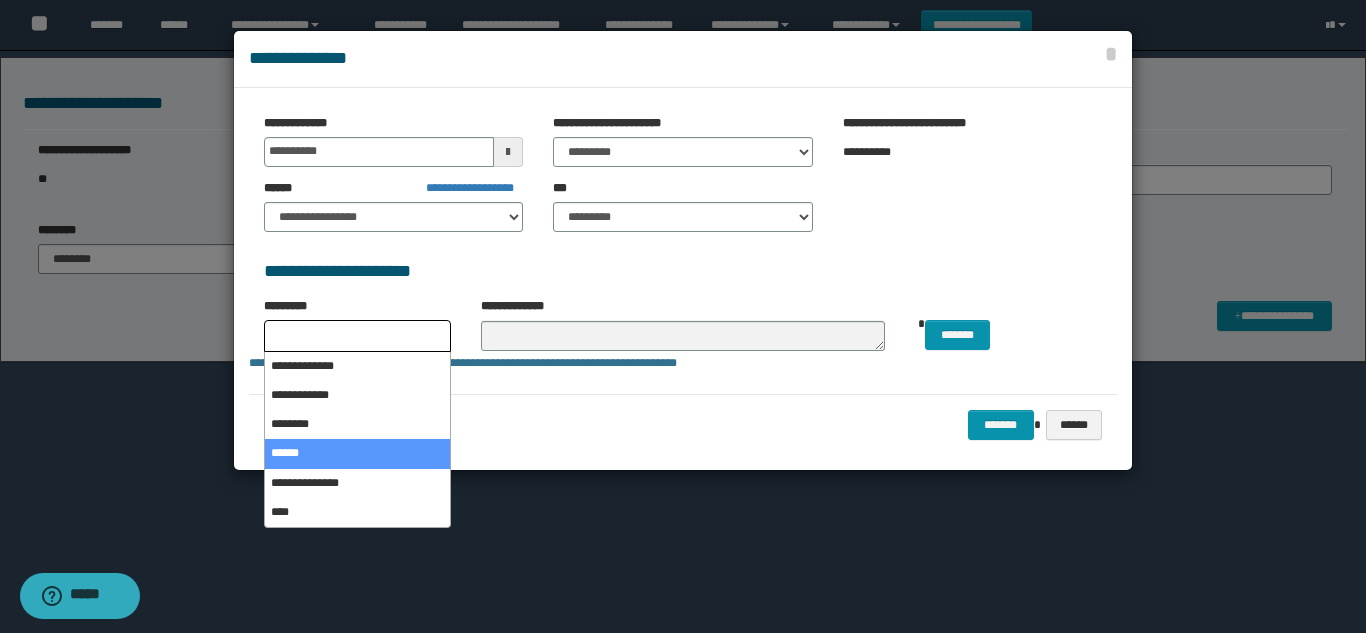 select on "*" 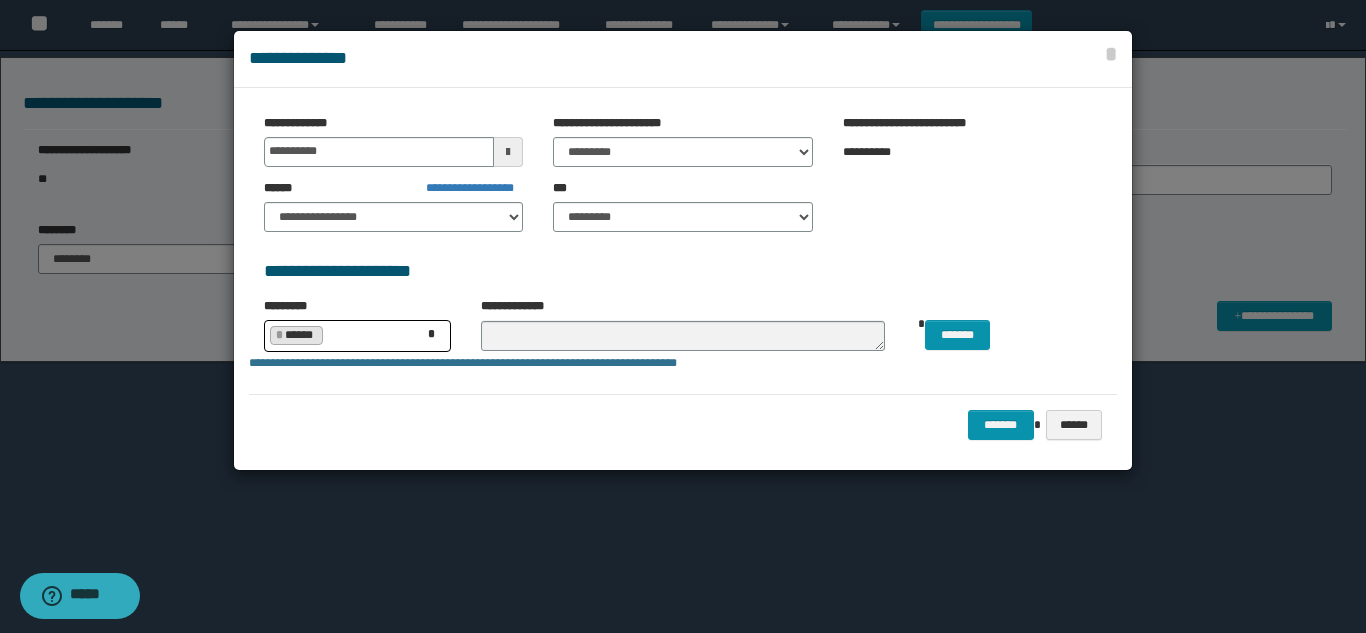 scroll, scrollTop: 45, scrollLeft: 0, axis: vertical 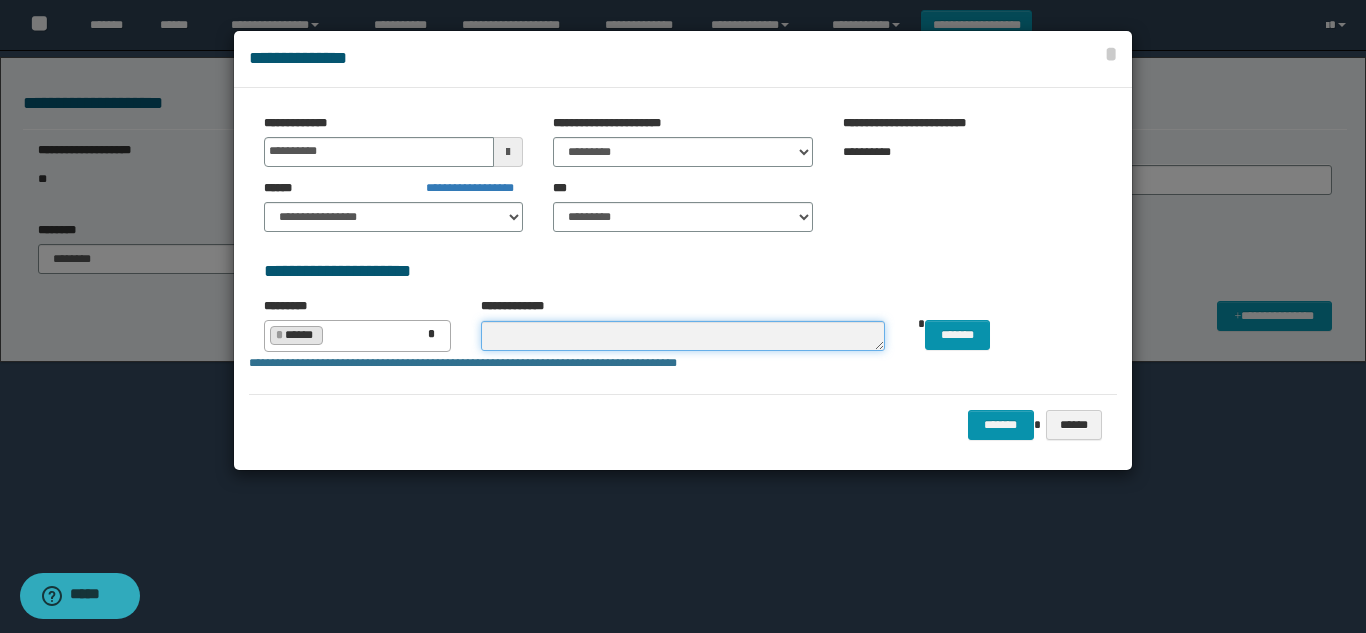 click at bounding box center [683, 336] 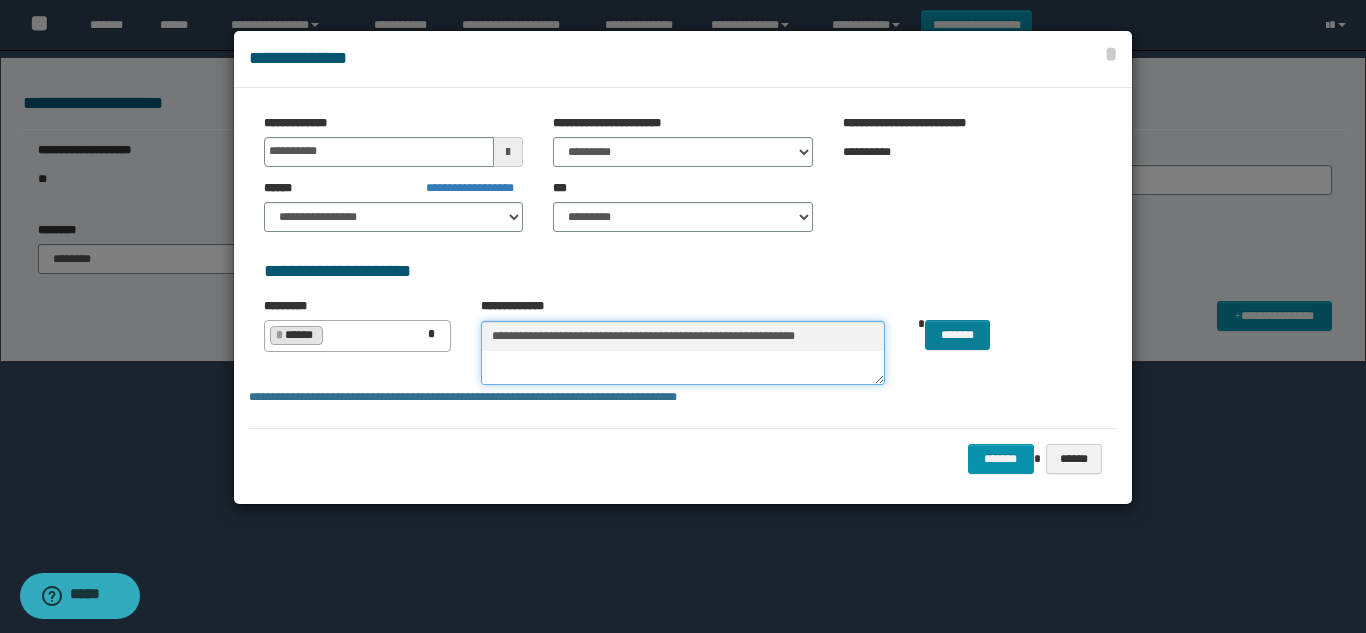 type on "**********" 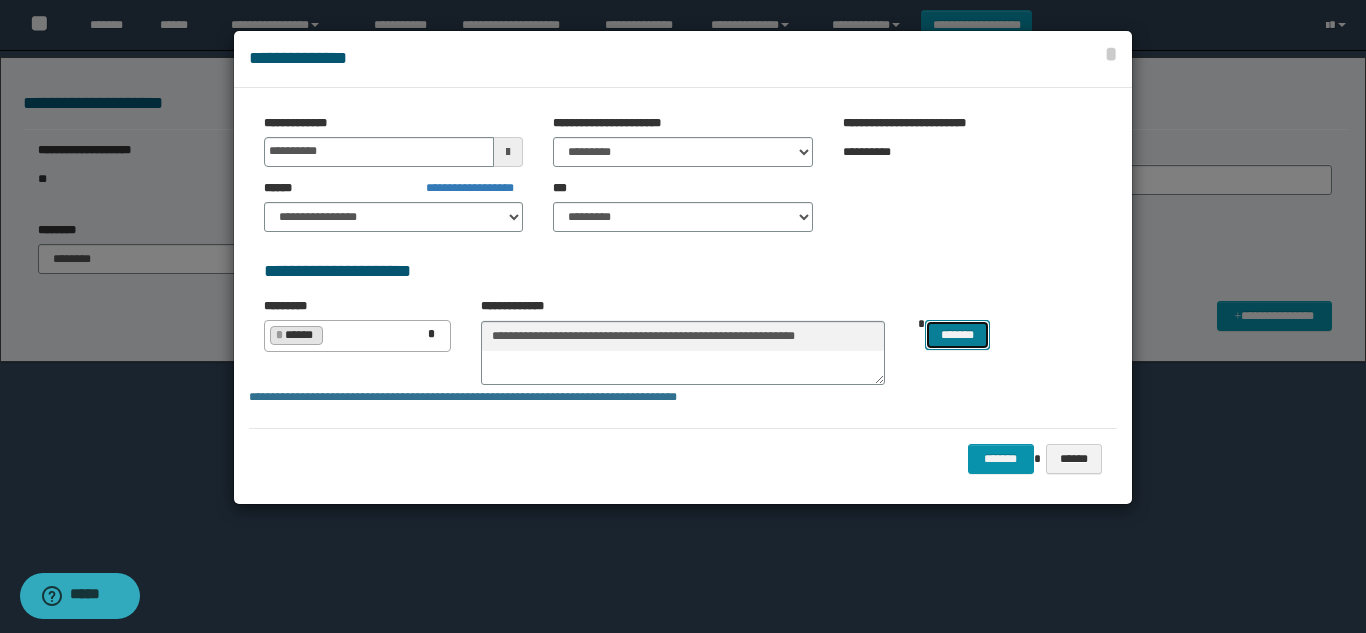 click on "*******" at bounding box center [957, 335] 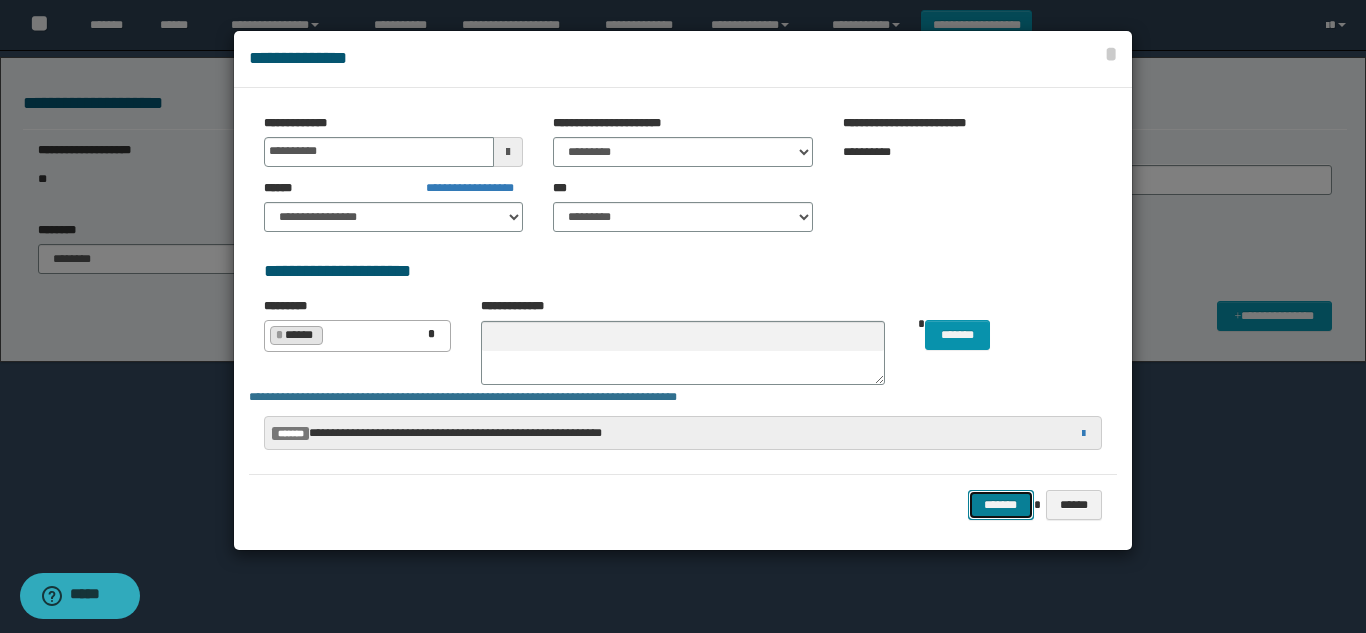 click on "*******" at bounding box center [1001, 505] 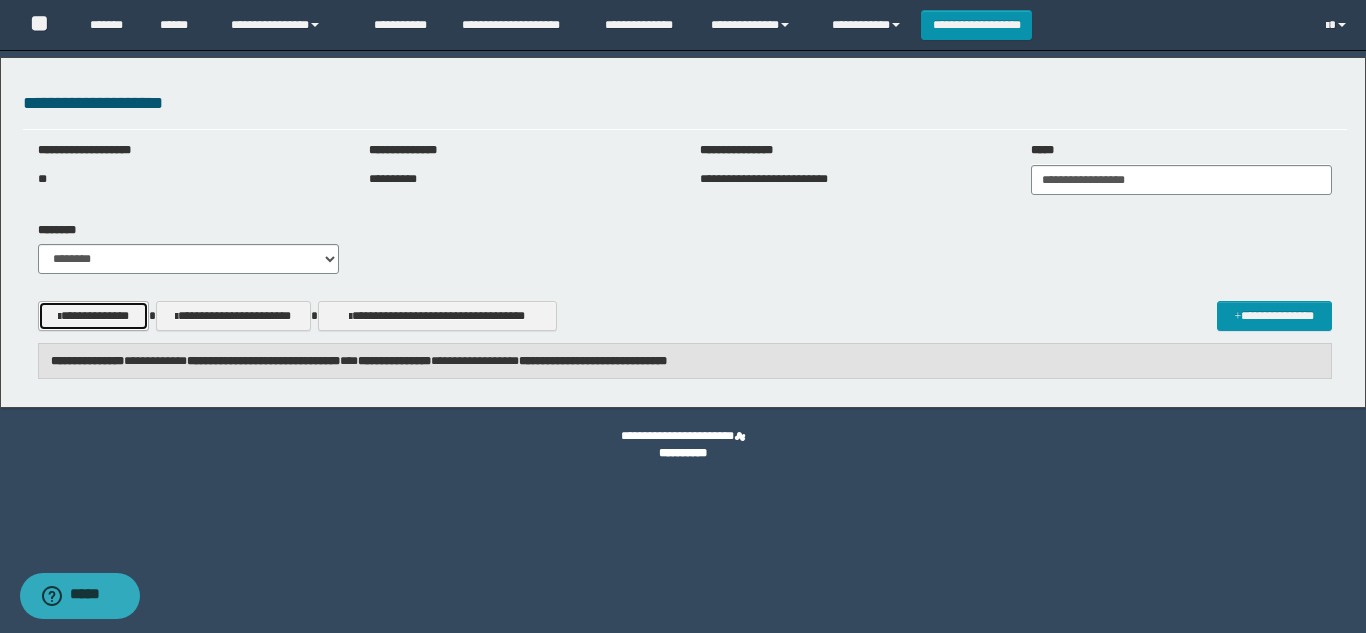 click on "**********" at bounding box center [93, 316] 